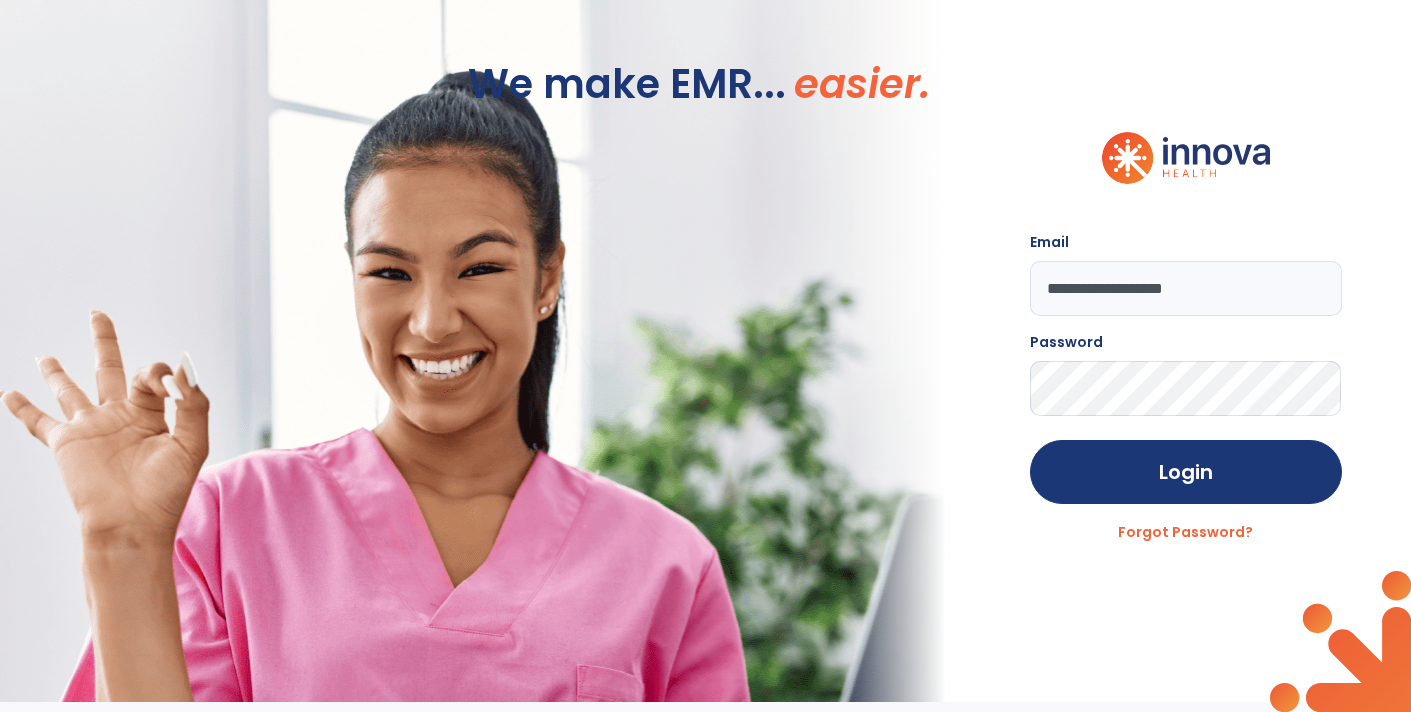 scroll, scrollTop: 0, scrollLeft: 0, axis: both 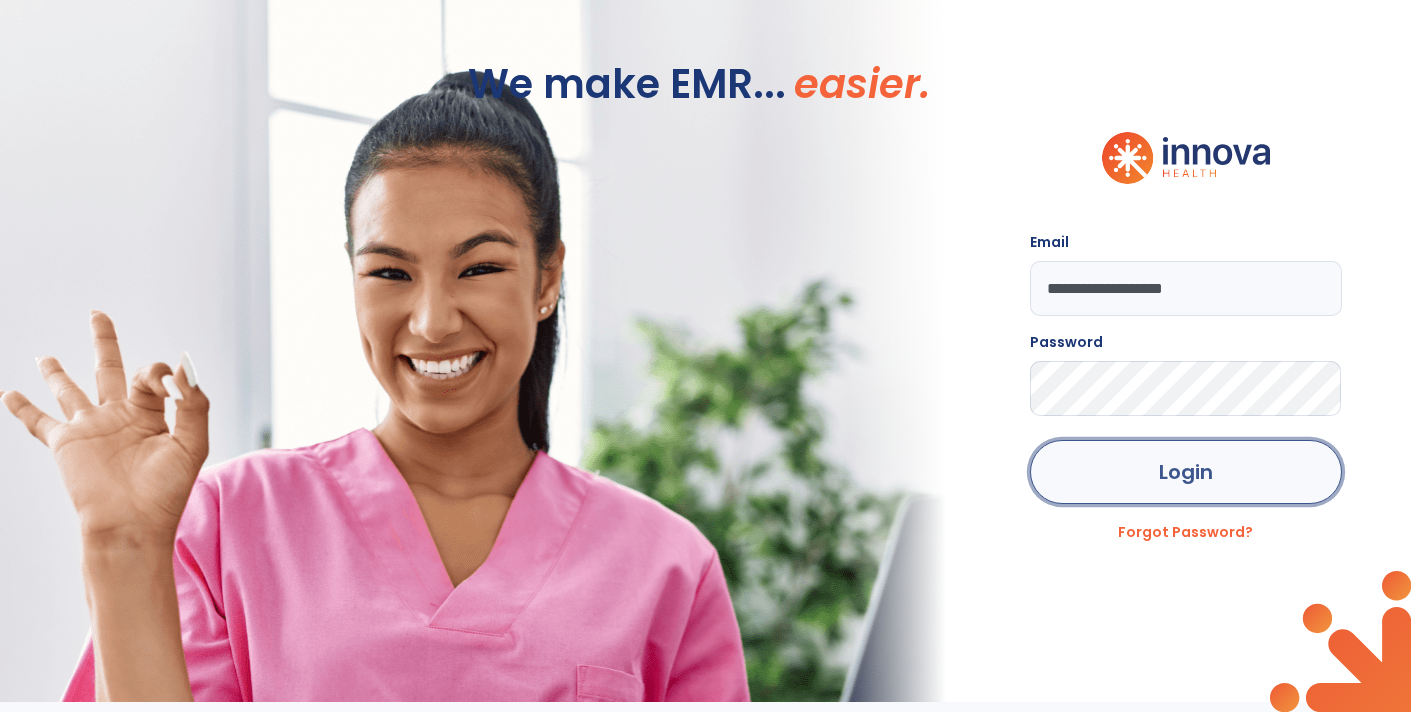 click on "Login" 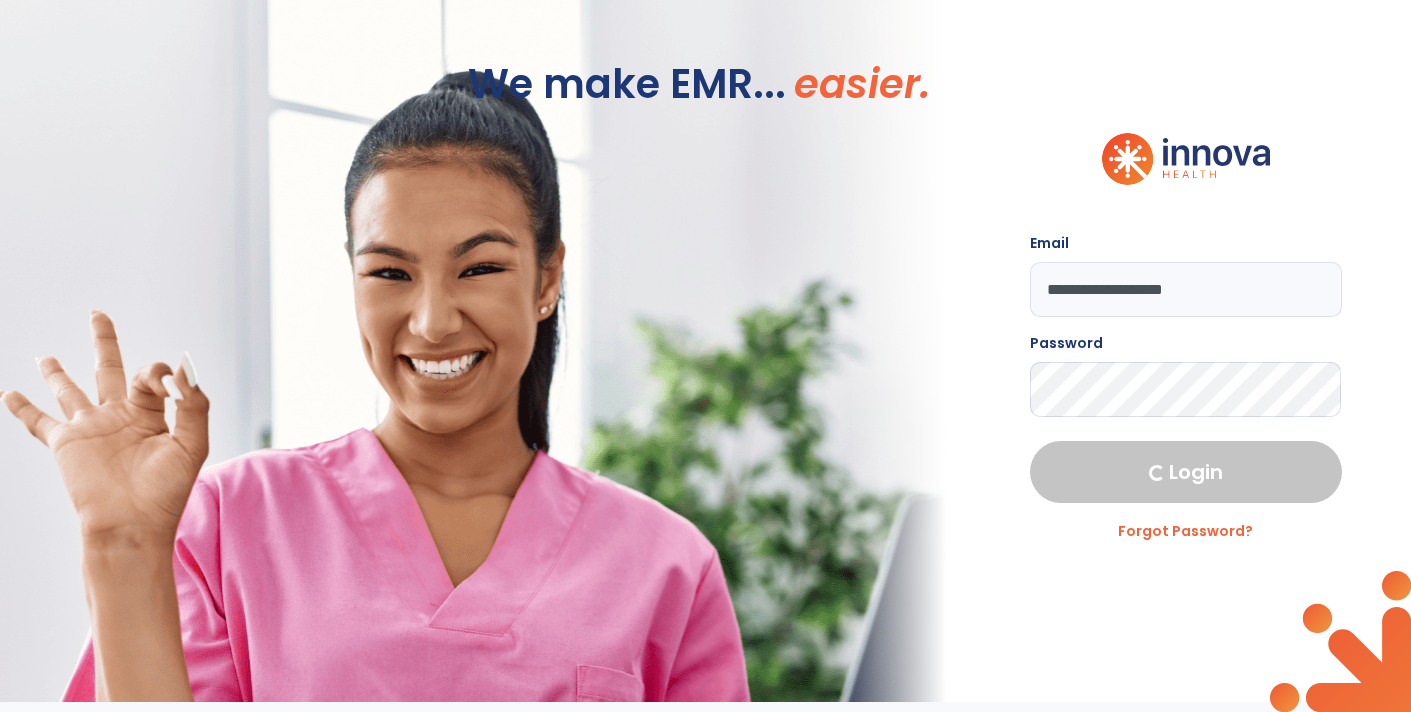 select on "****" 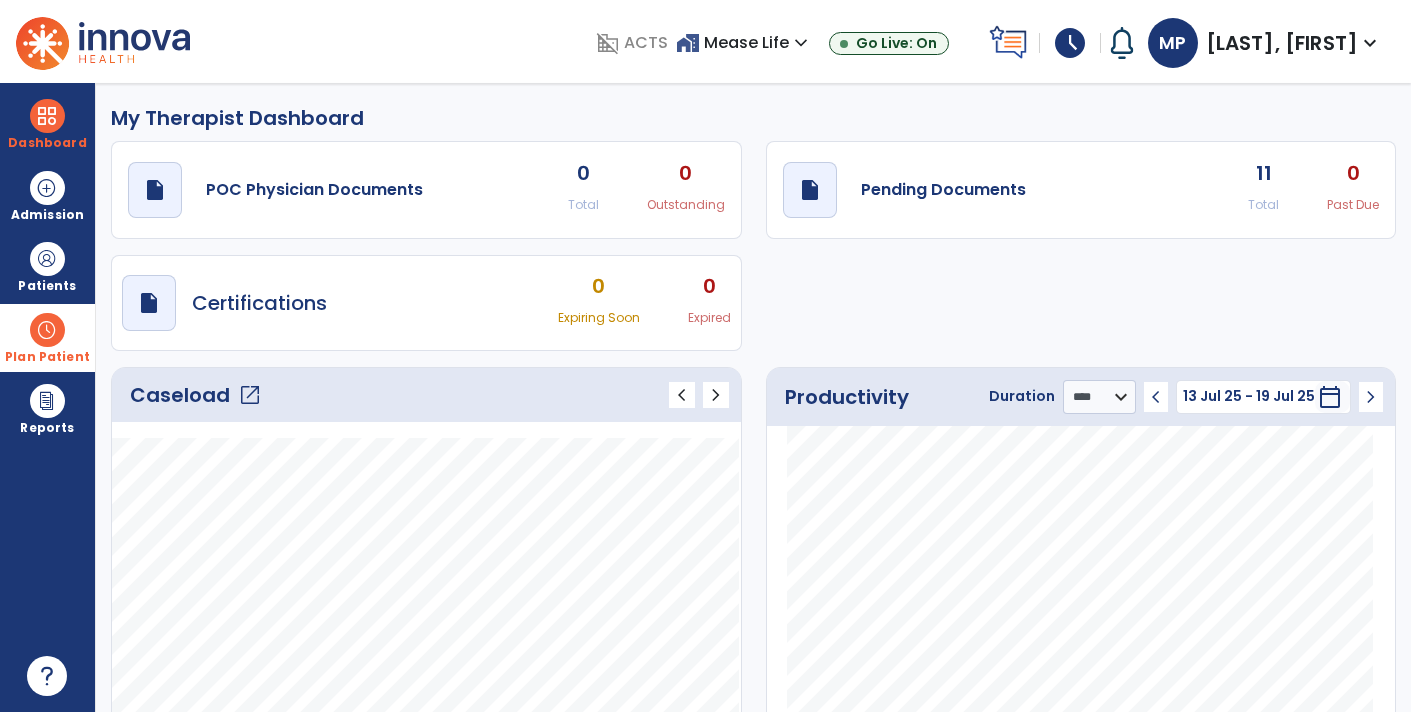 click at bounding box center [47, 330] 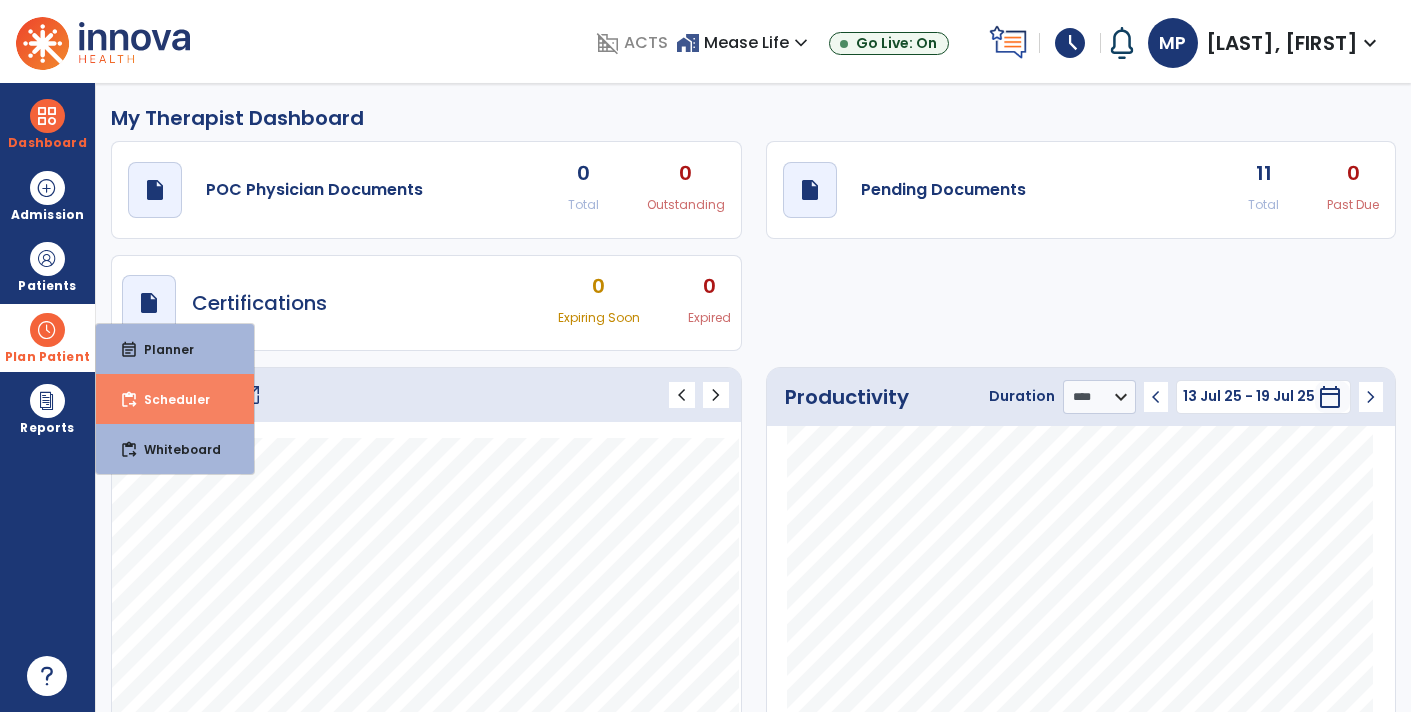 click on "Scheduler" at bounding box center [169, 399] 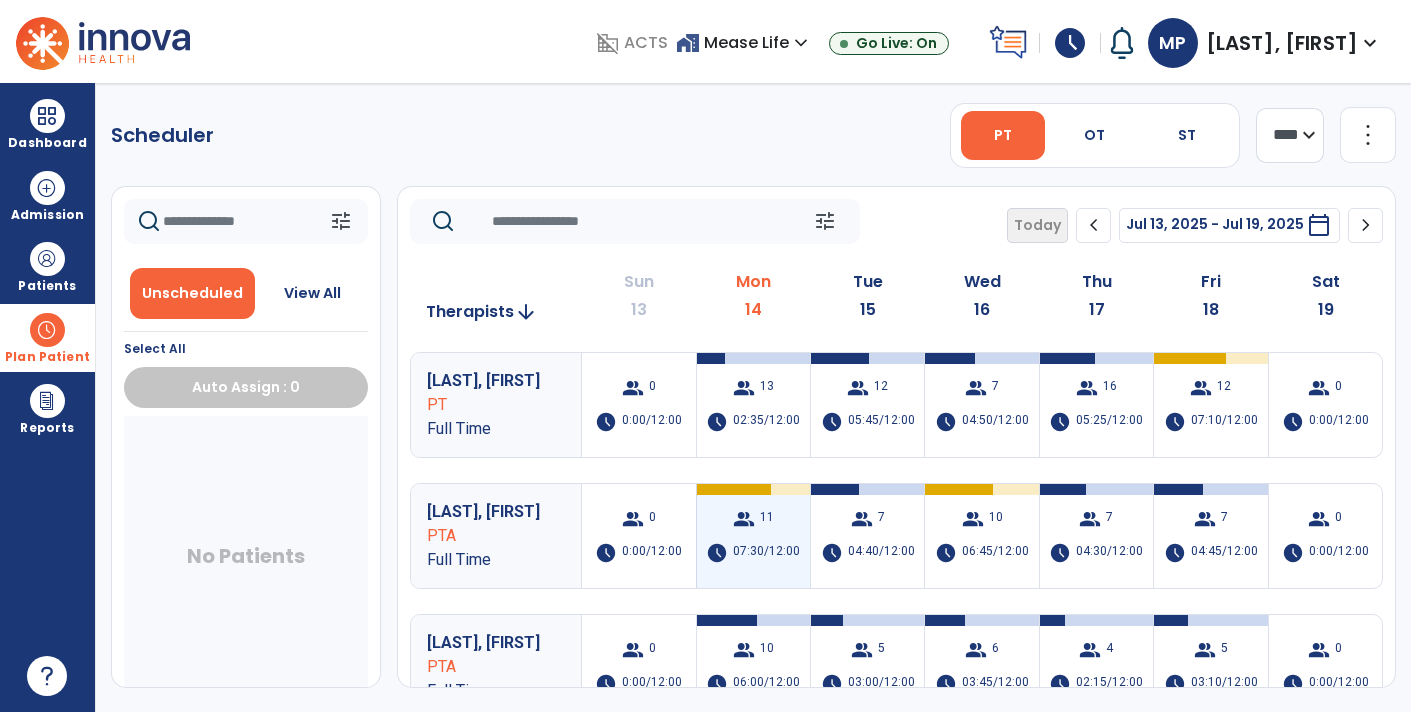 click on "group" at bounding box center (744, 519) 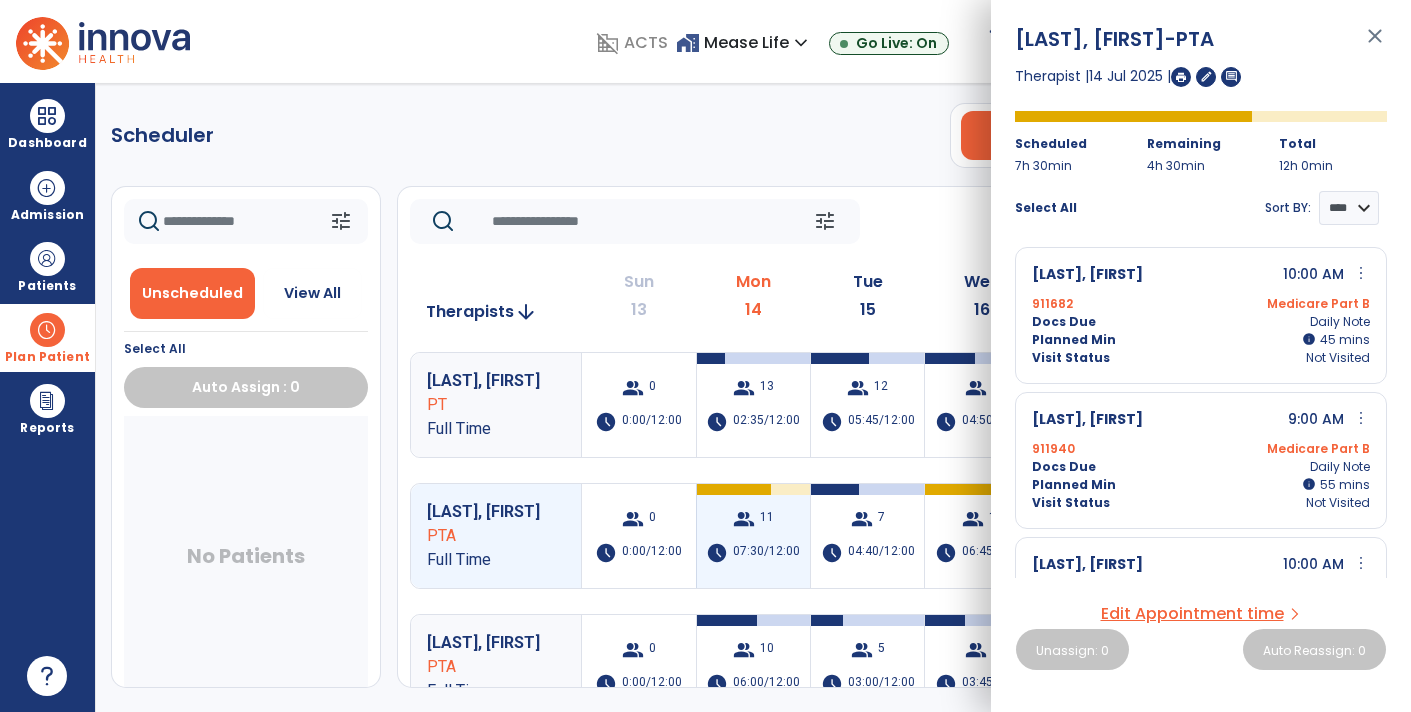 scroll, scrollTop: 153, scrollLeft: 0, axis: vertical 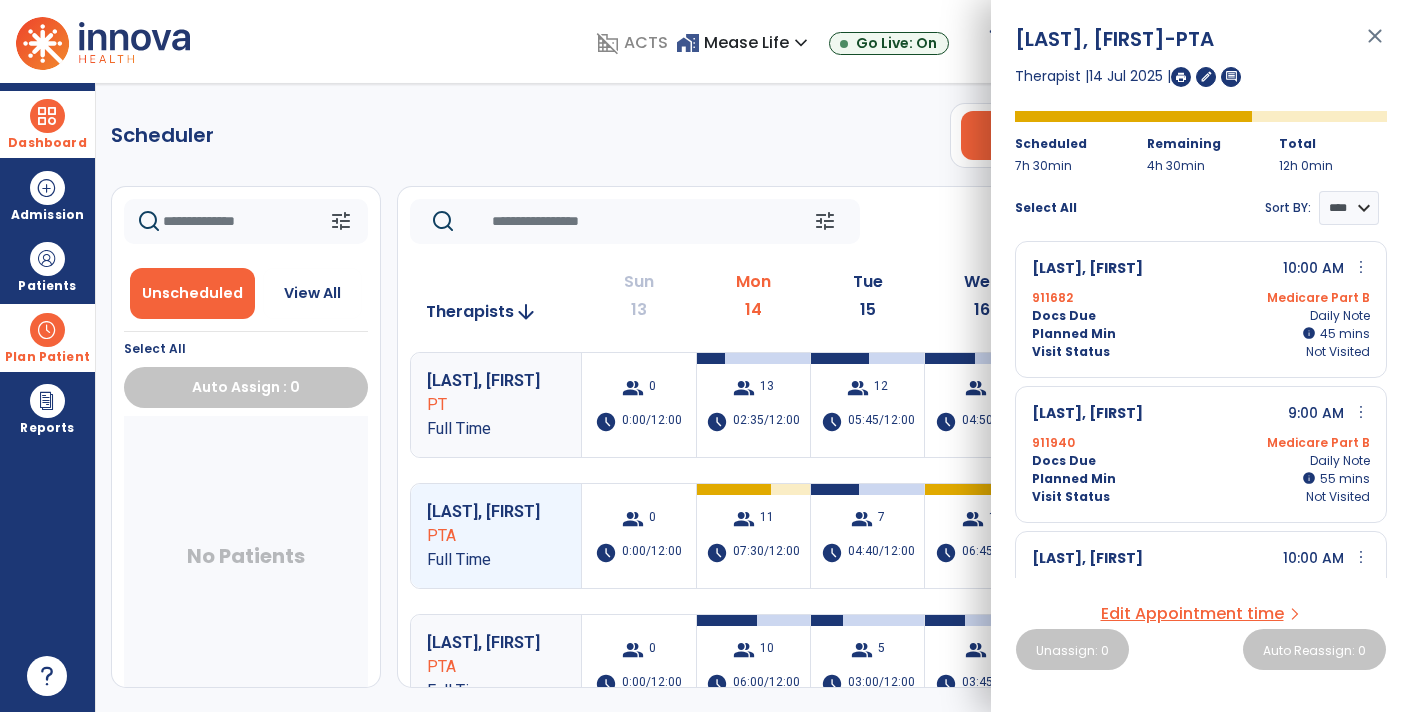click on "Dashboard" at bounding box center (47, 124) 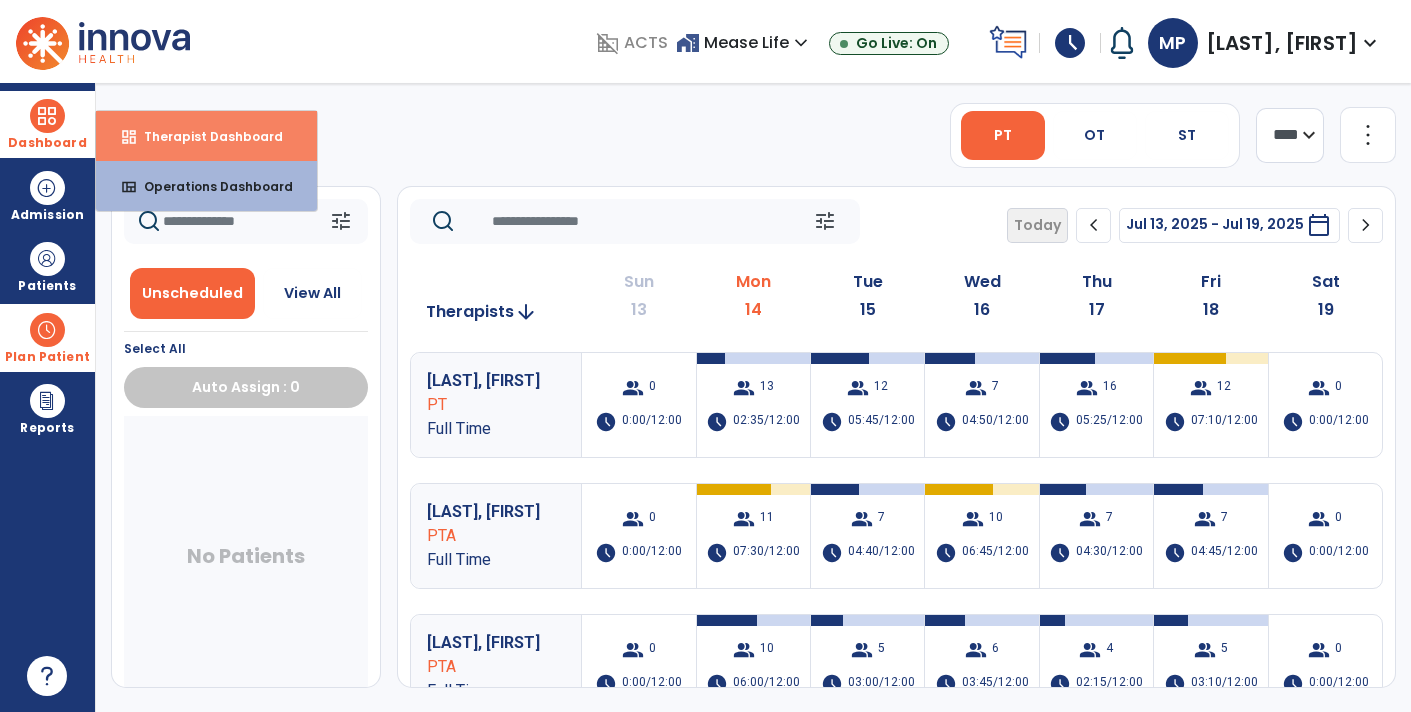 click on "dashboard" at bounding box center [129, 137] 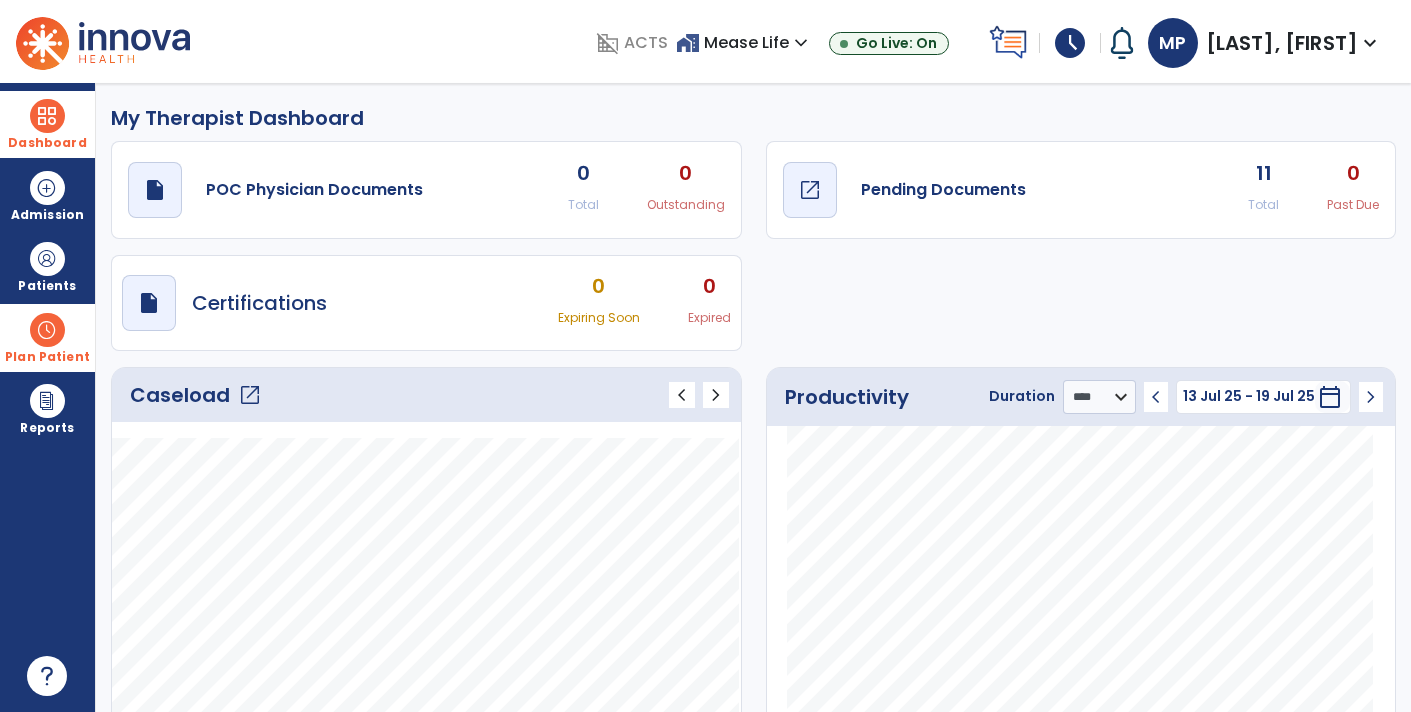 click on "Pending Documents" 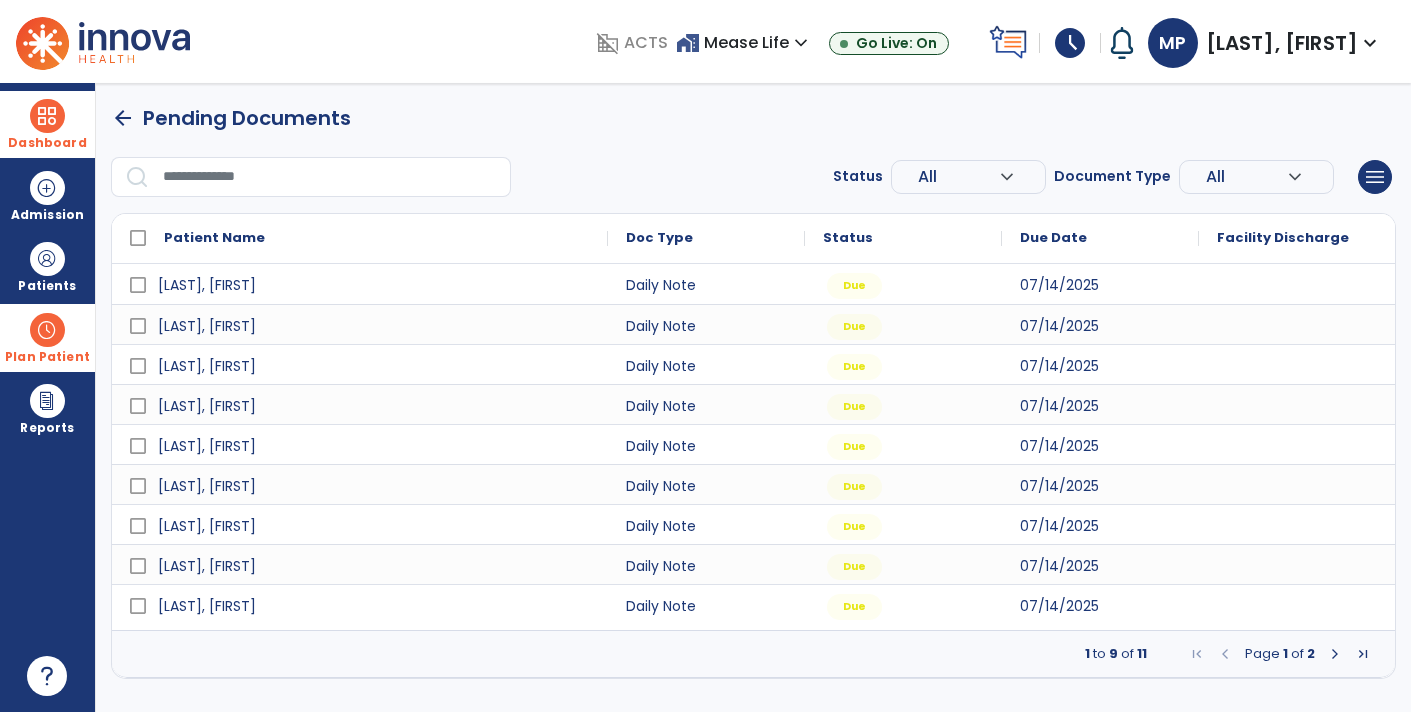 click on "Dashboard" at bounding box center (47, 124) 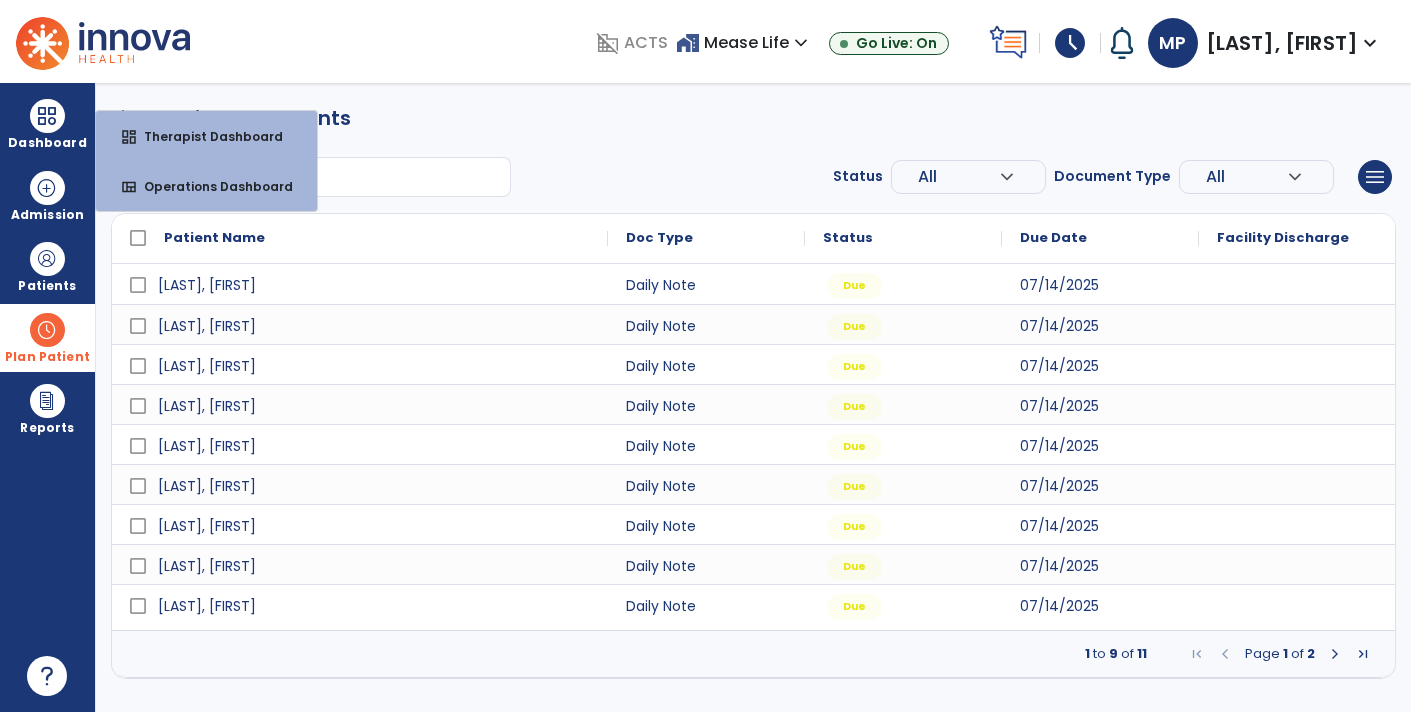 click on "Plan Patient" at bounding box center (47, 266) 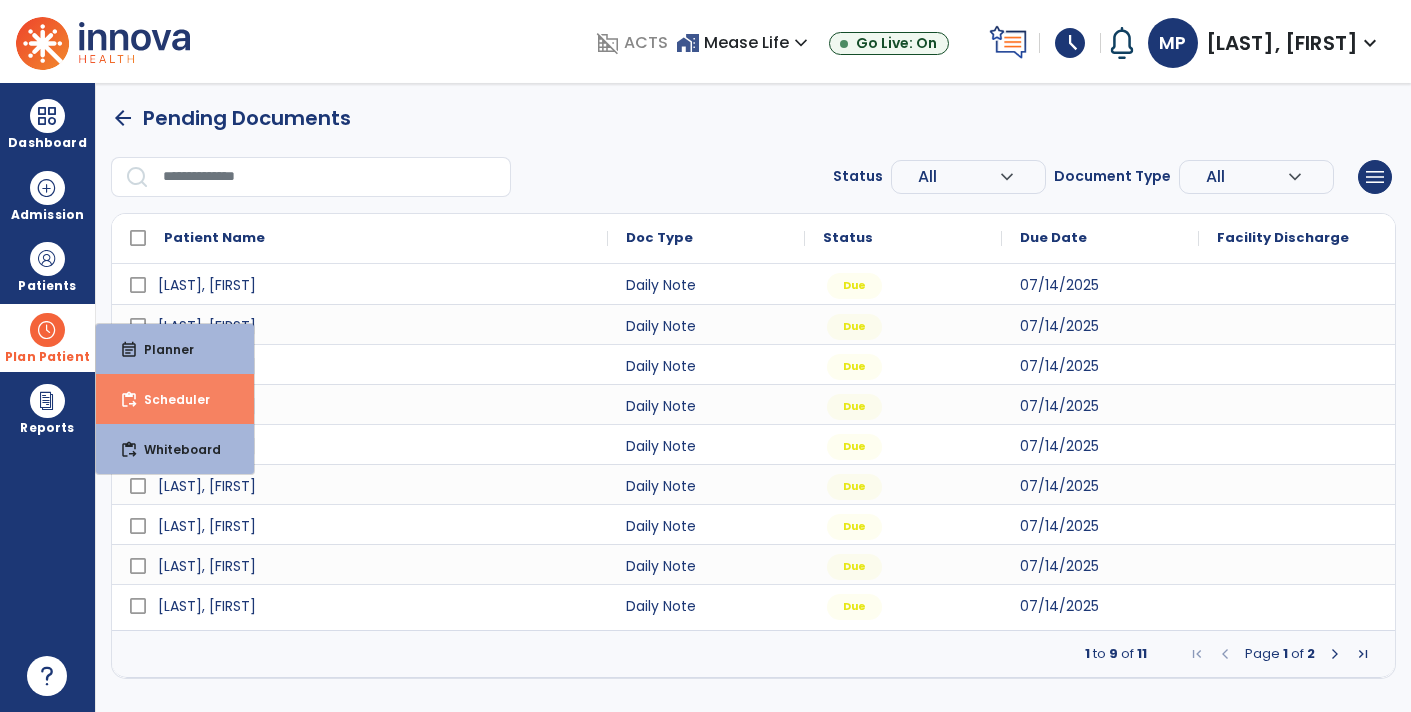 click on "content_paste_go  Scheduler" at bounding box center [175, 399] 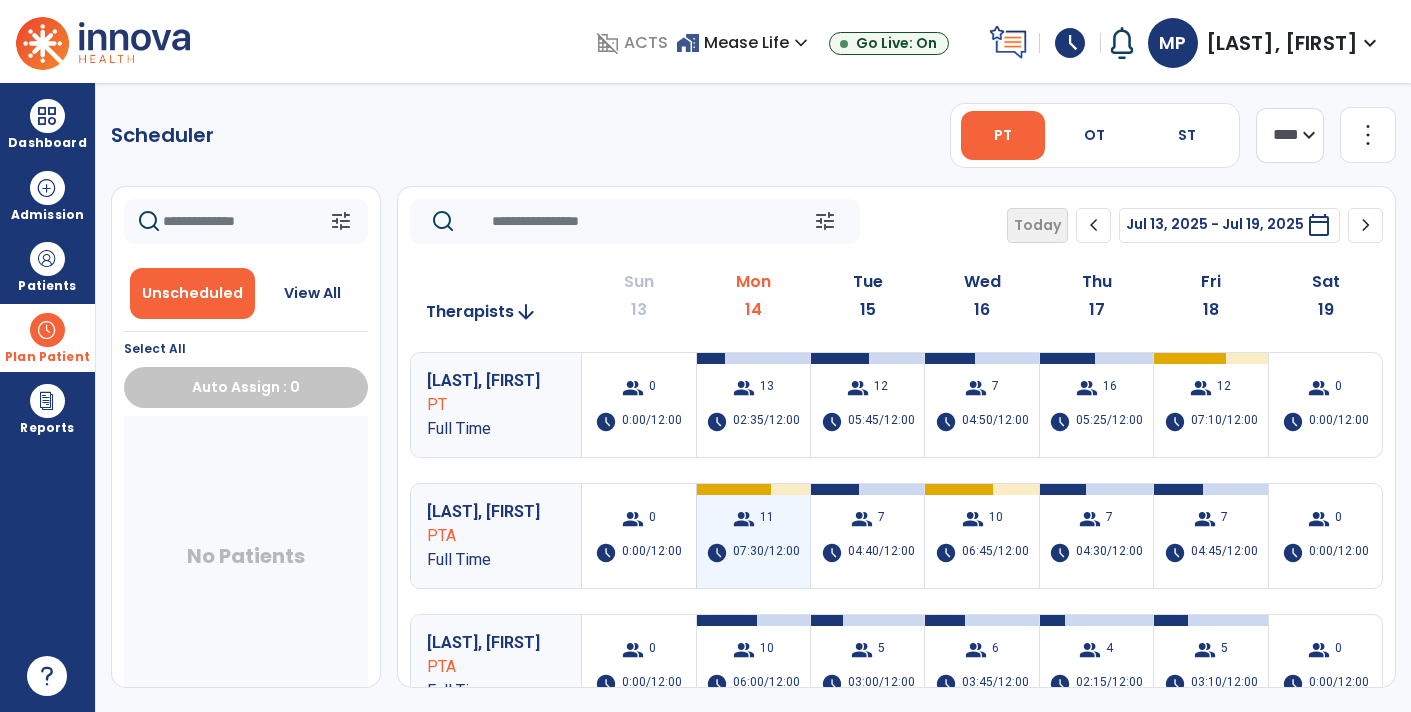 click on "group 11 schedule 07:30/12:00" at bounding box center [753, 536] 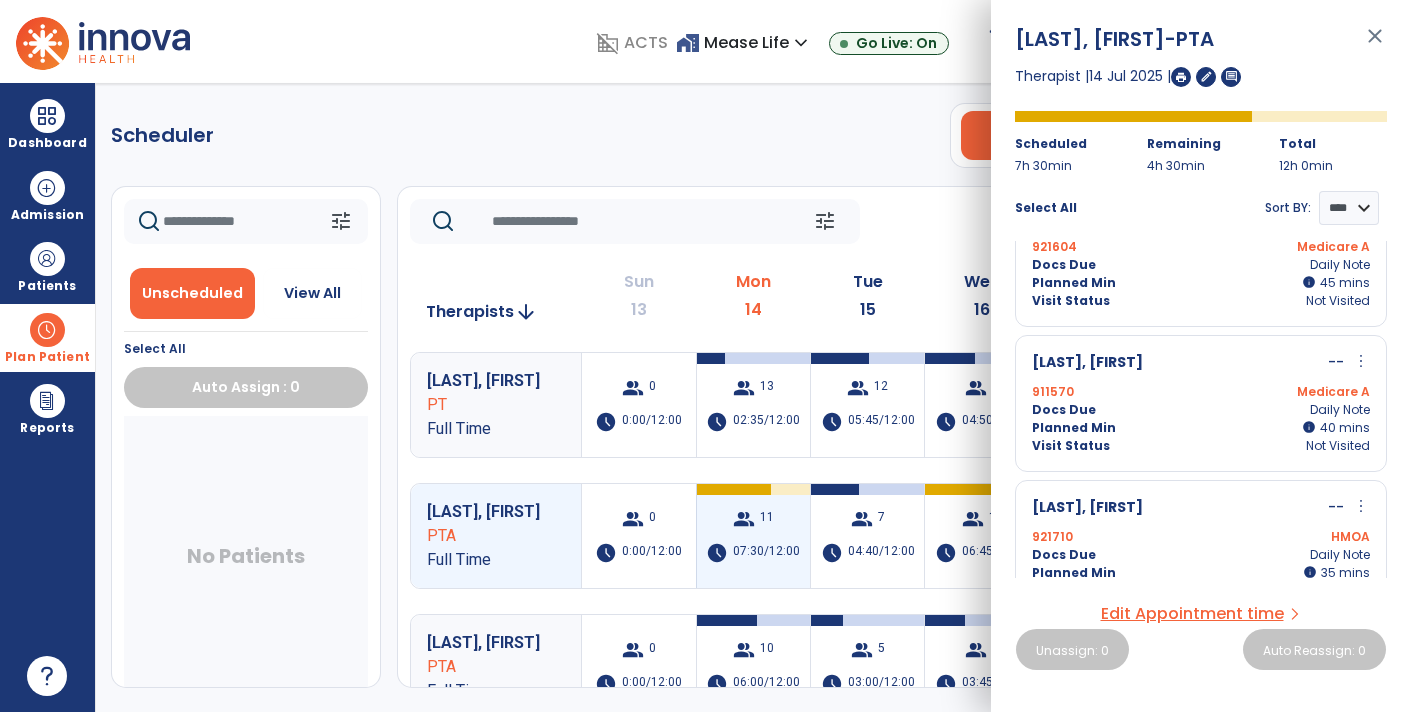 scroll, scrollTop: 942, scrollLeft: 0, axis: vertical 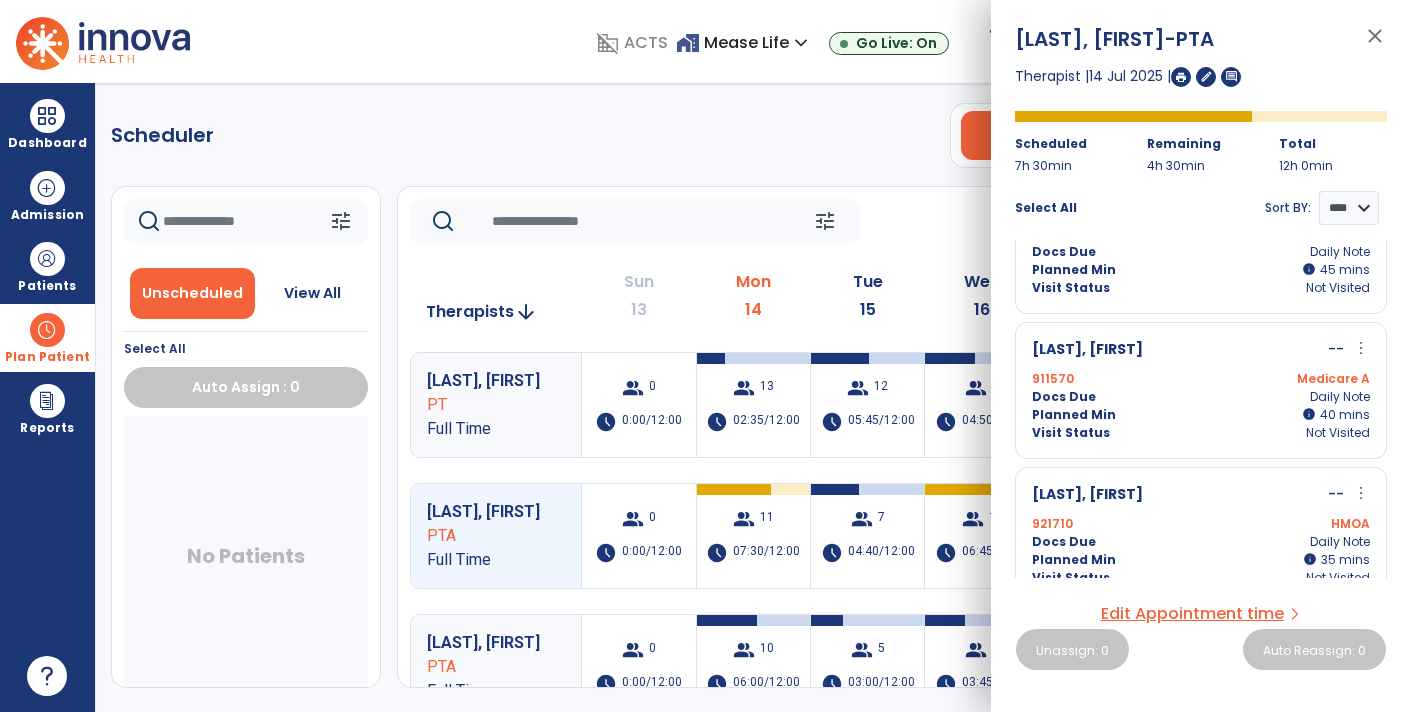 click on "Labbe, Olivia PT Full Time  group  0  schedule  0:00/12:00  group  13  schedule  02:35/12:00   group  12  schedule  05:45/12:00   group  7  schedule  04:50/12:00   group  16  schedule  05:25/12:00   group  12  schedule  07:10/12:00   group  0  schedule  0:00/12:00 Phillips, Matthew PTA Full Time  group  0  schedule  0:00/12:00  group  11  schedule  07:30/12:00   group  7  schedule  04:40/12:00   group  10  schedule  06:45/12:00   group  7  schedule  04:30/12:00   group  7  schedule  04:45/12:00   group  0  schedule  0:00/12:00 Cere, Linda PTA Full Time  group  0  schedule  0:00/12:00  group  10  schedule  06:00/12:00   group  5  schedule  03:00/12:00   group  6" at bounding box center [753, 397] 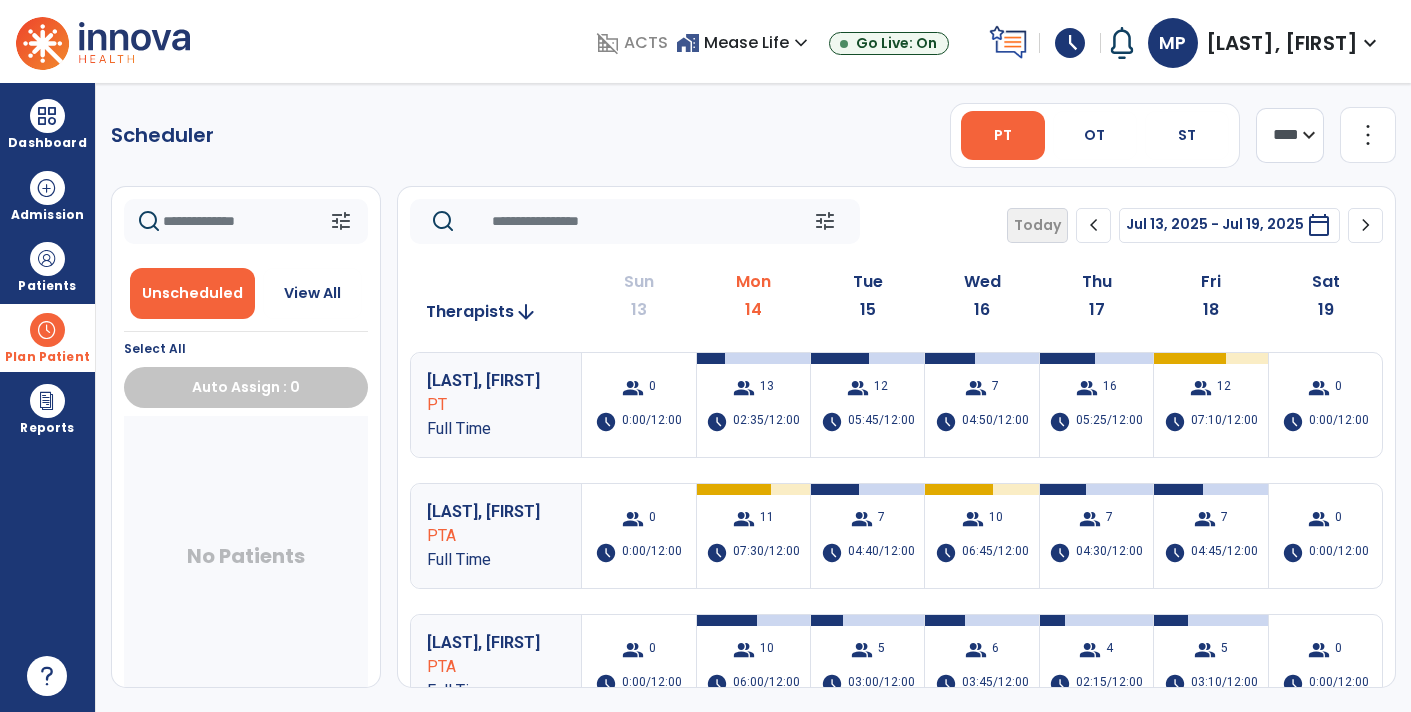 click on "Scheduler   PT   OT   ST  **** *** more_vert  Manage Labor   View All Therapists   Print" 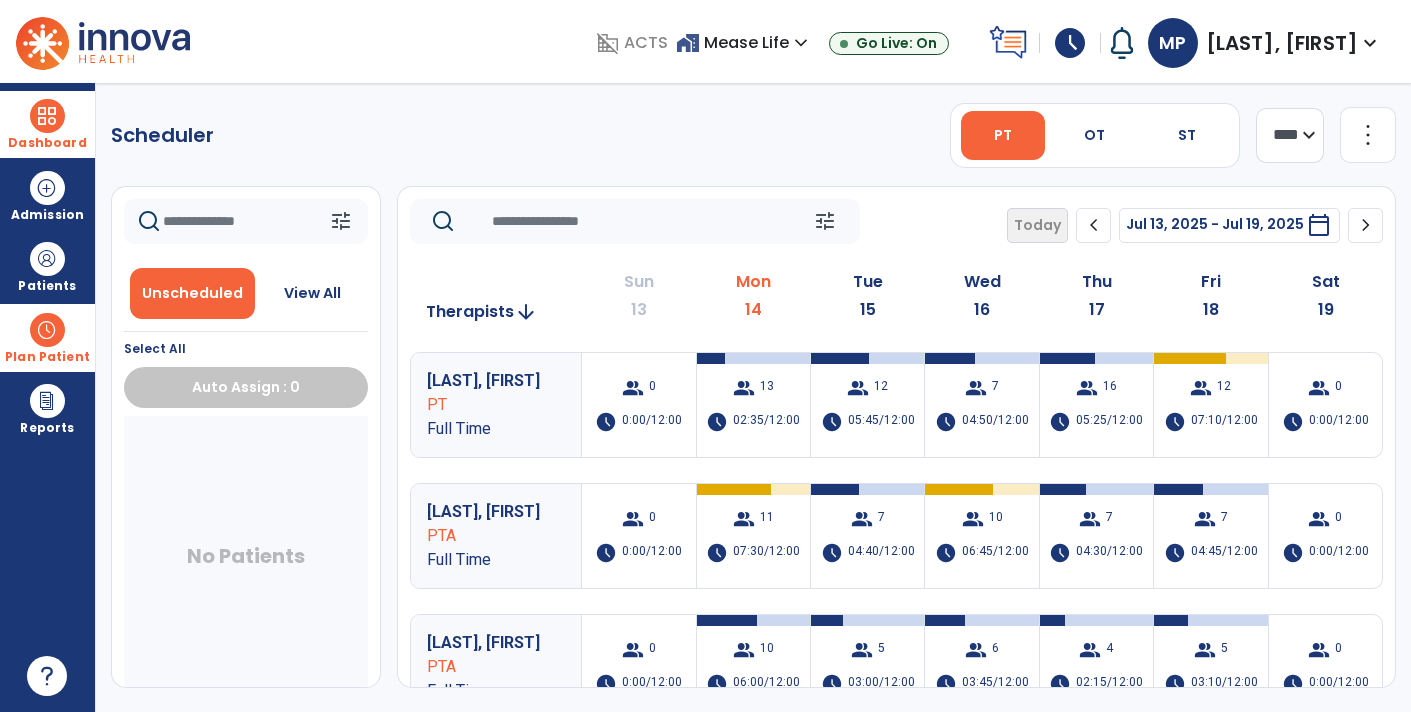 click on "Dashboard" at bounding box center [47, 124] 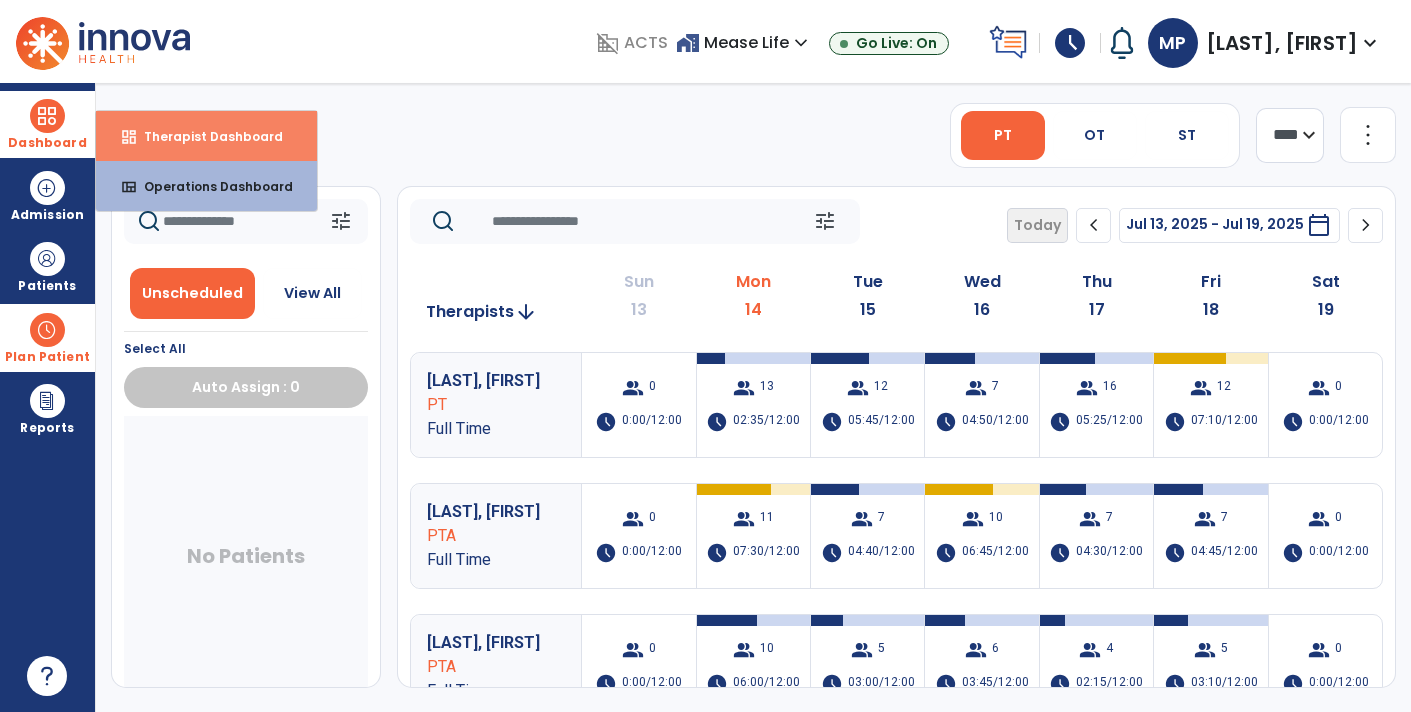 click on "dashboard" at bounding box center [129, 137] 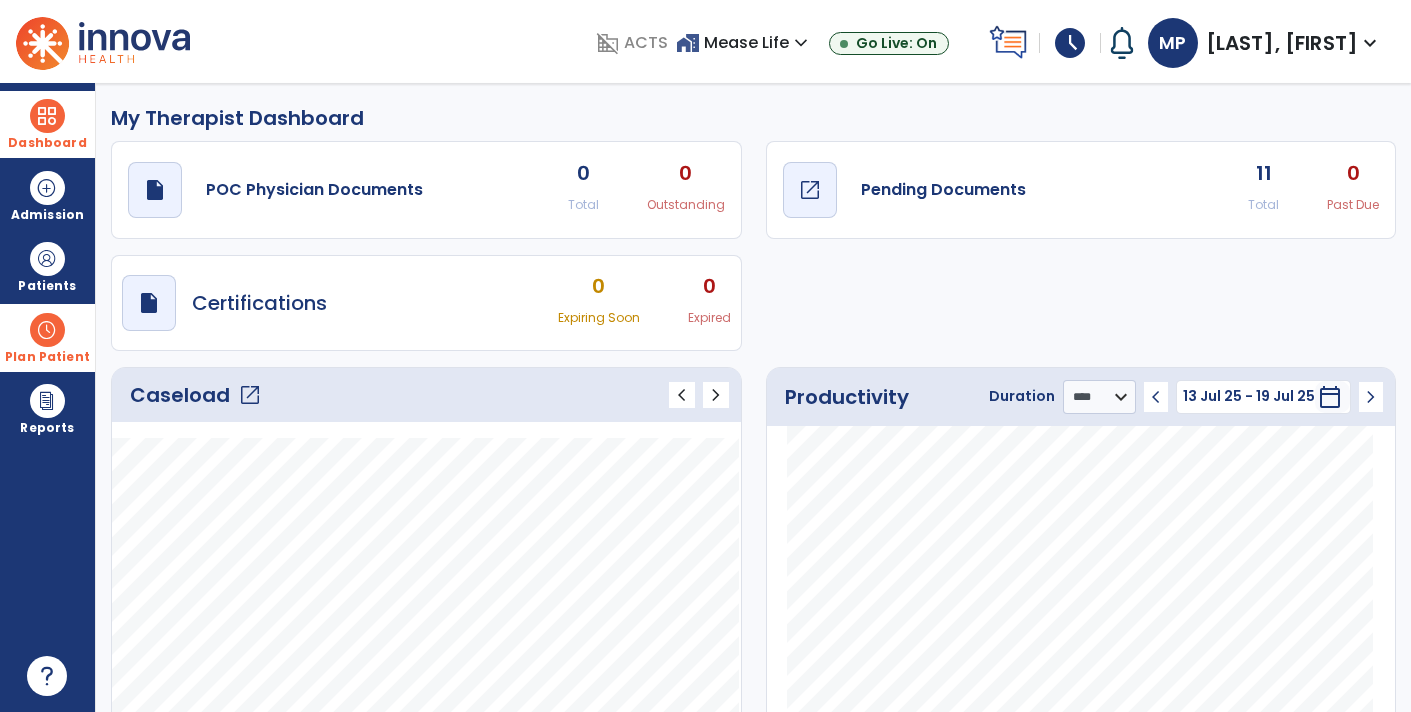 click on "Pending Documents" 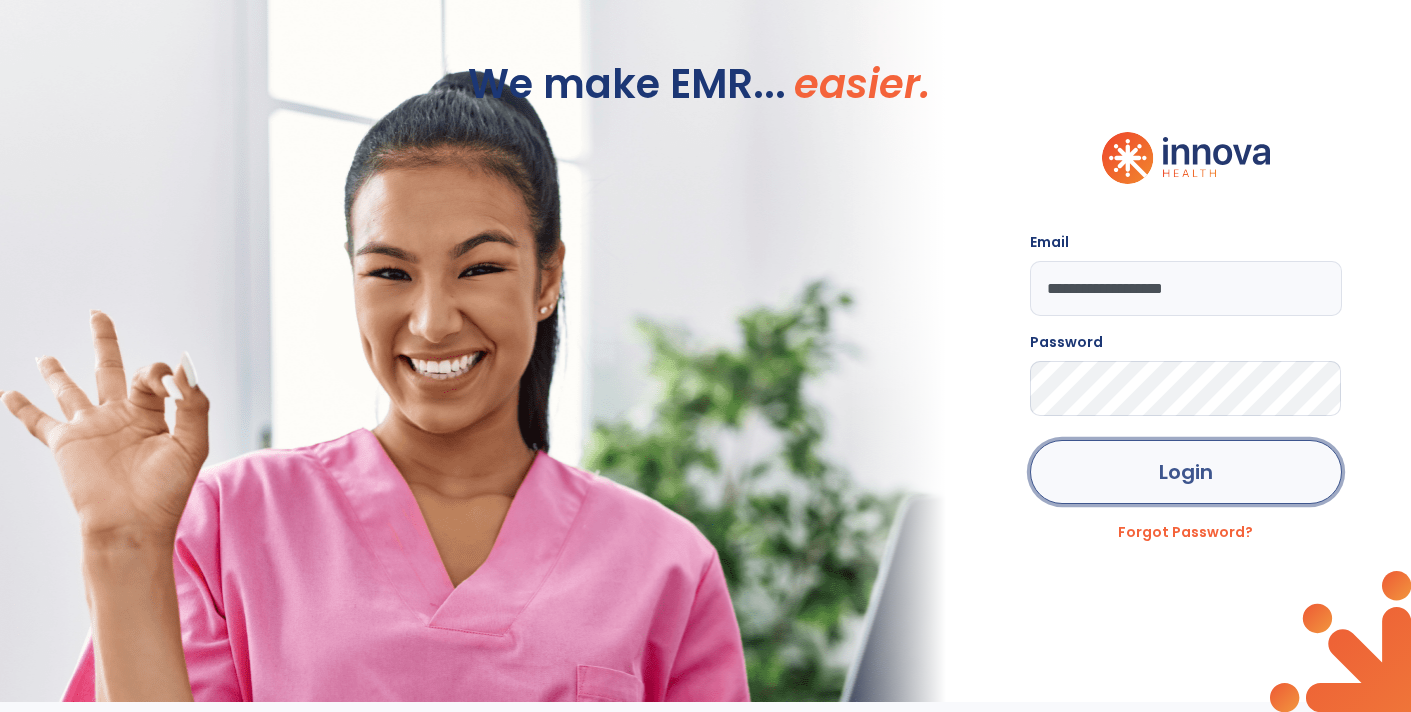 click on "Login" 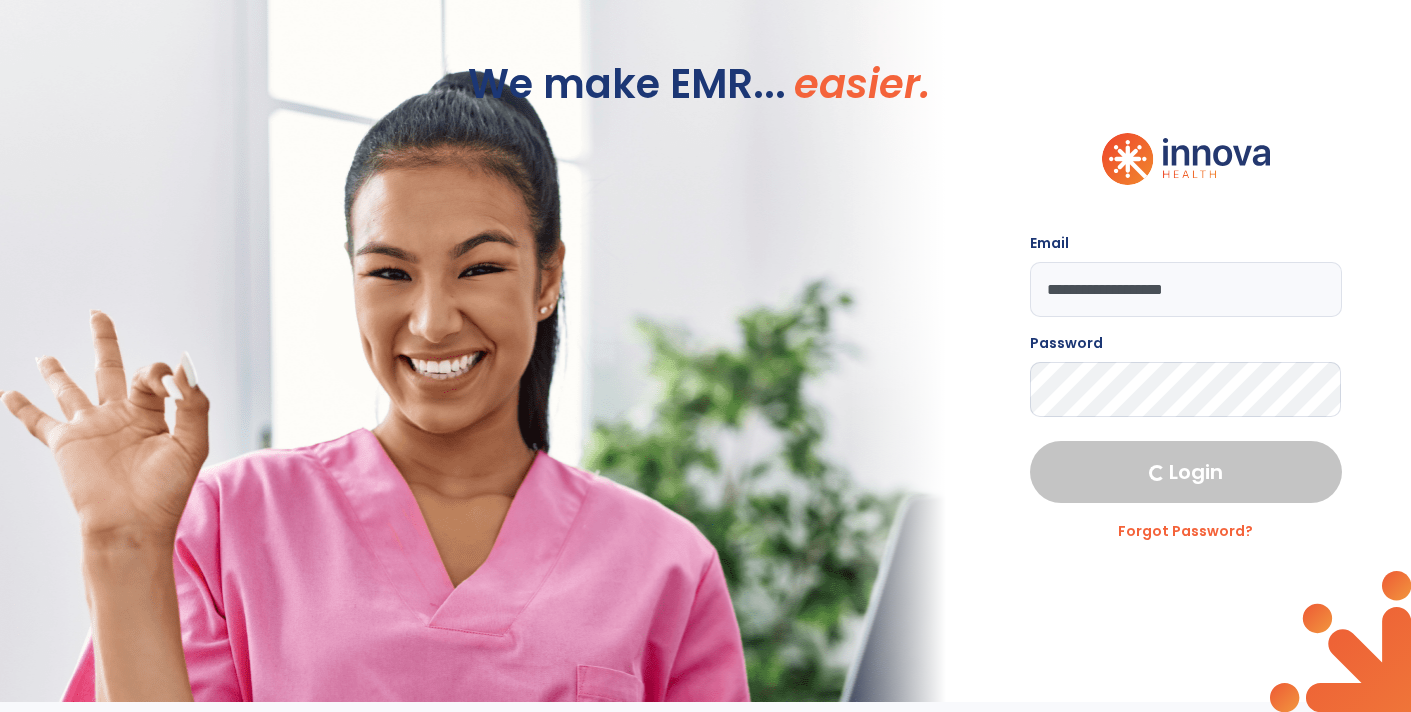 select on "****" 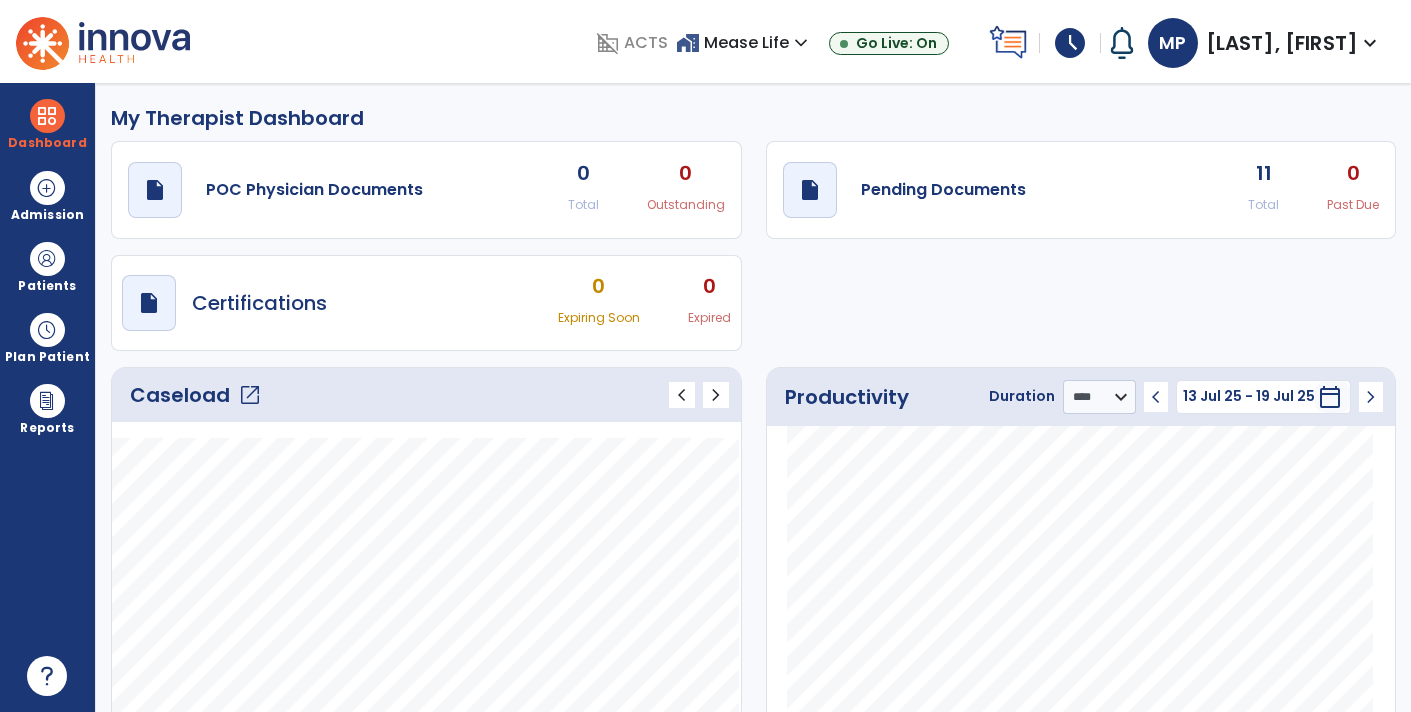 click on "draft   open_in_new  Pending Documents 11 Total 0 Past Due" 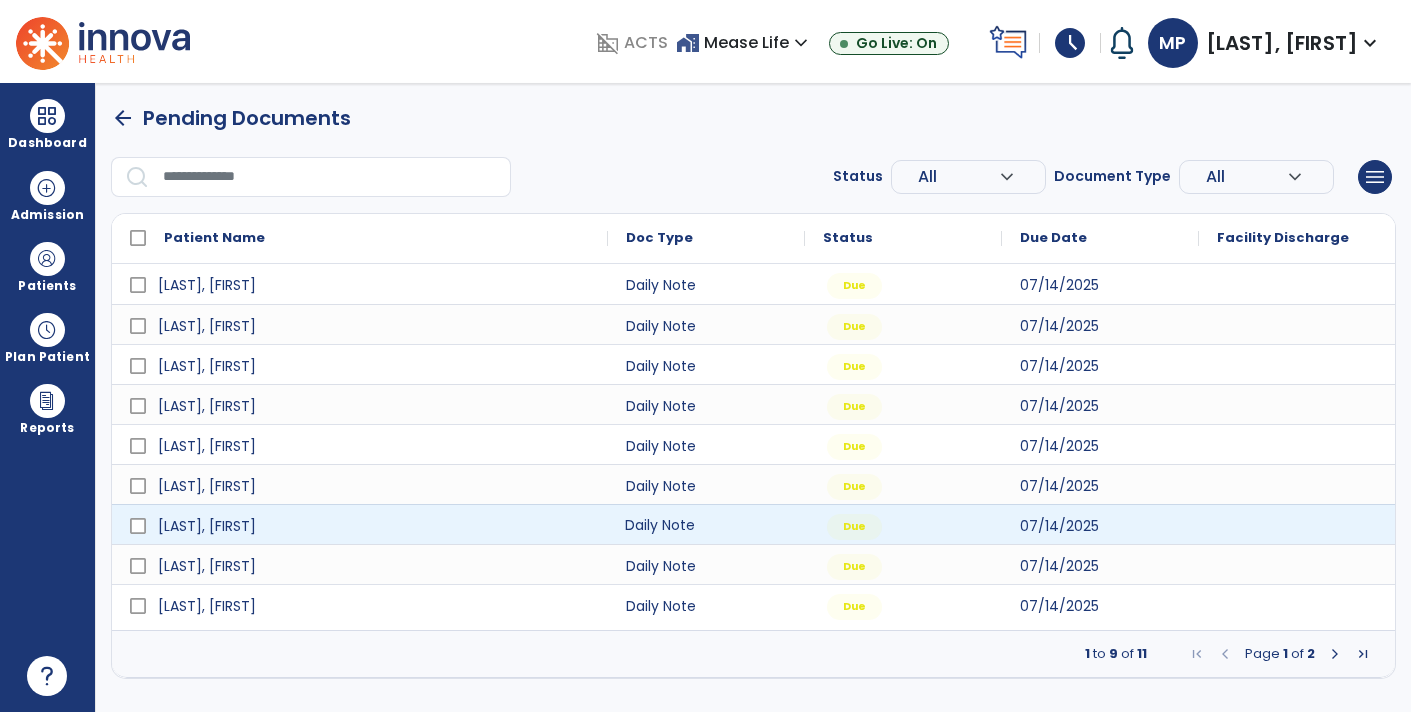 click on "Daily Note" at bounding box center [706, 524] 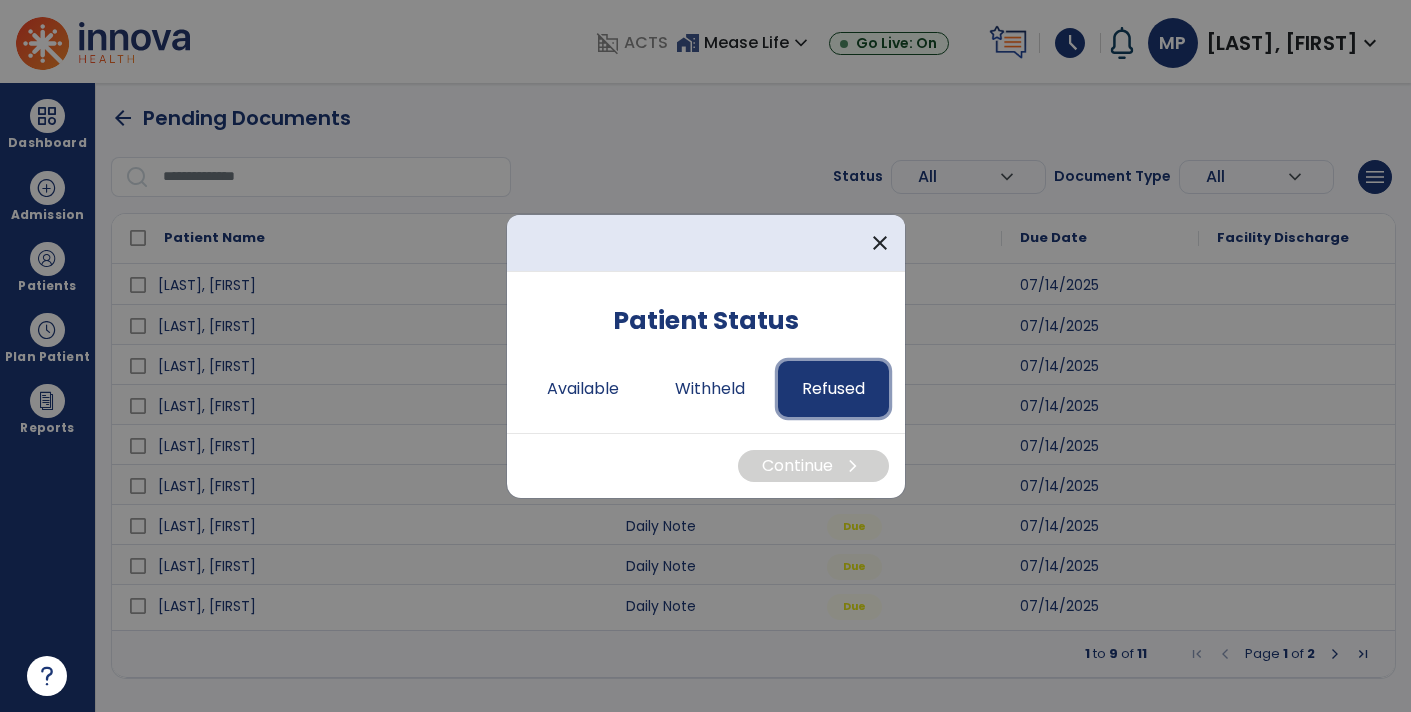 click on "Refused" at bounding box center (833, 389) 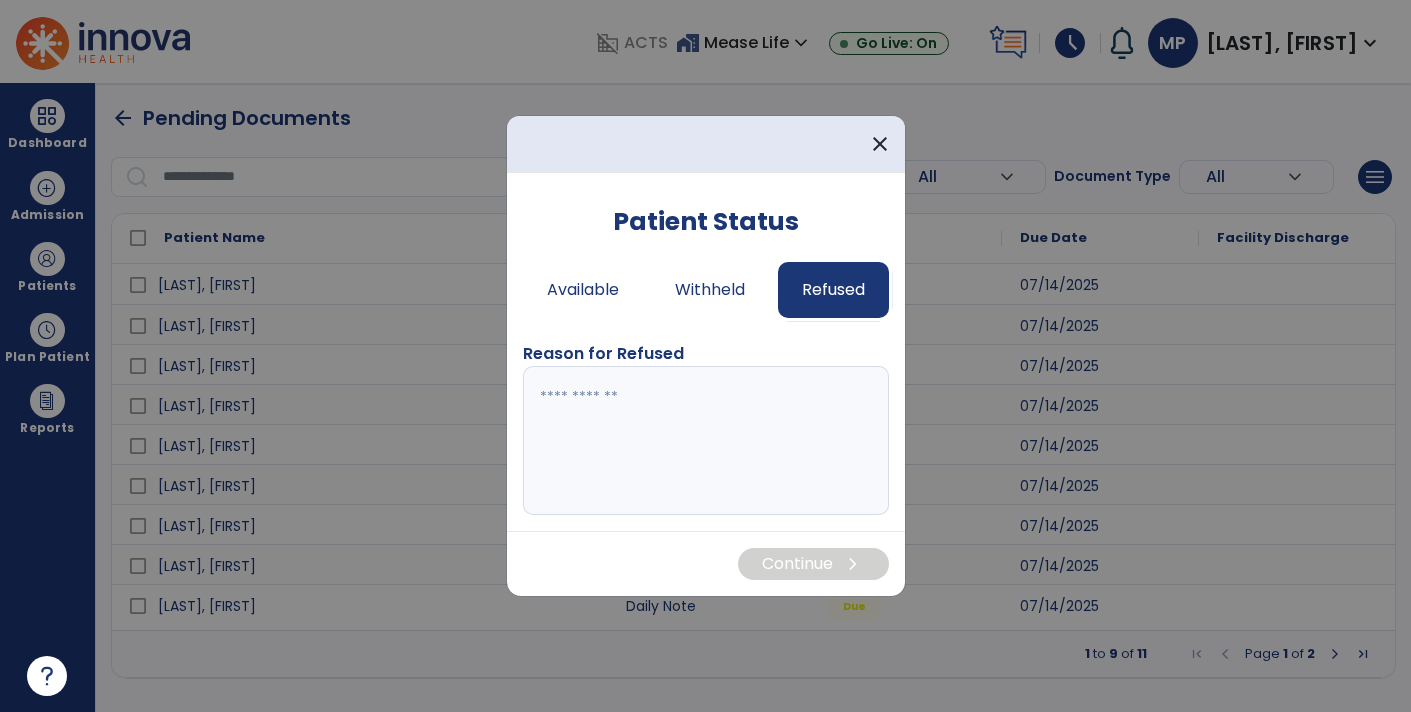 click at bounding box center [706, 441] 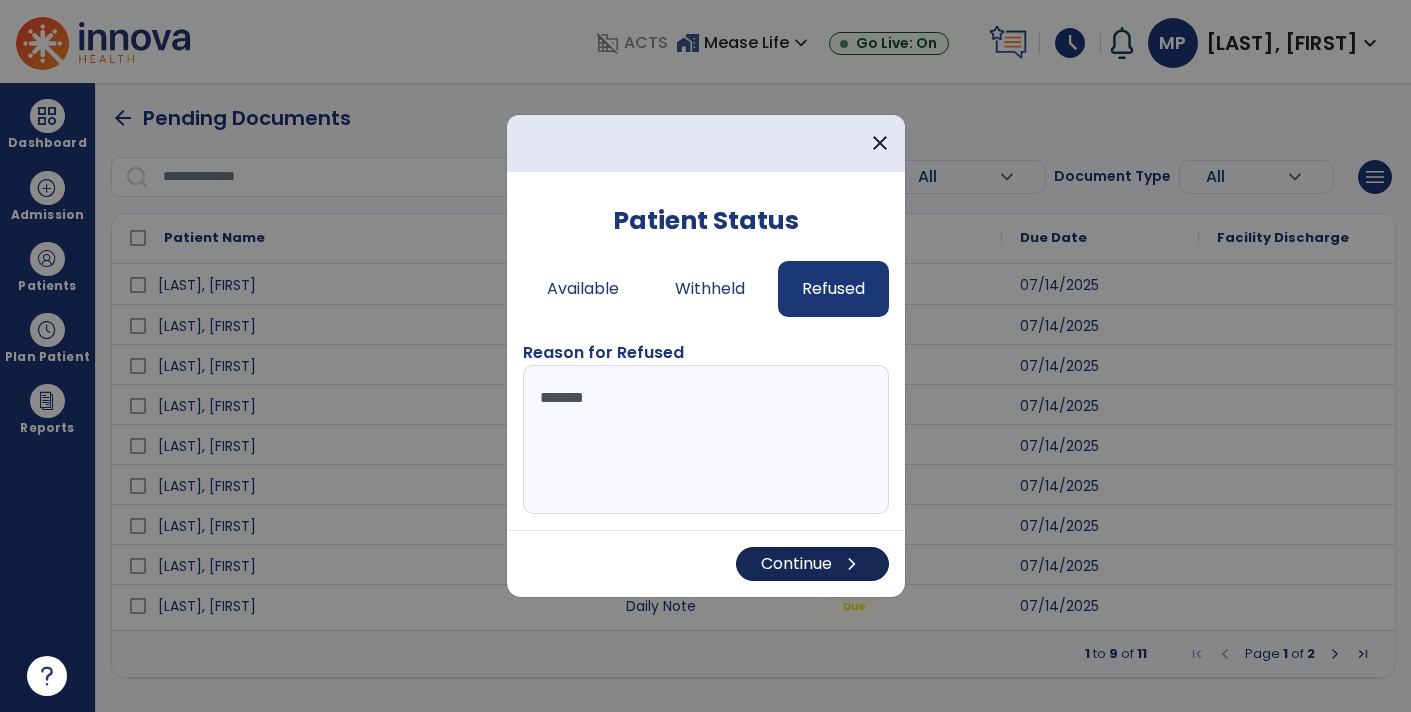 type on "*******" 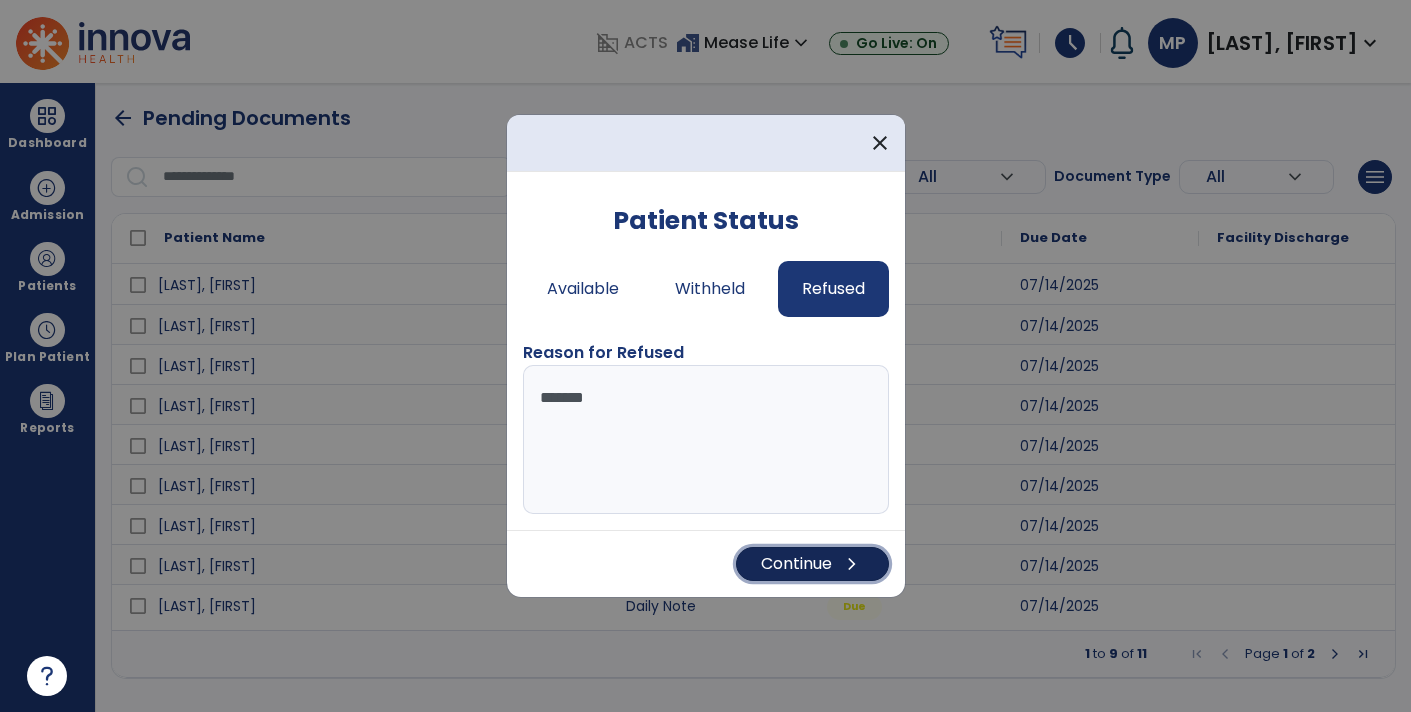 click on "Continue   chevron_right" at bounding box center (812, 564) 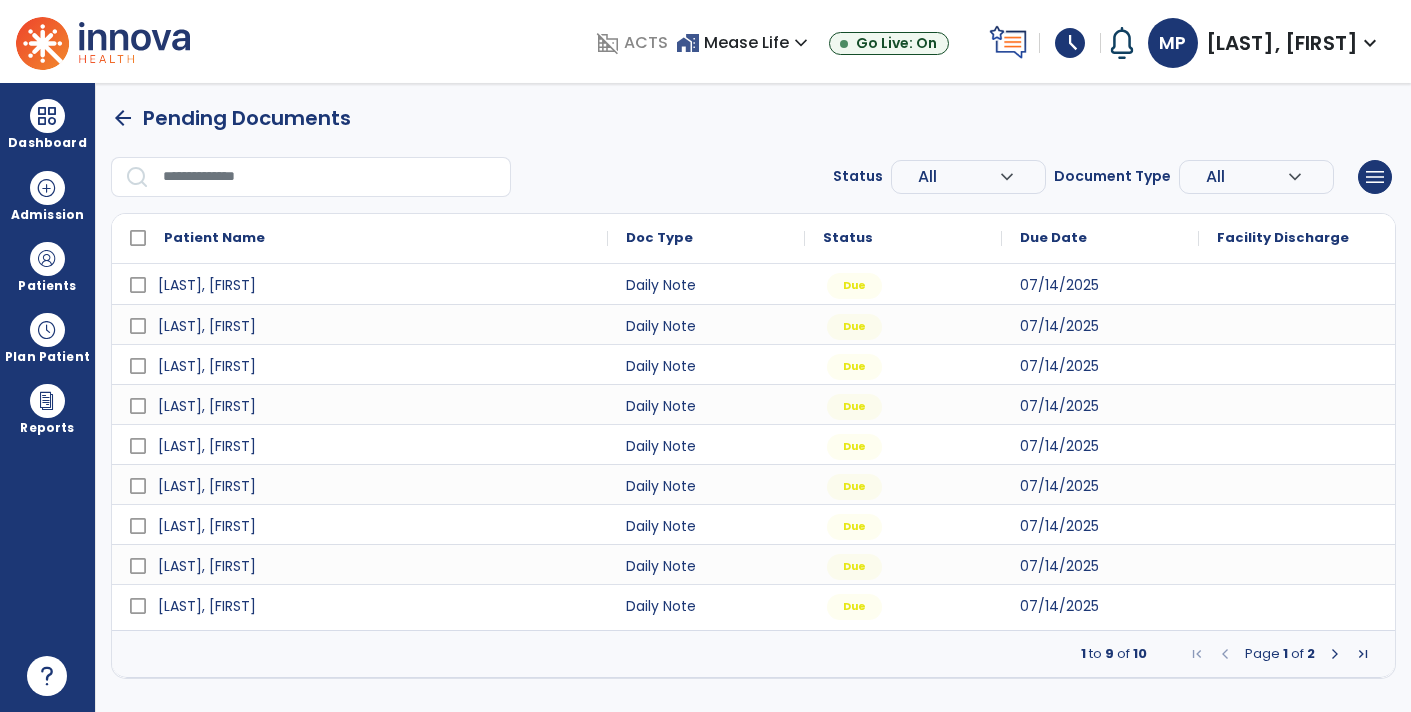click at bounding box center (1335, 654) 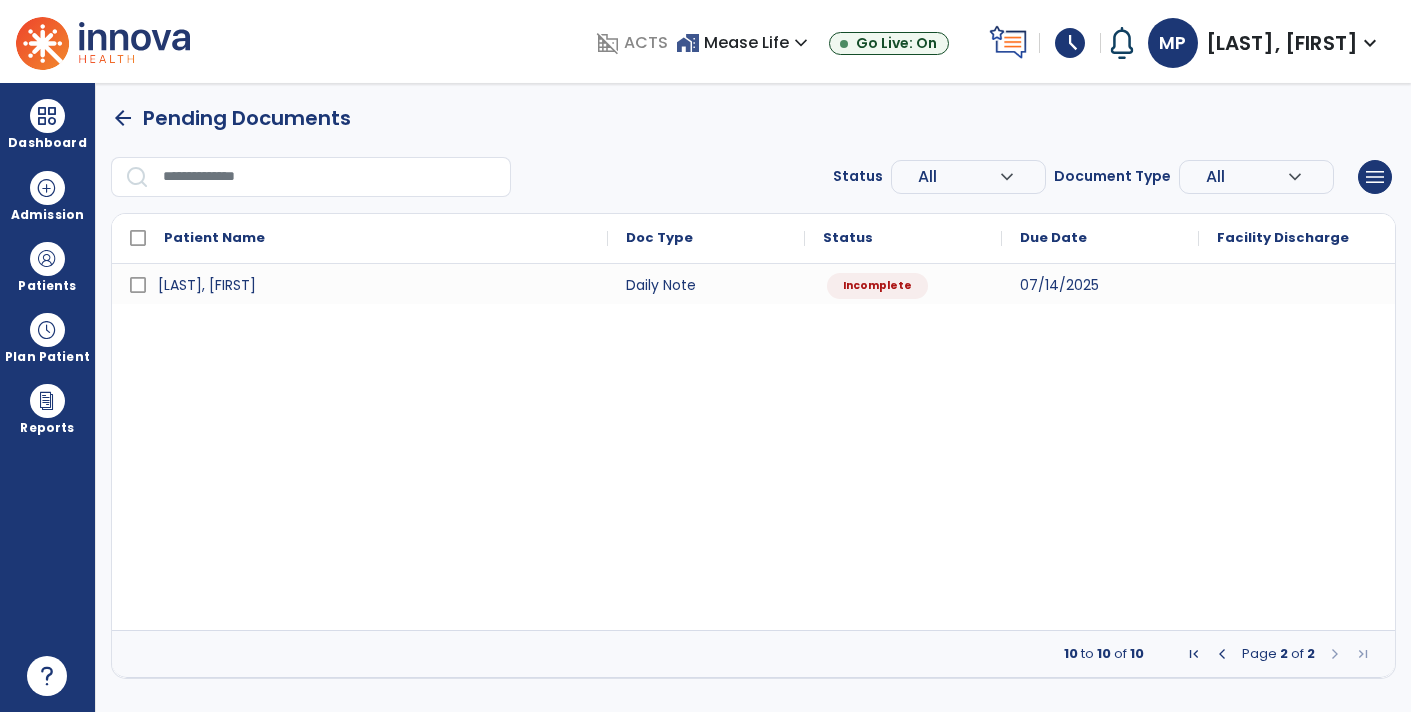 click at bounding box center (1222, 654) 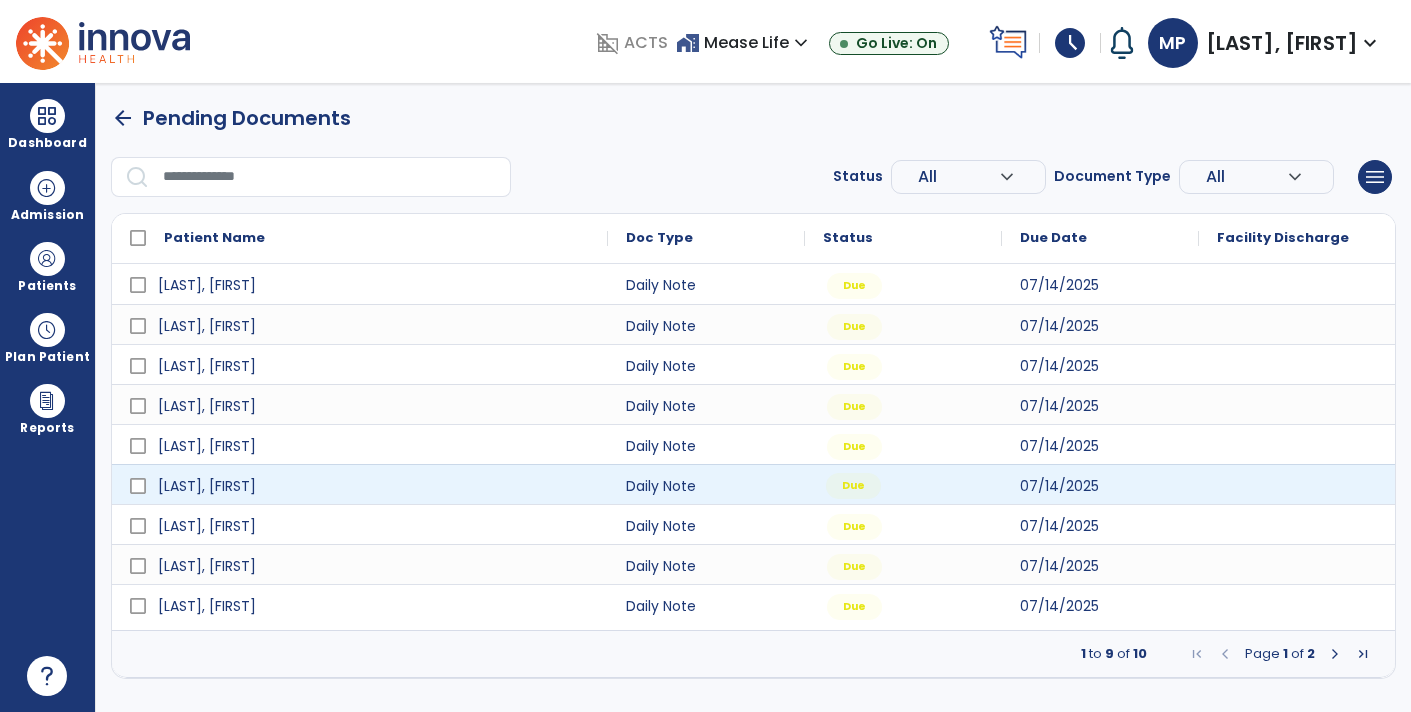 click on "Due" at bounding box center [903, 484] 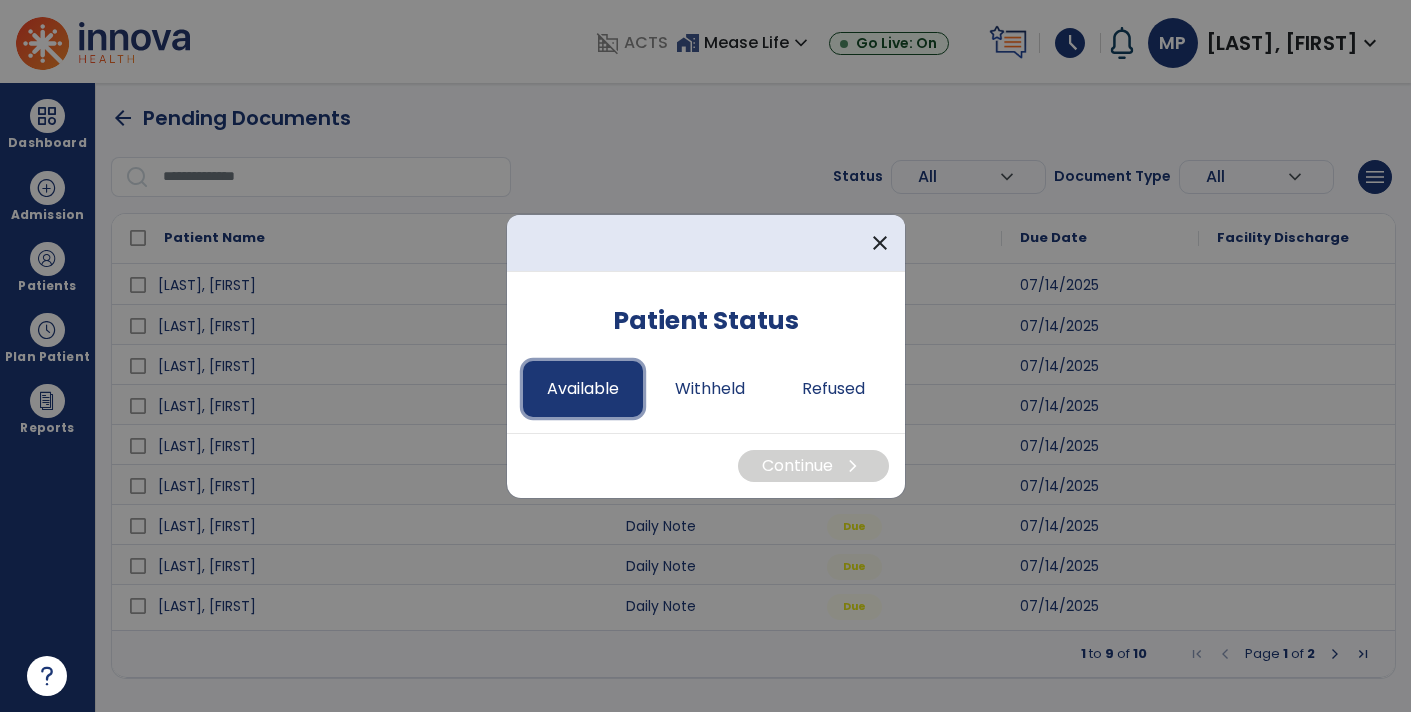 click on "Available" at bounding box center (583, 389) 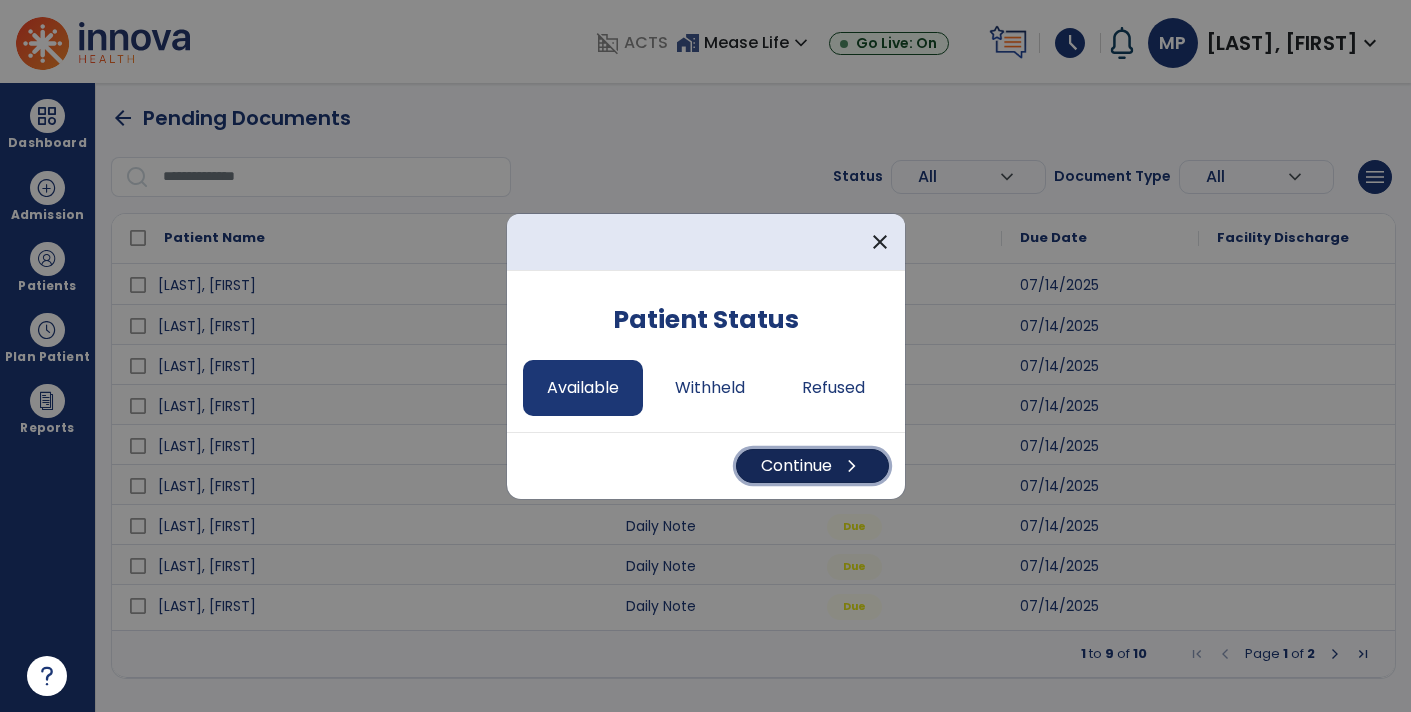 click on "Continue   chevron_right" at bounding box center (812, 466) 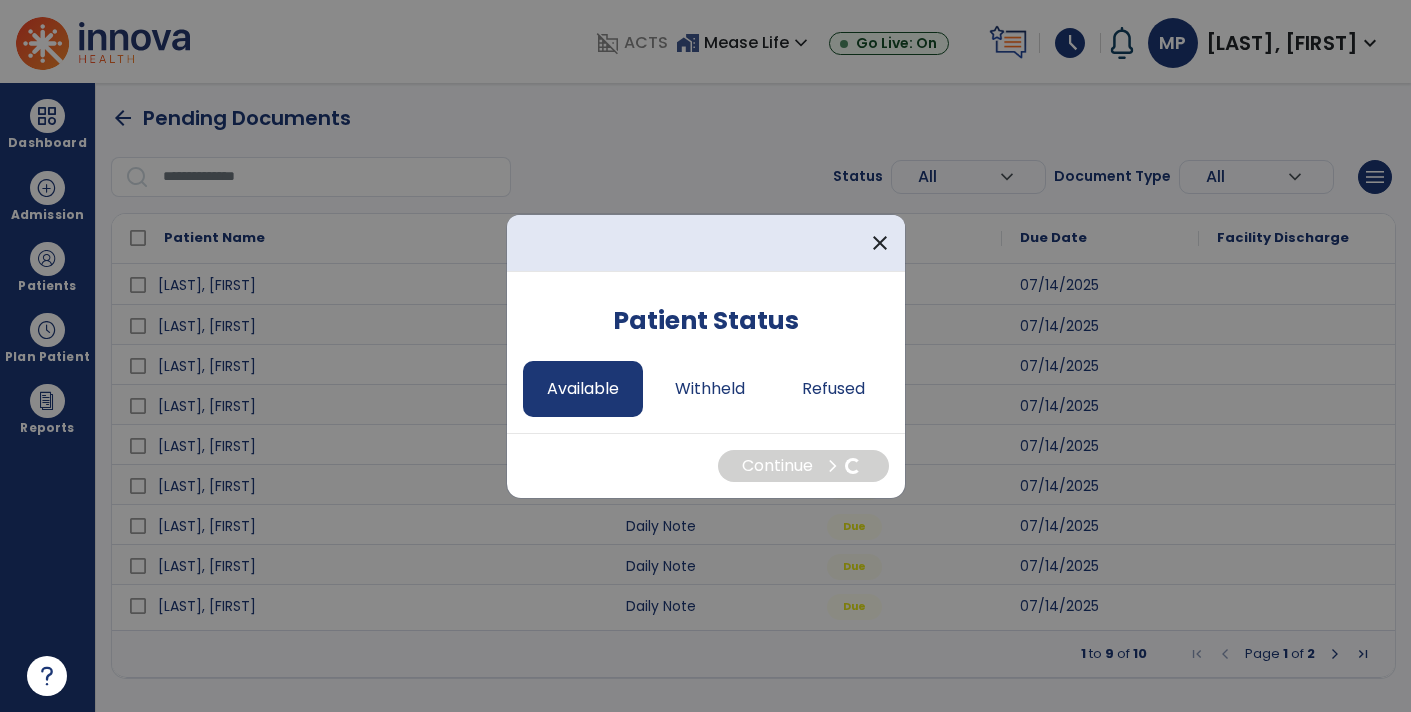 select on "*" 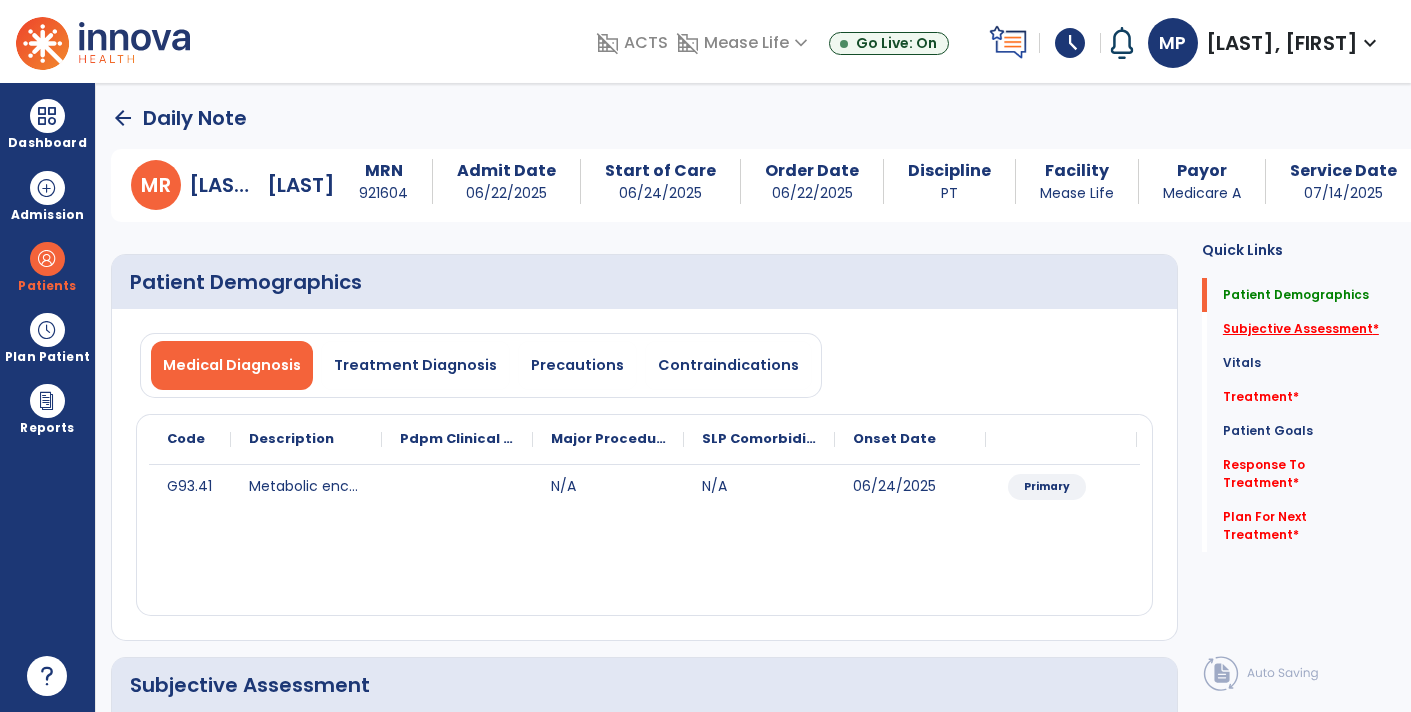 click on "Subjective Assessment   *" 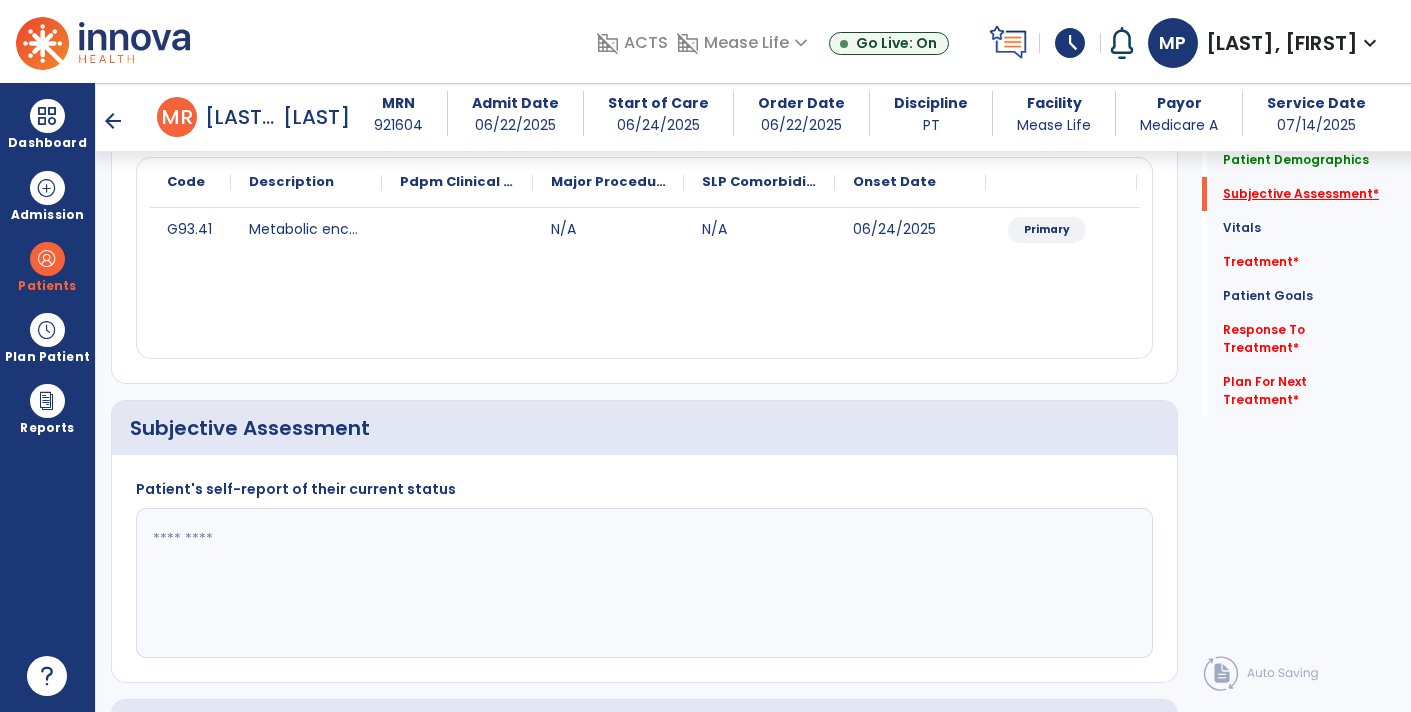 scroll, scrollTop: 399, scrollLeft: 0, axis: vertical 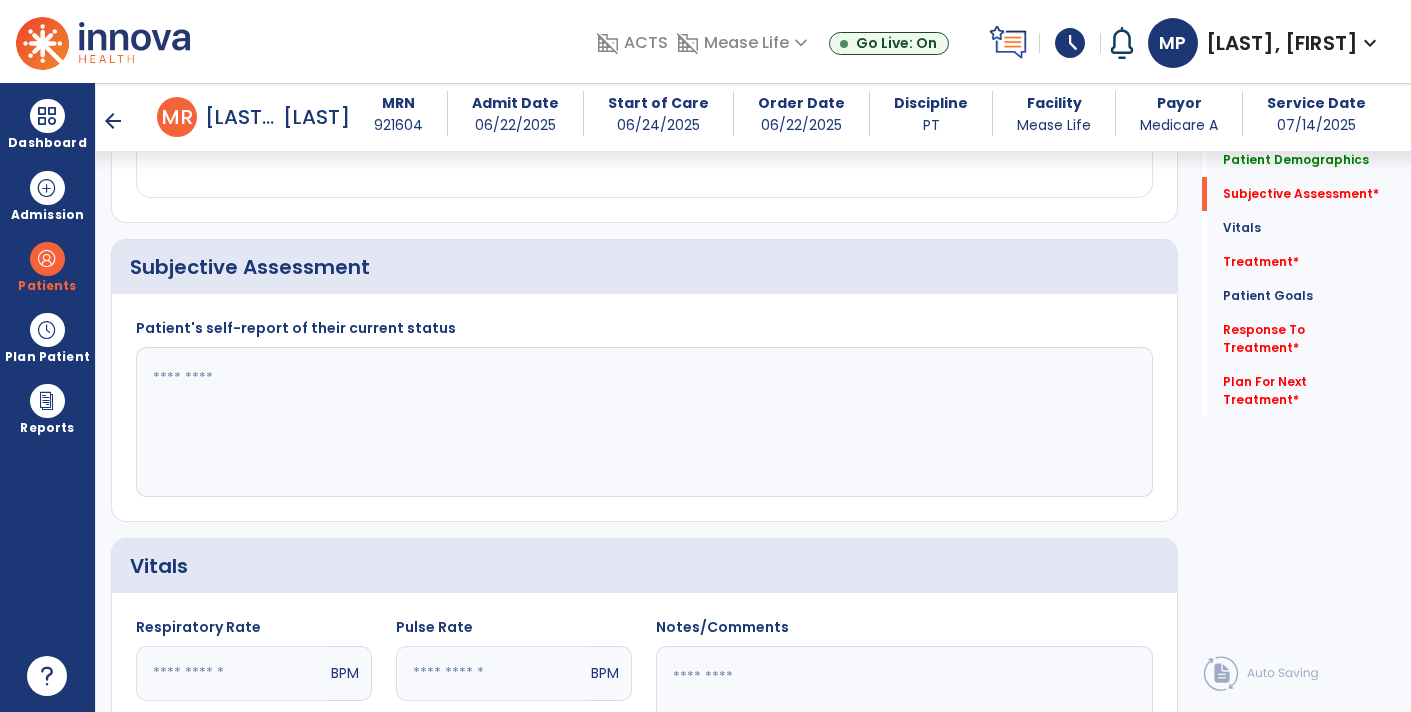 click 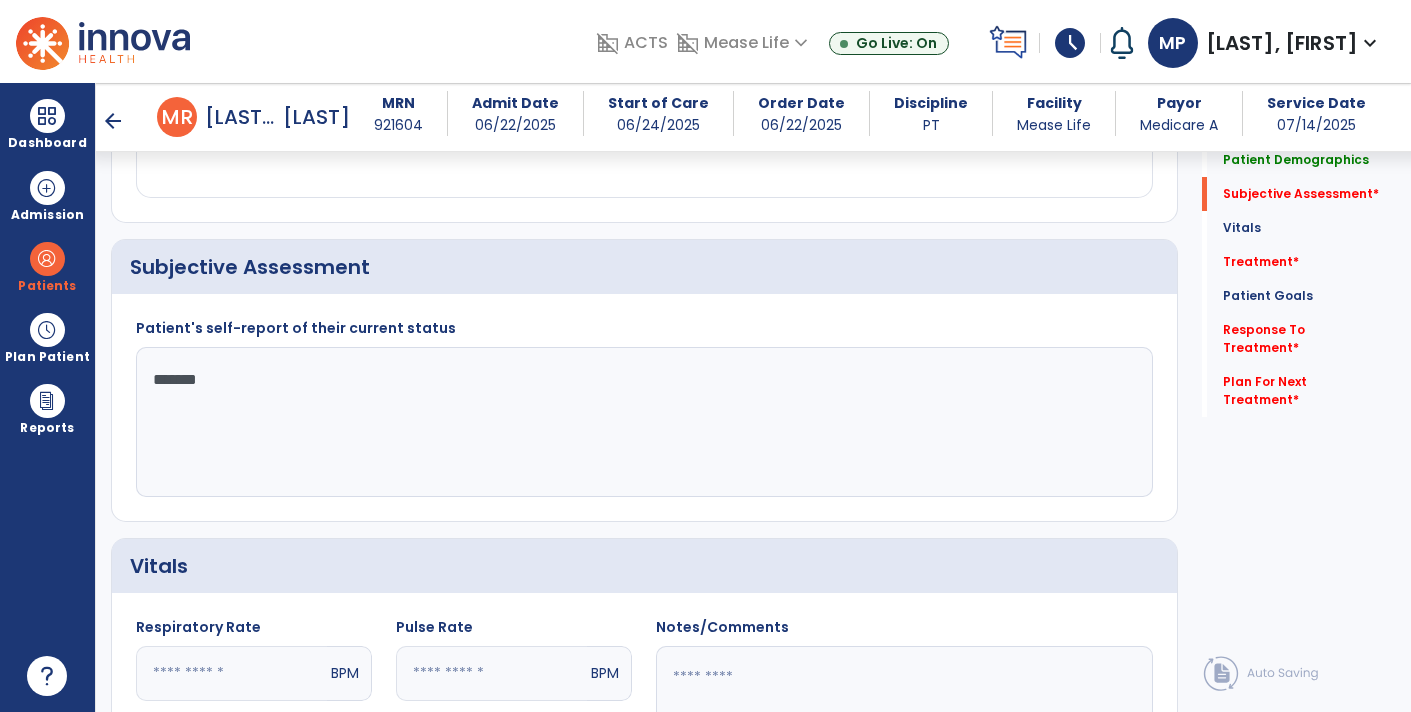type on "********" 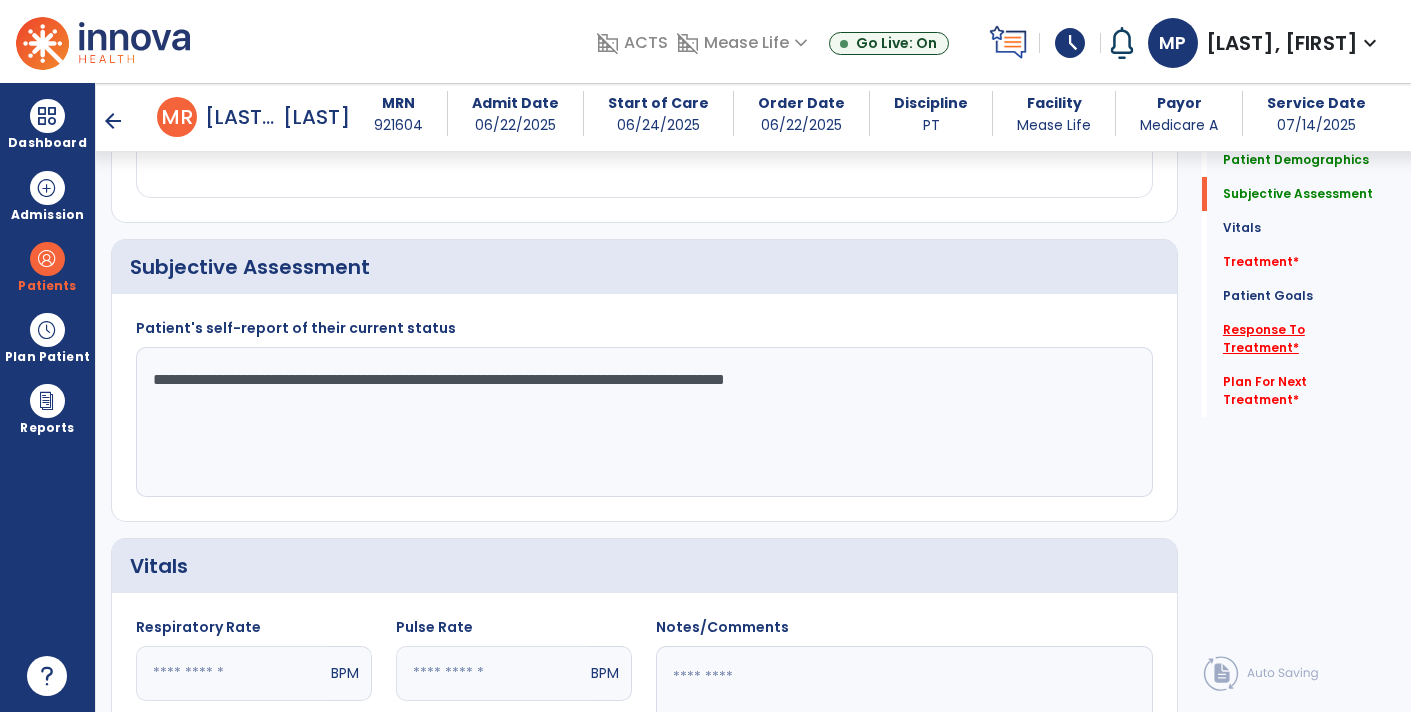 type on "**********" 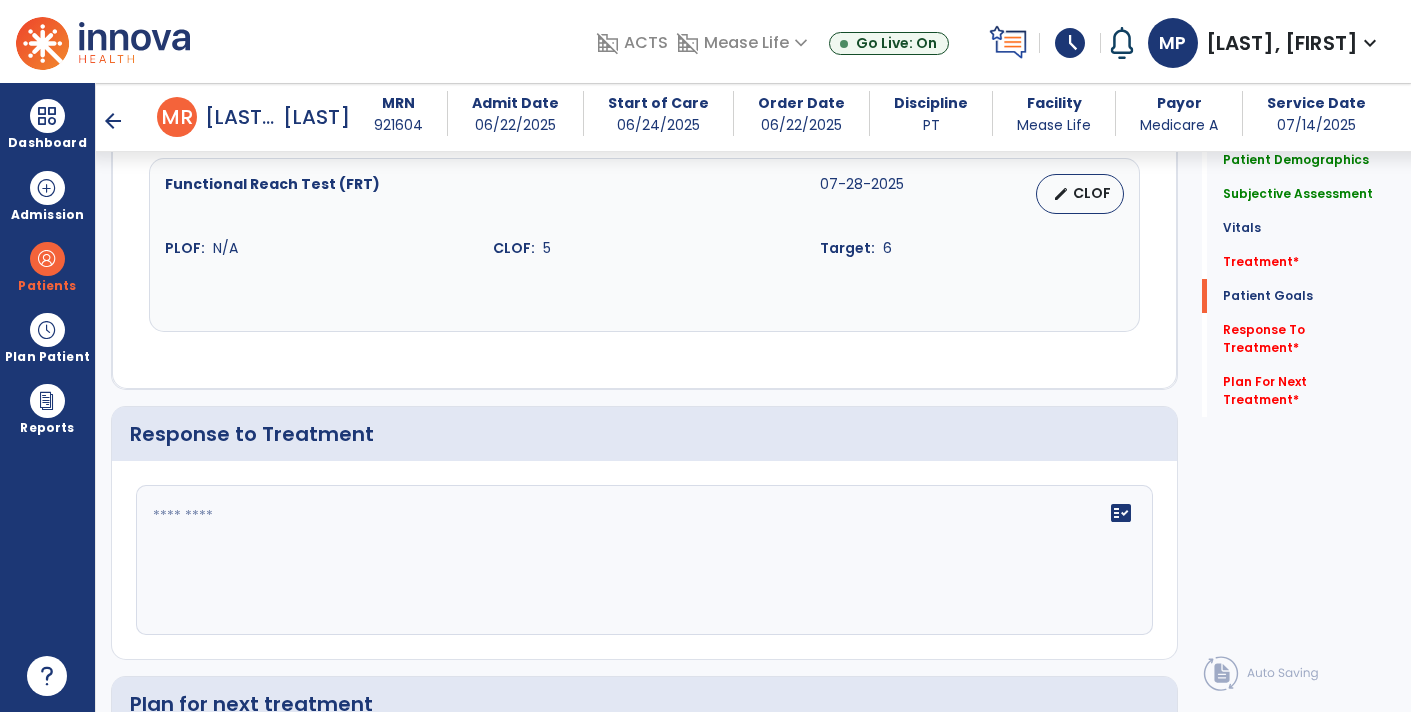 scroll, scrollTop: 2653, scrollLeft: 0, axis: vertical 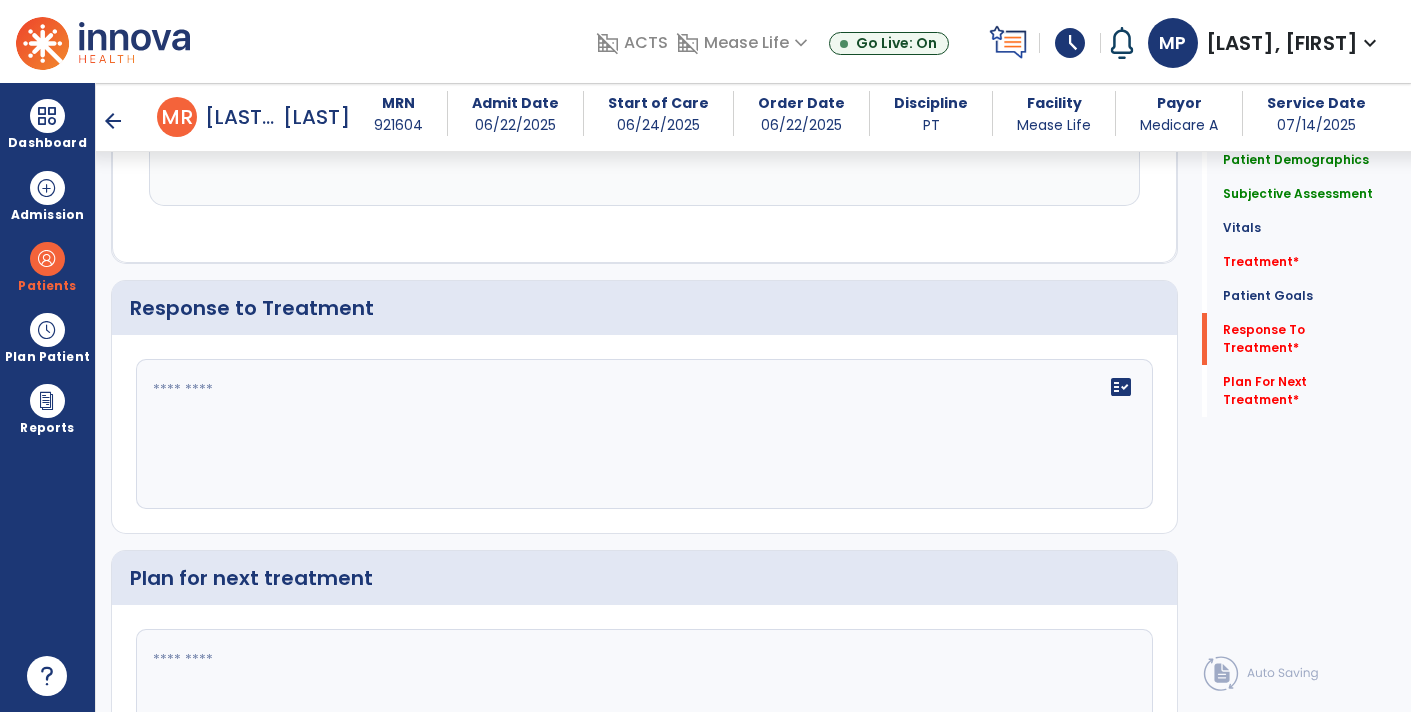 click on "fact_check" 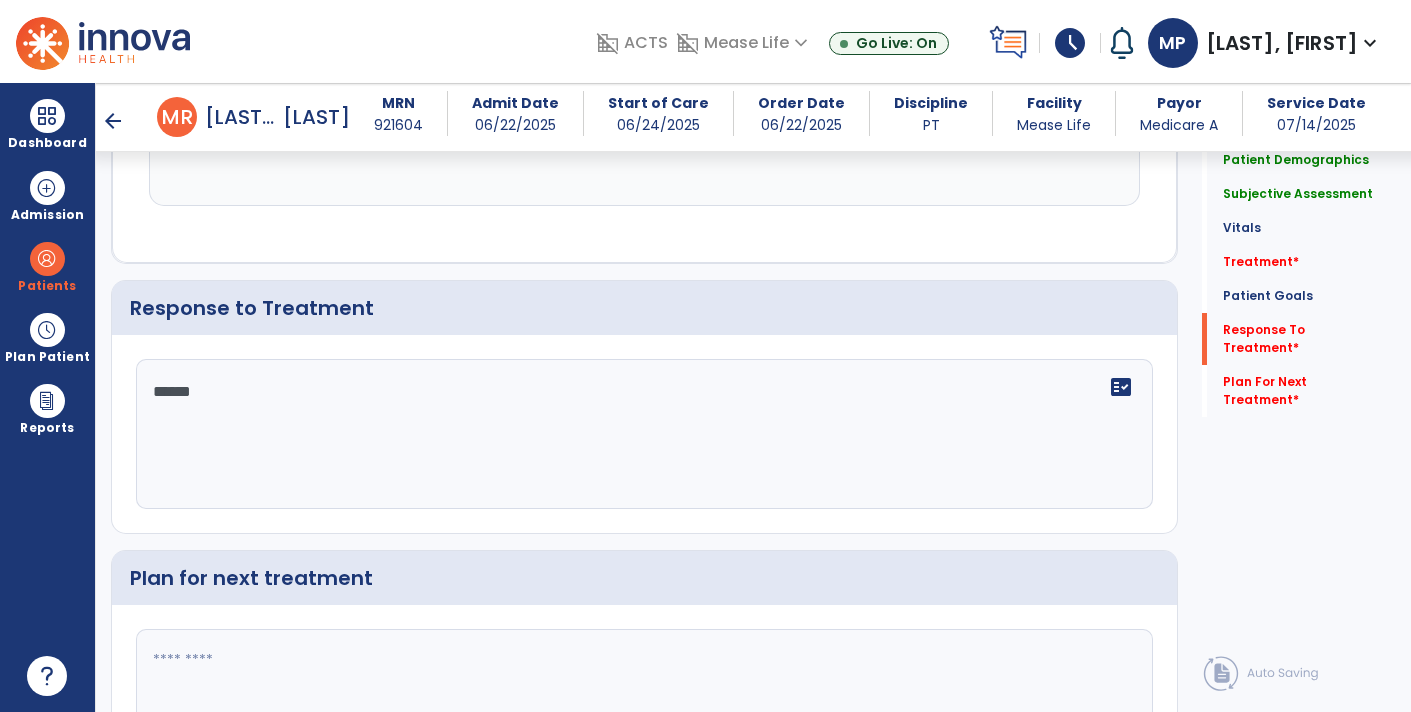 type on "*******" 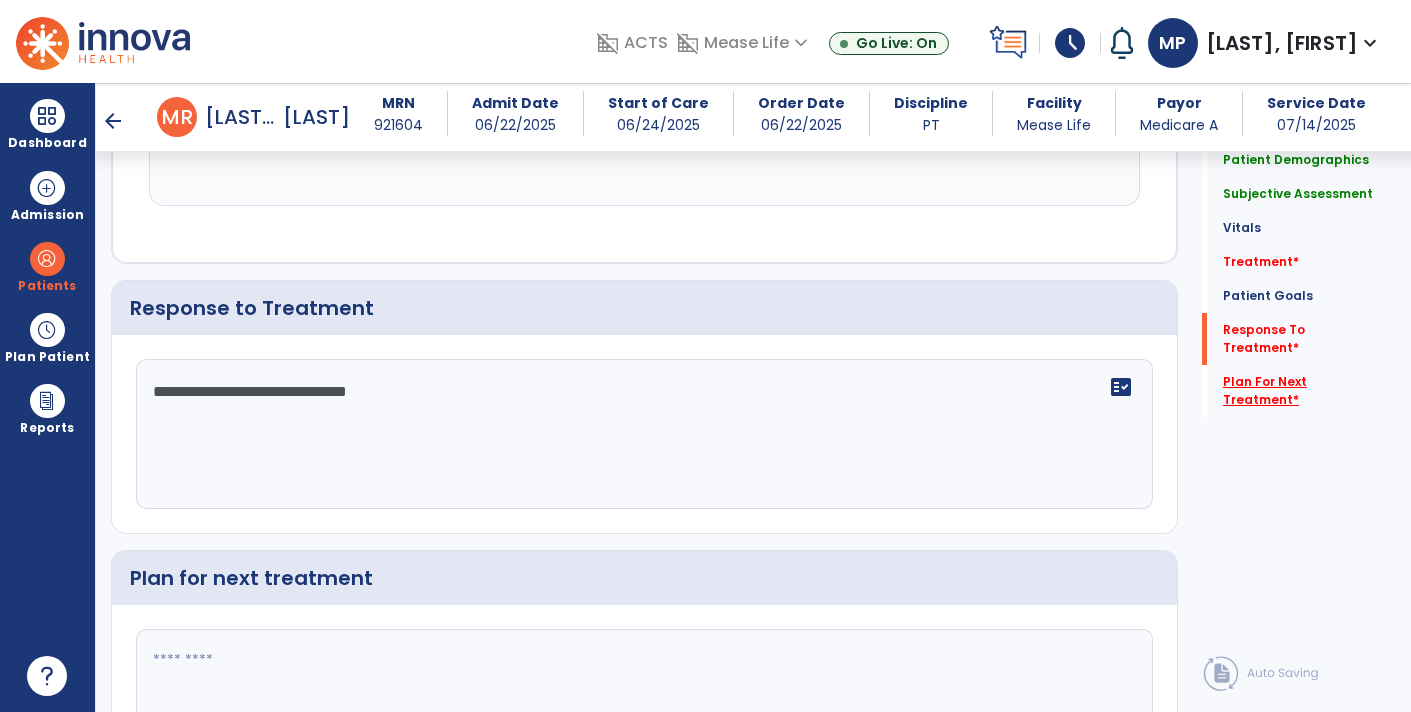 type on "**********" 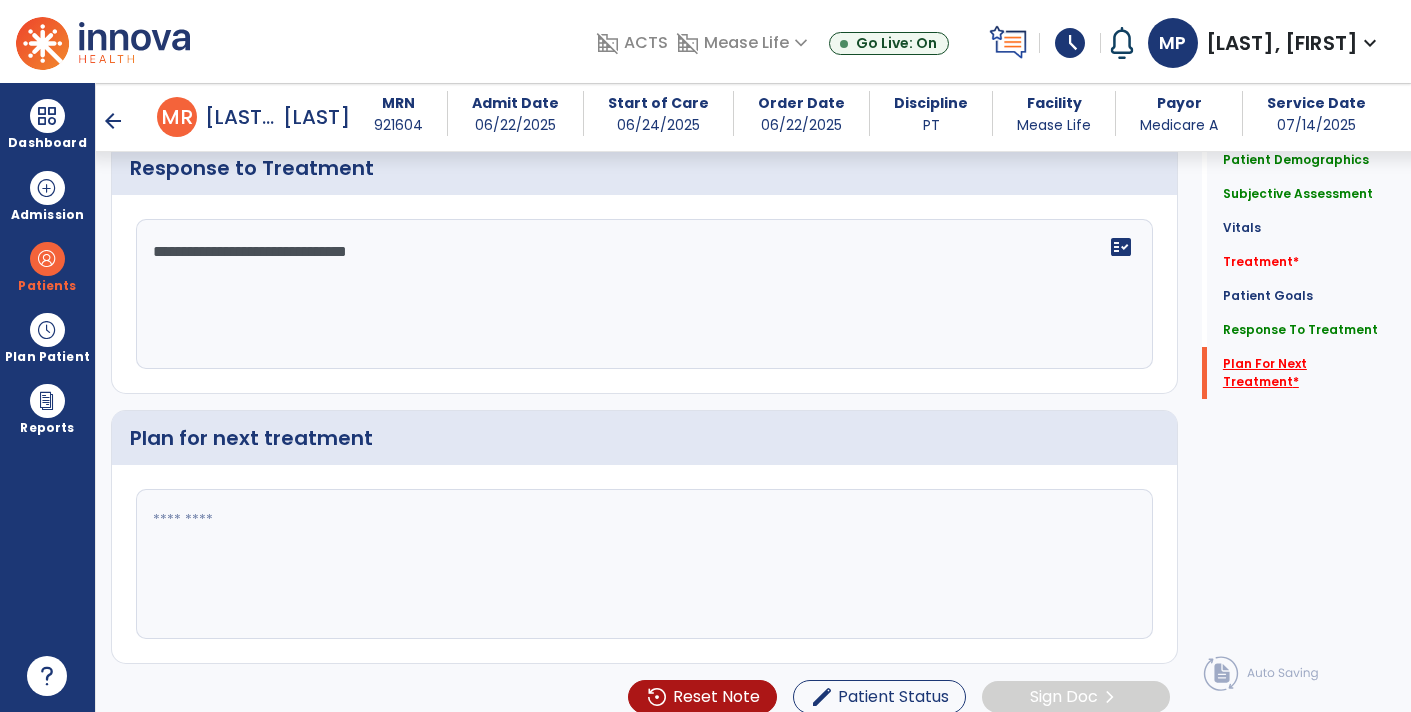 scroll, scrollTop: 2799, scrollLeft: 0, axis: vertical 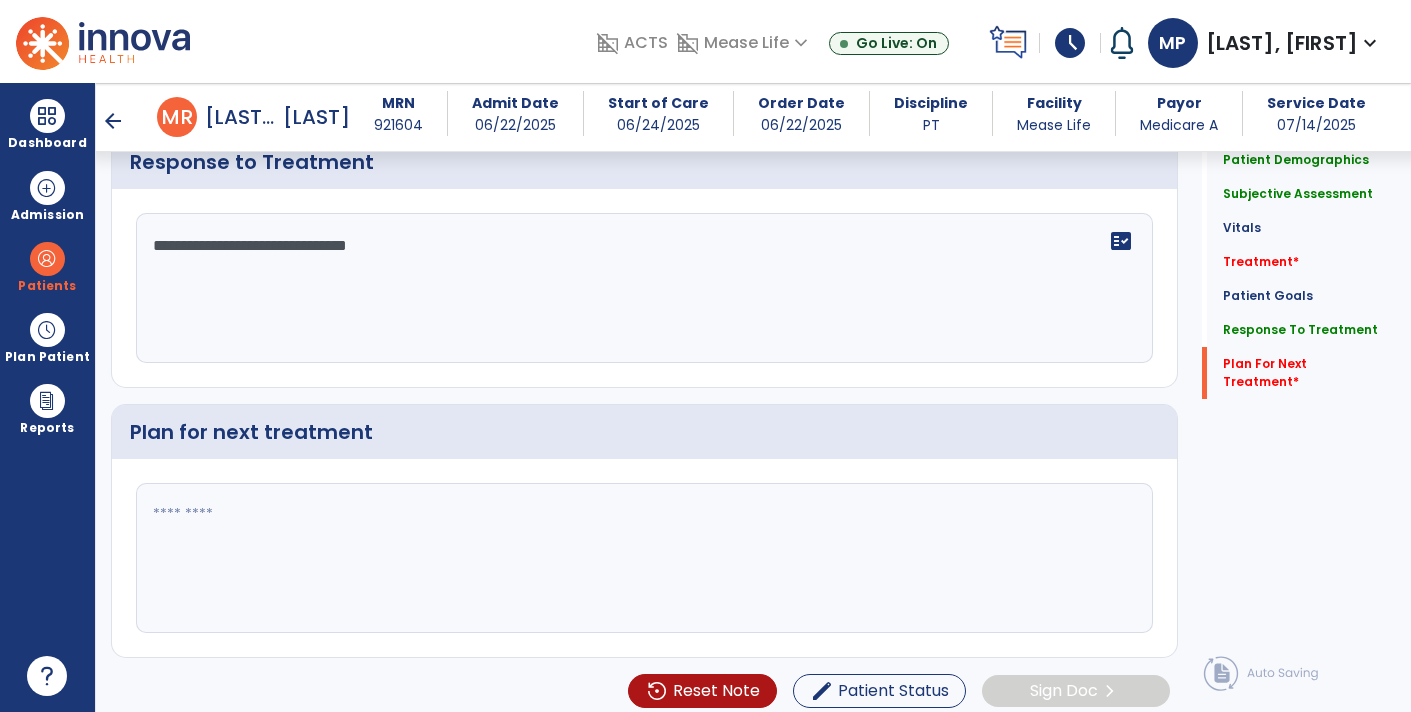 click 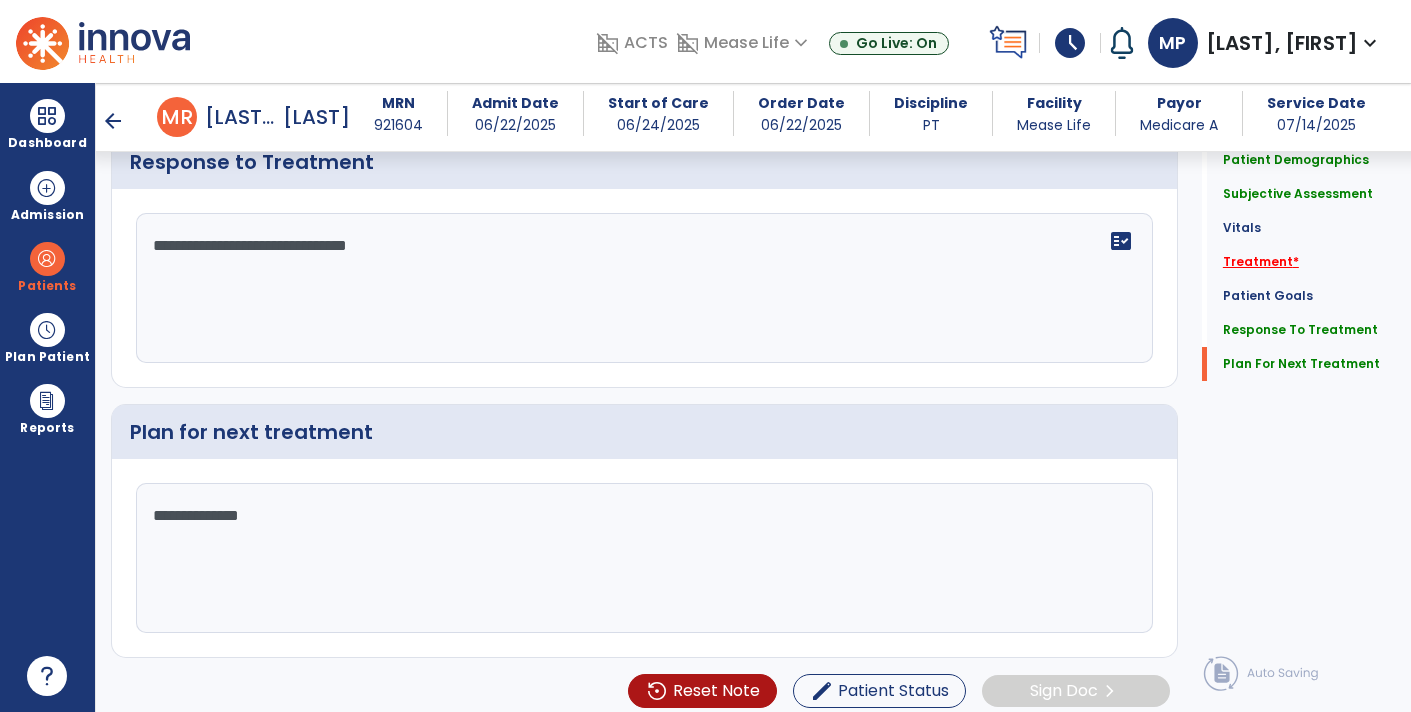 type on "**********" 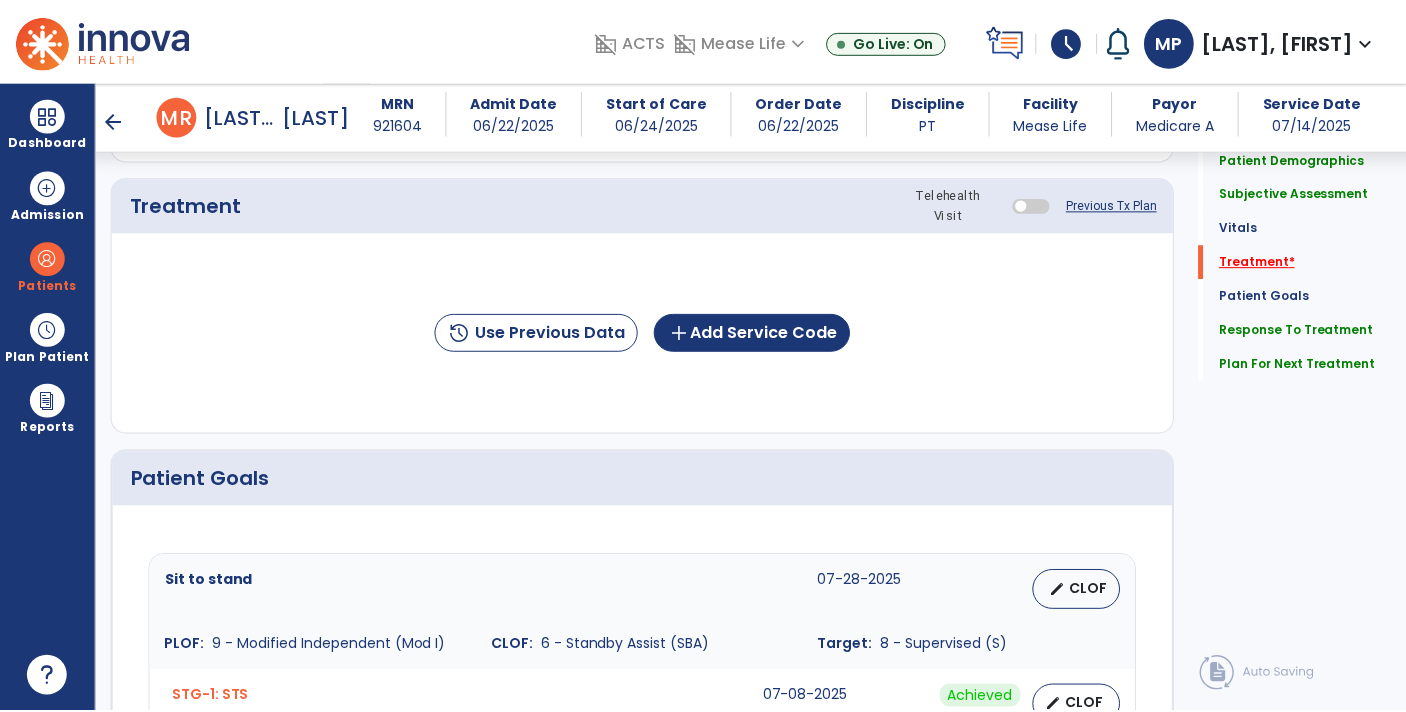 scroll, scrollTop: 1085, scrollLeft: 0, axis: vertical 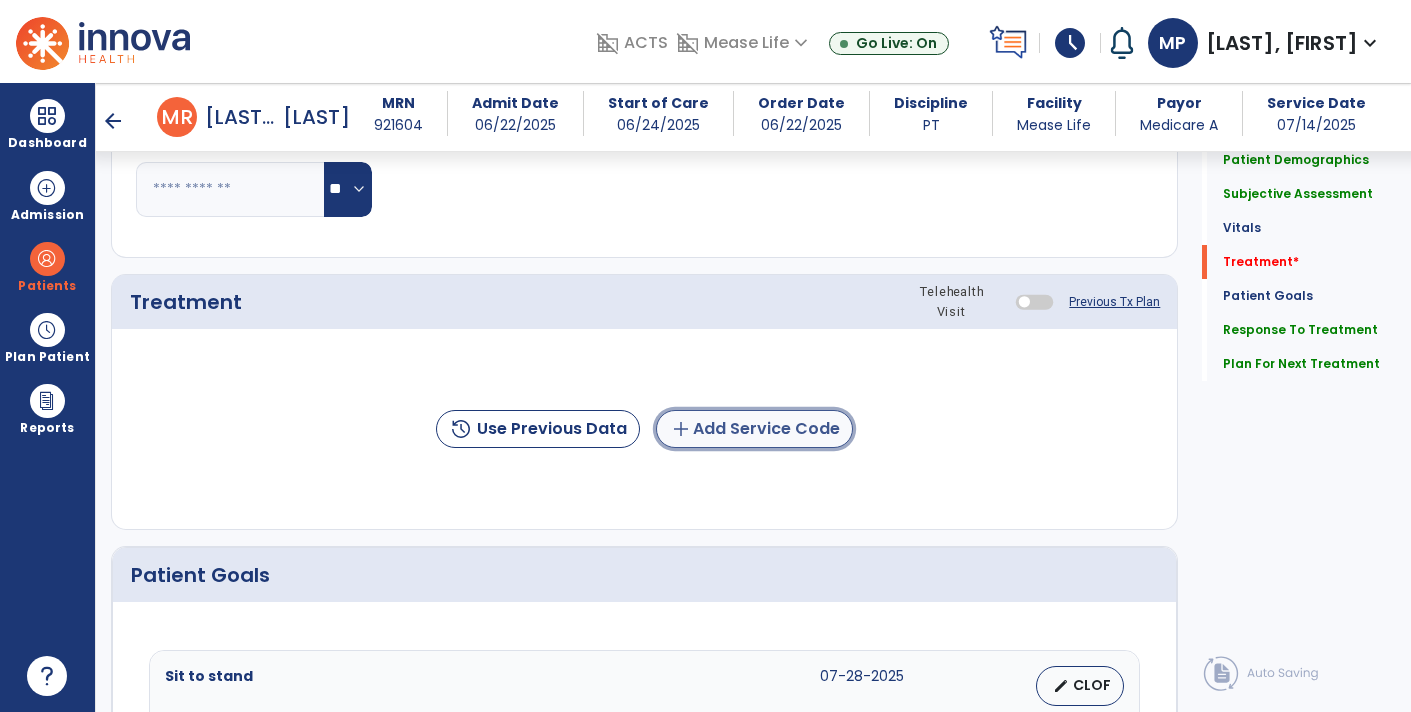 click on "add  Add Service Code" 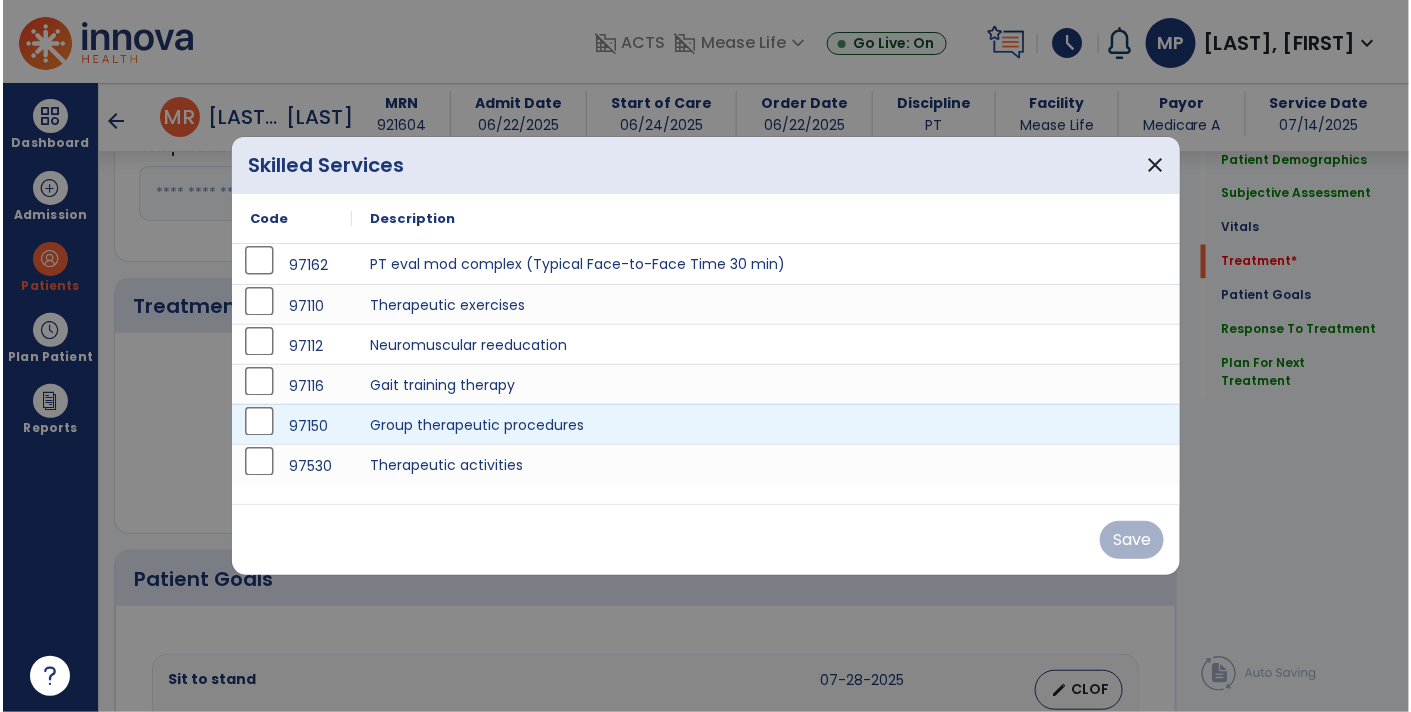 scroll, scrollTop: 1085, scrollLeft: 0, axis: vertical 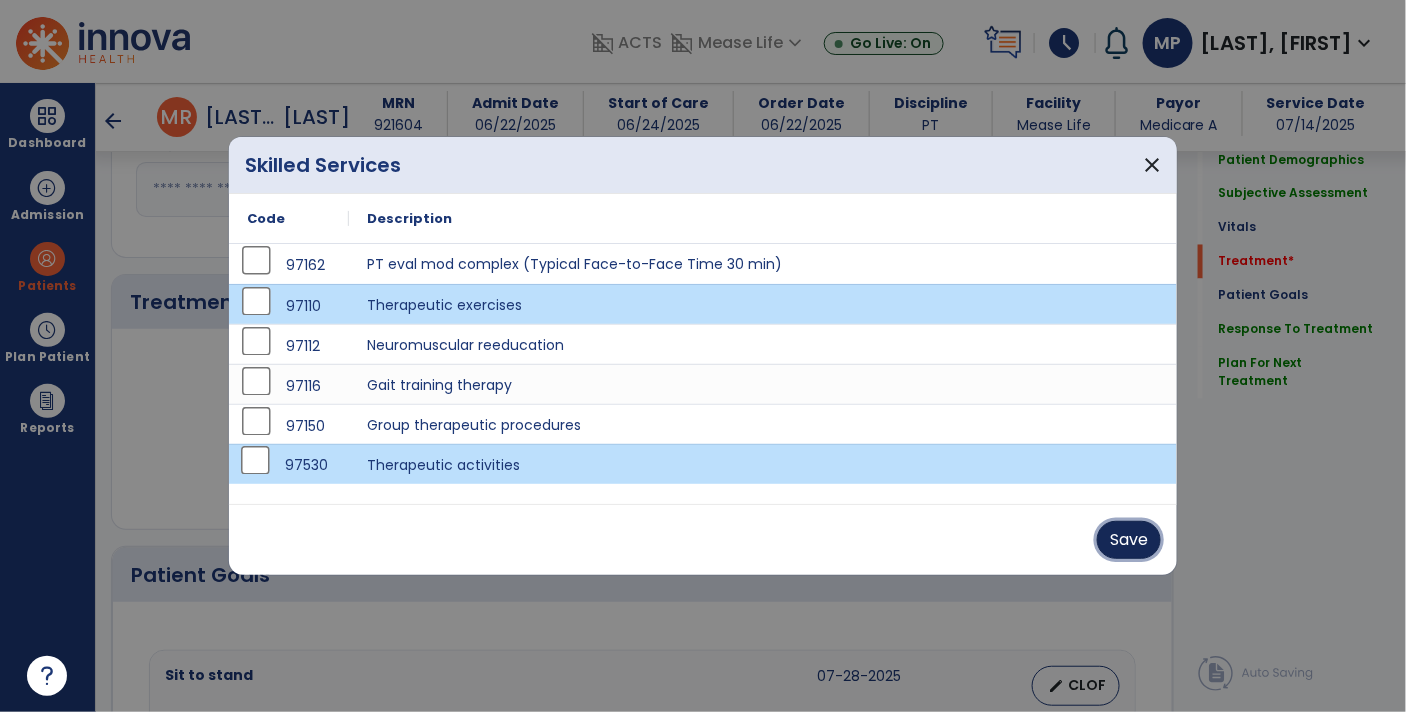 click on "Save" at bounding box center (1129, 540) 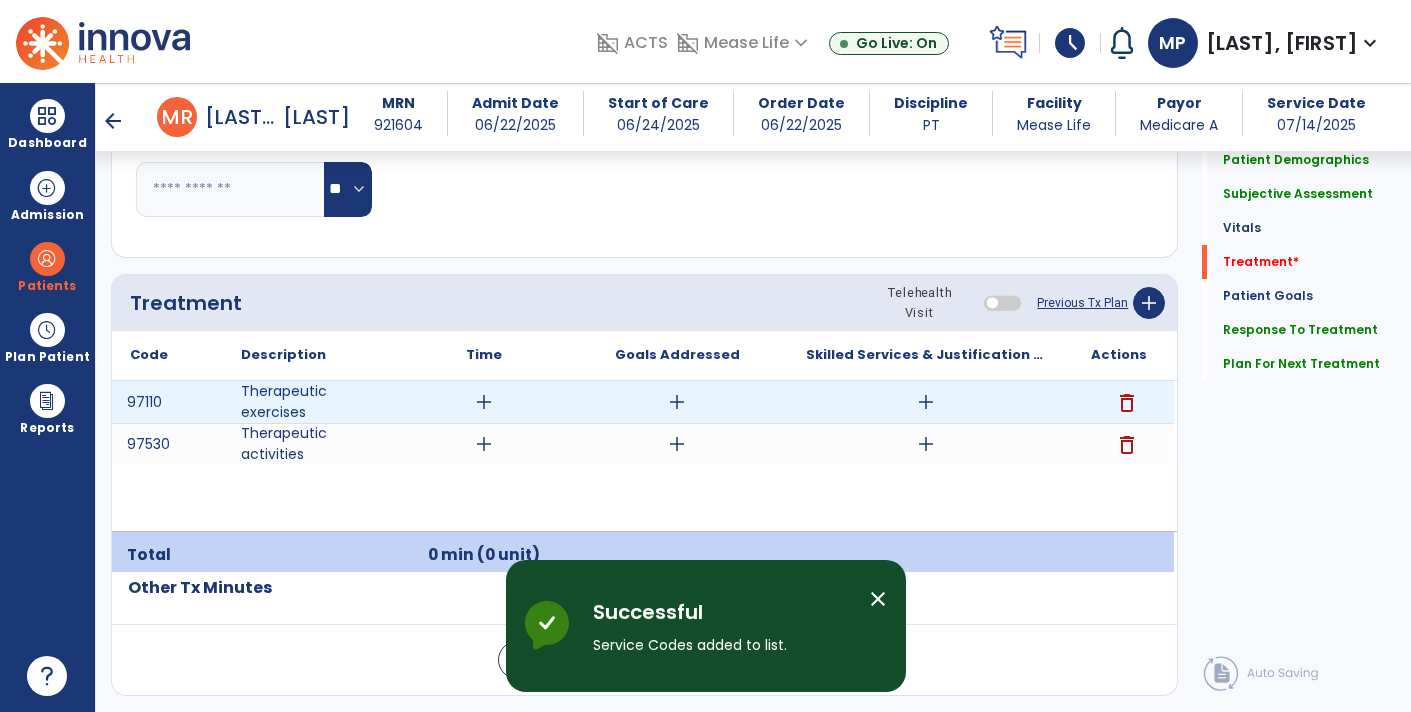 click on "add" at bounding box center (484, 402) 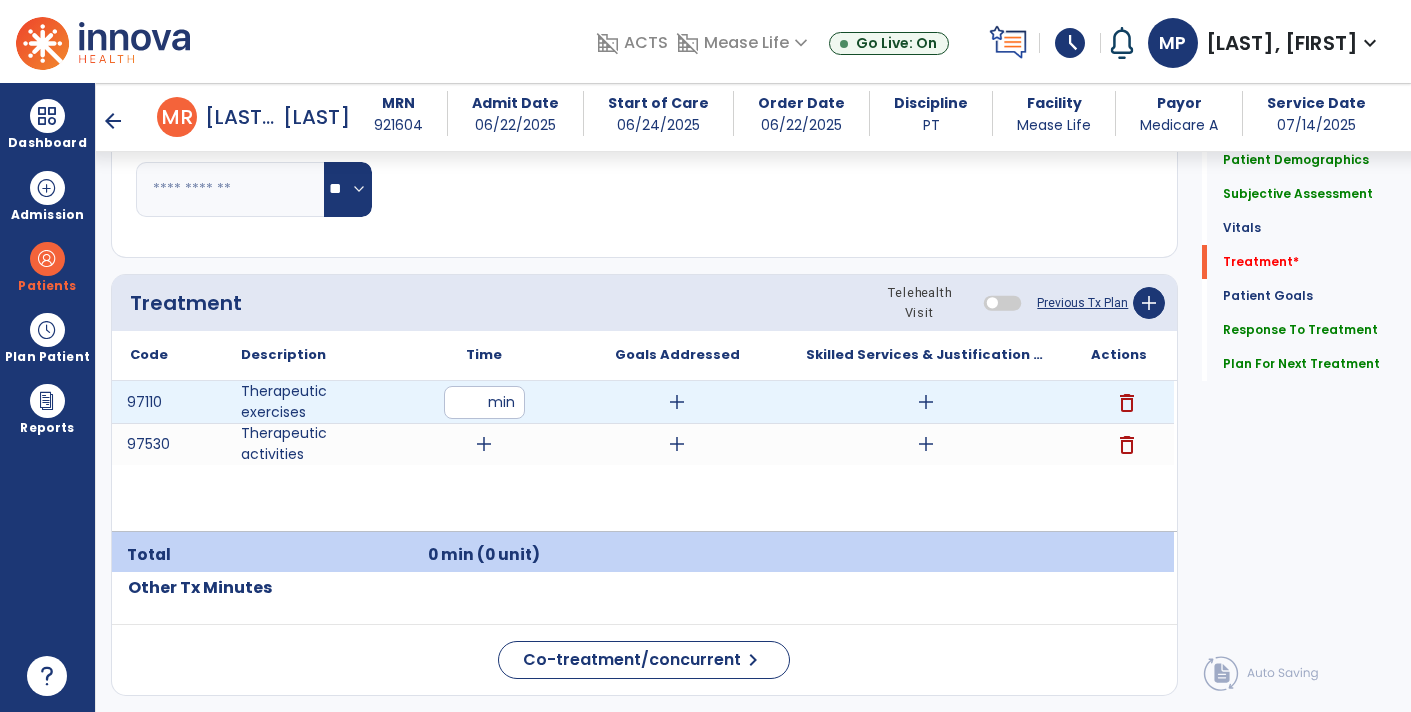 type on "**" 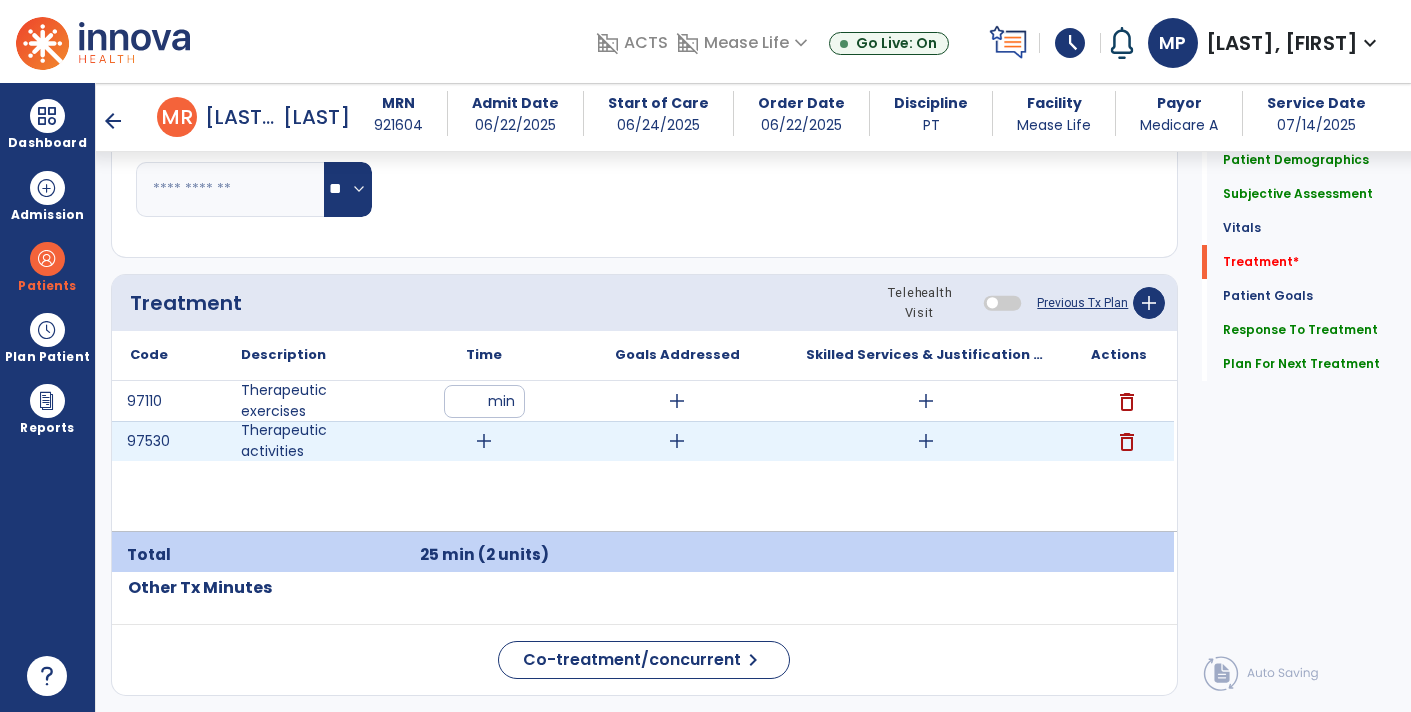 click on "add" at bounding box center [484, 441] 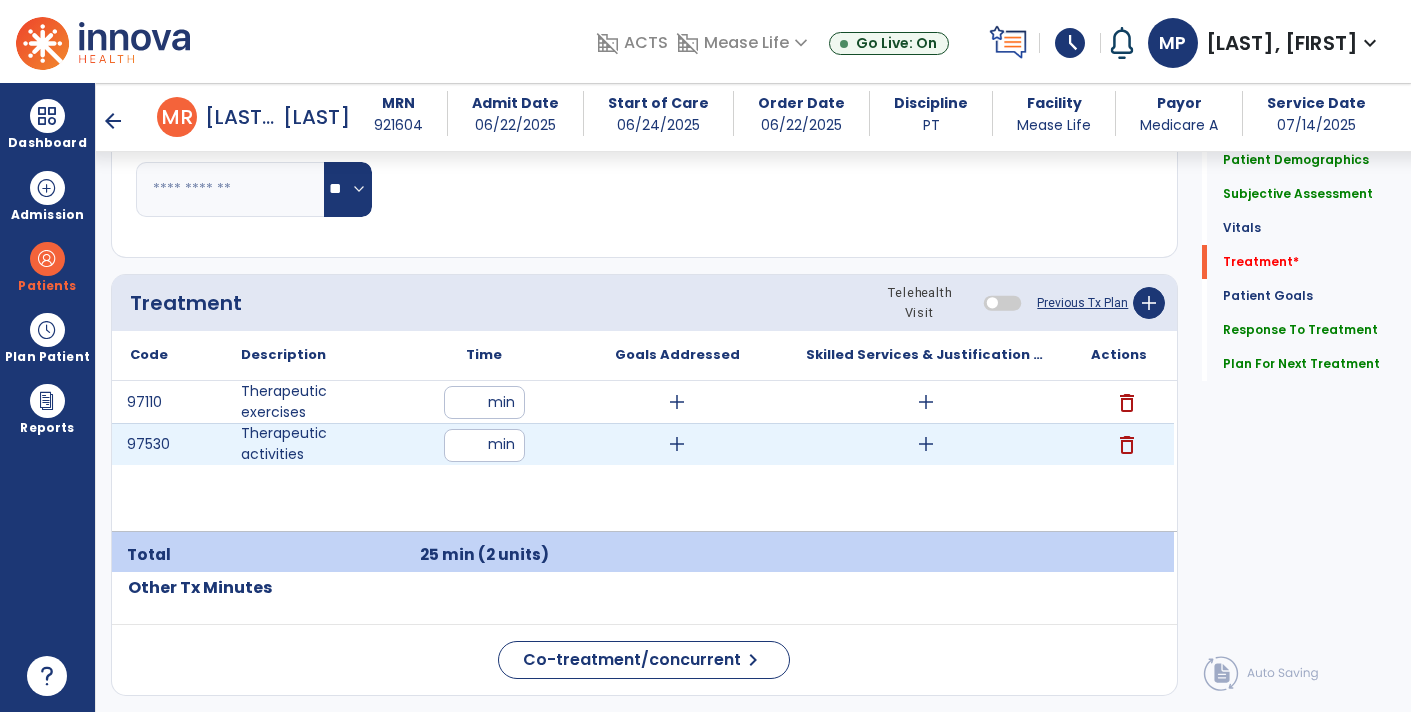 type on "**" 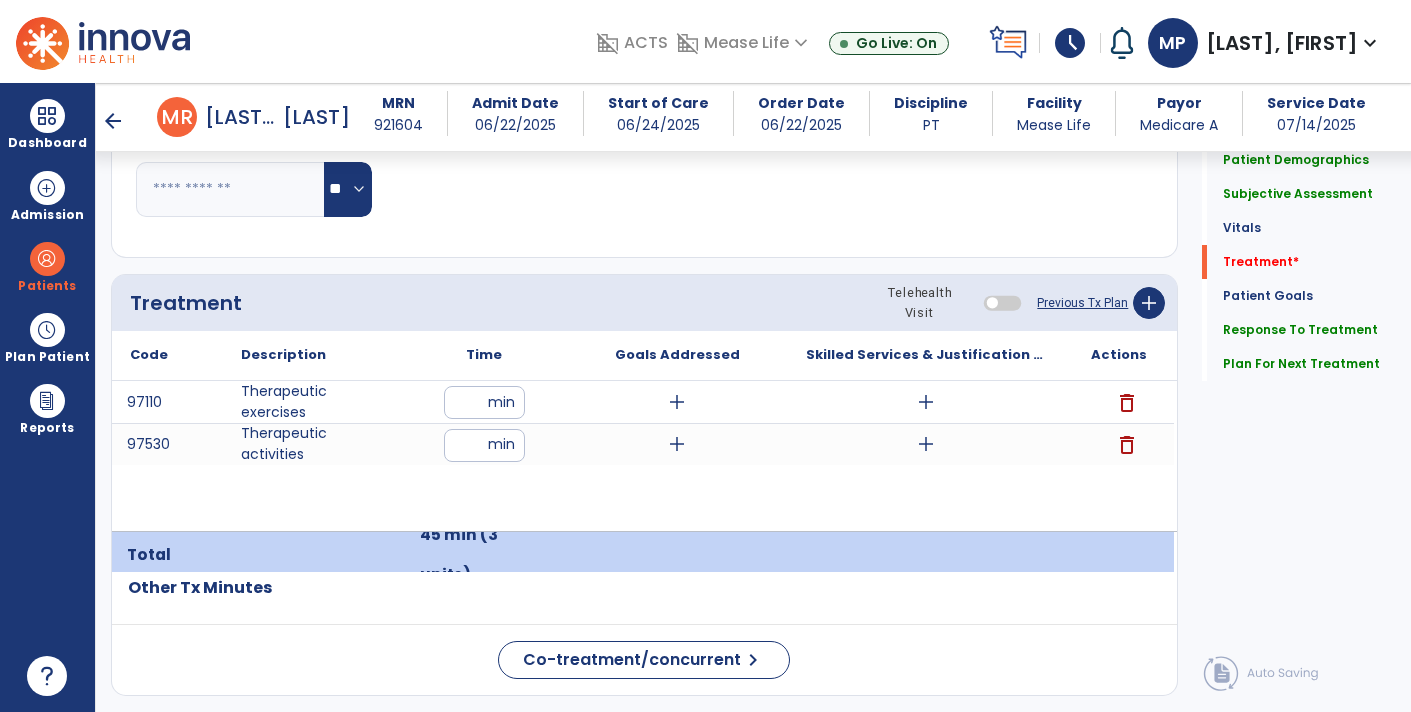 click on "arrow_back" at bounding box center (113, 121) 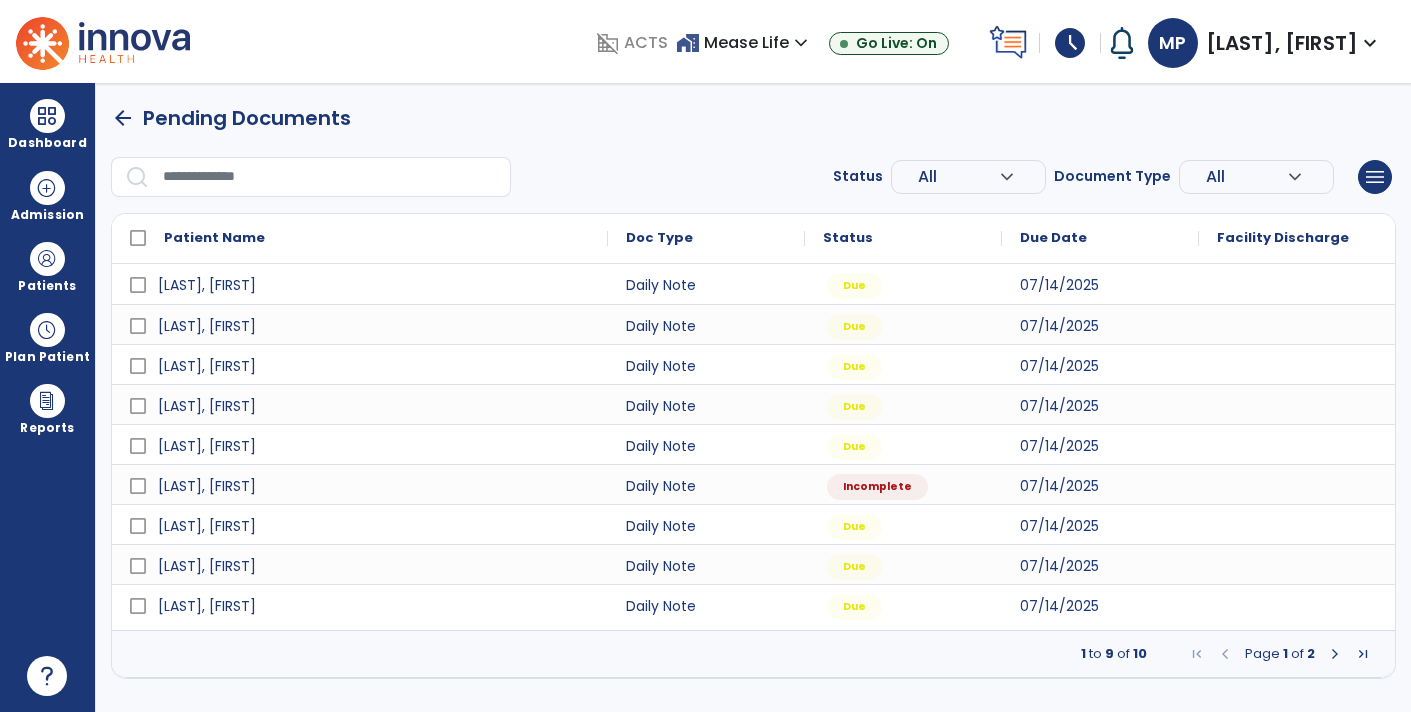 scroll, scrollTop: 0, scrollLeft: 0, axis: both 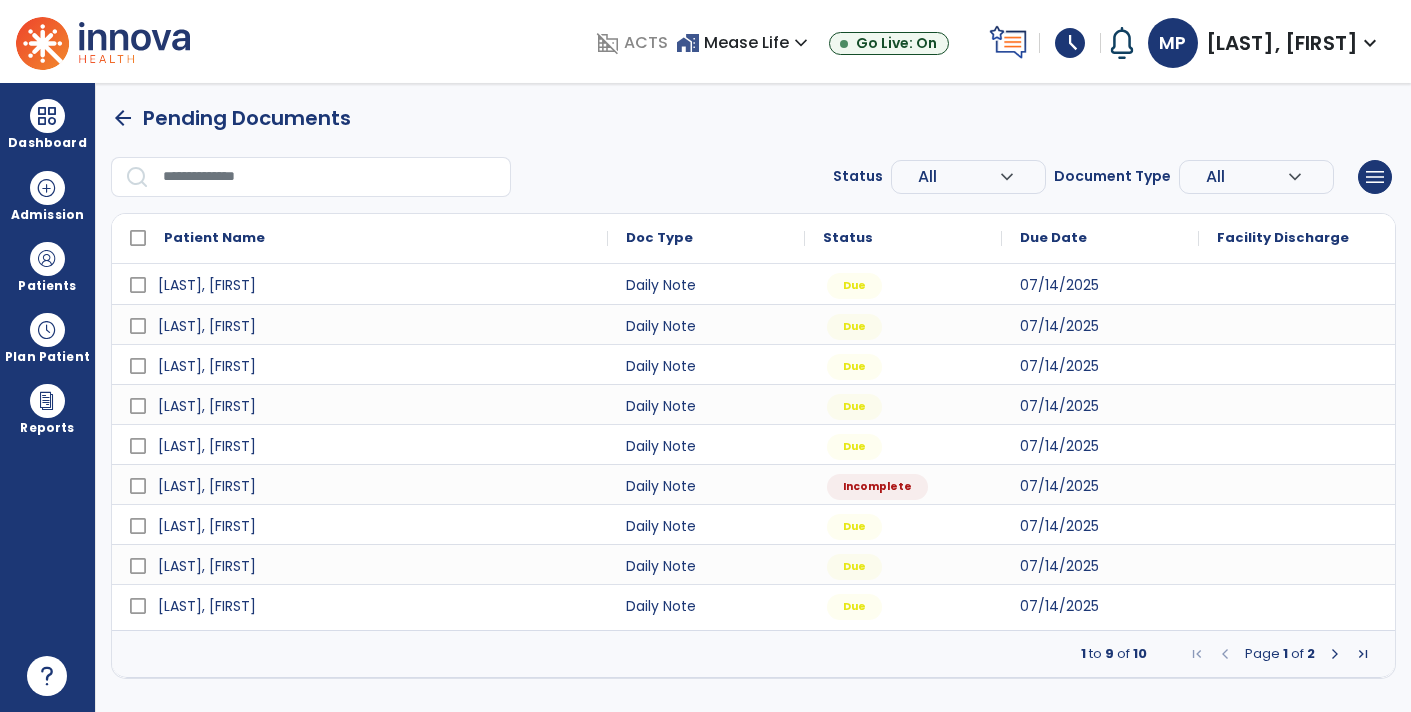 click at bounding box center [1335, 654] 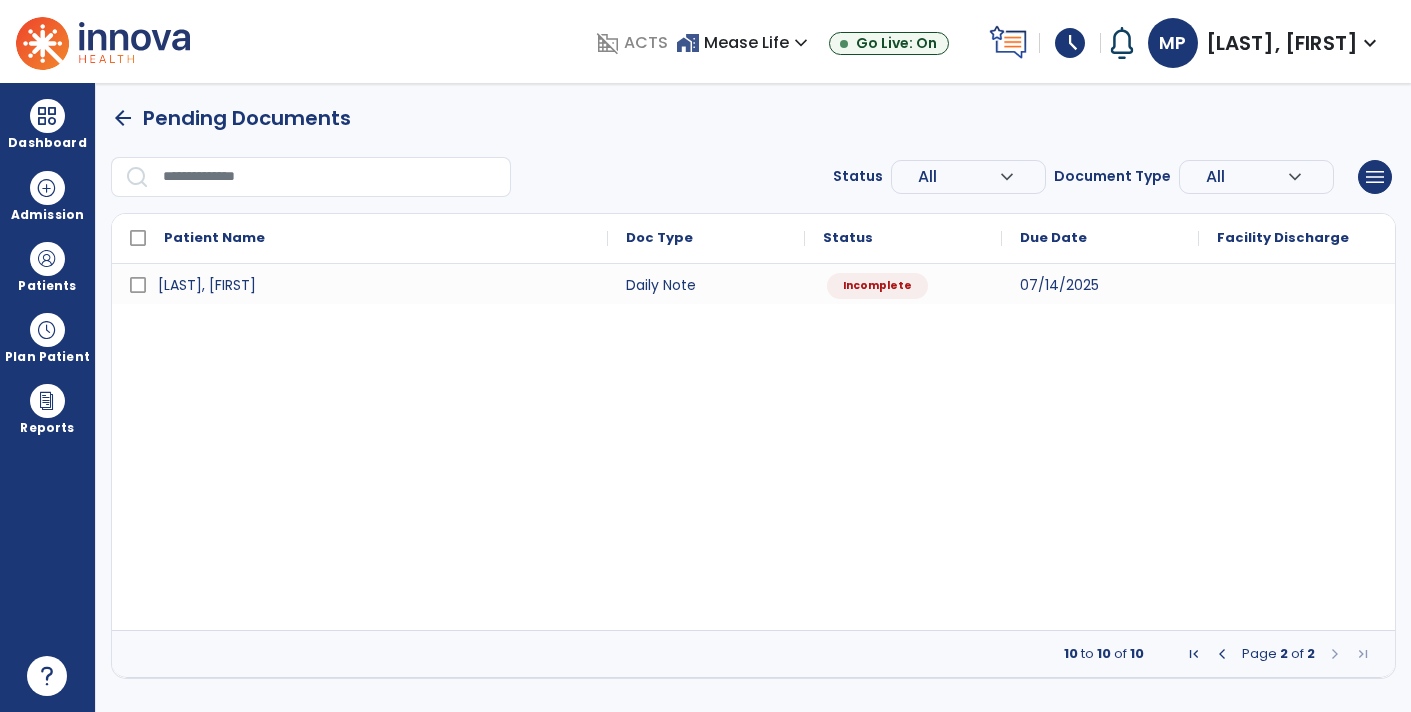 click on "arrow_back" at bounding box center (123, 118) 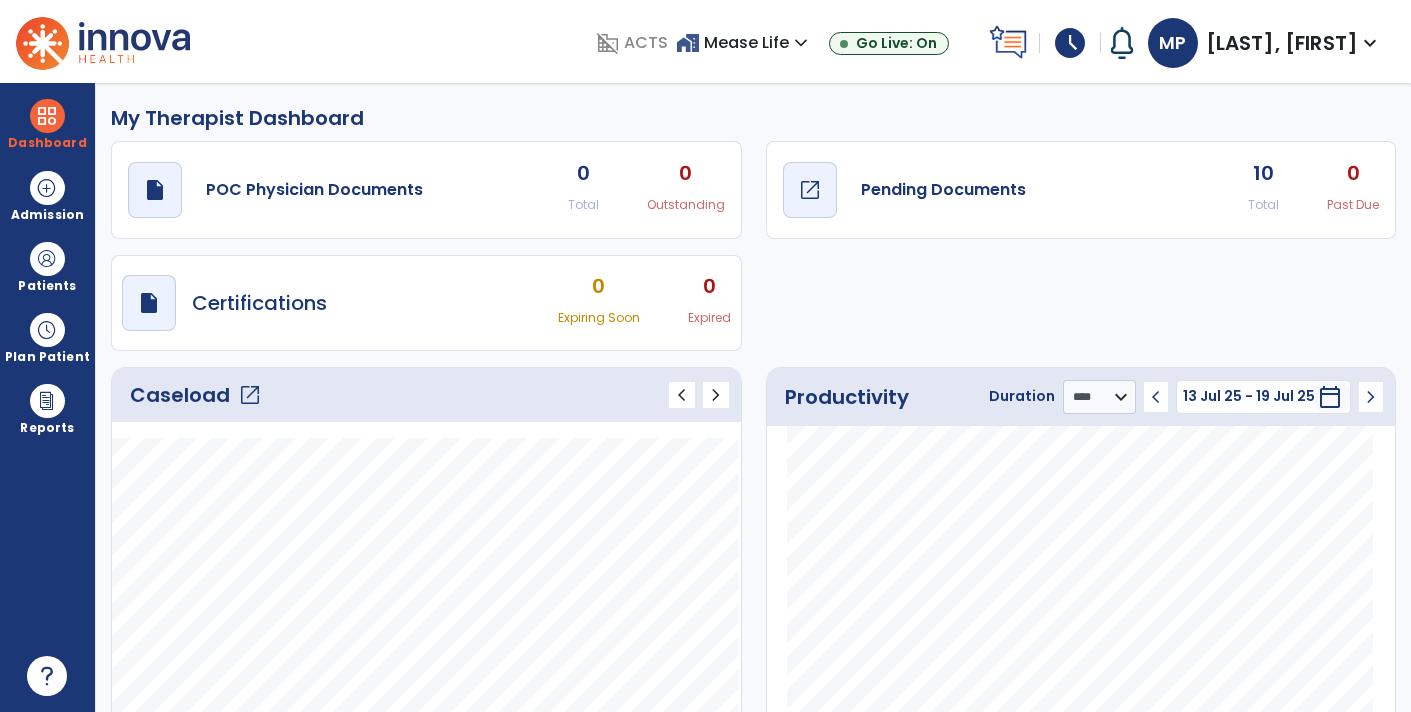 click on "draft   open_in_new  Pending Documents" 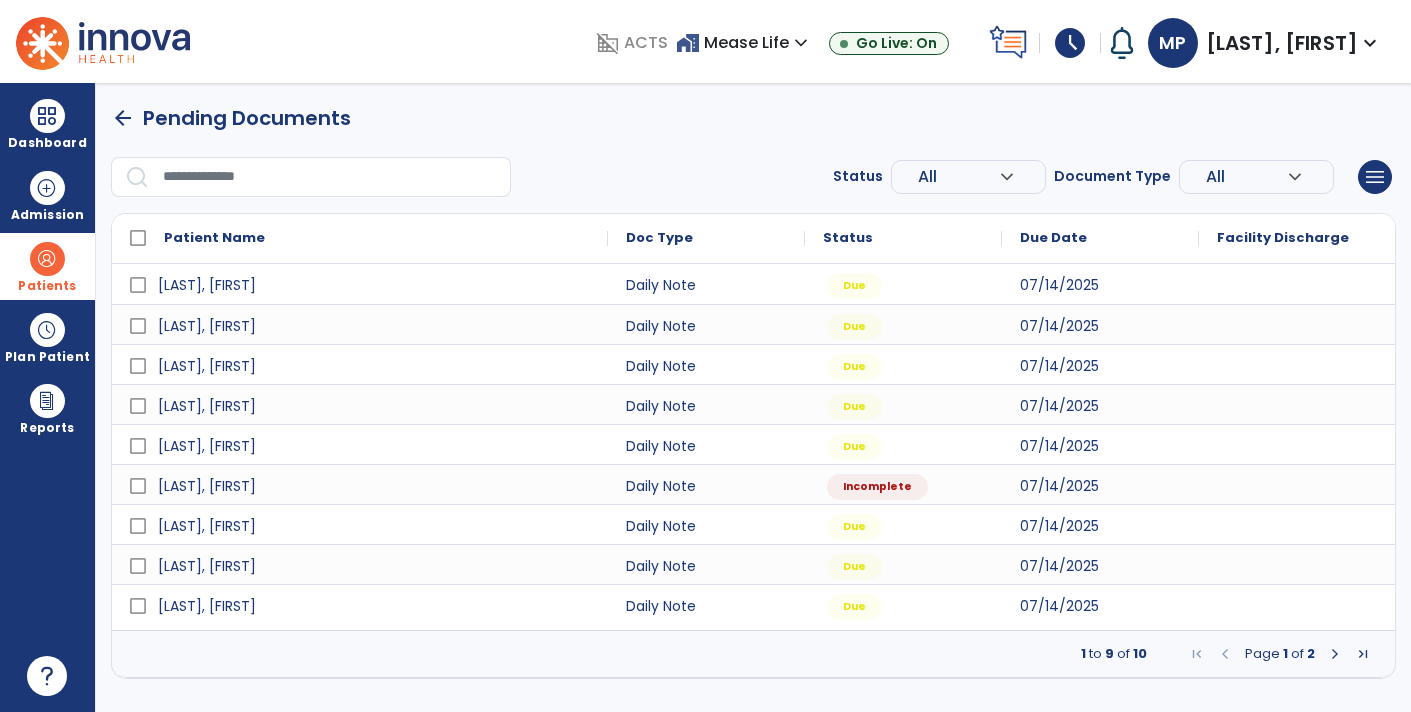 click on "Patients" at bounding box center [47, 286] 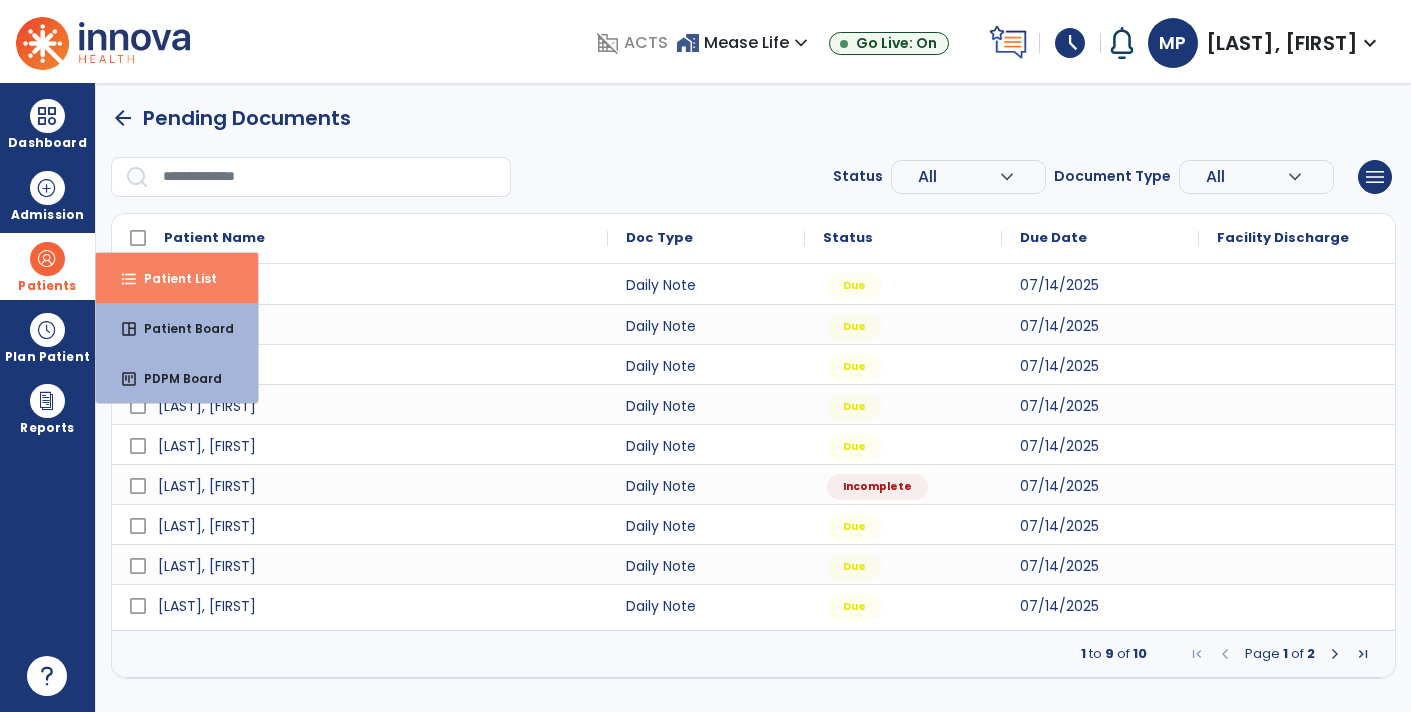 click on "Patient List" at bounding box center (172, 278) 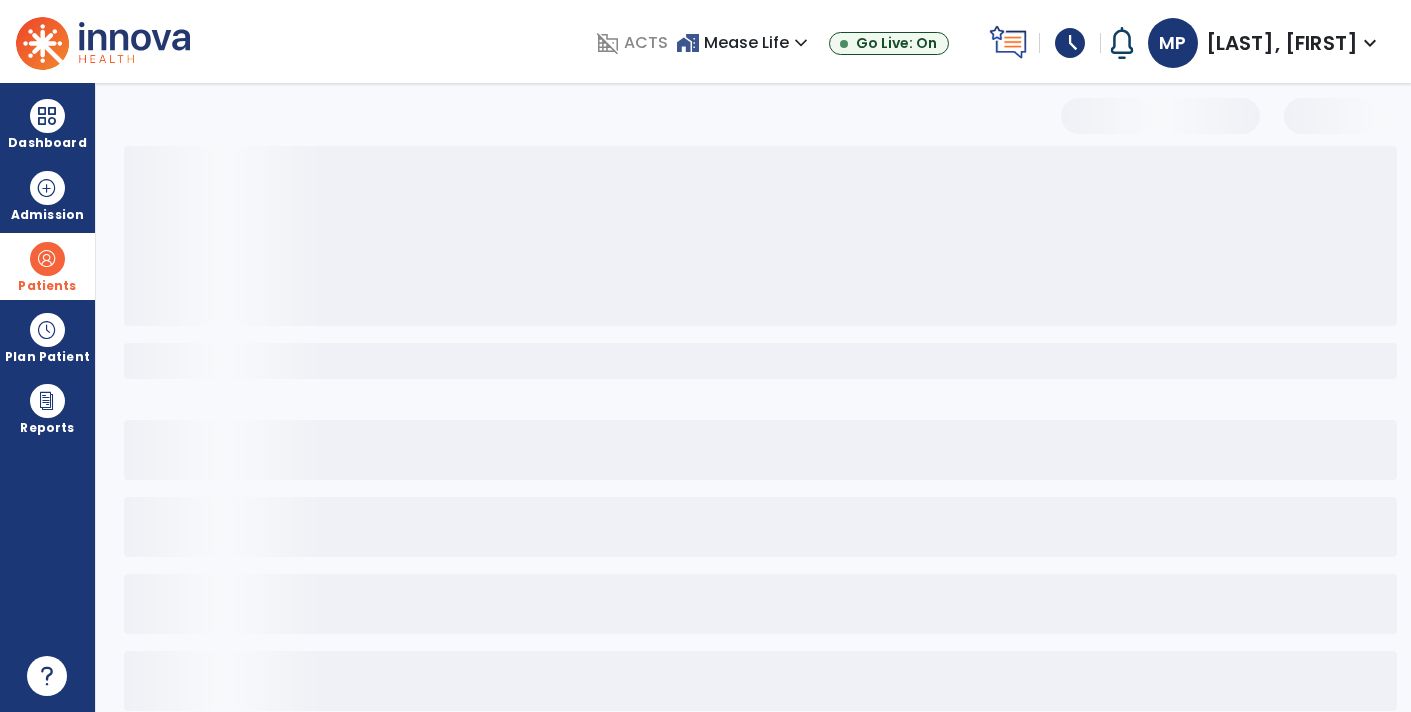 select on "***" 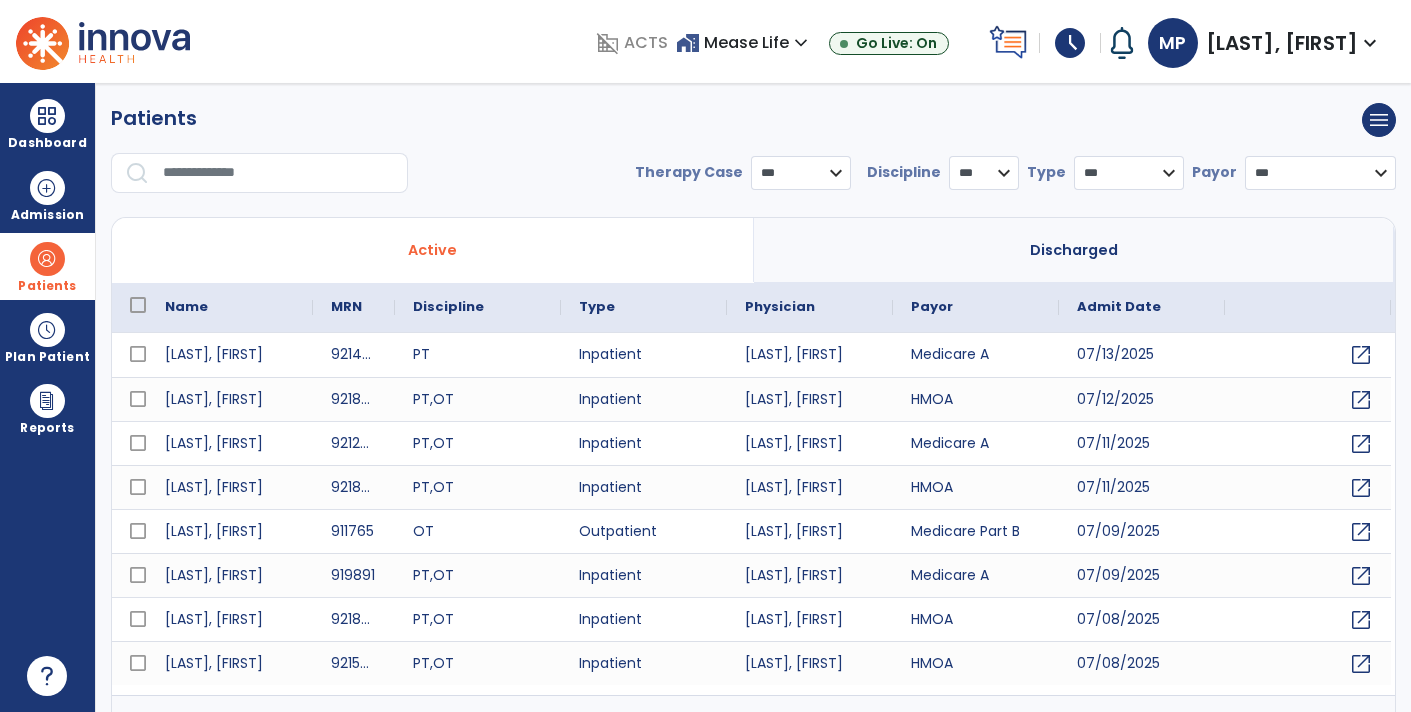 click at bounding box center [278, 173] 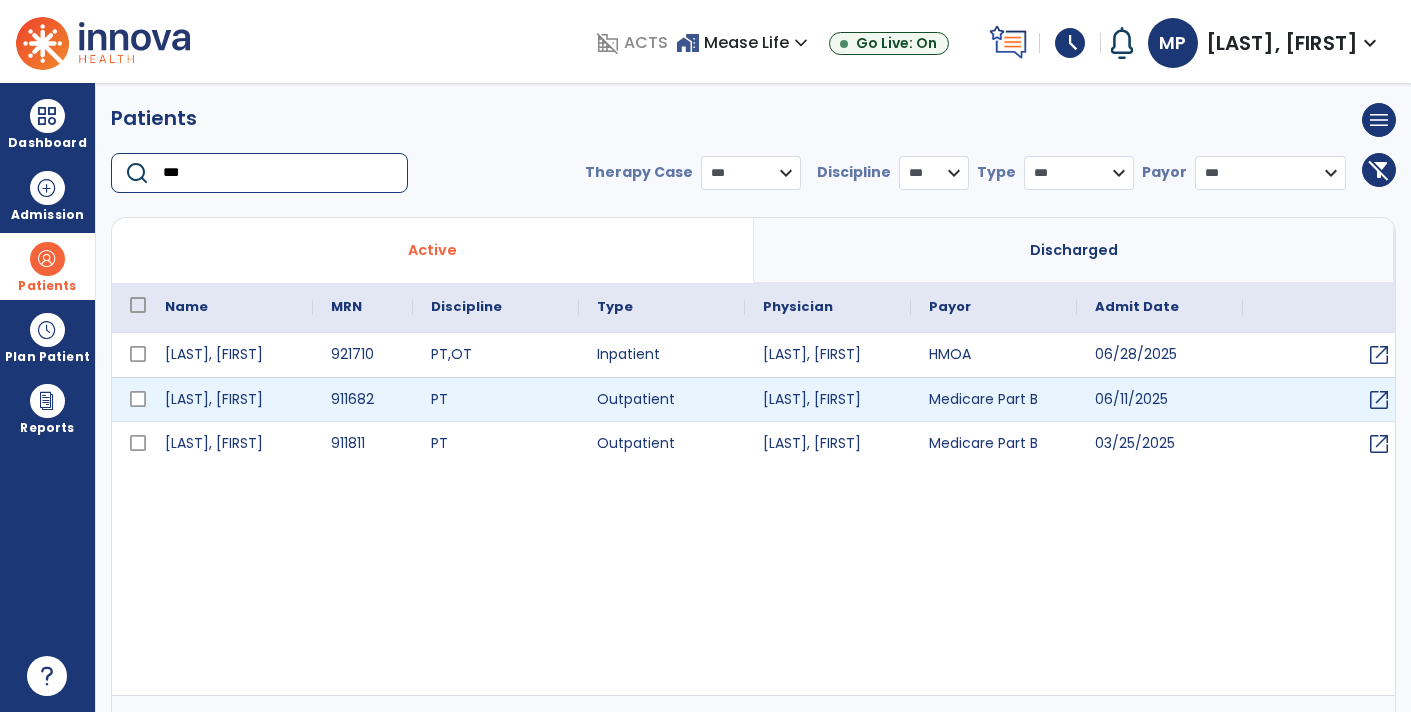 type on "***" 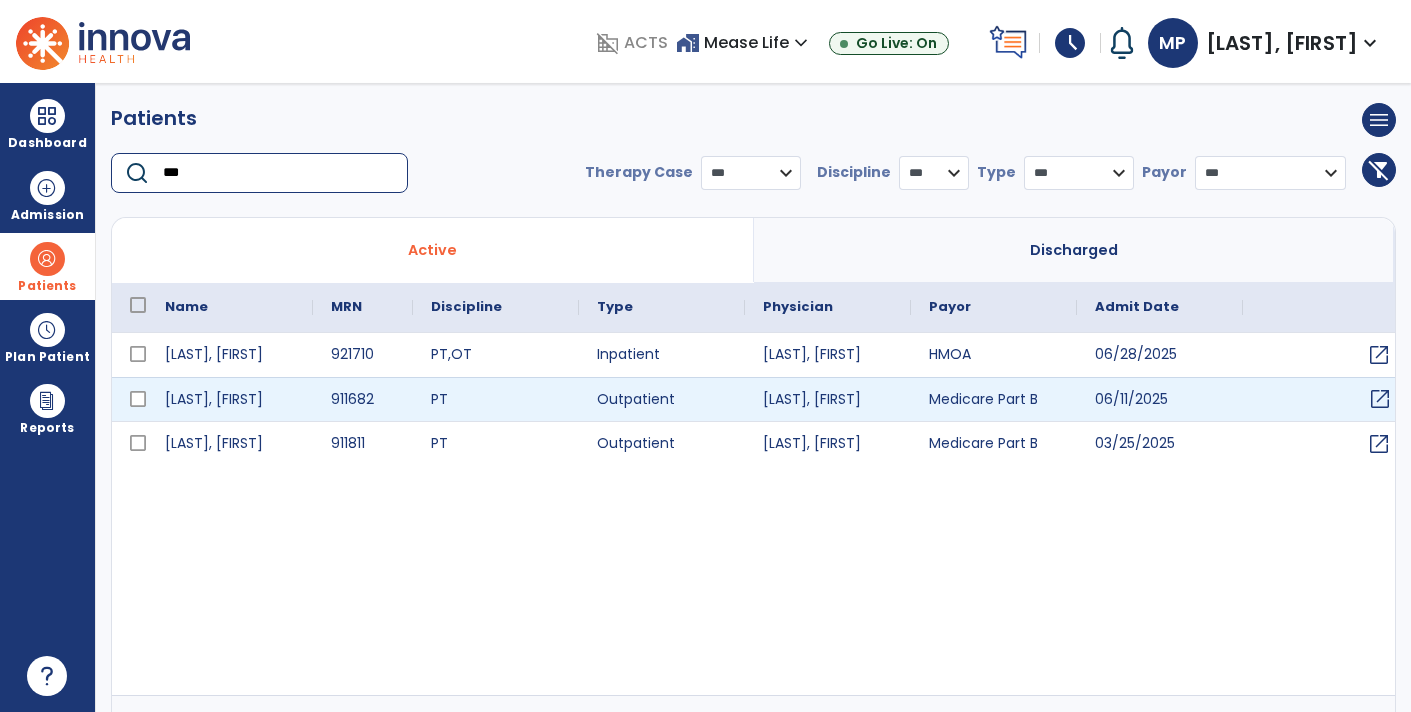 click on "open_in_new" at bounding box center (1380, 399) 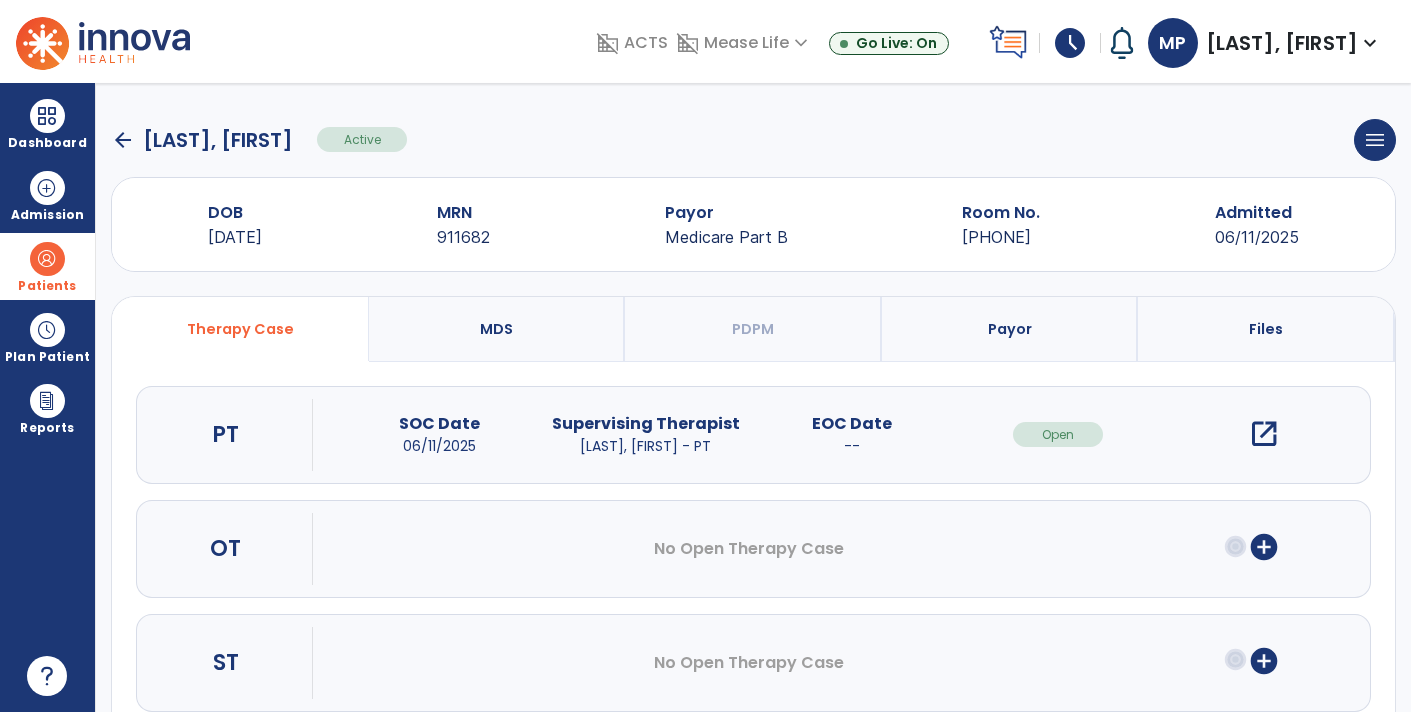 click on "open_in_new" at bounding box center [1264, 434] 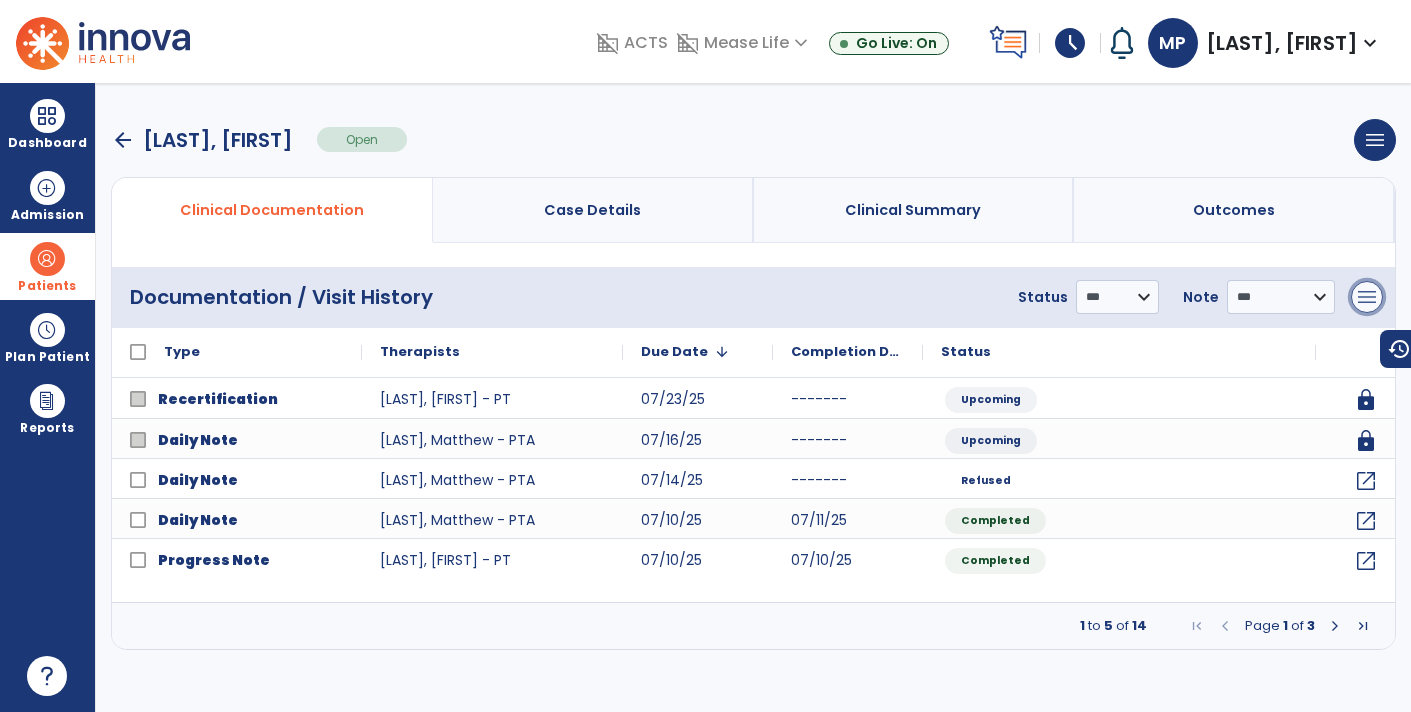 click on "menu" at bounding box center [1367, 297] 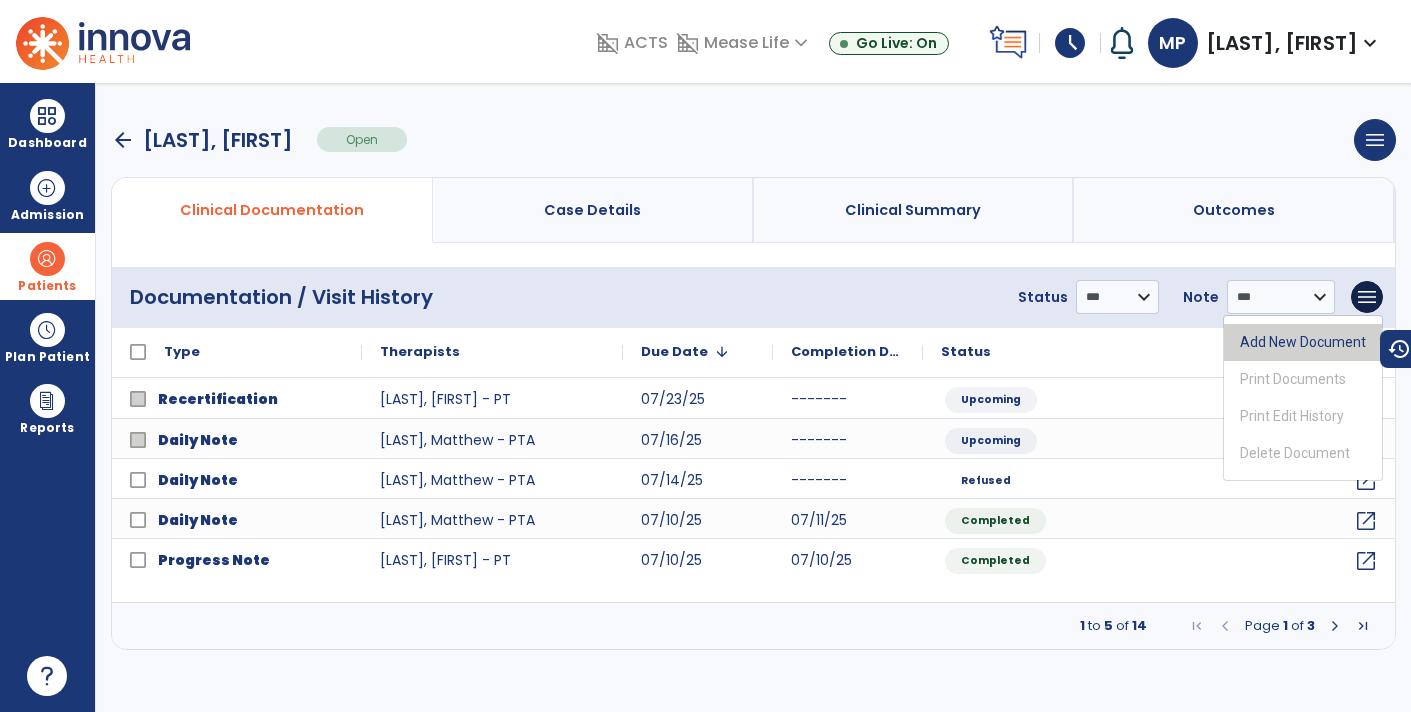 click on "Add New Document" at bounding box center (1303, 342) 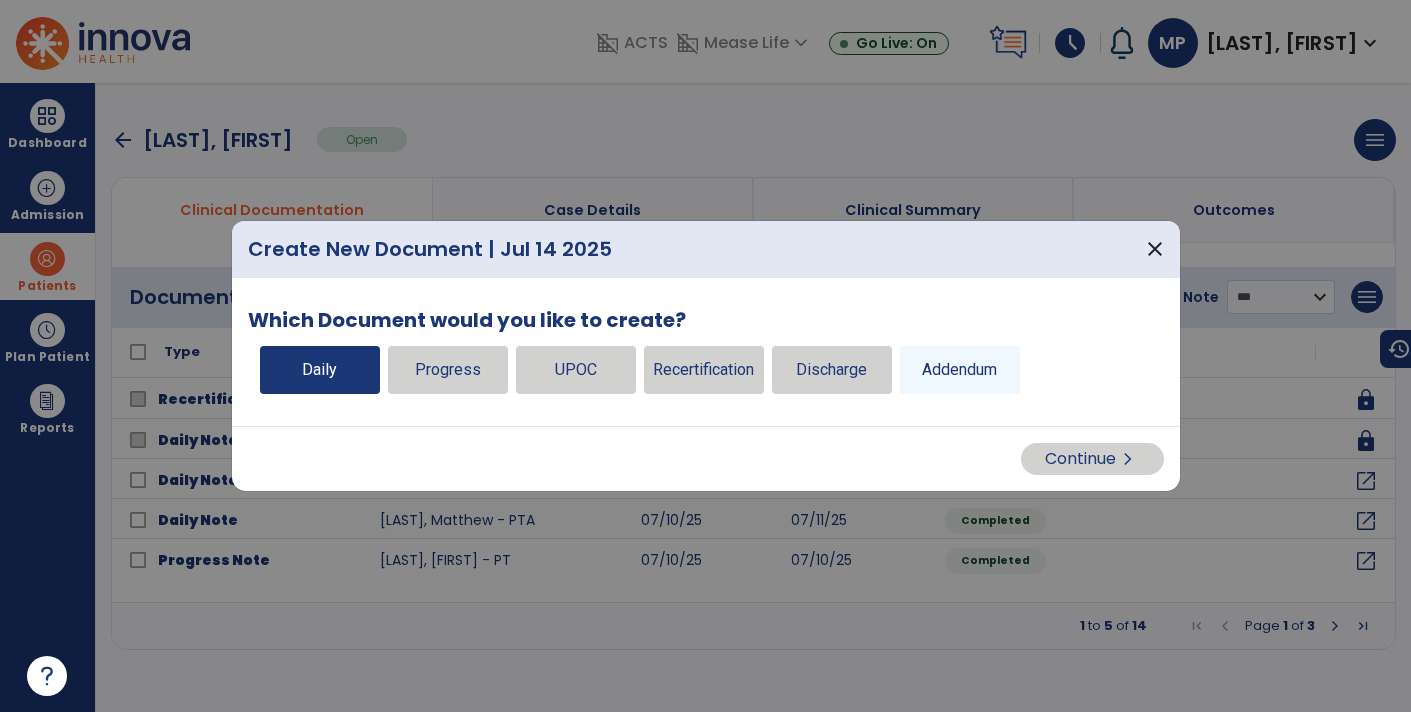 click on "Daily" at bounding box center [320, 370] 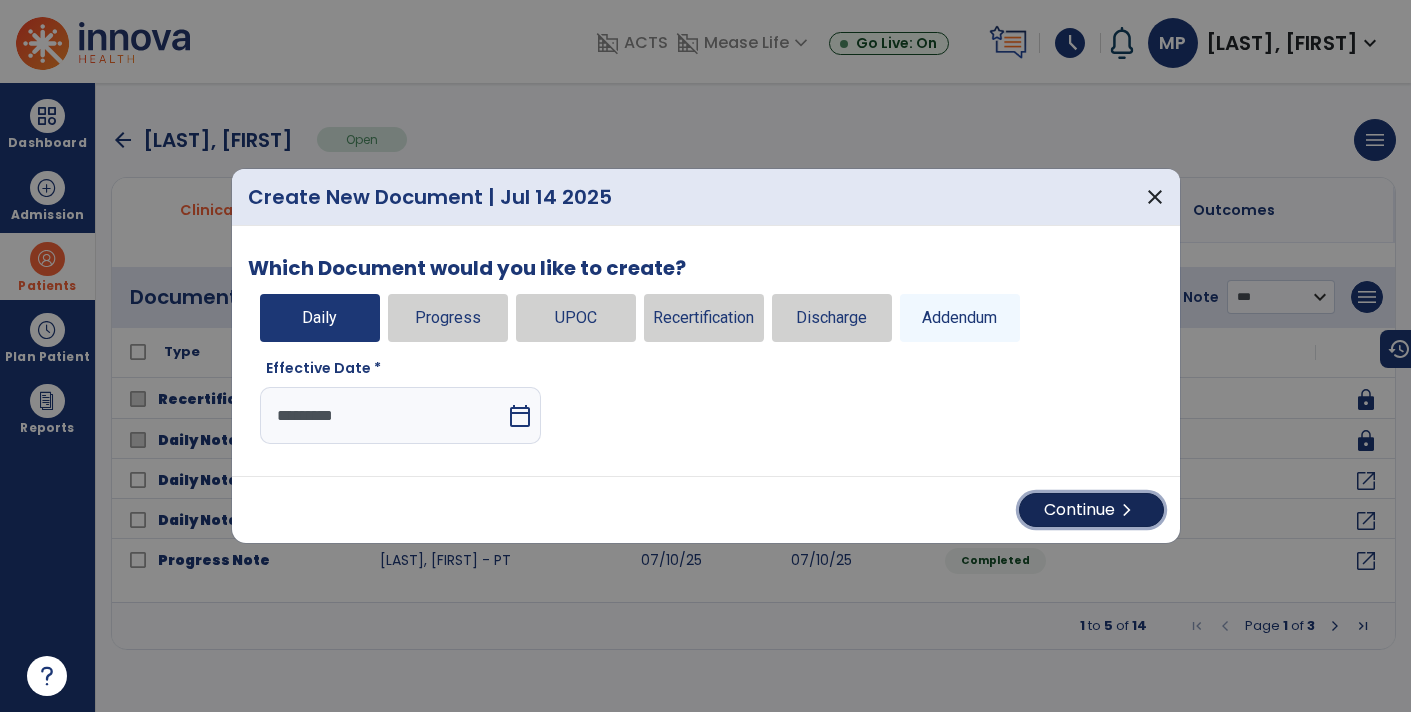 click on "Continue   chevron_right" at bounding box center (1091, 510) 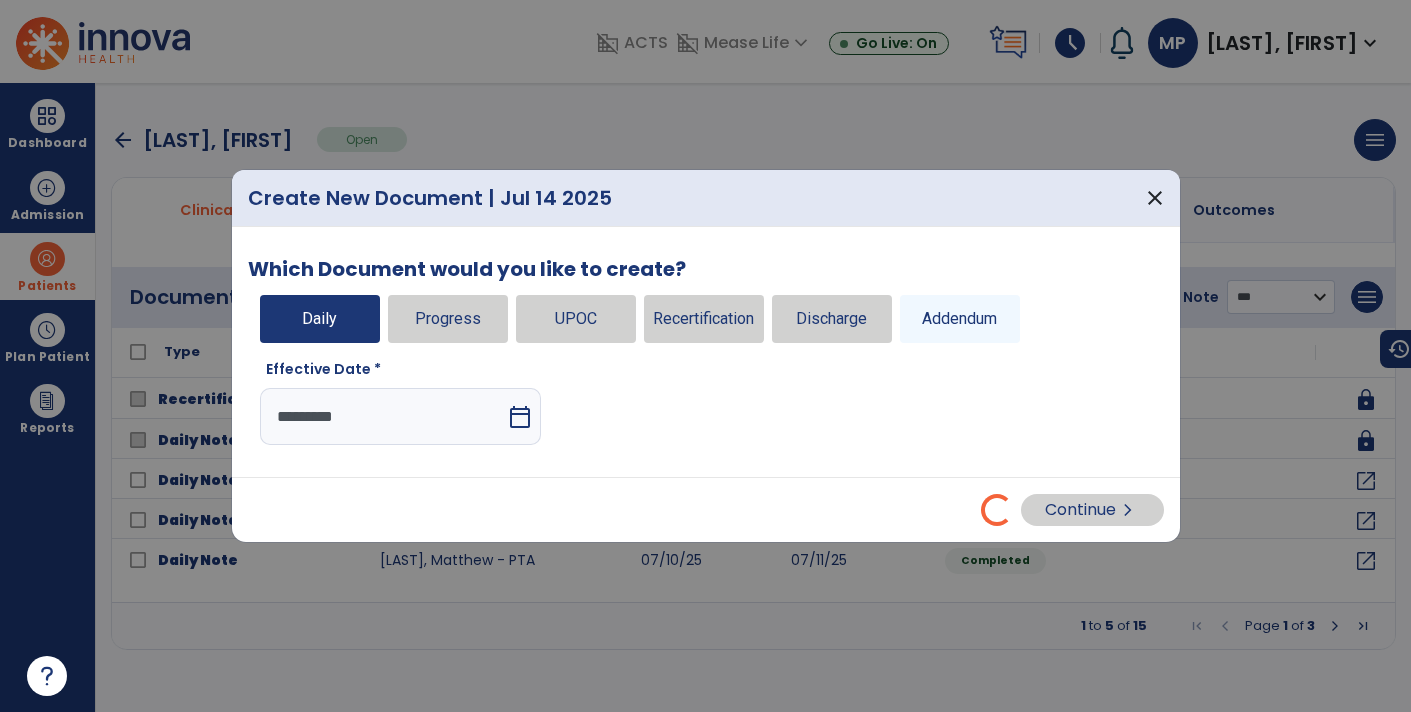 select on "*" 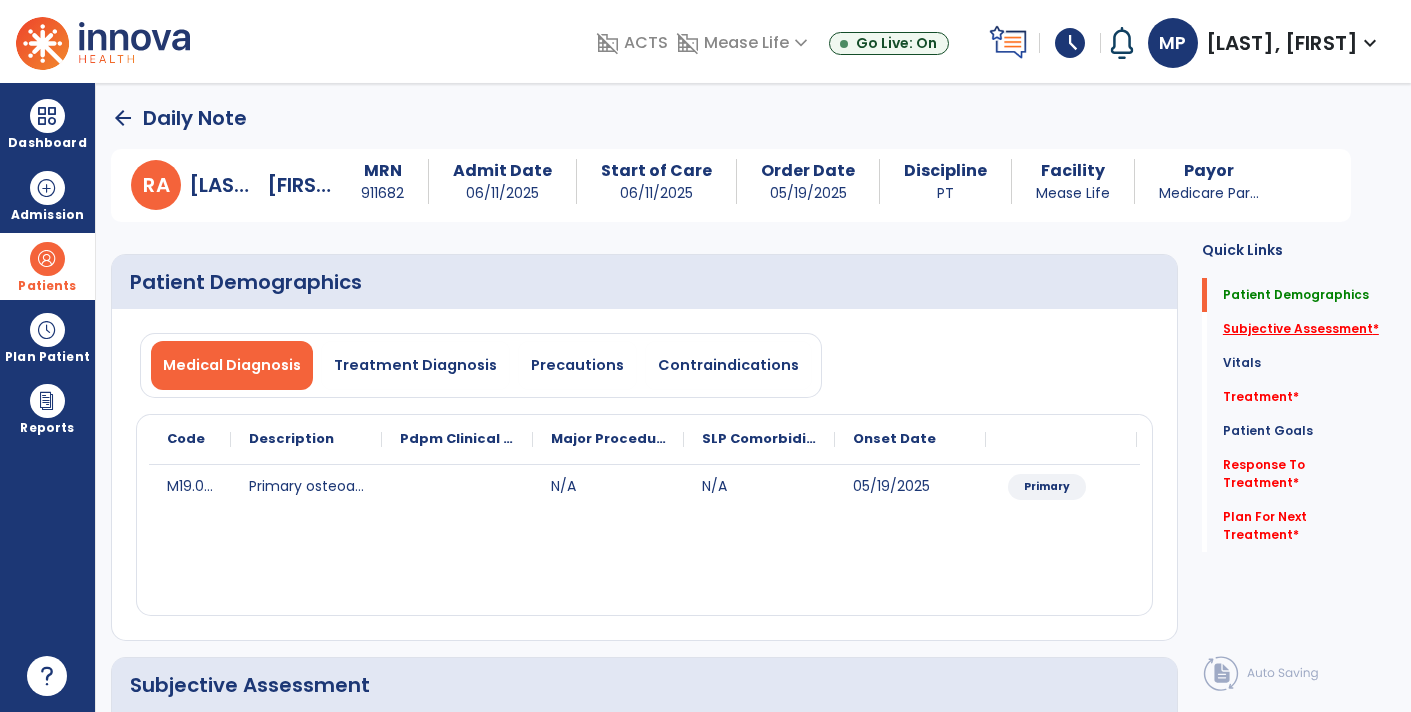 click on "Subjective Assessment   *" 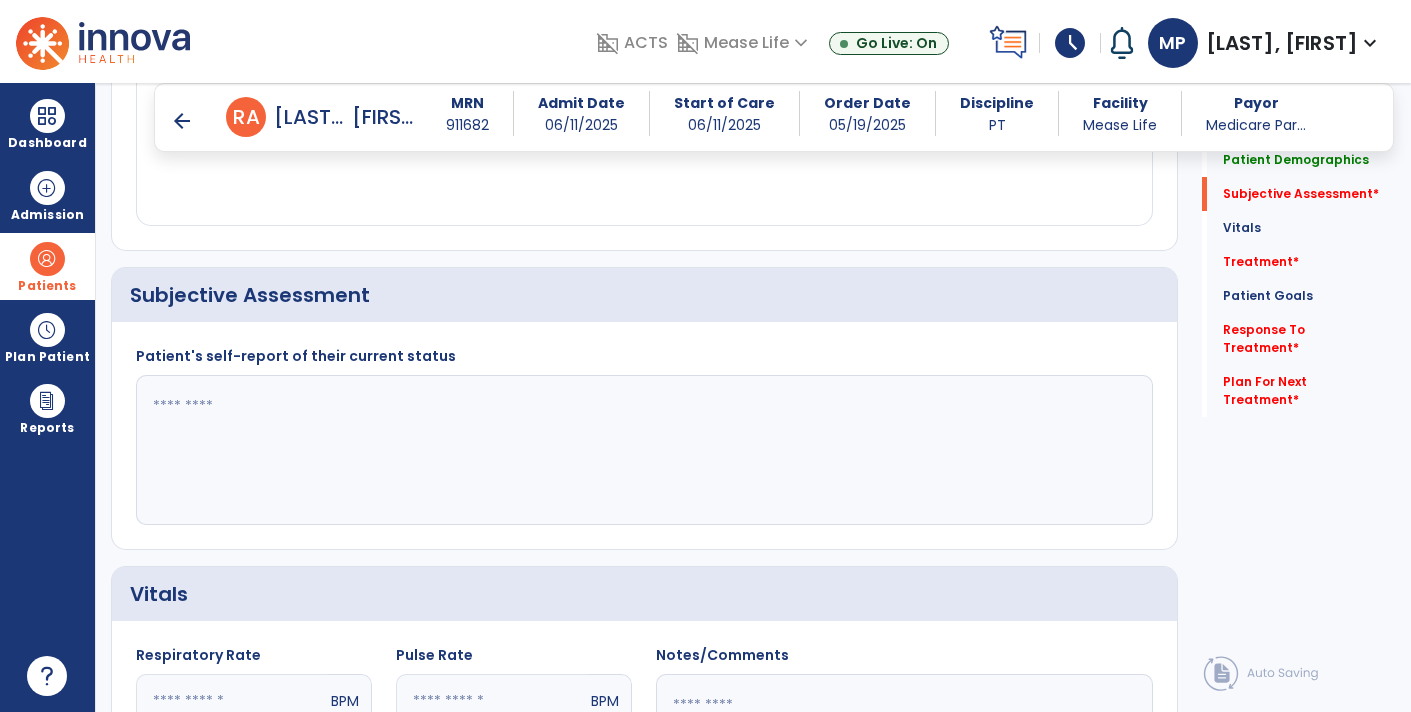 scroll, scrollTop: 399, scrollLeft: 0, axis: vertical 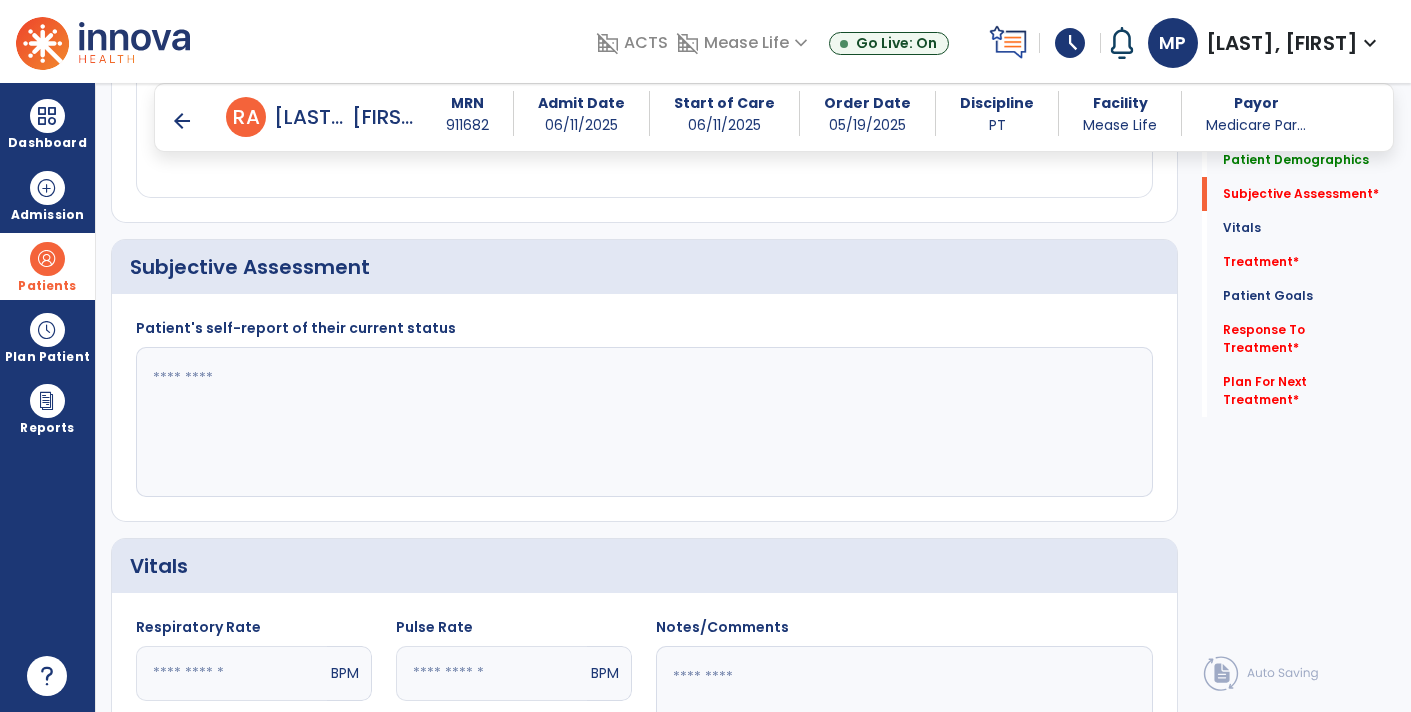 click 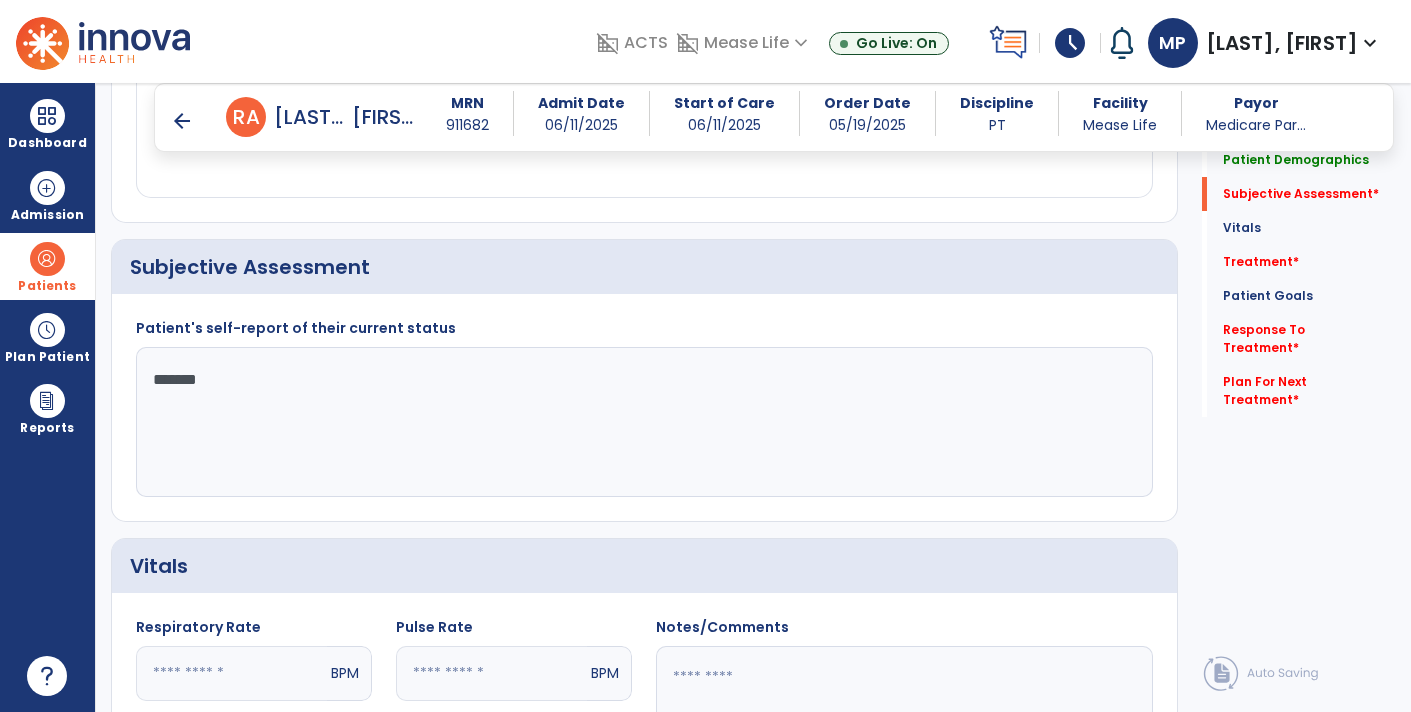 type on "********" 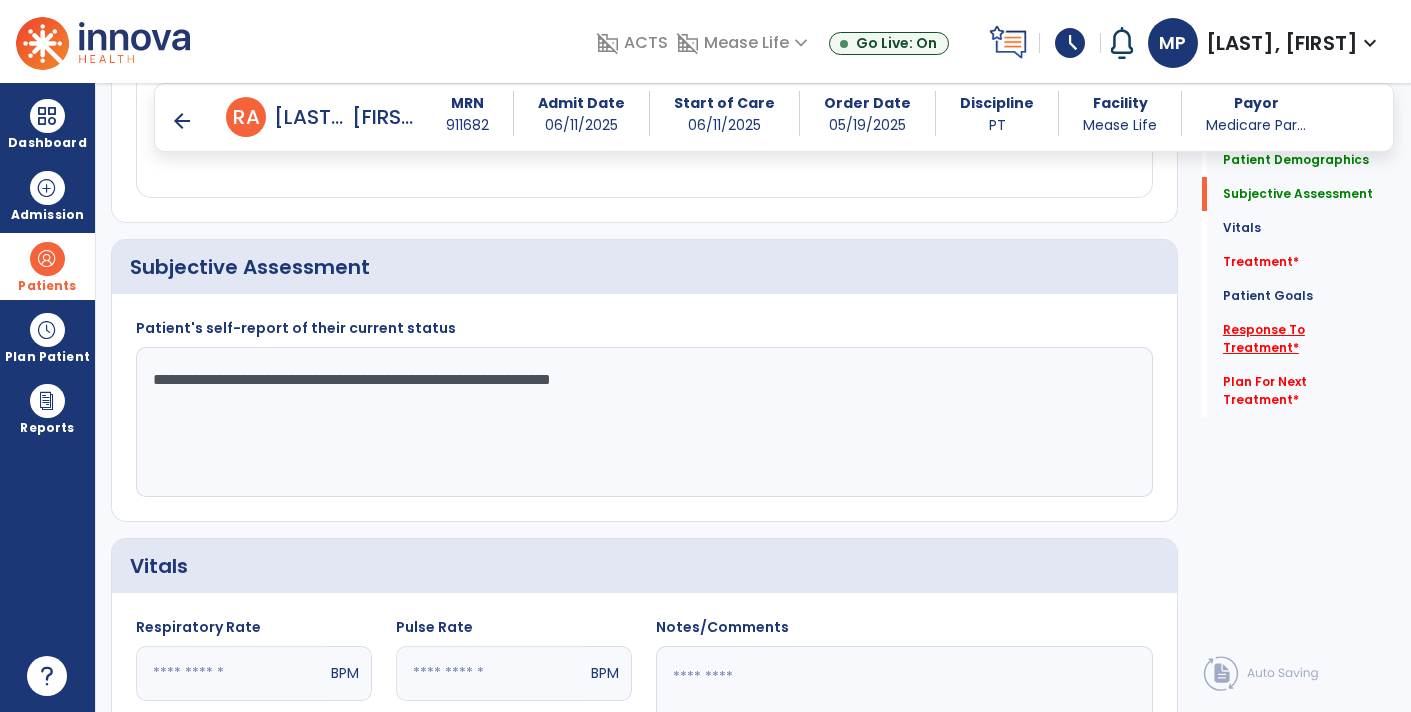type on "**********" 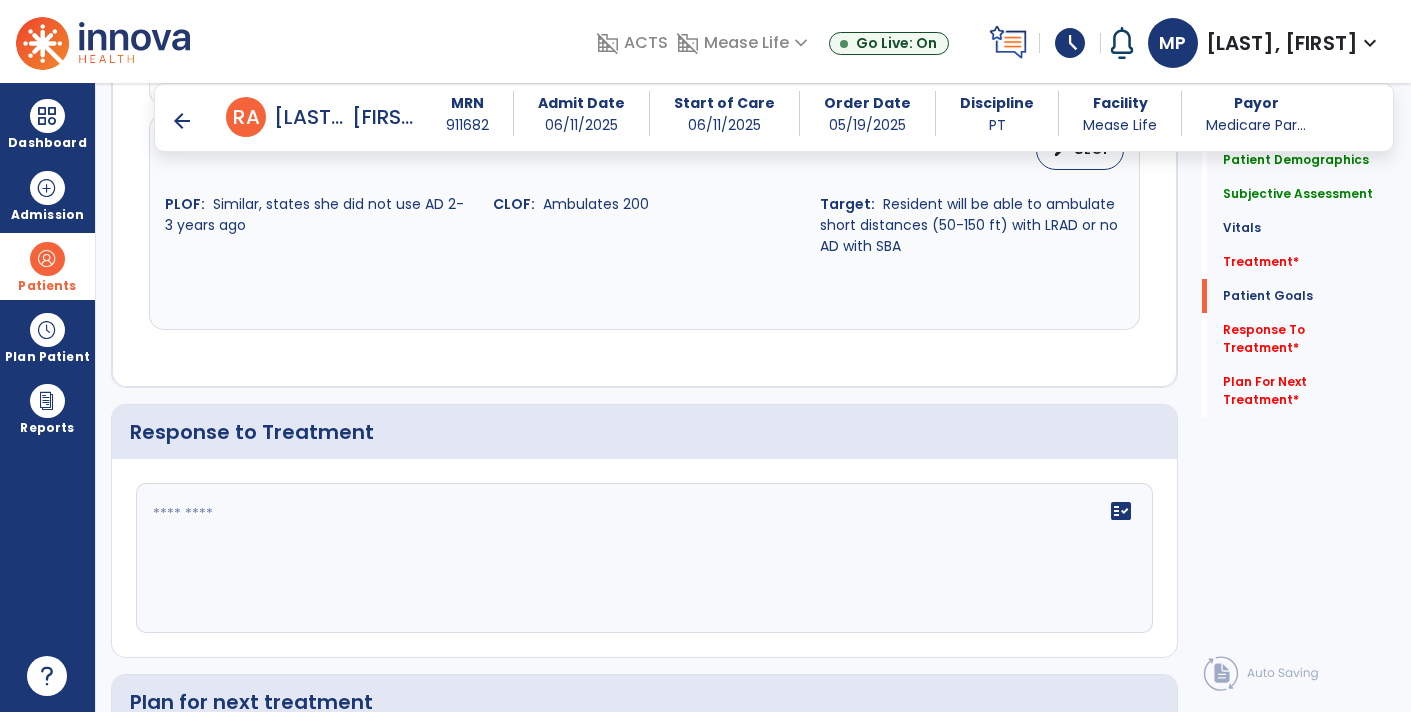scroll, scrollTop: 2627, scrollLeft: 0, axis: vertical 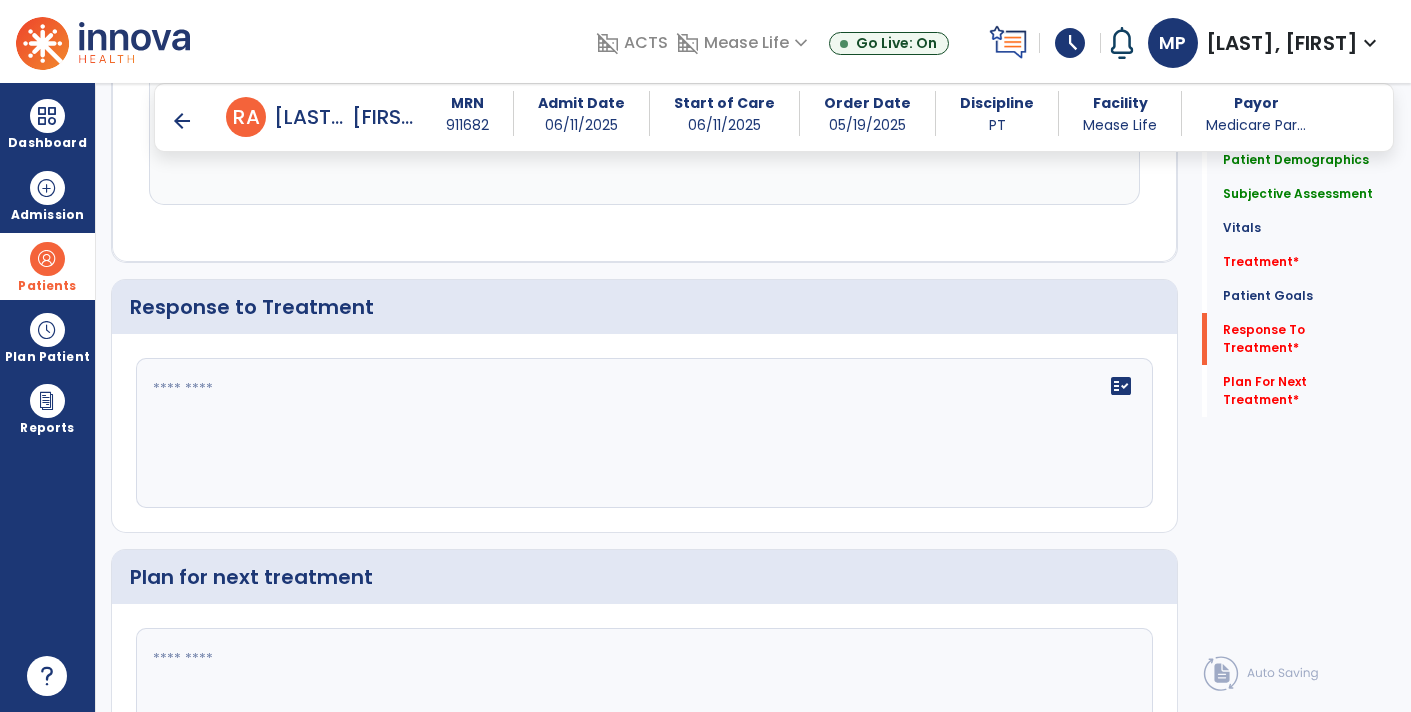 click 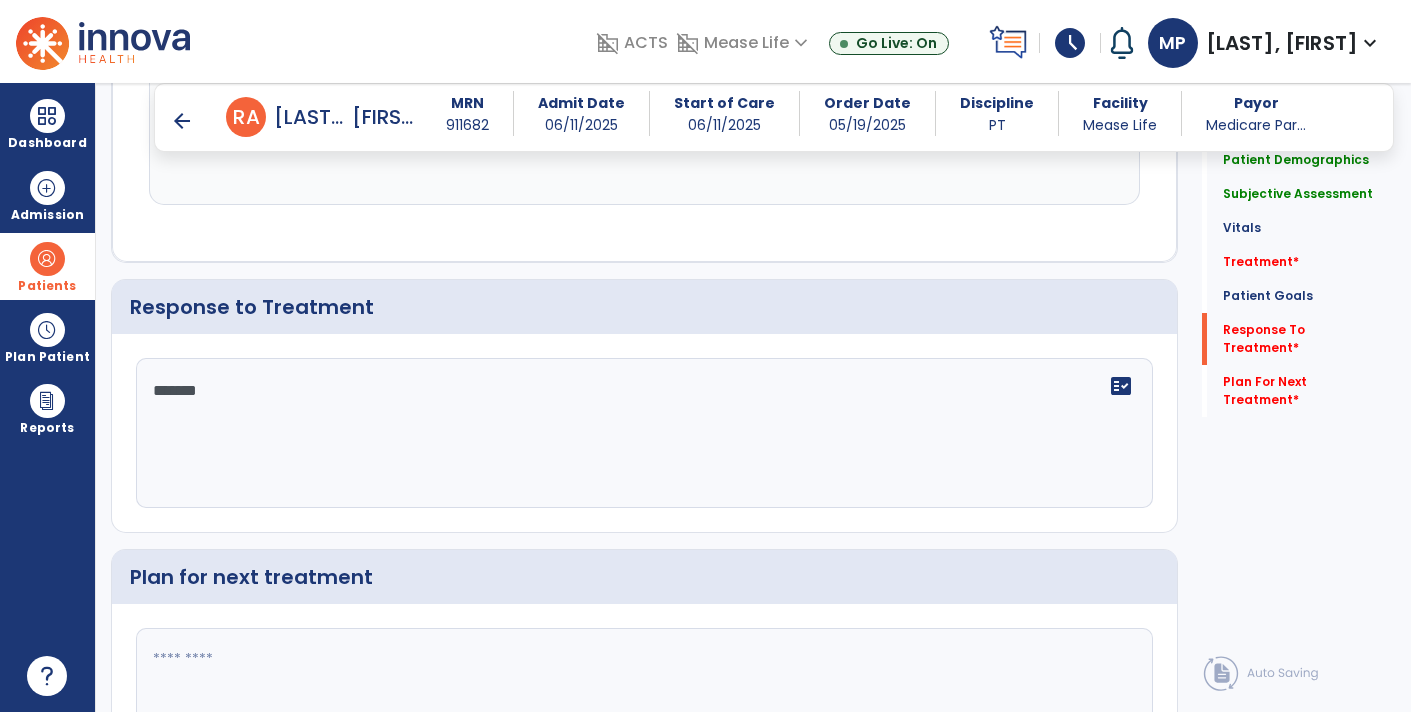type on "********" 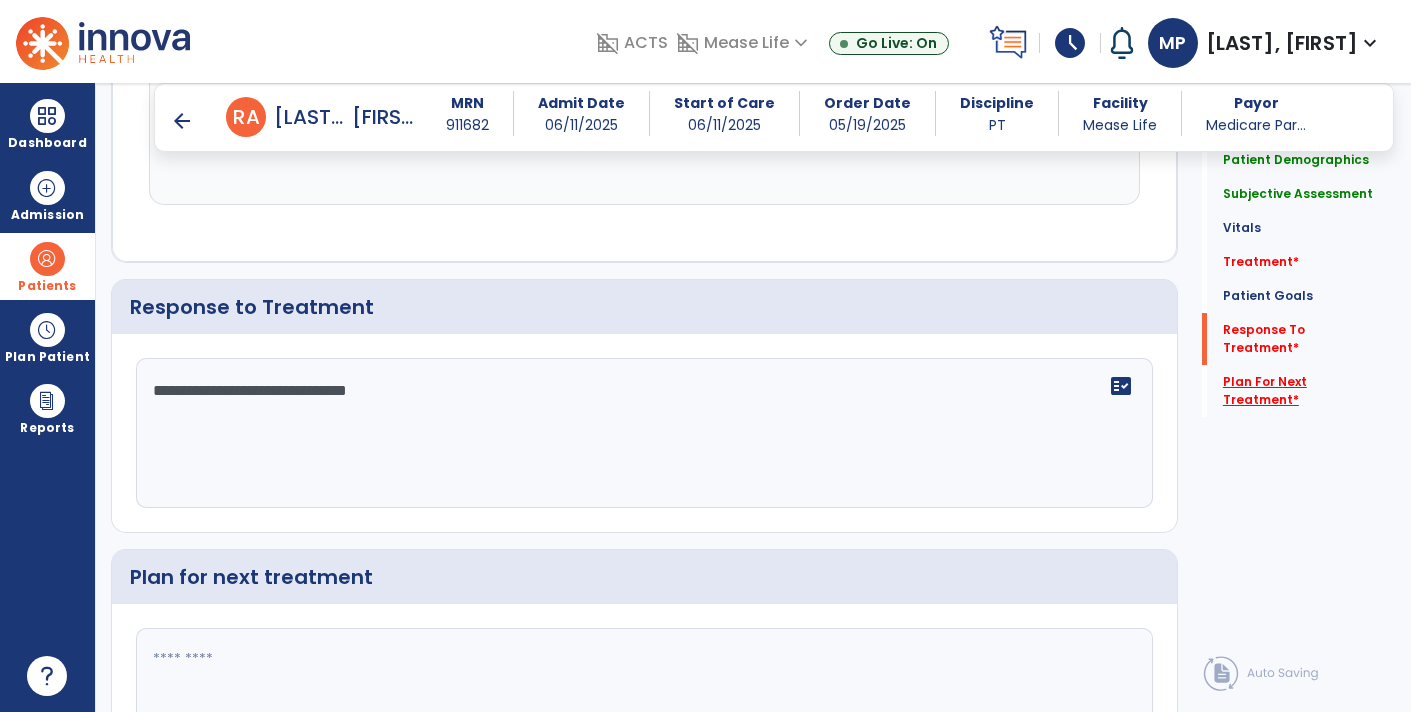 type on "**********" 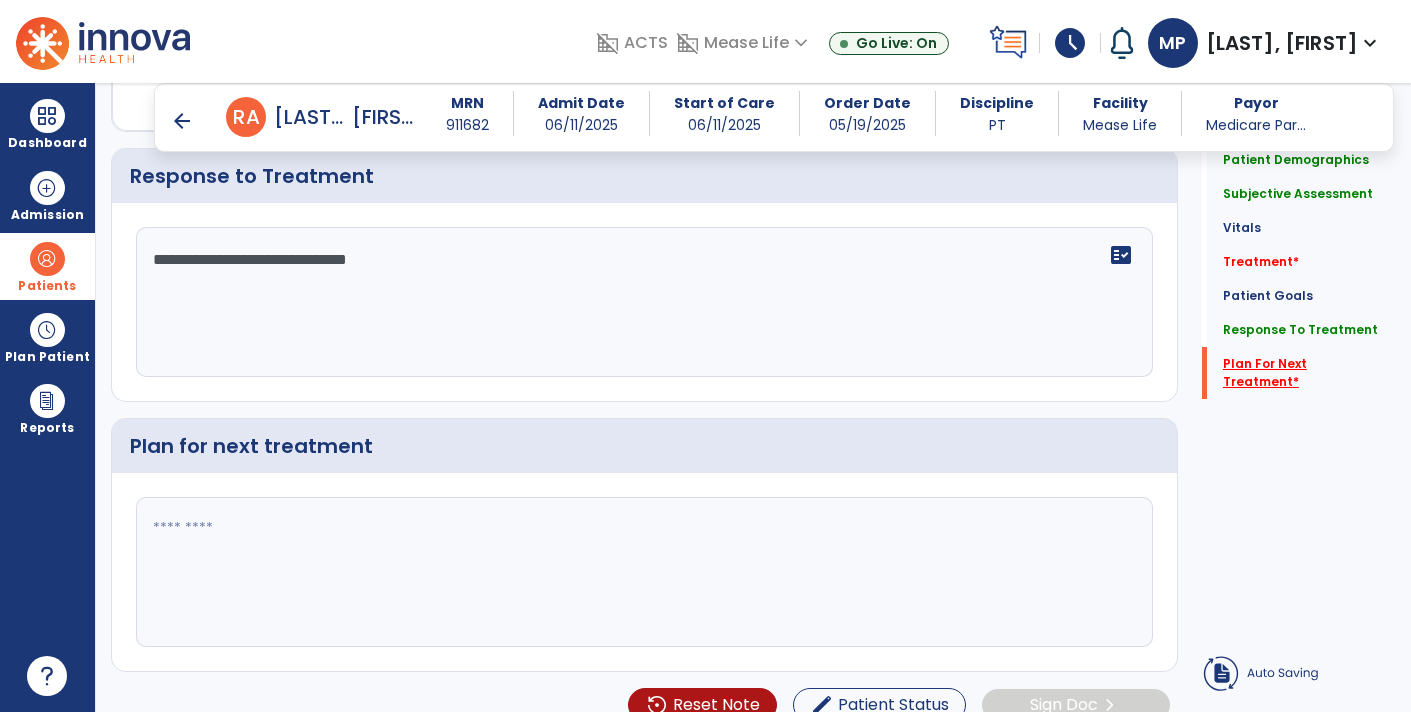 scroll, scrollTop: 2772, scrollLeft: 0, axis: vertical 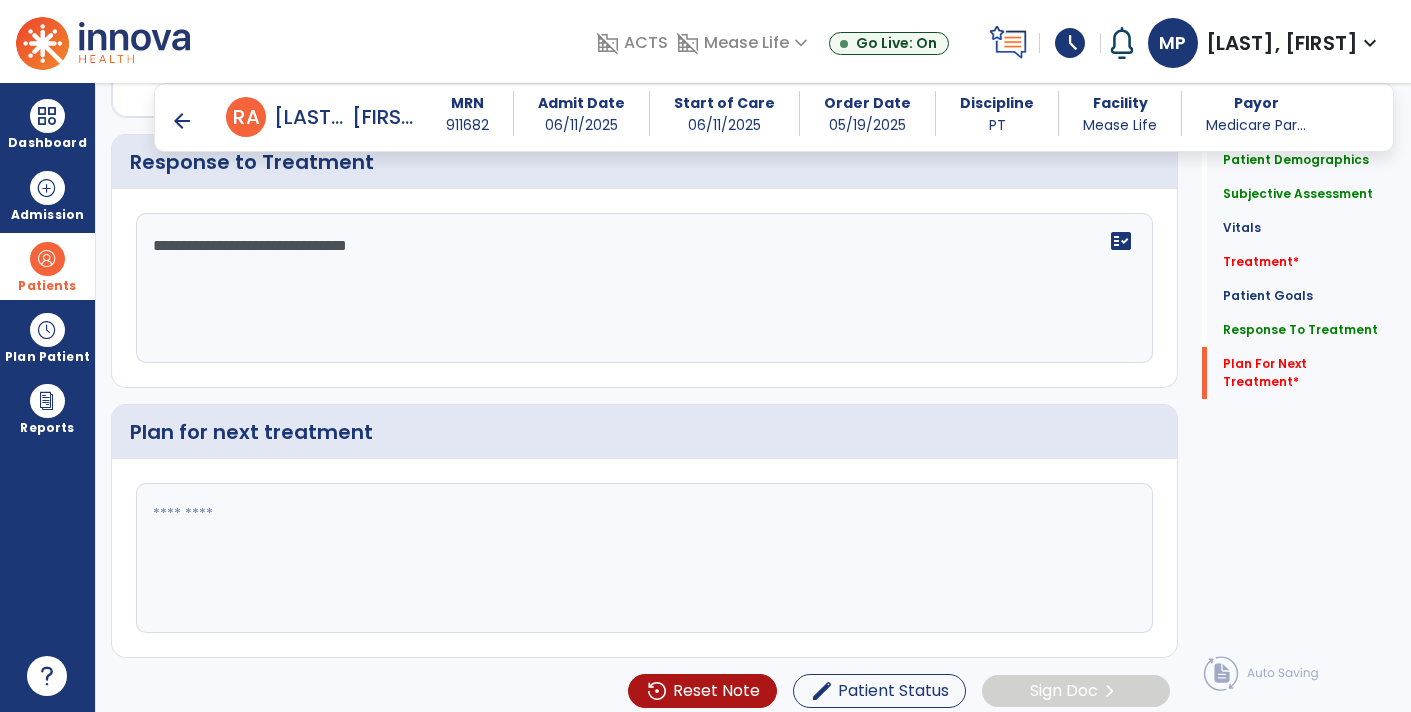 click 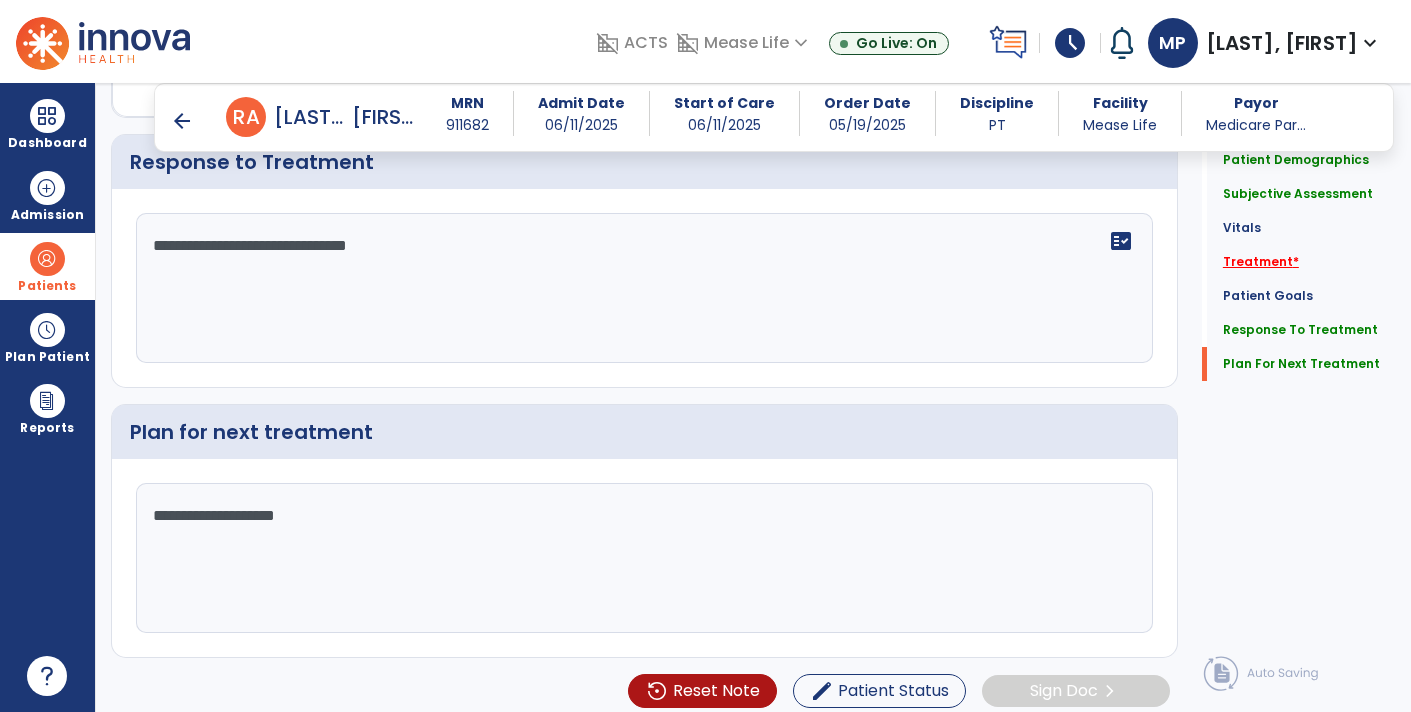 type on "**********" 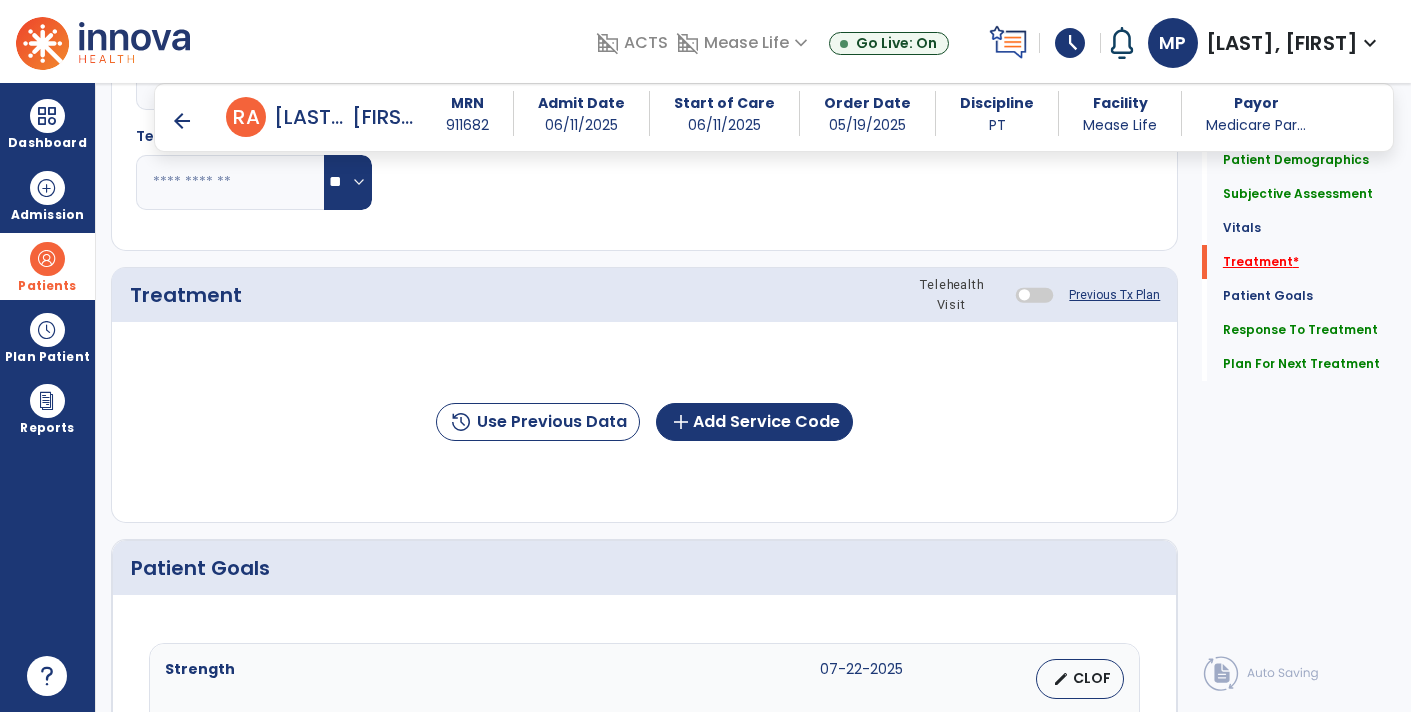 scroll, scrollTop: 1085, scrollLeft: 0, axis: vertical 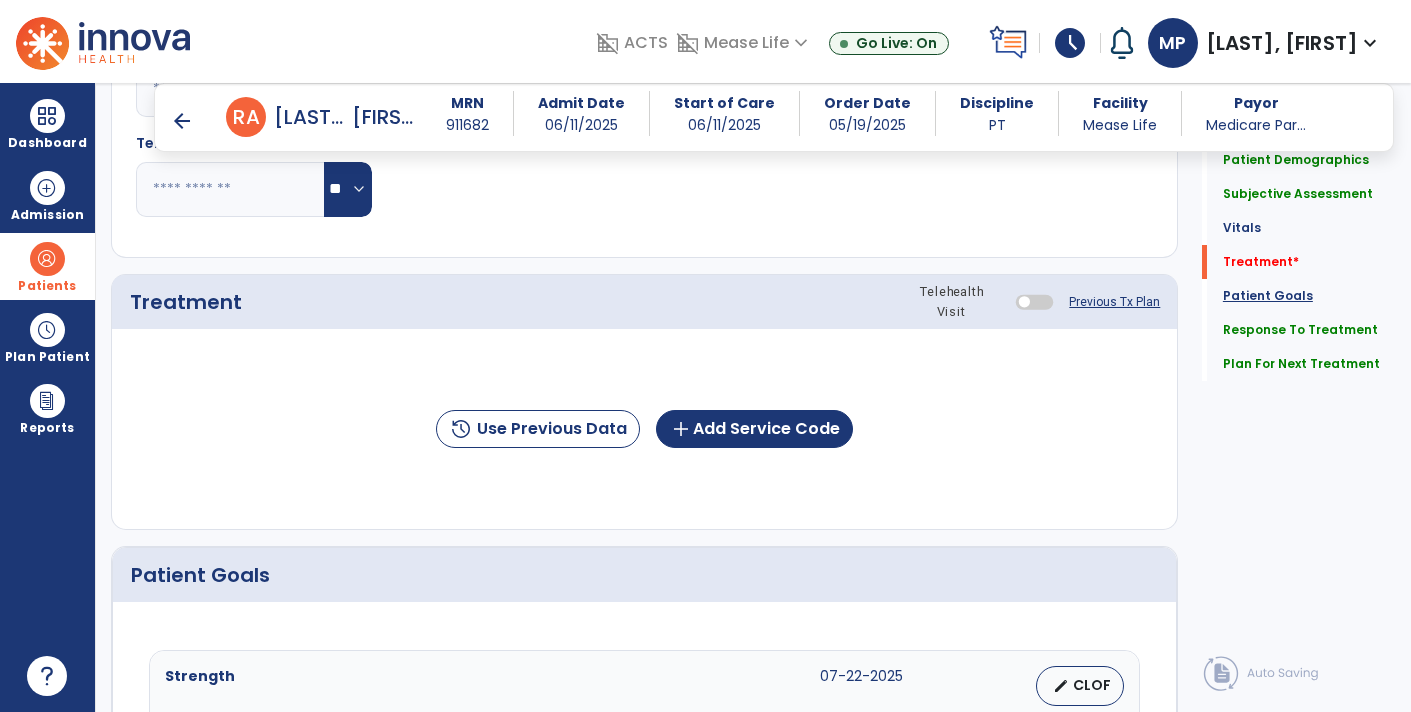click on "Patient Goals" 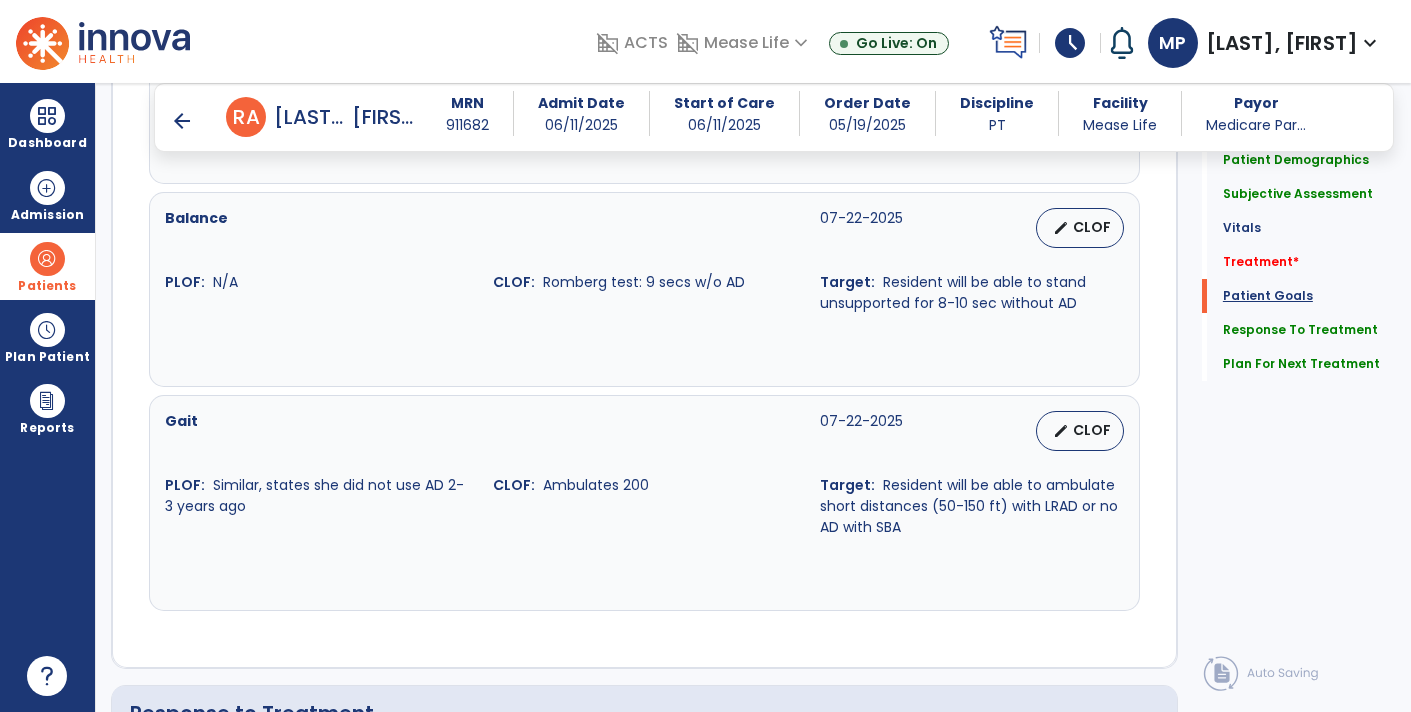 scroll, scrollTop: 2220, scrollLeft: 0, axis: vertical 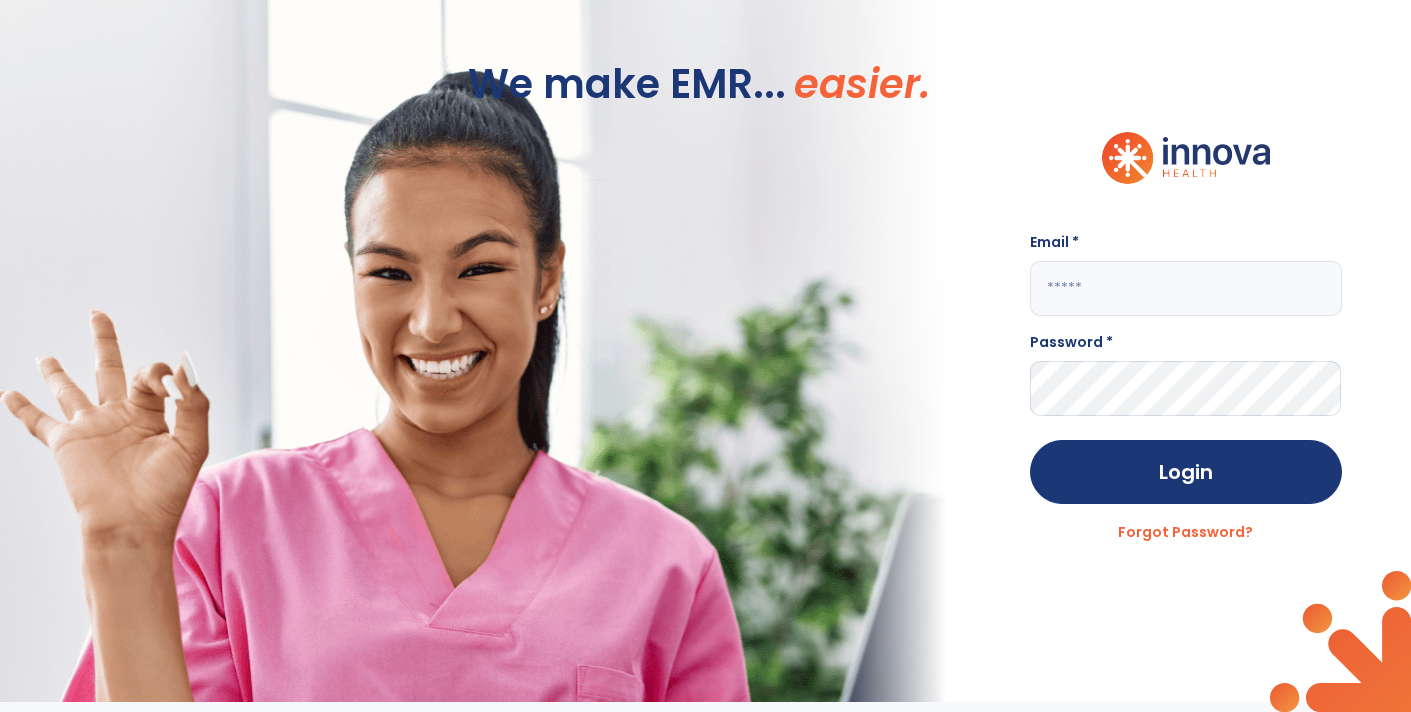 type on "**********" 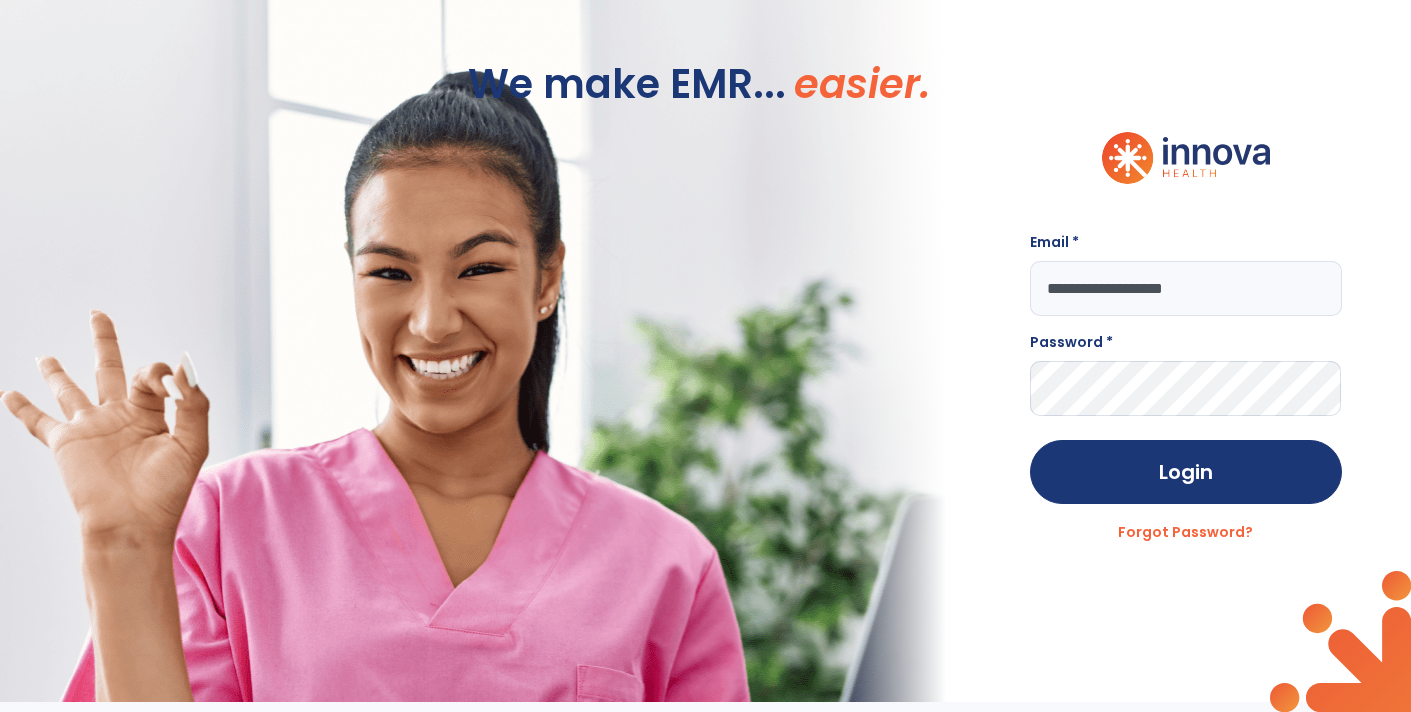scroll, scrollTop: 0, scrollLeft: 0, axis: both 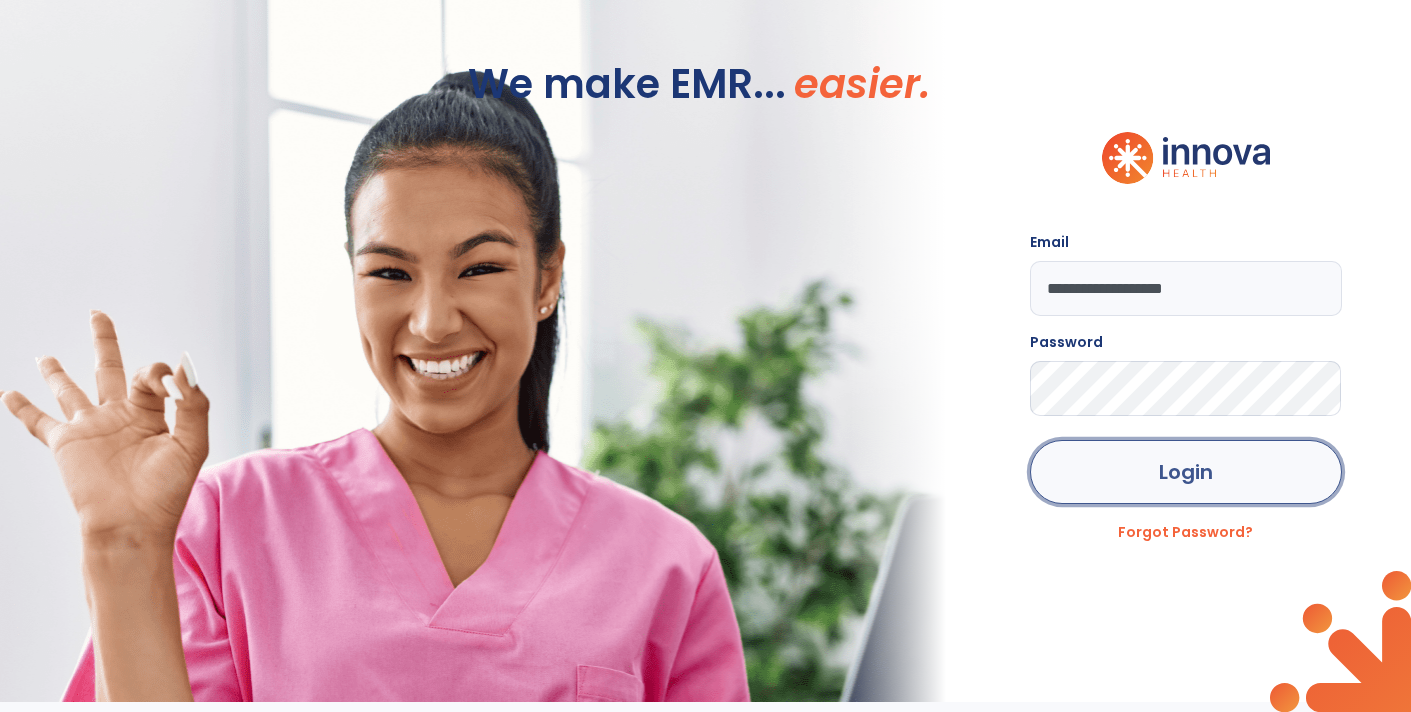 click on "Login" 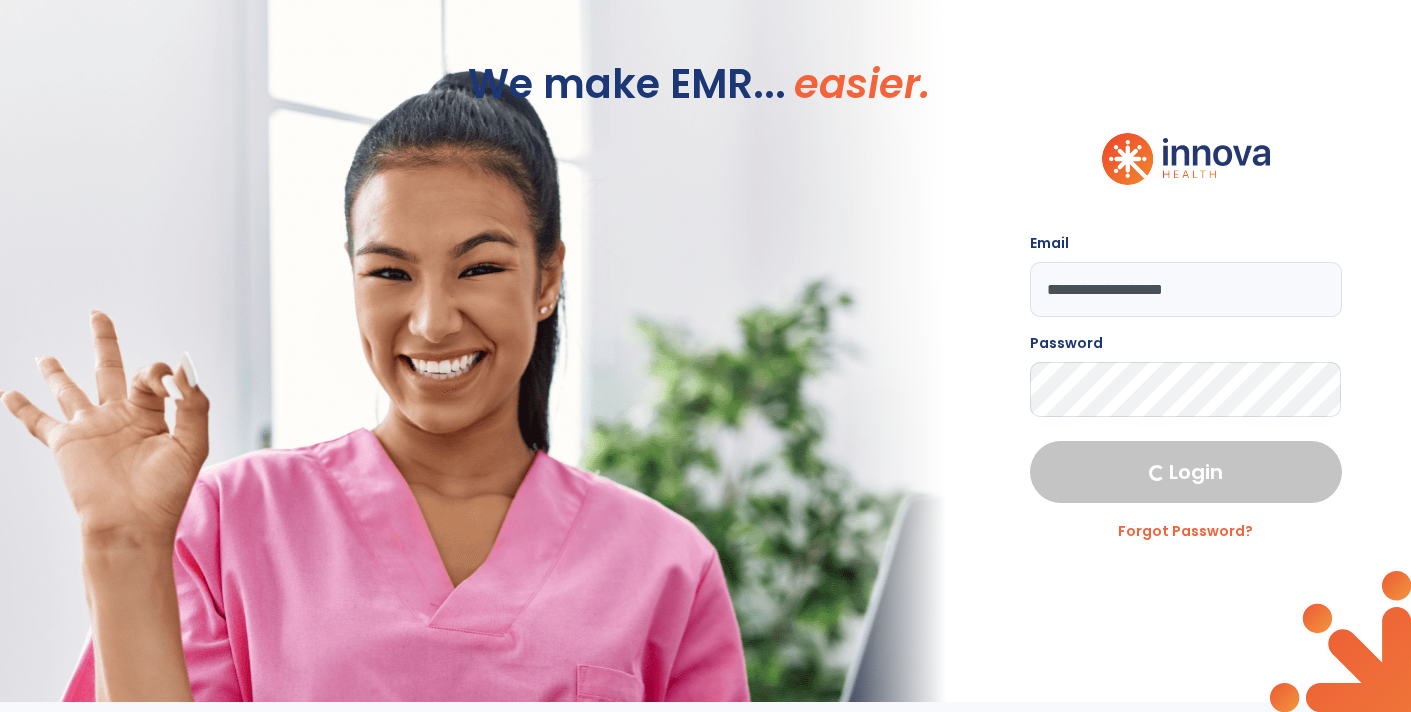 select on "****" 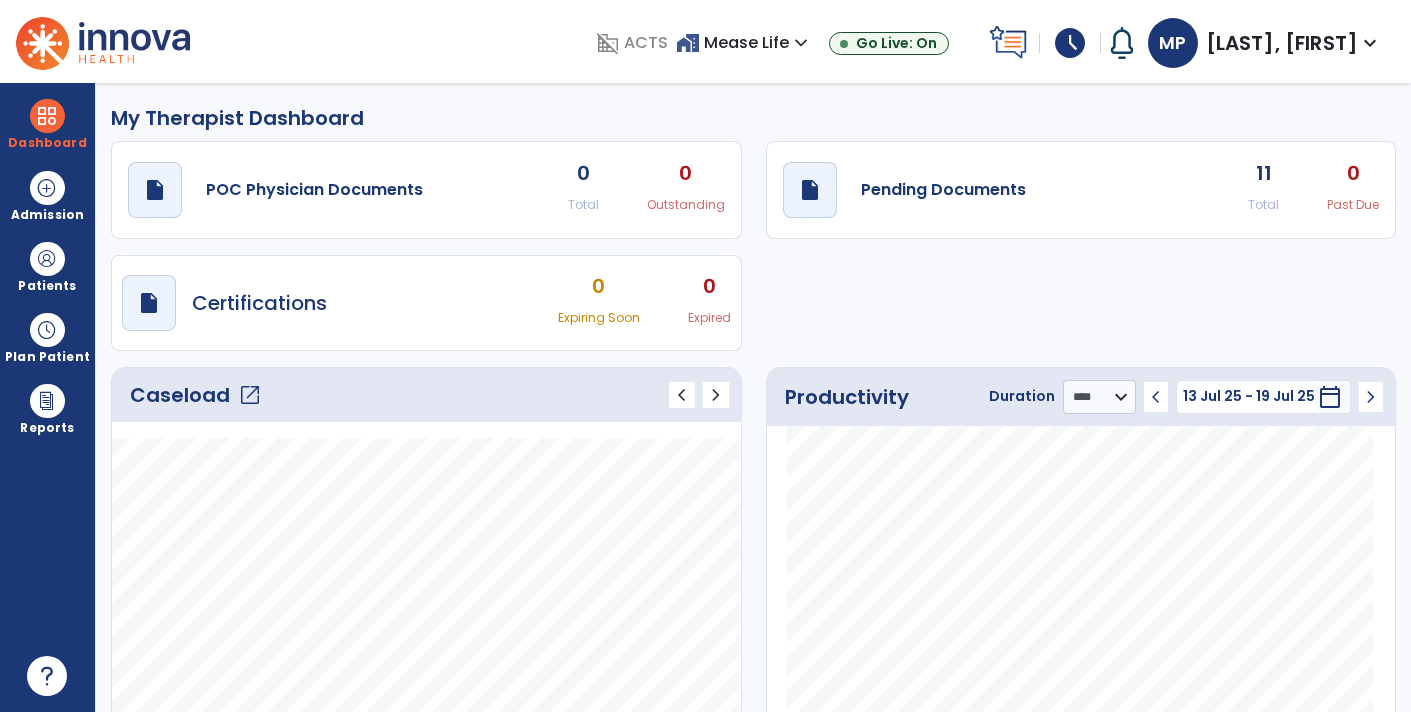 click on "draft   open_in_new  Pending Documents 11 Total 0 Past Due" 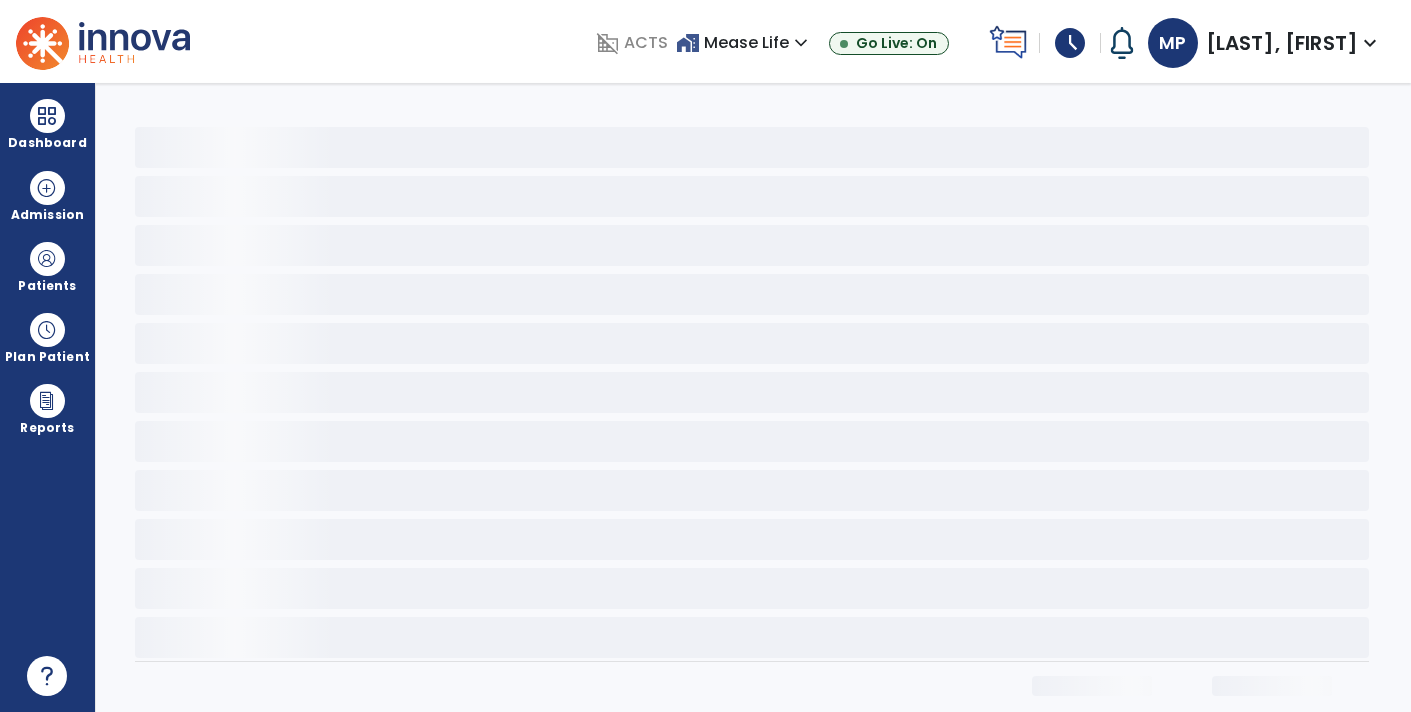 scroll, scrollTop: 0, scrollLeft: 0, axis: both 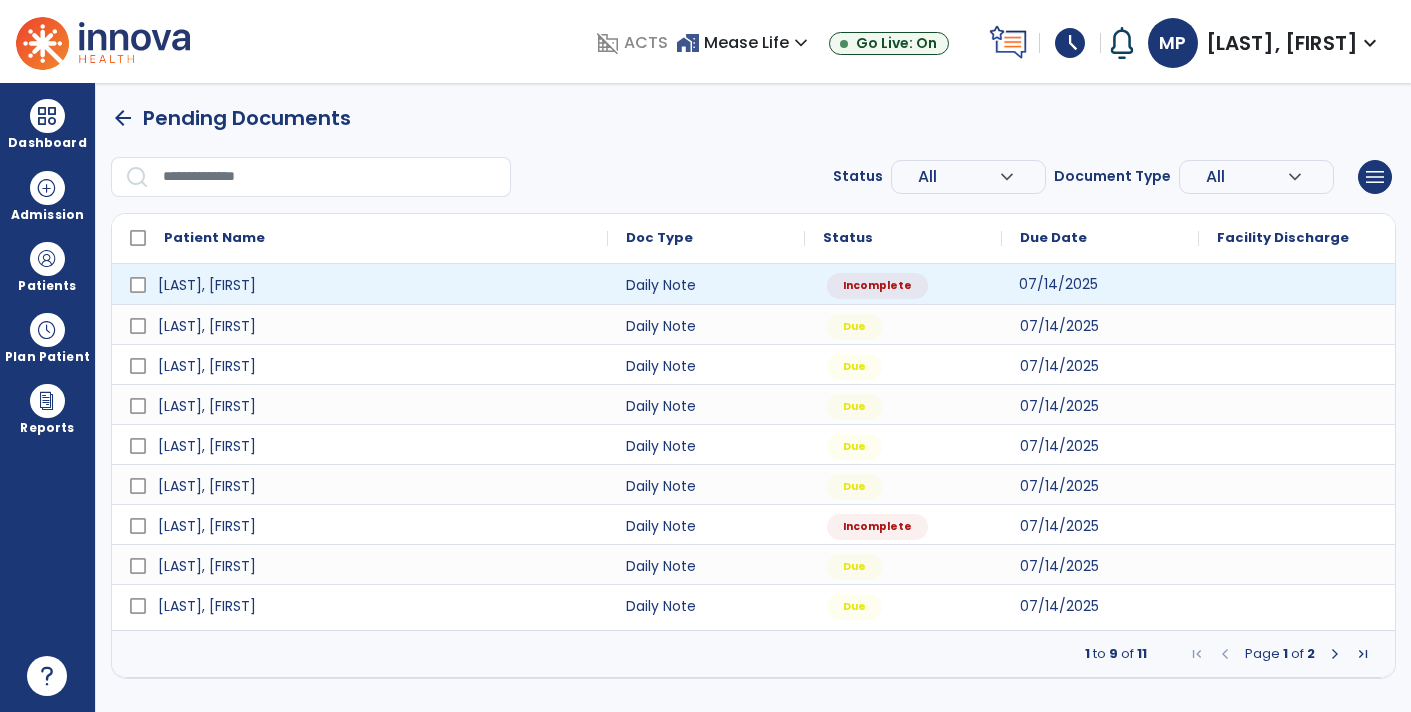 click on "07/14/2025" at bounding box center (1058, 284) 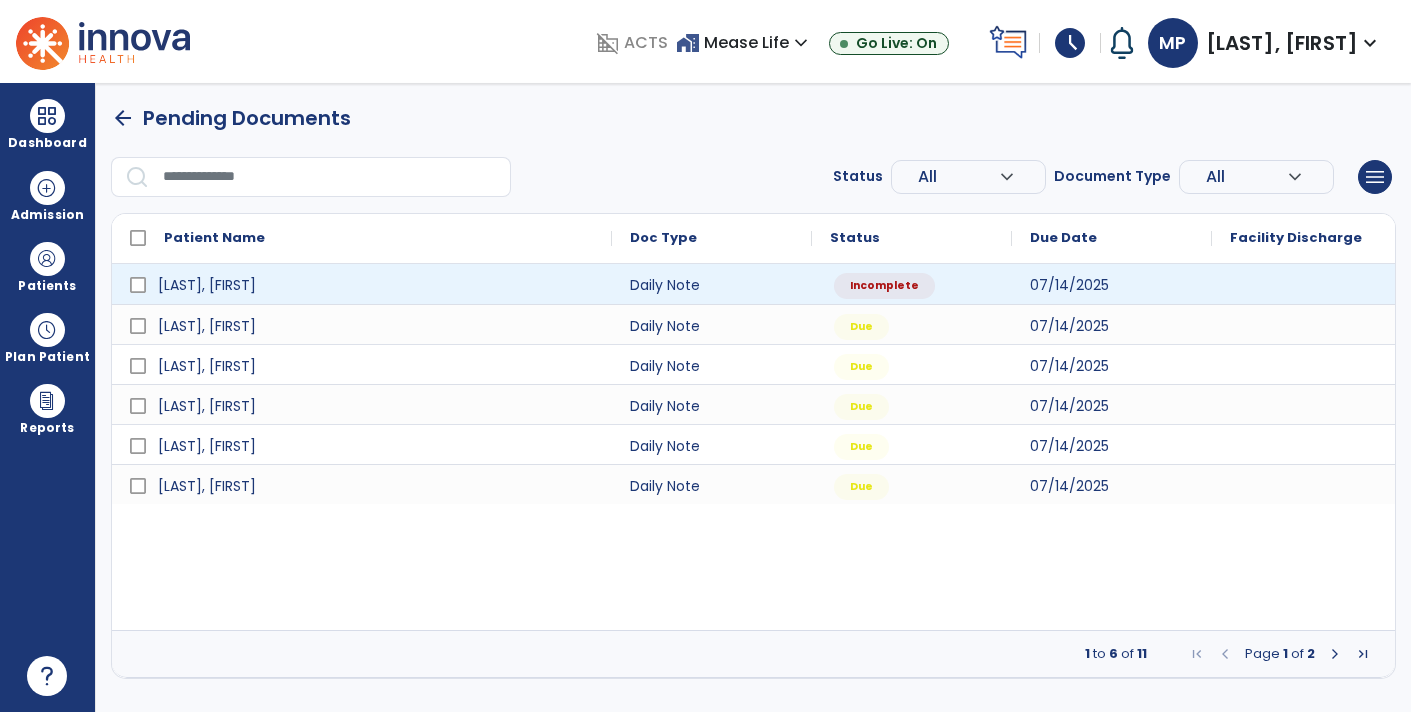 select on "*" 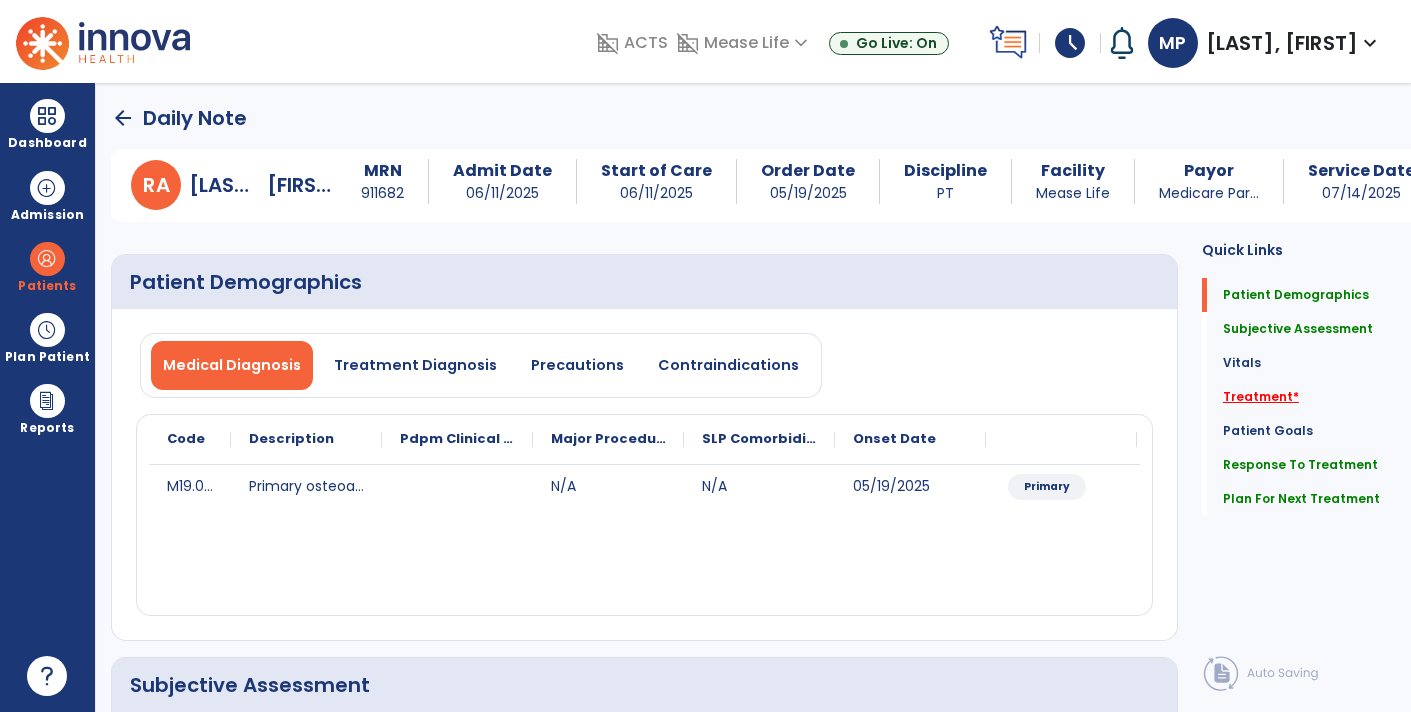 click on "Treatment   *" 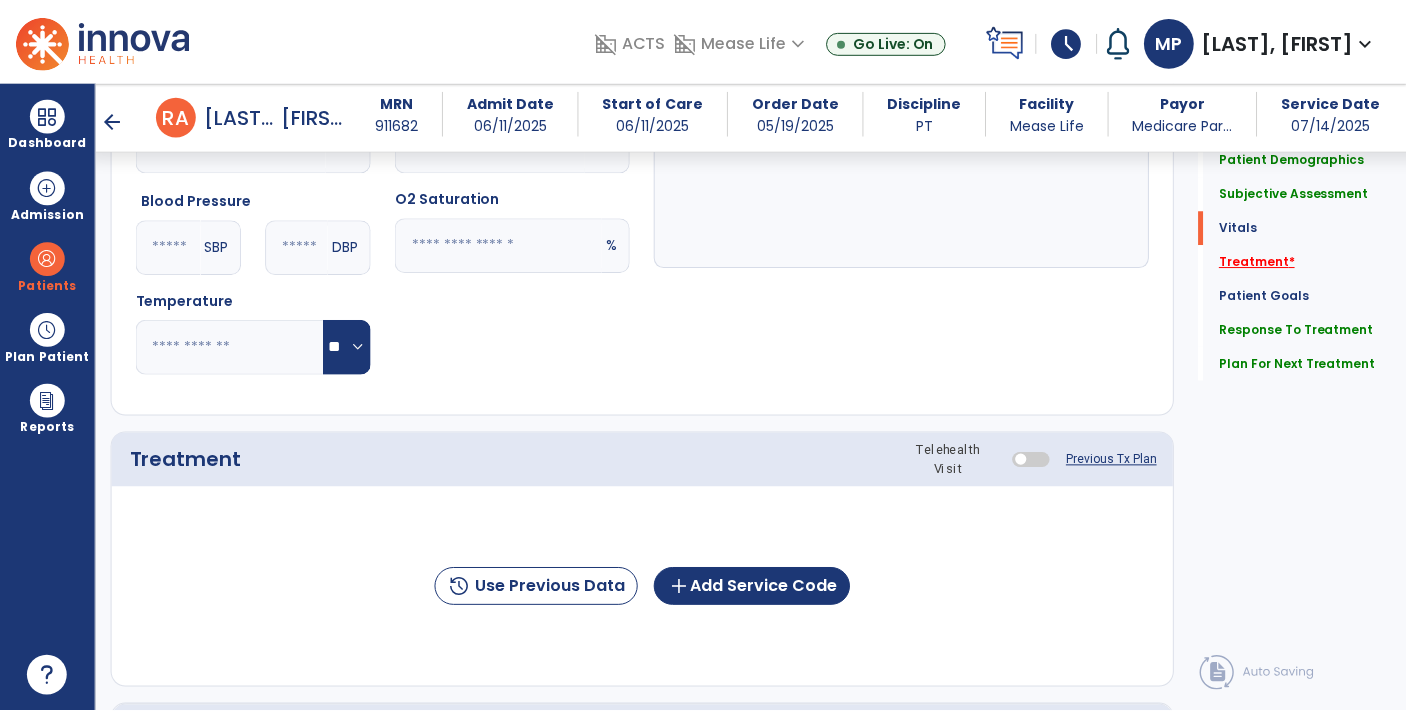 scroll, scrollTop: 1104, scrollLeft: 0, axis: vertical 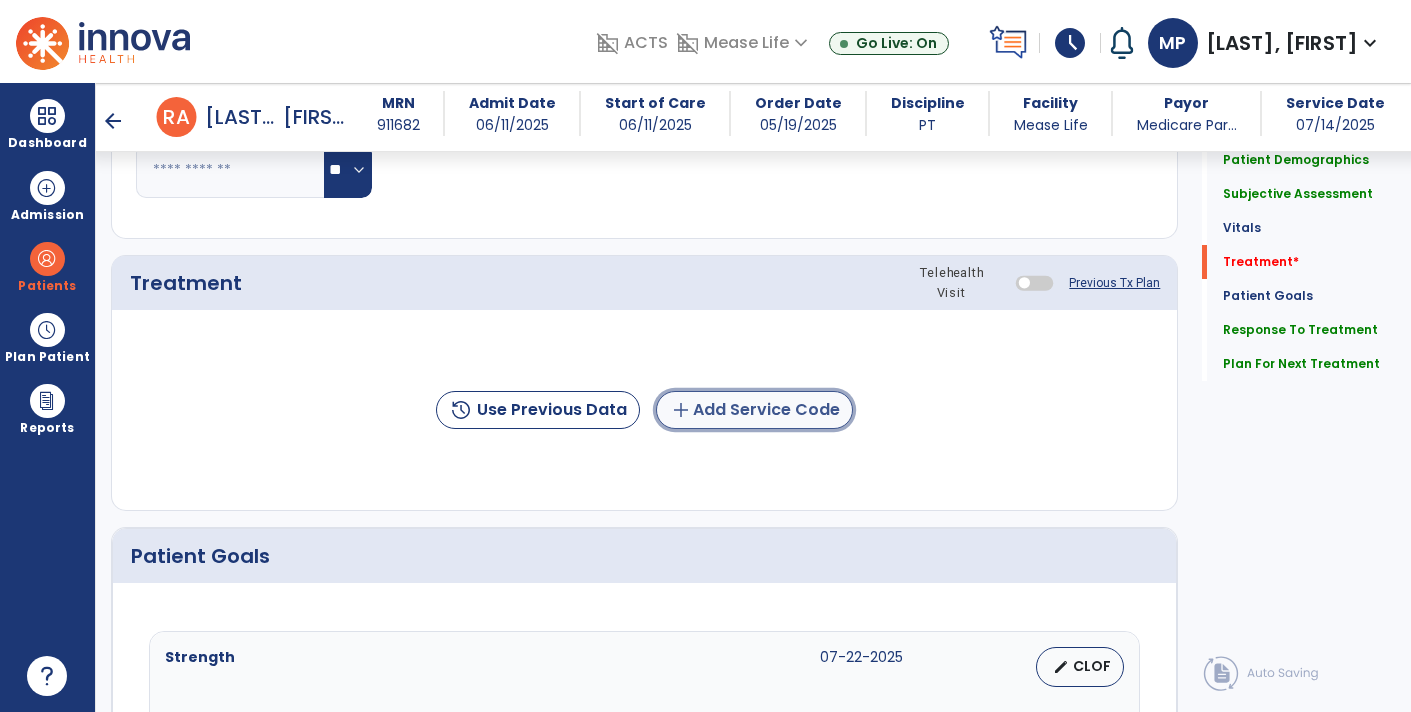 click on "add  Add Service Code" 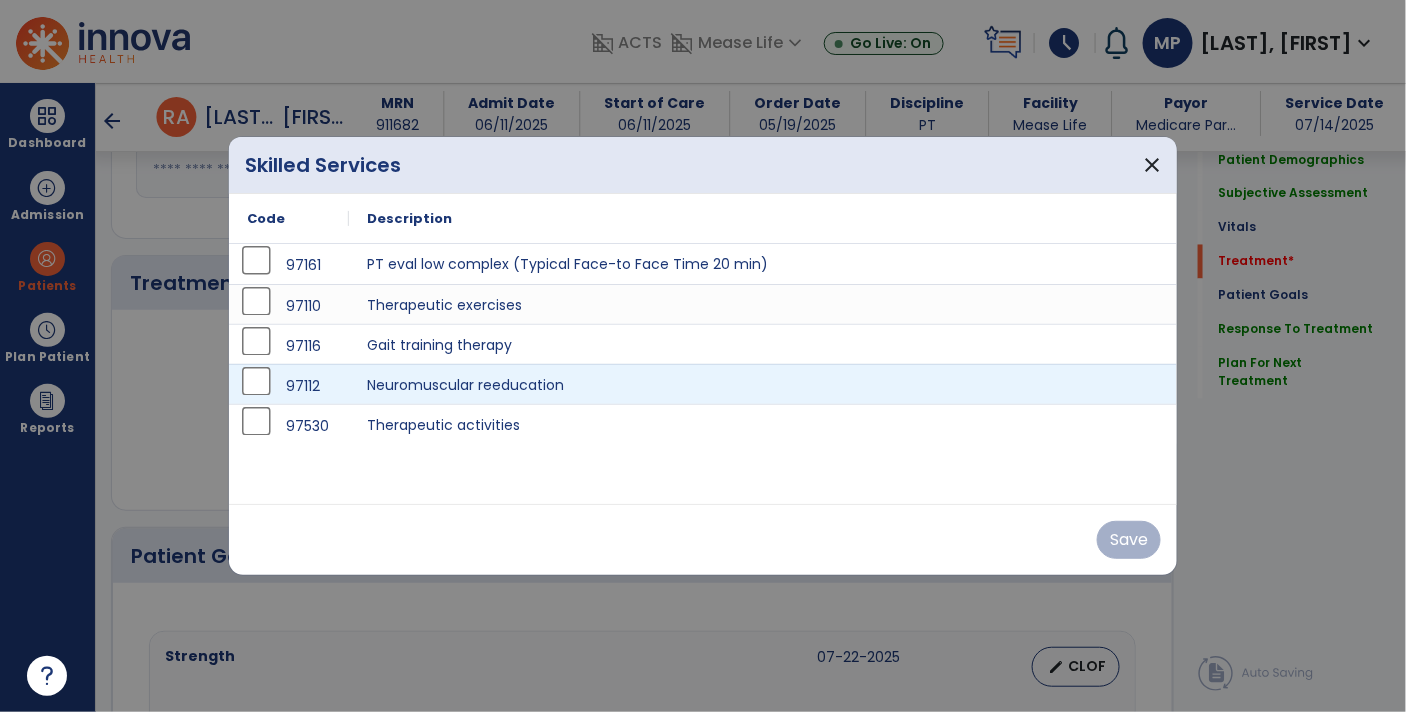 scroll, scrollTop: 1104, scrollLeft: 0, axis: vertical 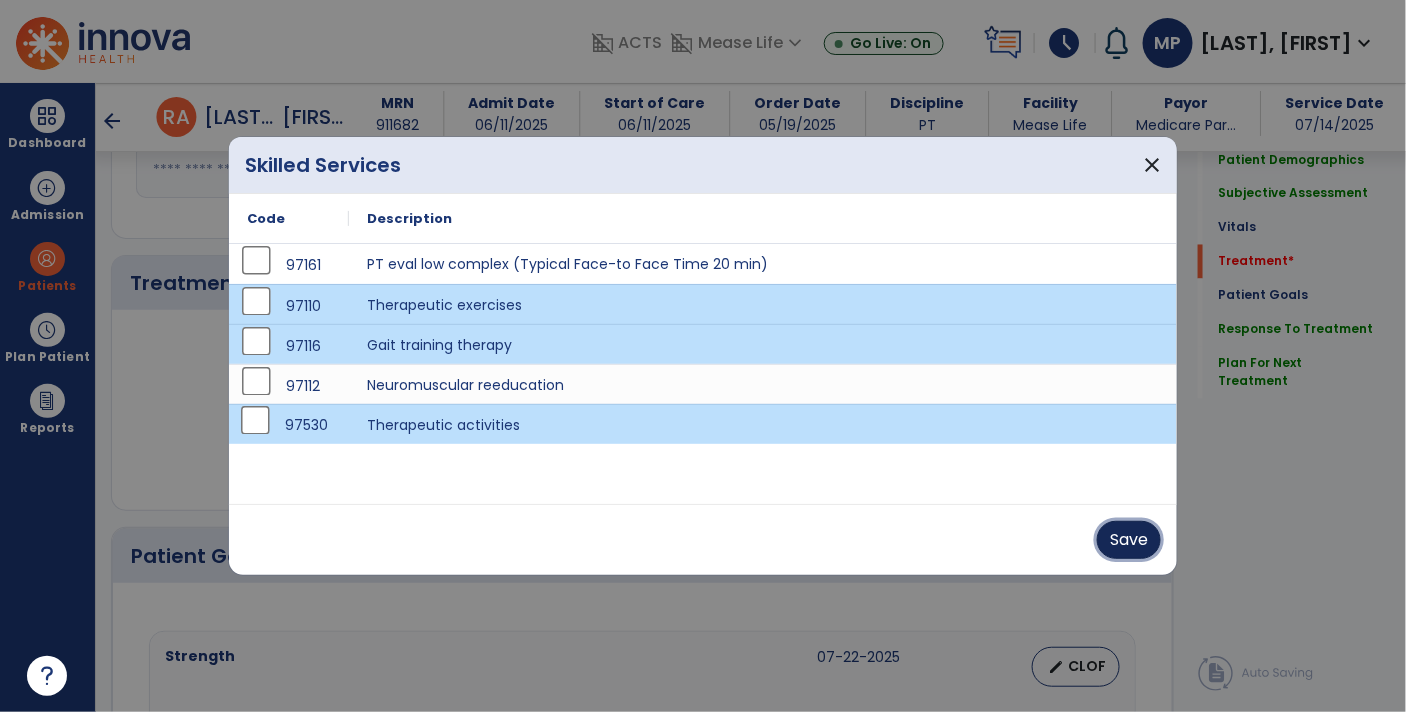 click on "Save" at bounding box center [1129, 540] 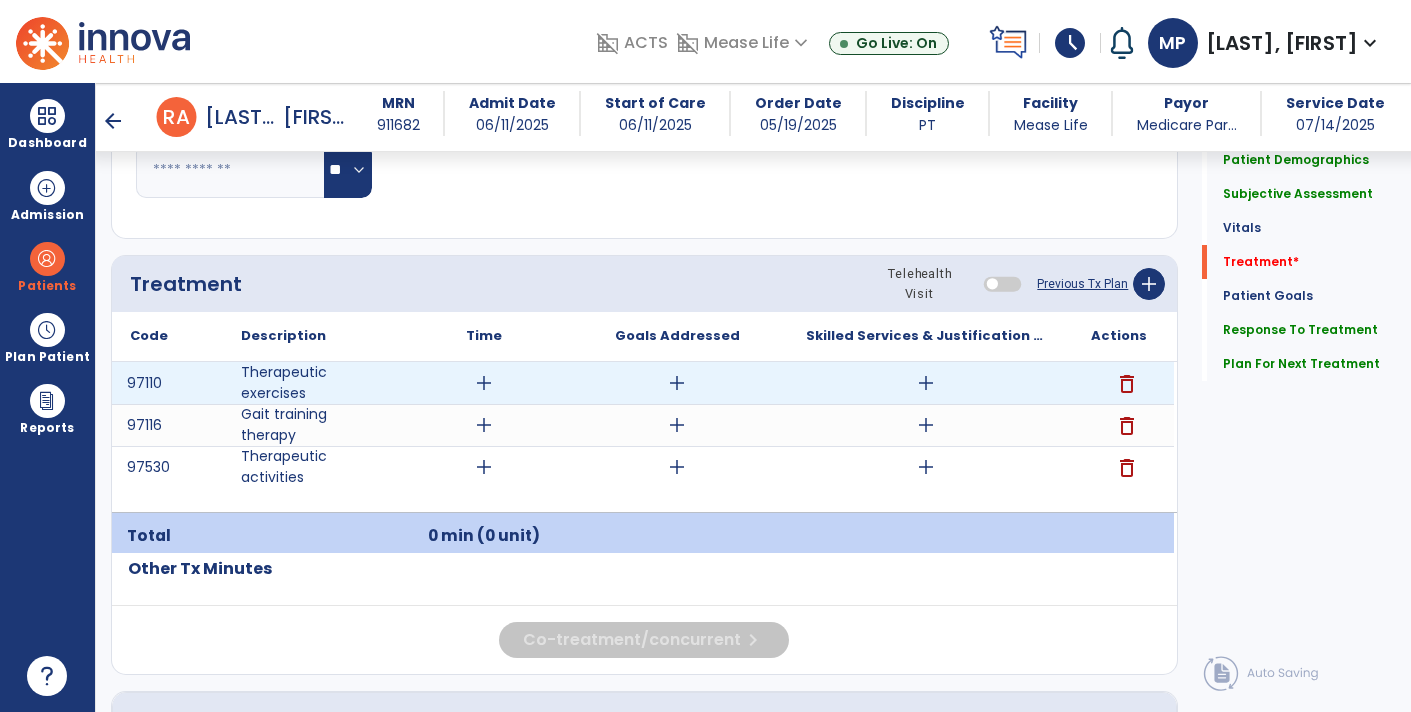 click on "add" at bounding box center [484, 383] 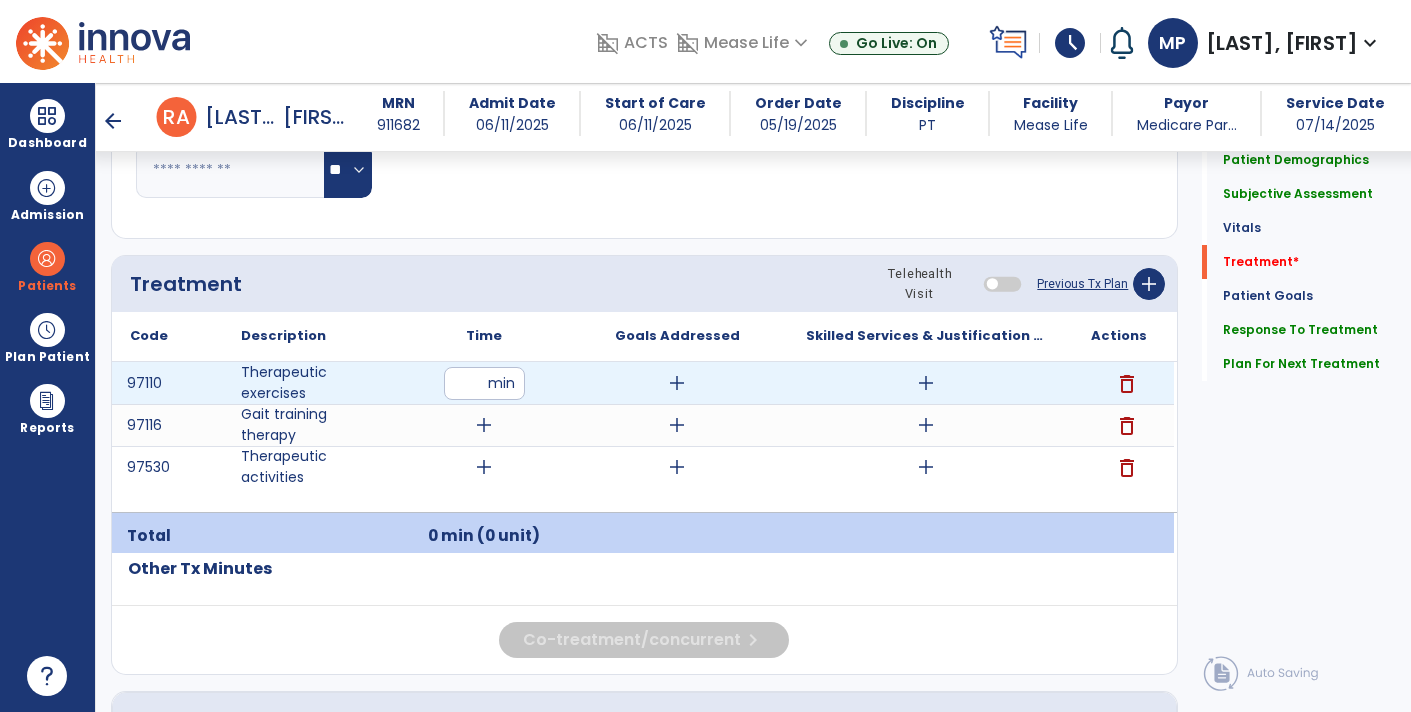 type on "**" 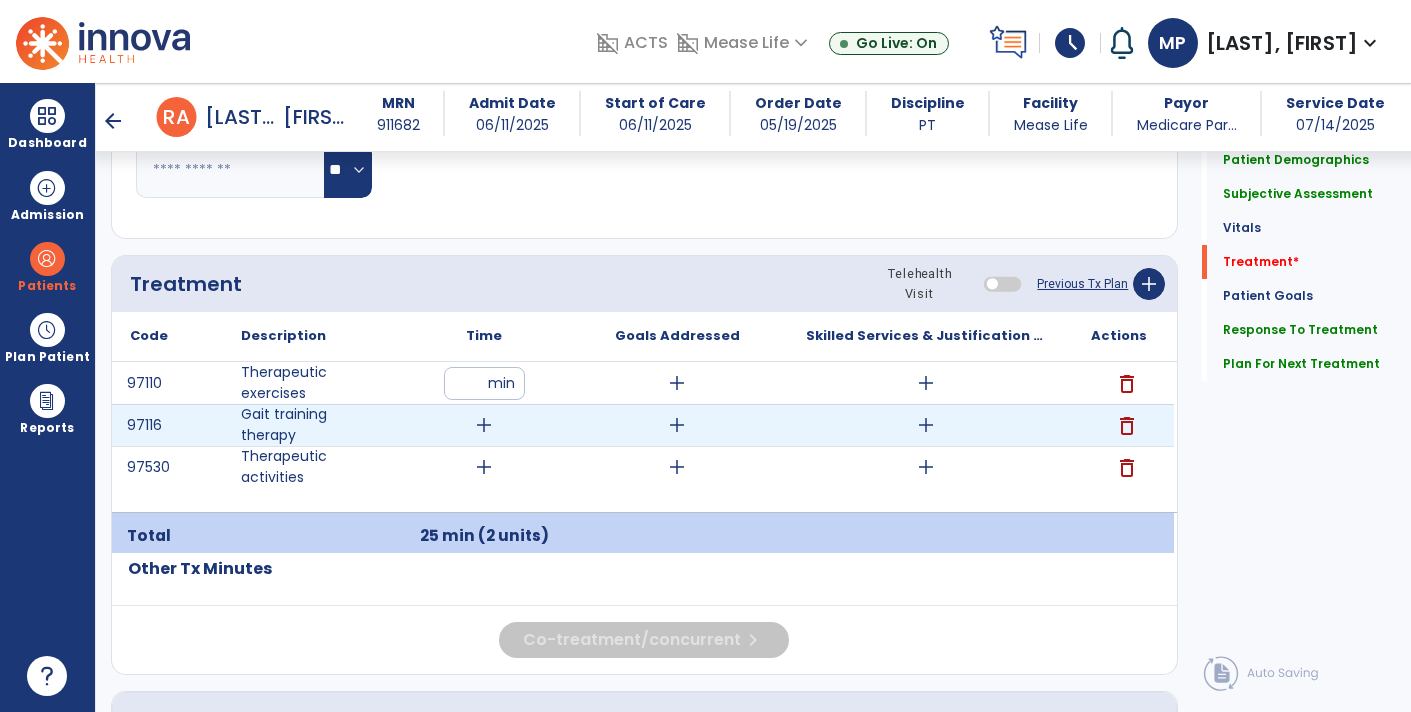 click on "add" at bounding box center (484, 425) 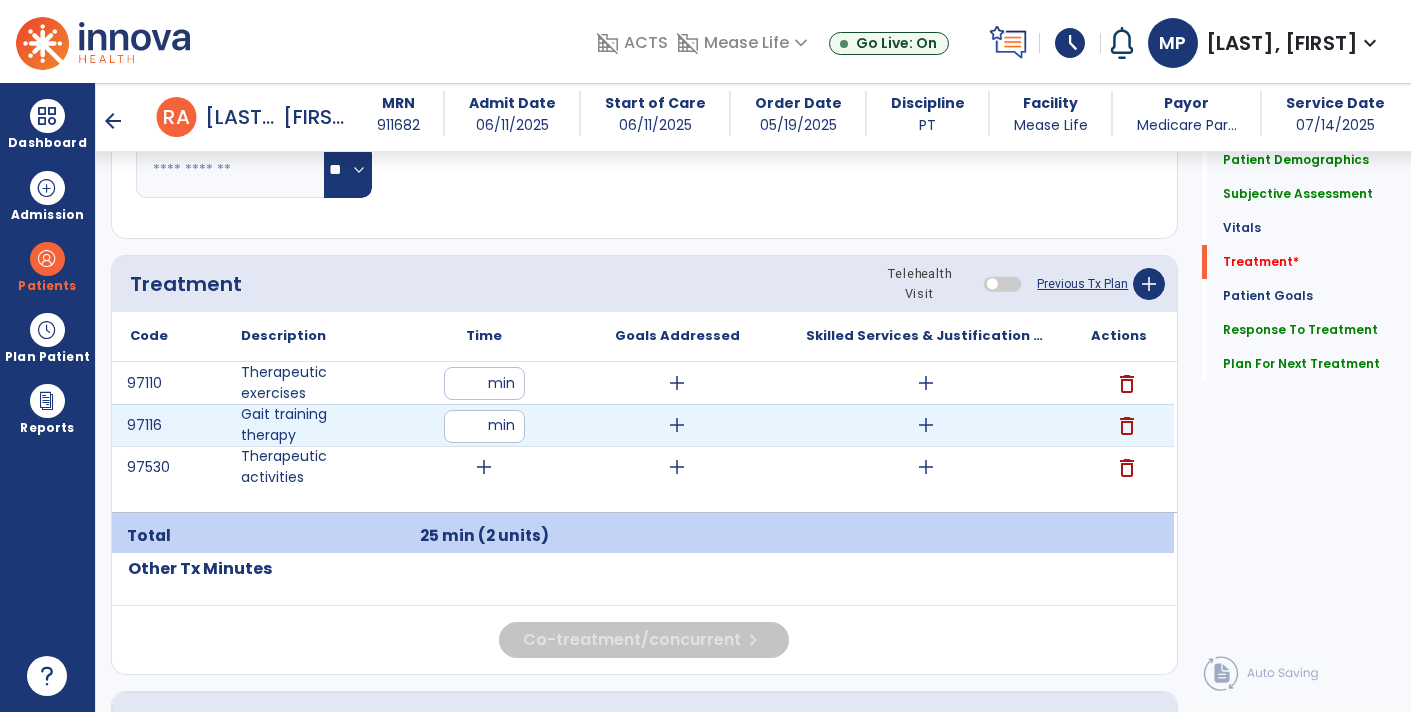 type on "**" 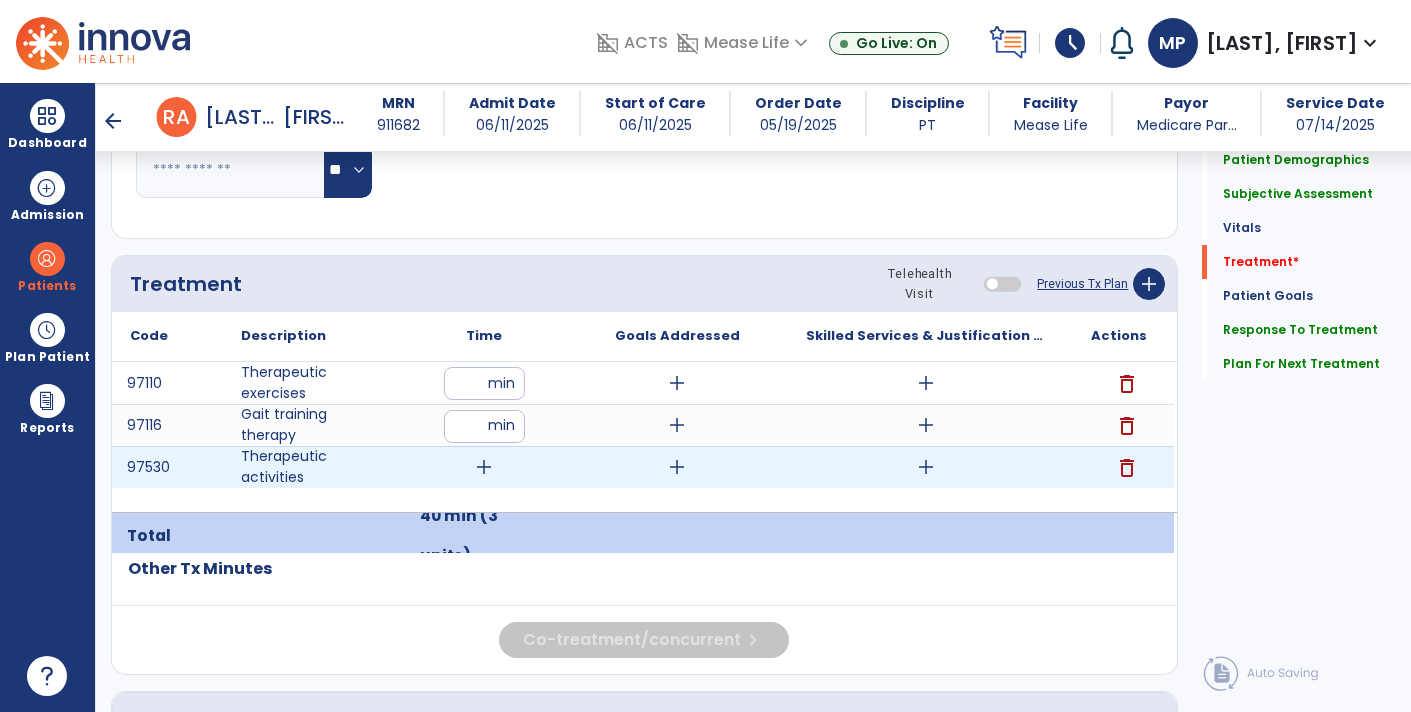 click on "add" at bounding box center [484, 467] 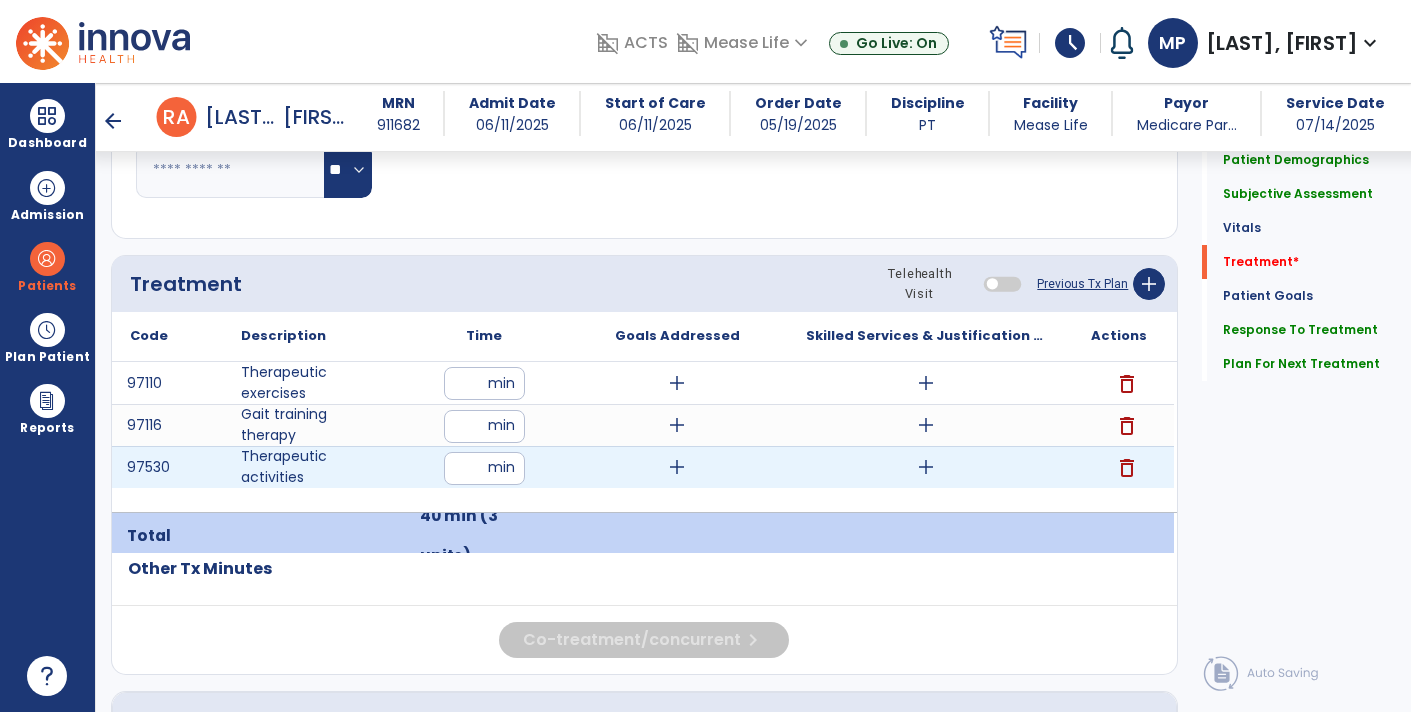 type on "**" 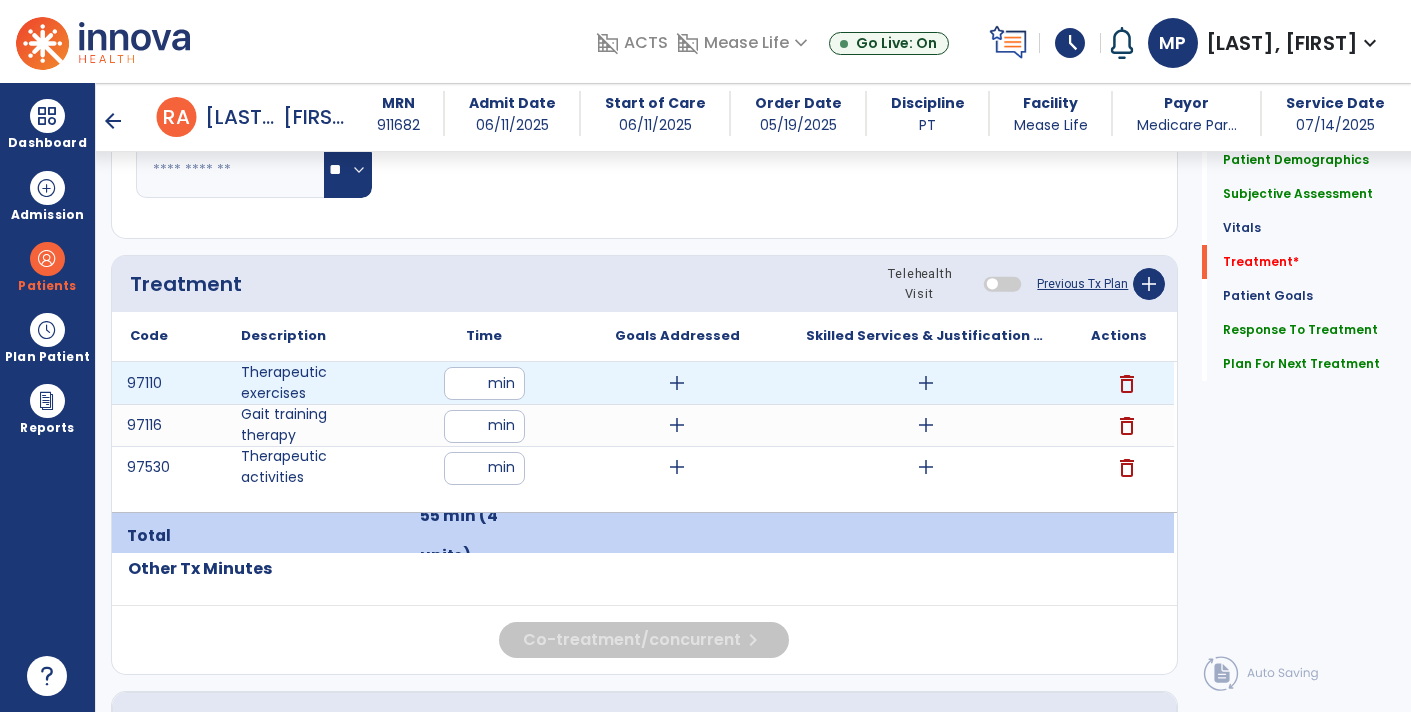 click on "add" at bounding box center [677, 383] 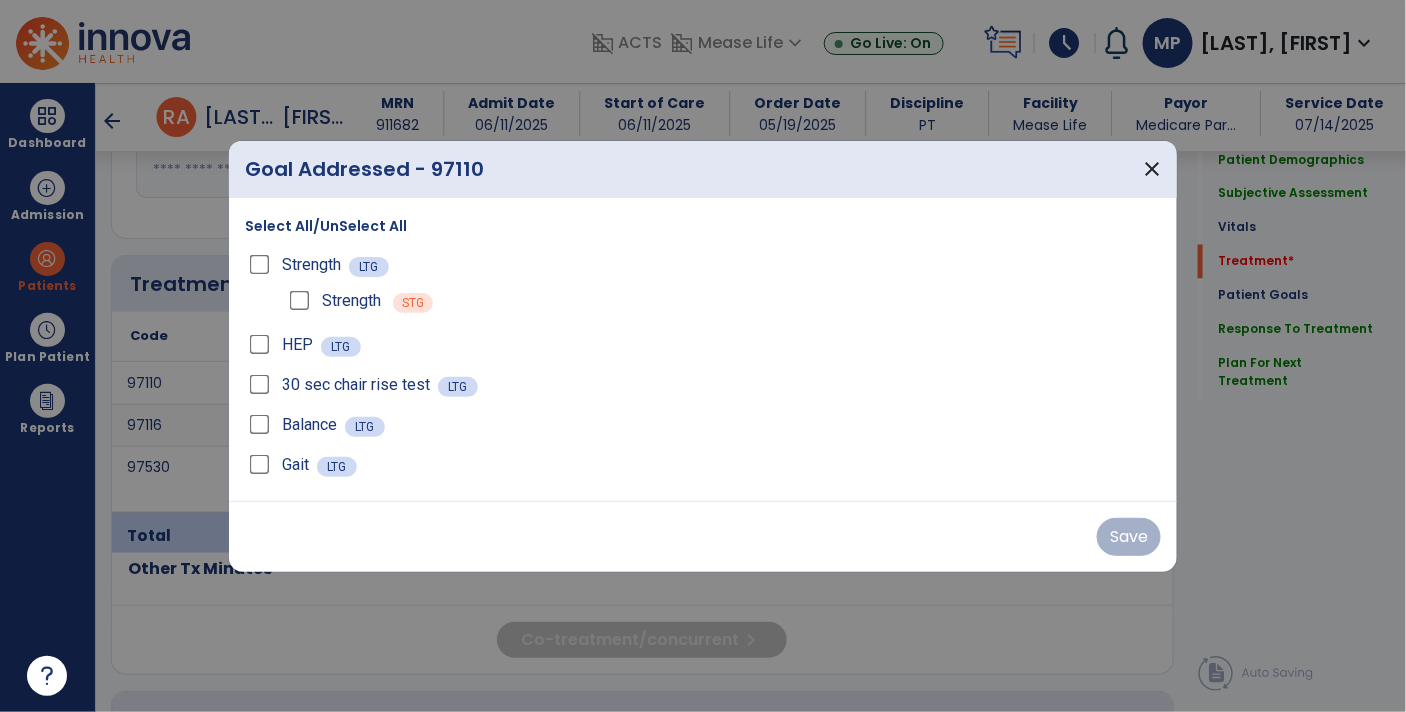 scroll, scrollTop: 1104, scrollLeft: 0, axis: vertical 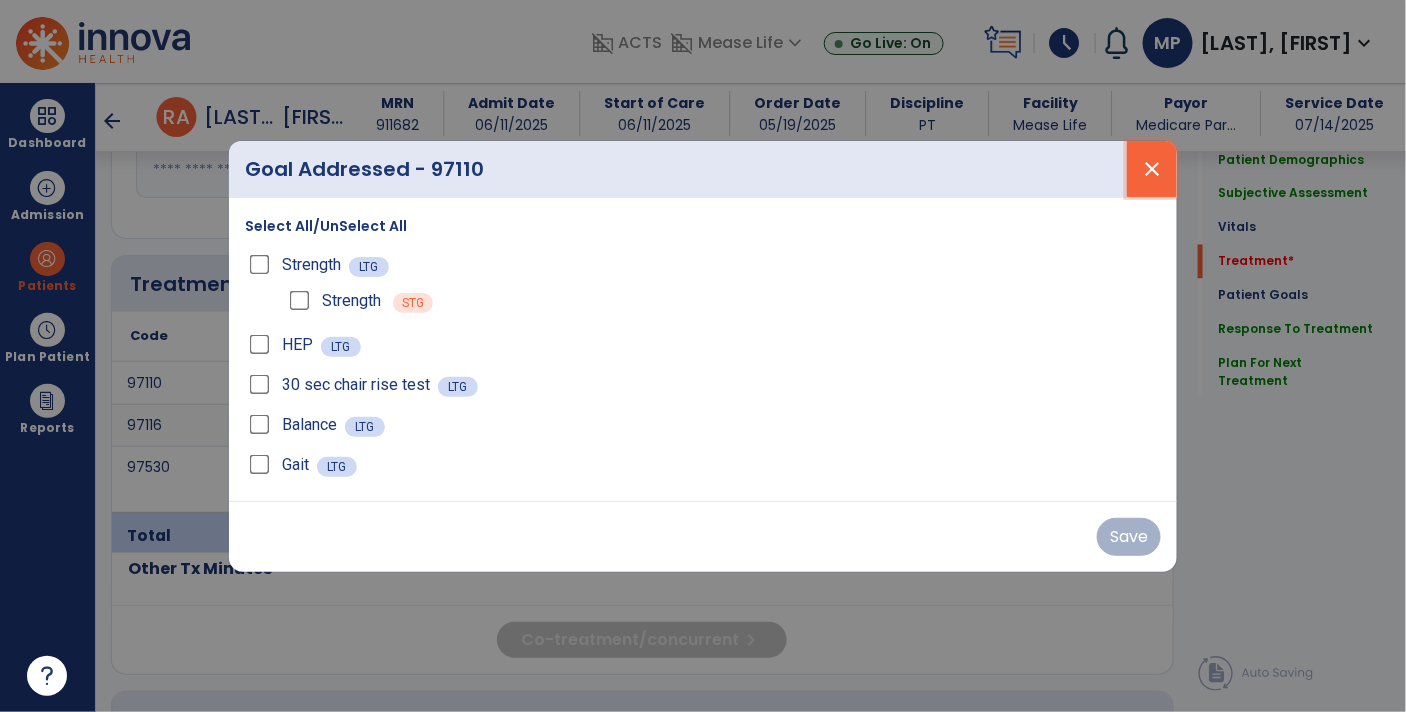 click on "close" at bounding box center [1152, 169] 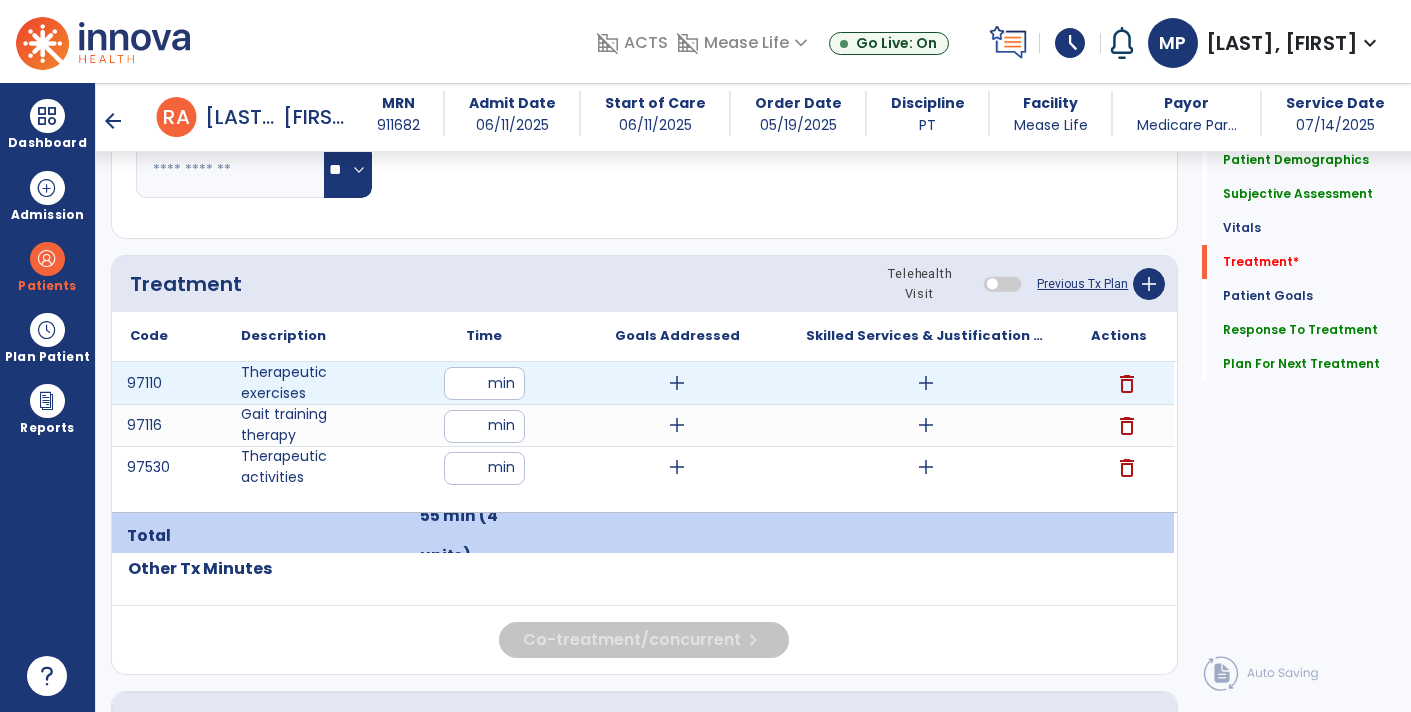 click on "add" at bounding box center (677, 383) 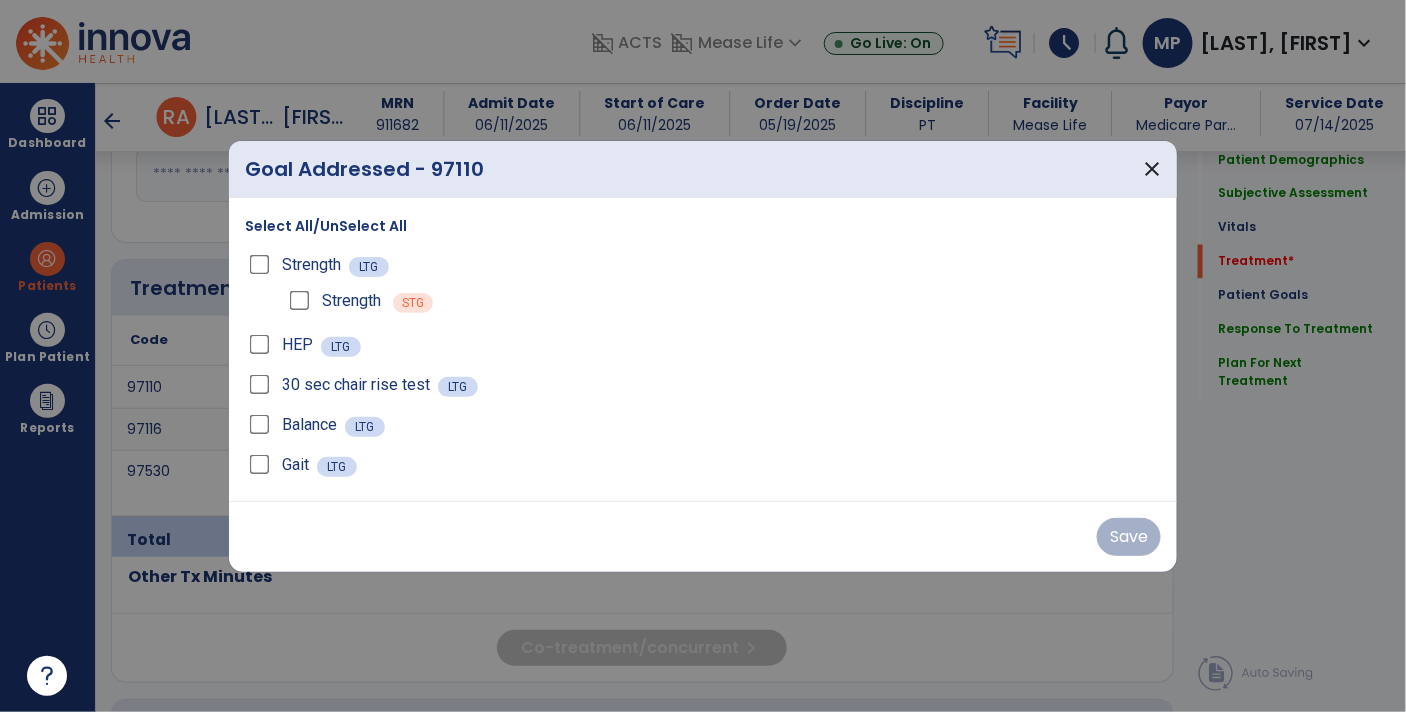 scroll, scrollTop: 1104, scrollLeft: 0, axis: vertical 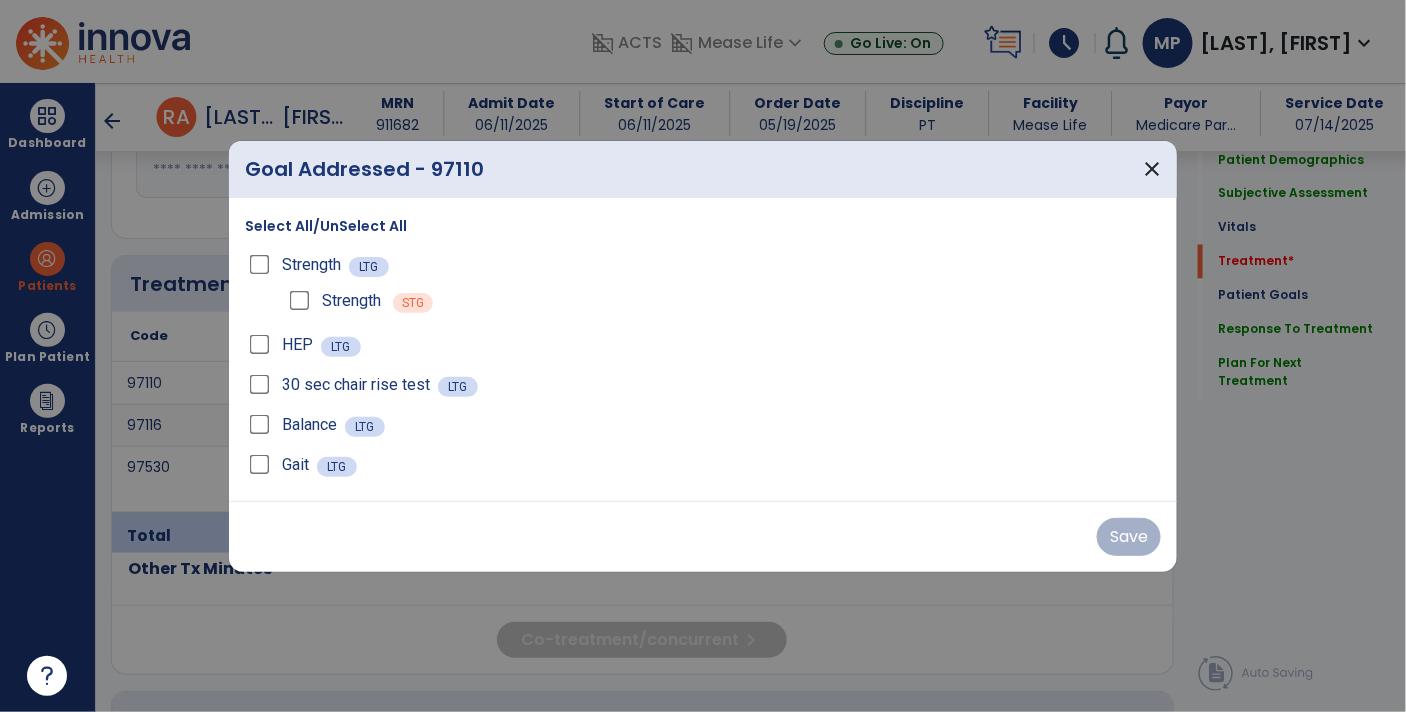 click on "Strength" at bounding box center (333, 301) 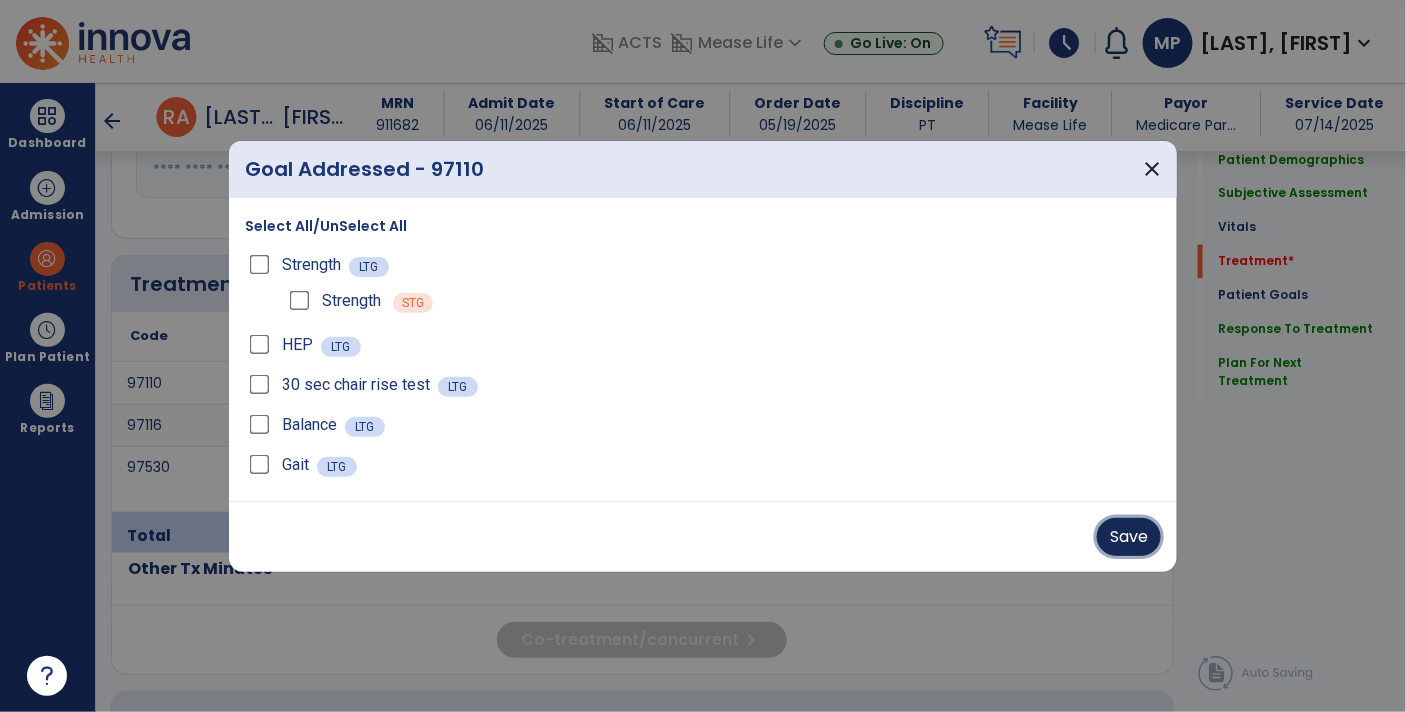 click on "Save" at bounding box center (1129, 537) 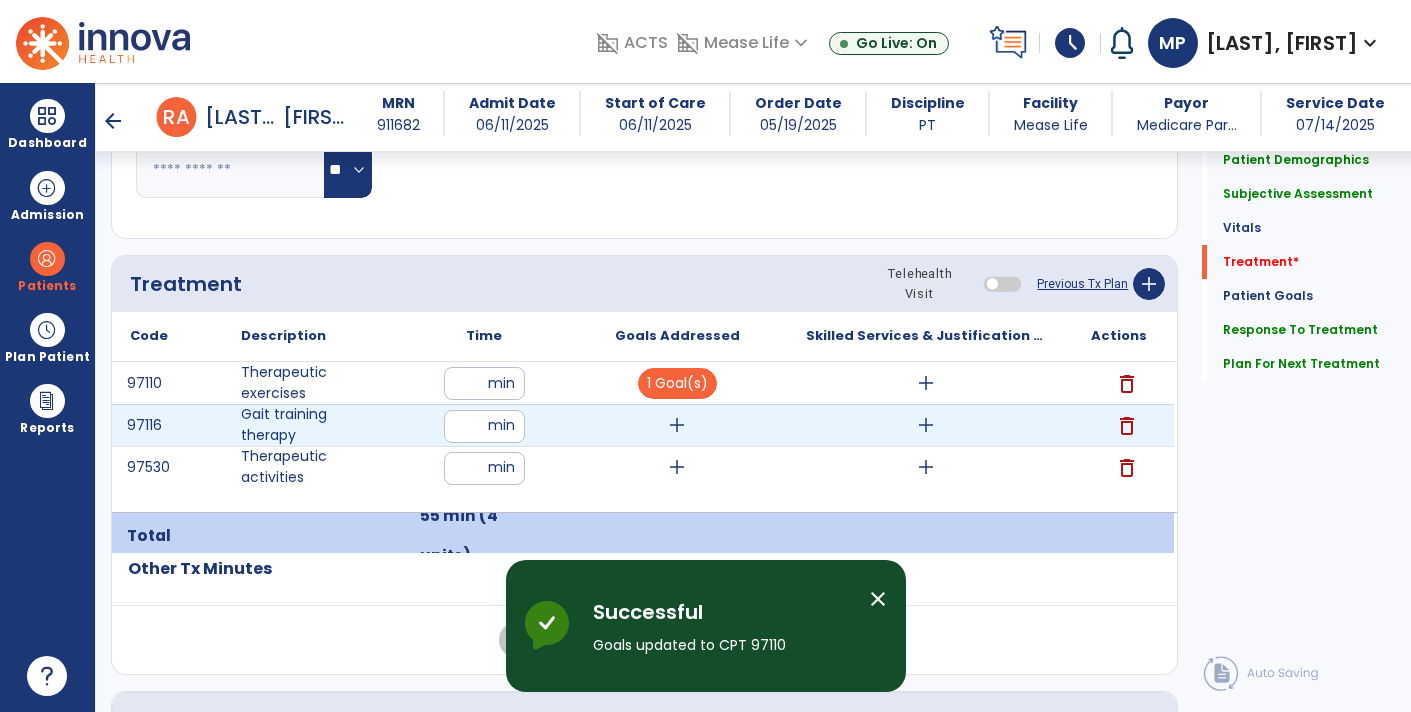 click on "add" at bounding box center [677, 425] 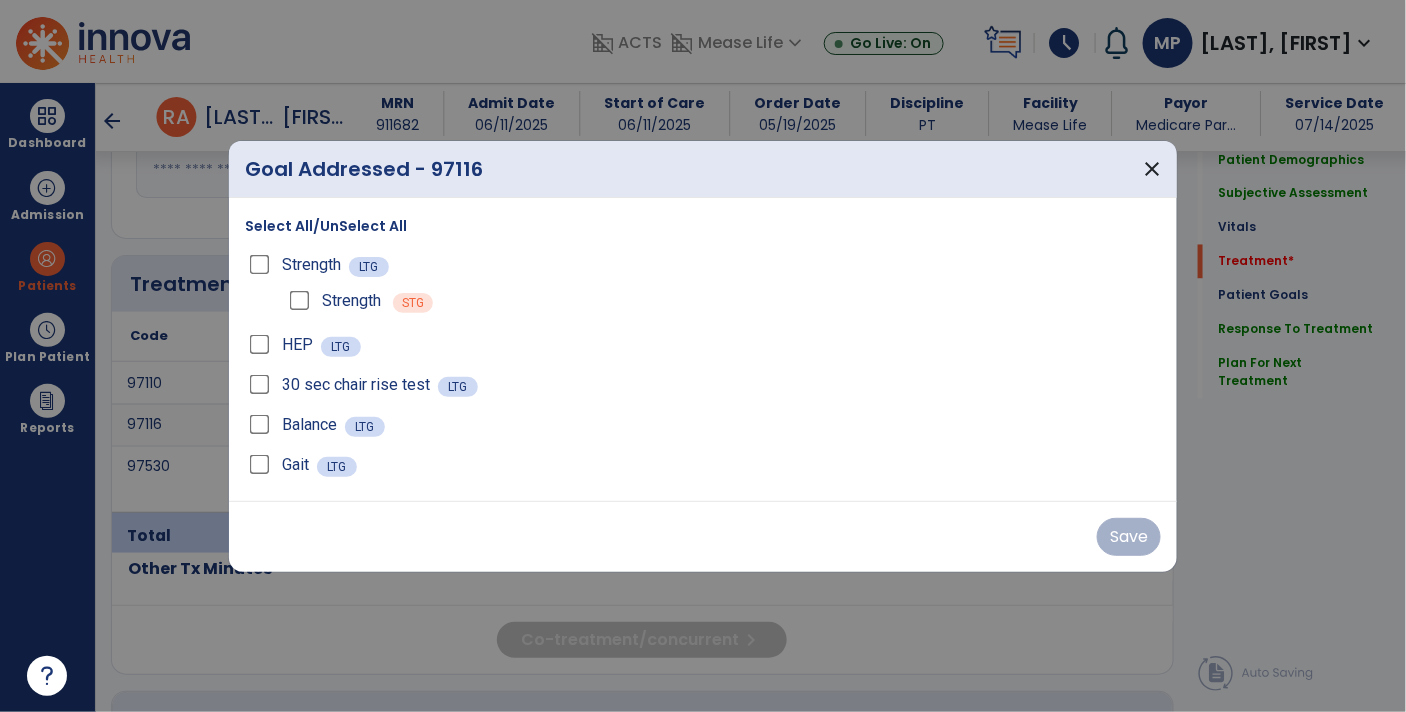 scroll, scrollTop: 1104, scrollLeft: 0, axis: vertical 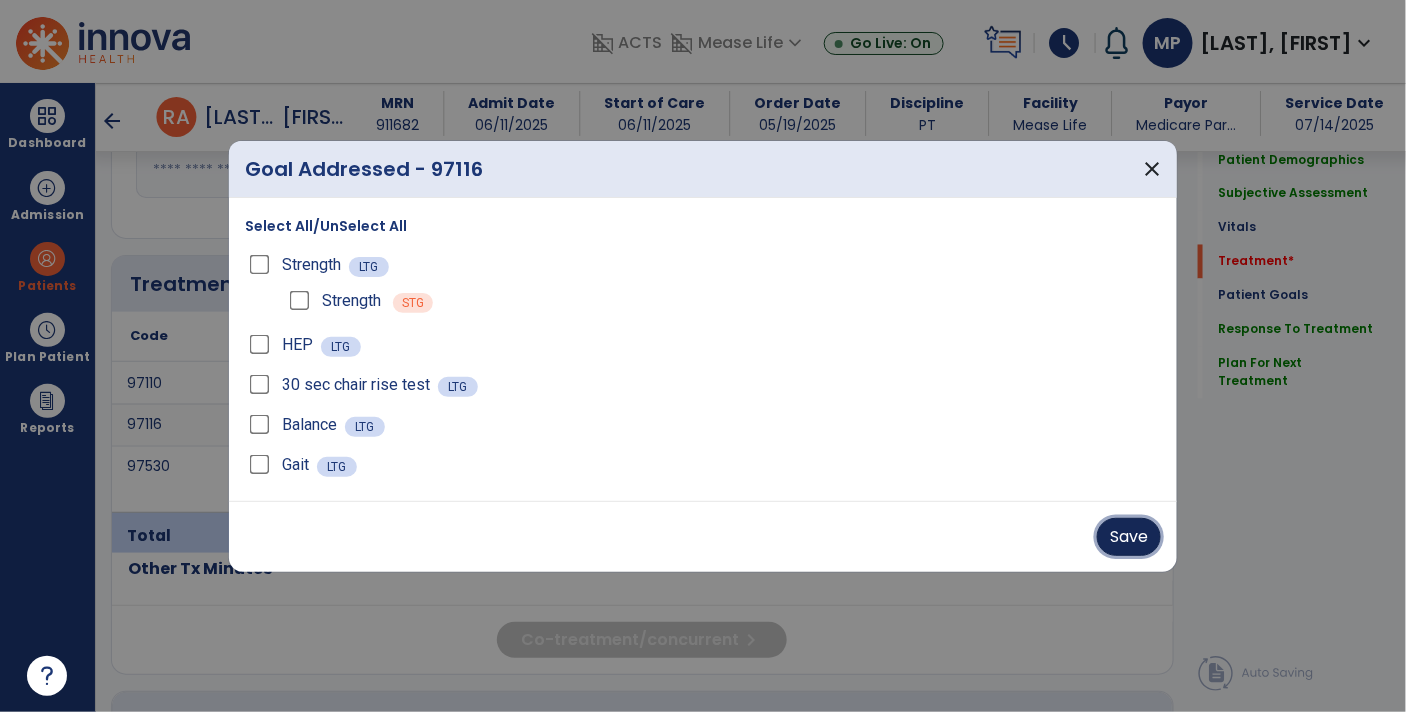 click on "Save" at bounding box center (1129, 537) 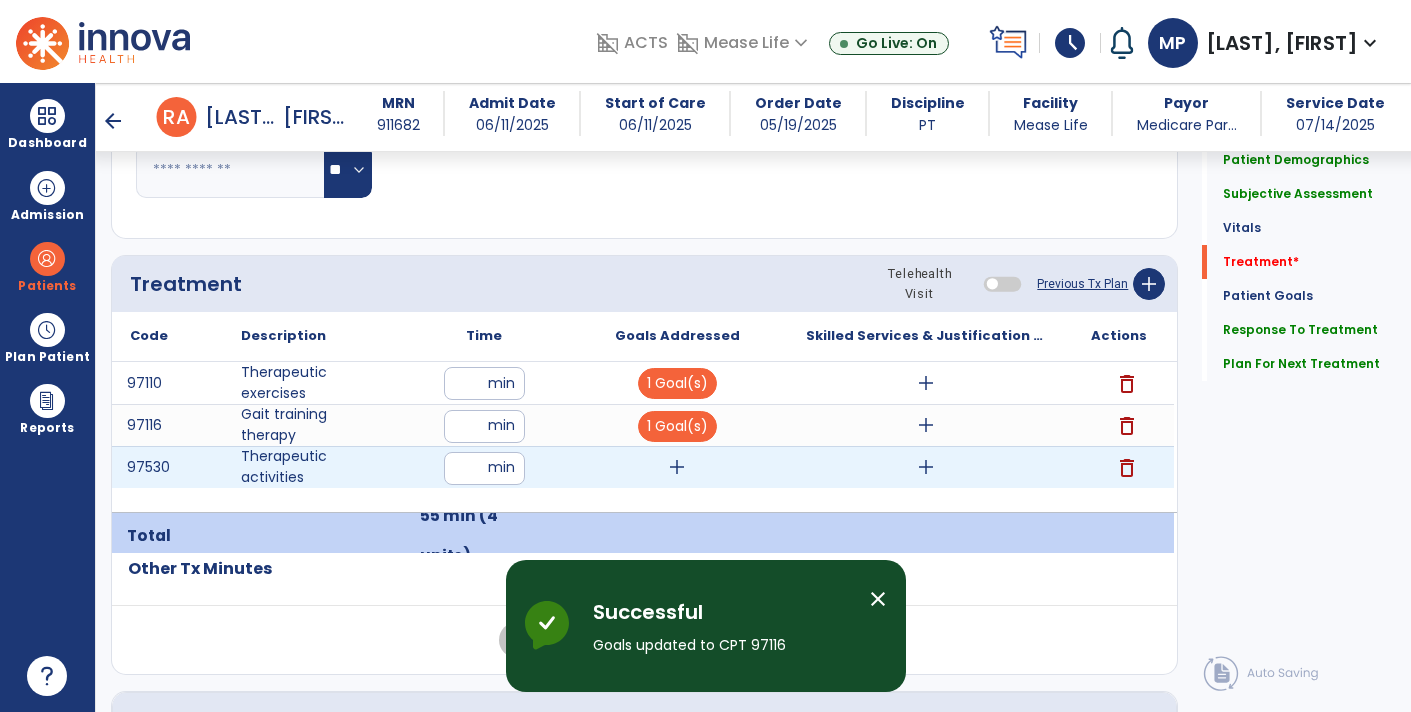 click on "add" at bounding box center [677, 467] 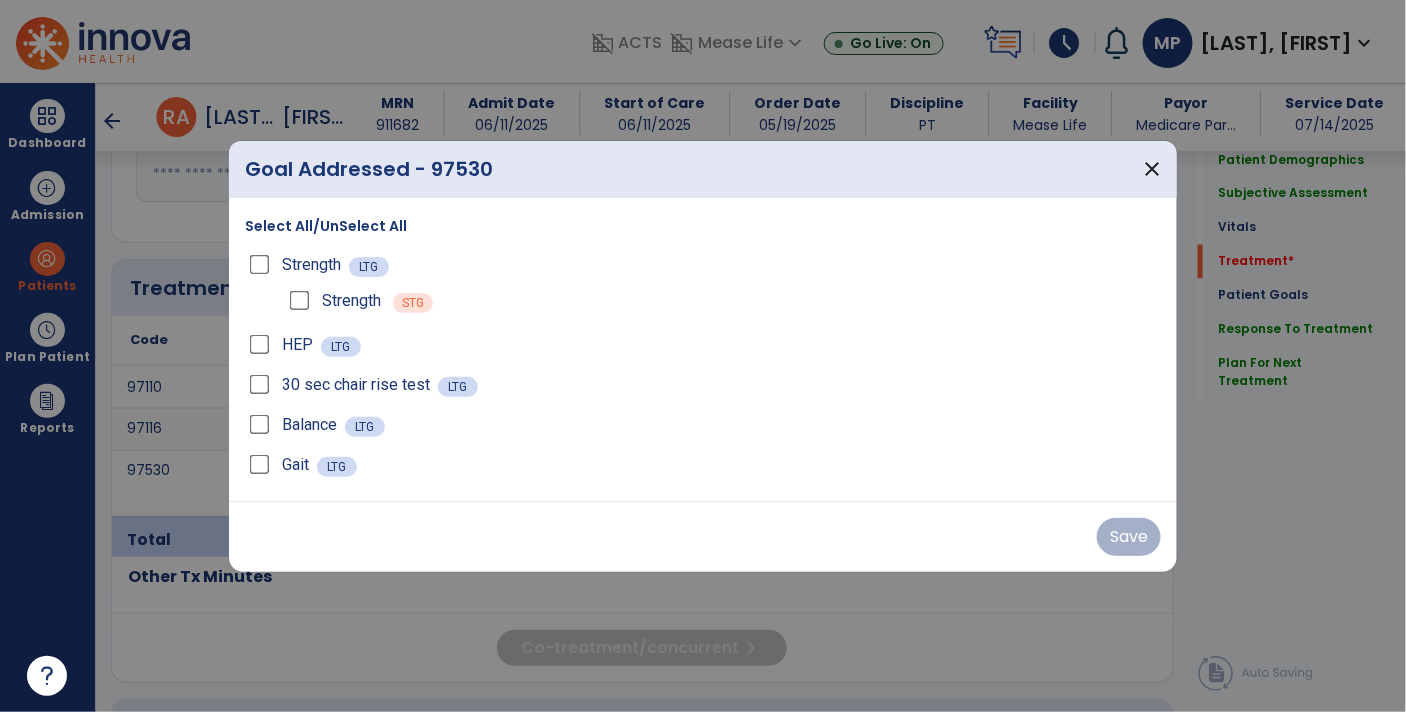 scroll, scrollTop: 1104, scrollLeft: 0, axis: vertical 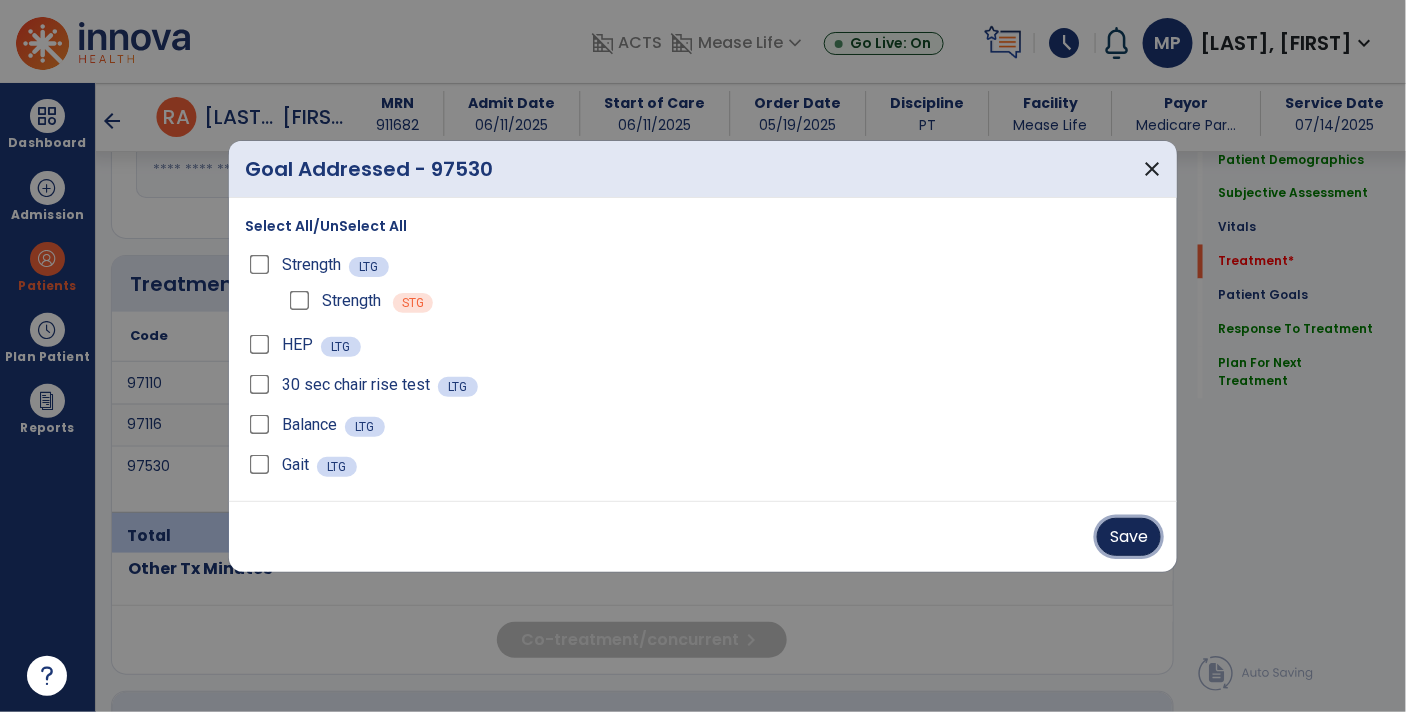 click on "Save" at bounding box center (1129, 537) 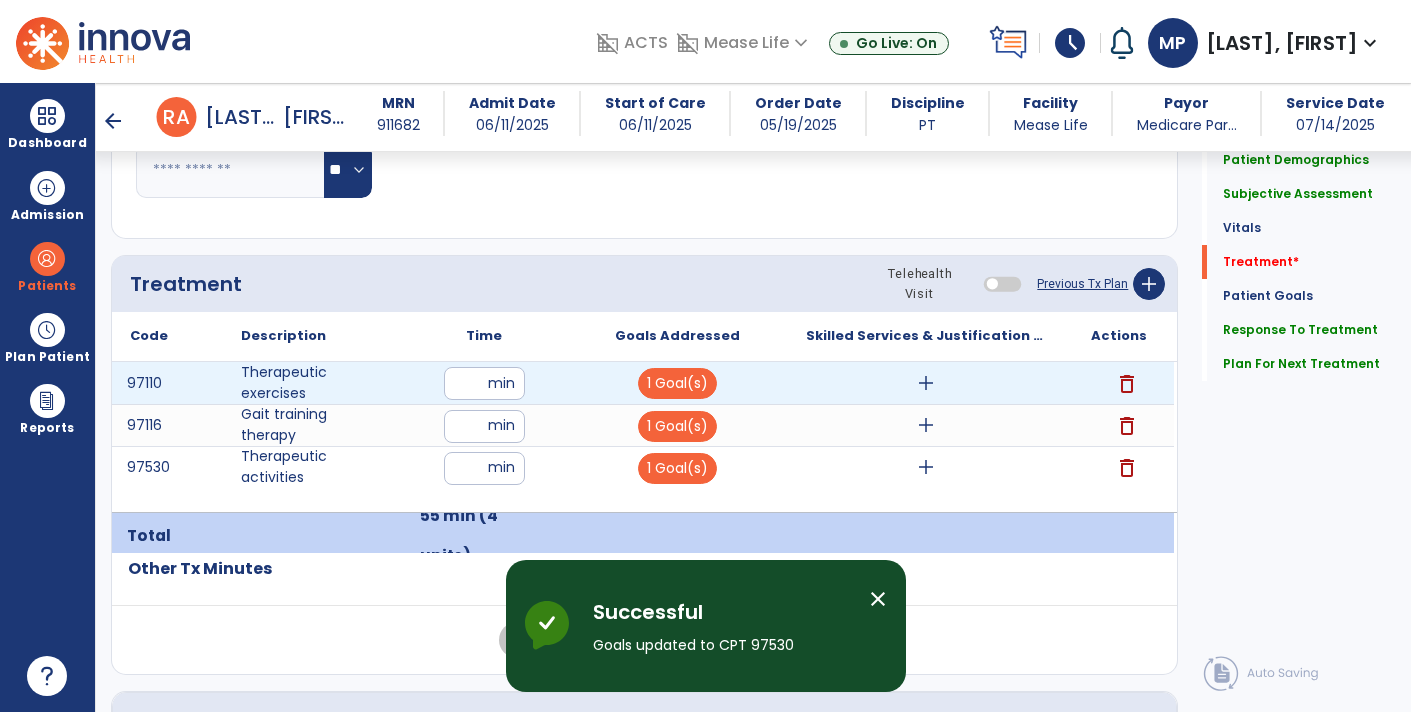 click on "add" at bounding box center [926, 383] 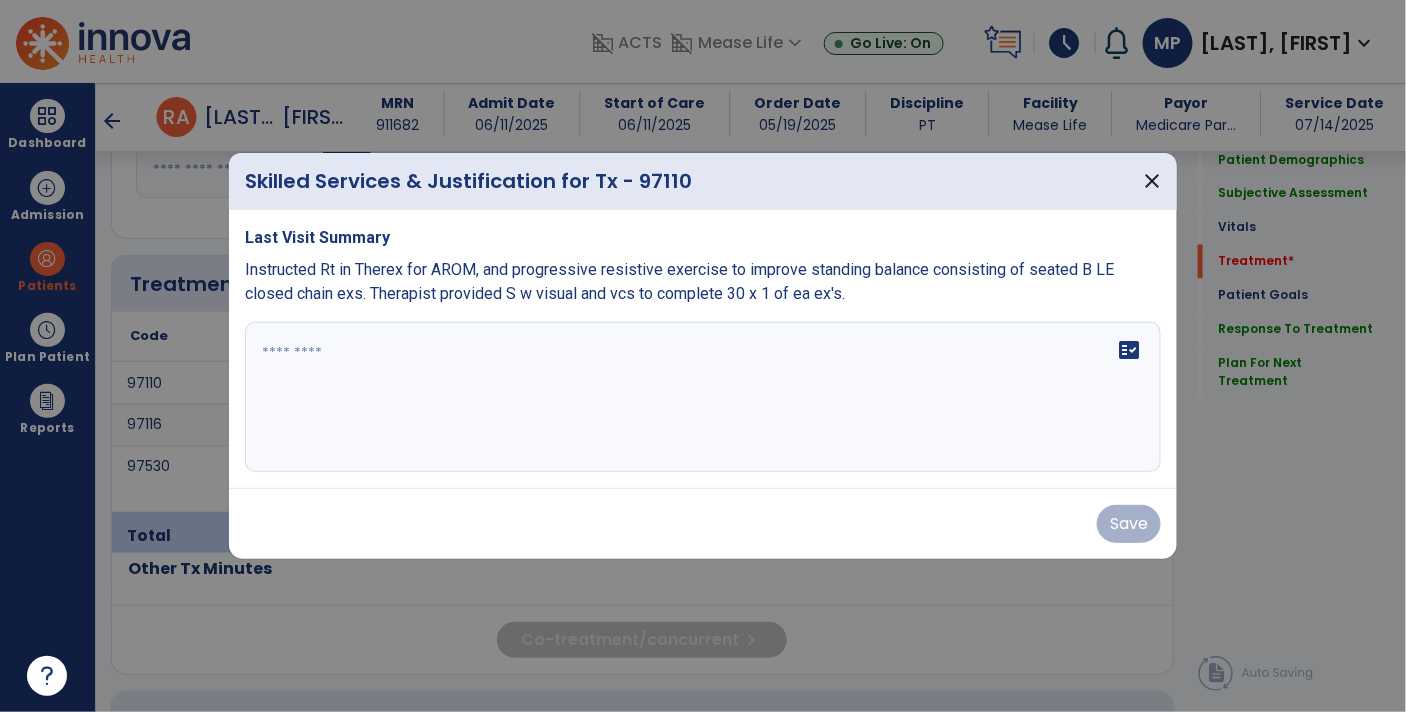 scroll, scrollTop: 1104, scrollLeft: 0, axis: vertical 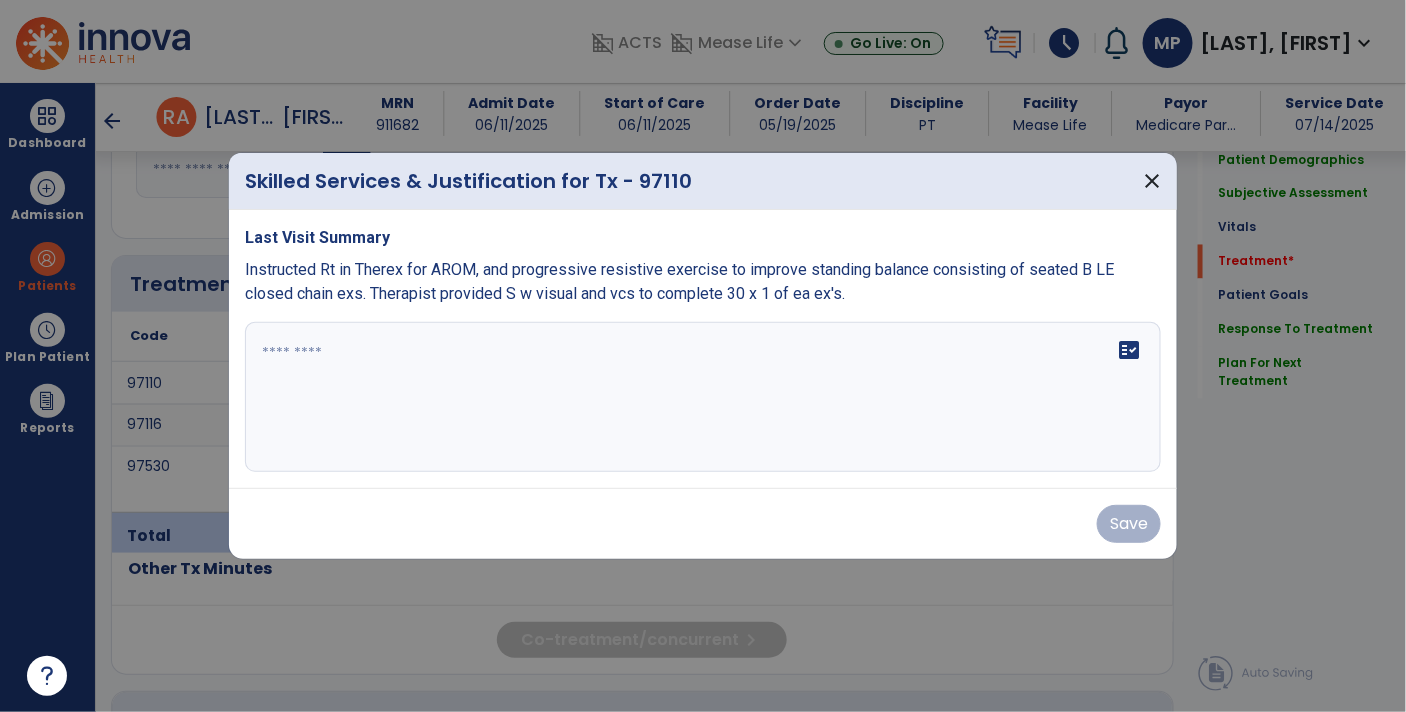 click on "Instructed Rt in Therex for AROM, and progressive resistive exercise to improve standing balance consisting of seated B LE closed chain exs. Therapist provided S w visual and vcs to complete 30 x 1 of ea ex's." at bounding box center (703, 282) 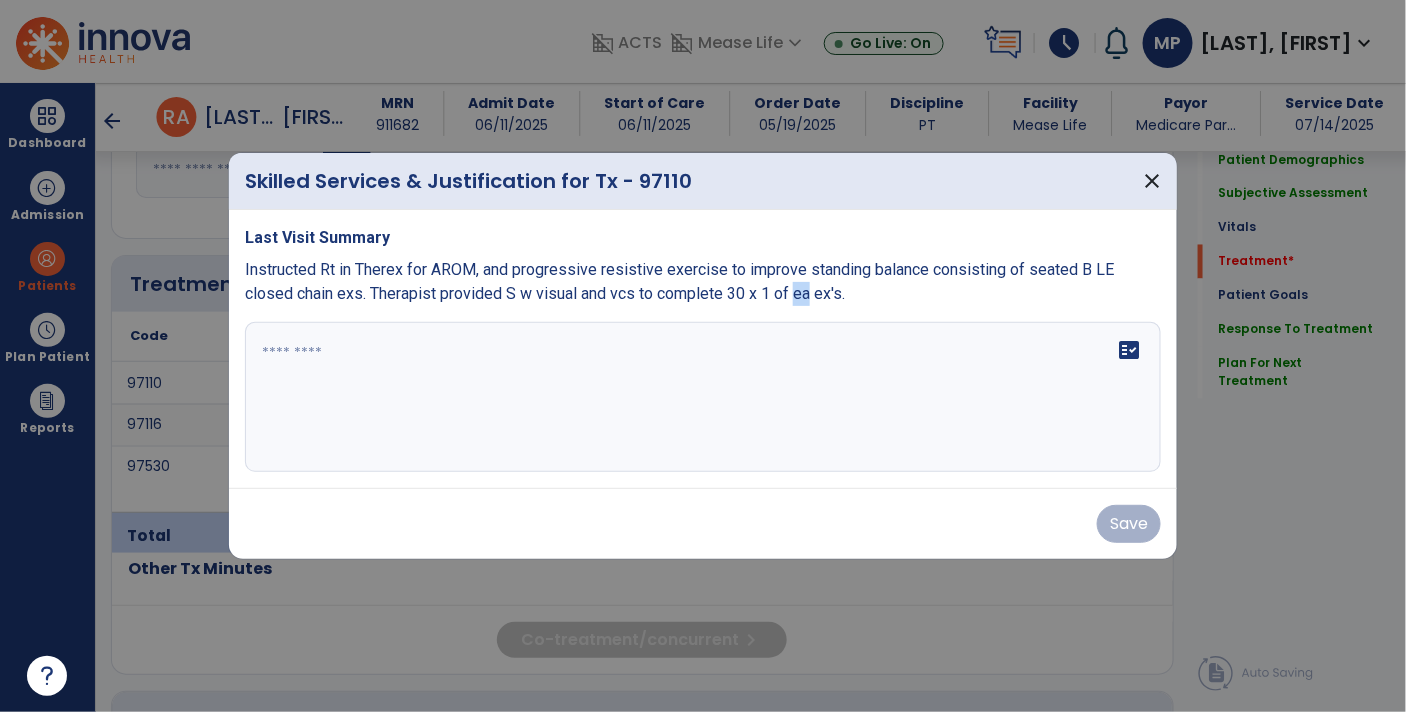 click on "Instructed Rt in Therex for AROM, and progressive resistive exercise to improve standing balance consisting of seated B LE closed chain exs. Therapist provided S w visual and vcs to complete 30 x 1 of ea ex's." at bounding box center (703, 282) 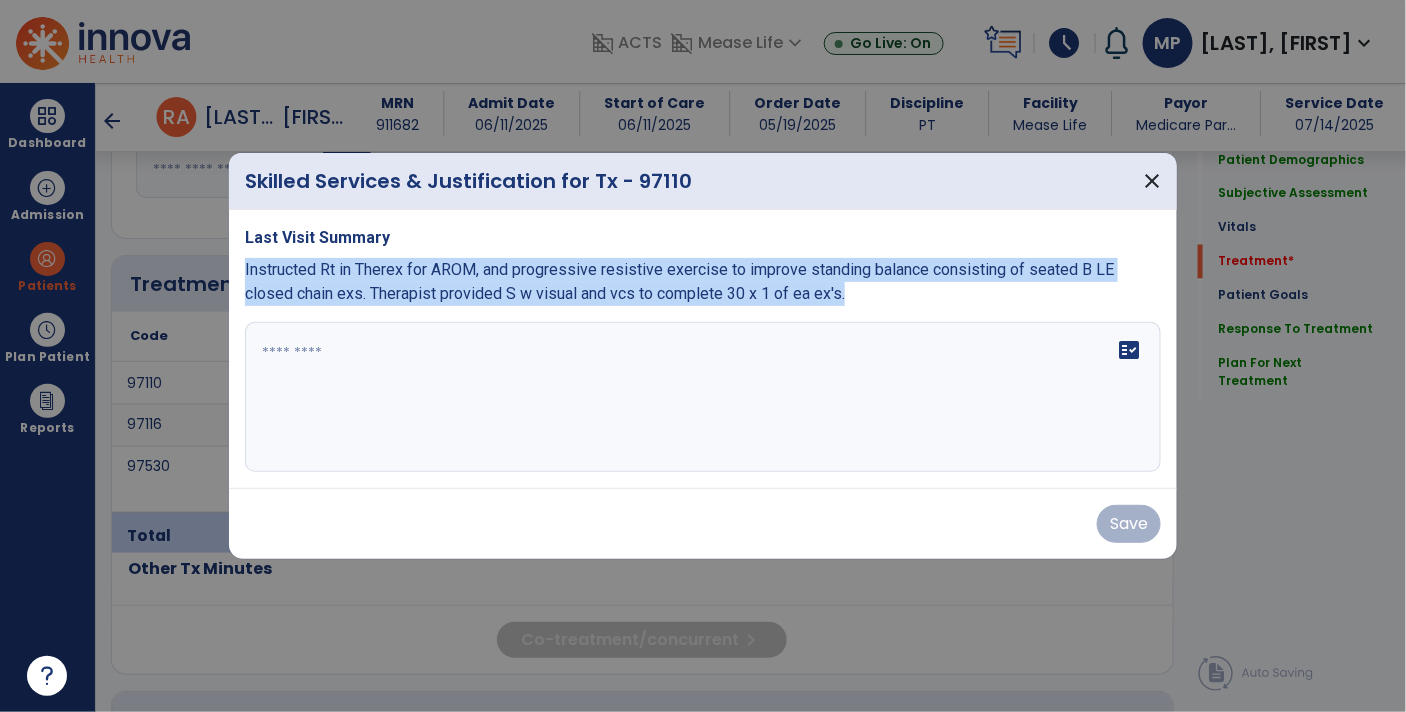 copy on "Instructed Rt in Therex for AROM, and progressive resistive exercise to improve standing balance consisting of seated B LE closed chain exs. Therapist provided S w visual and vcs to complete 30 x 1 of ea ex's." 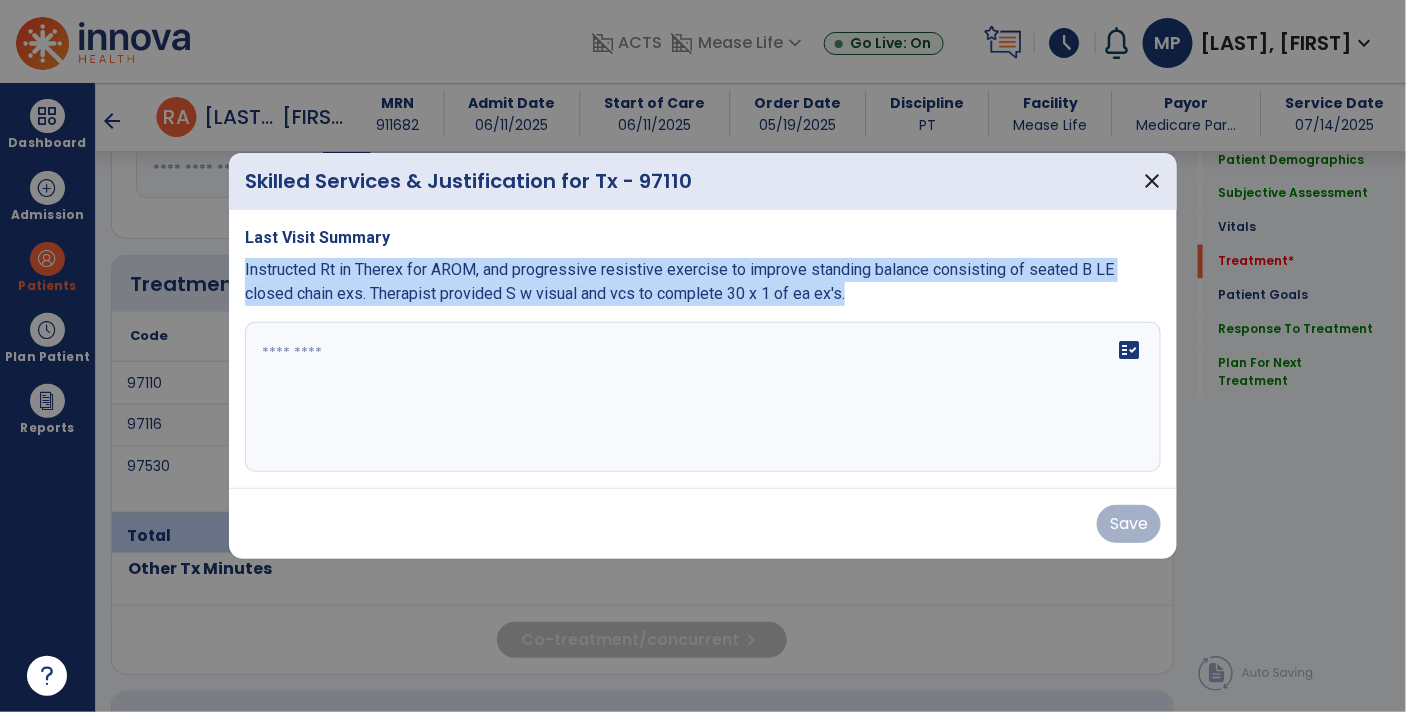 click at bounding box center [703, 397] 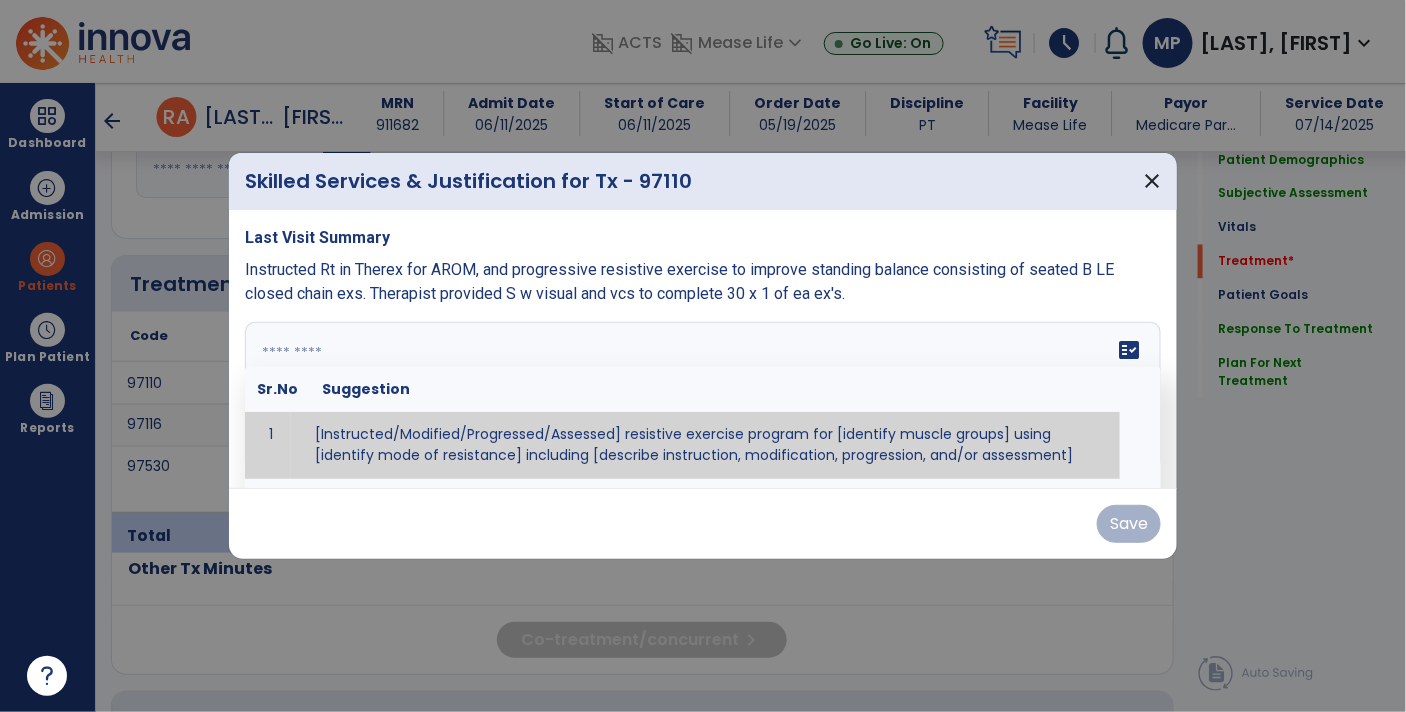 paste on "**********" 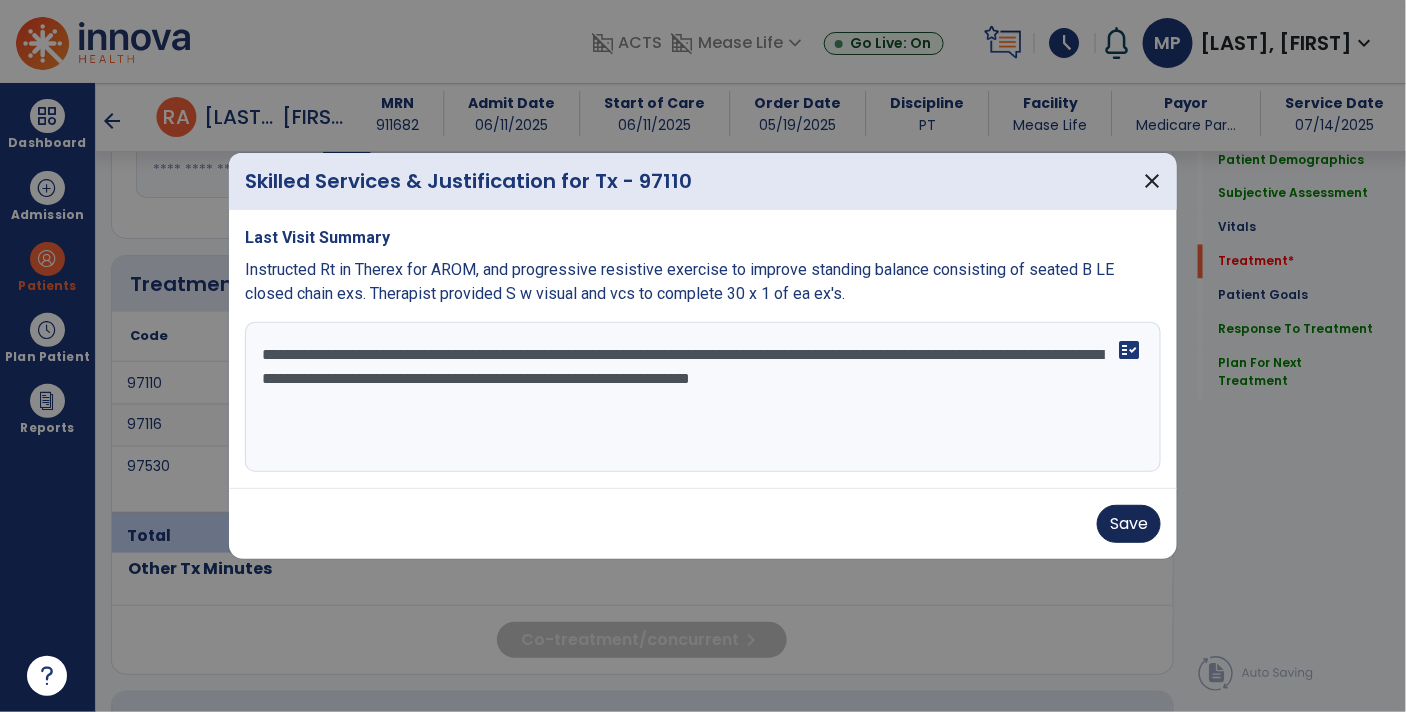 type on "**********" 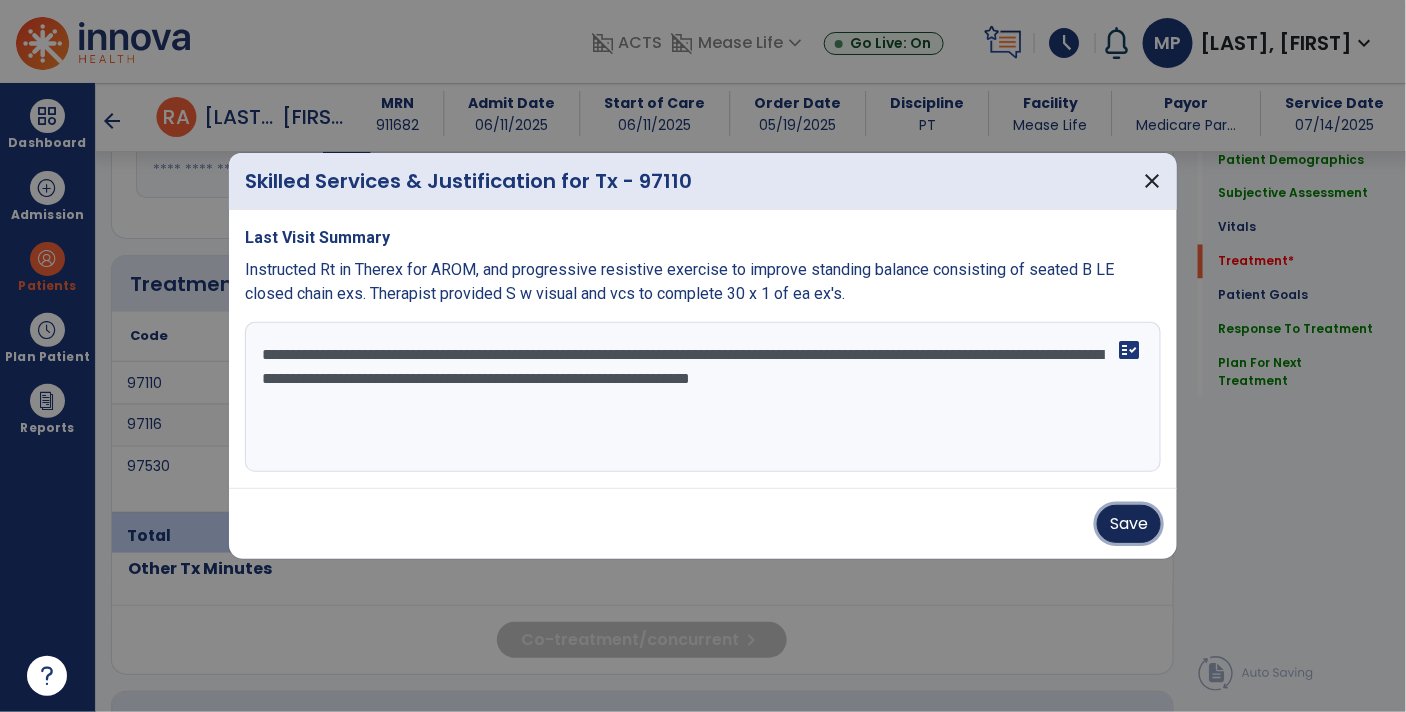 click on "Save" at bounding box center [1129, 524] 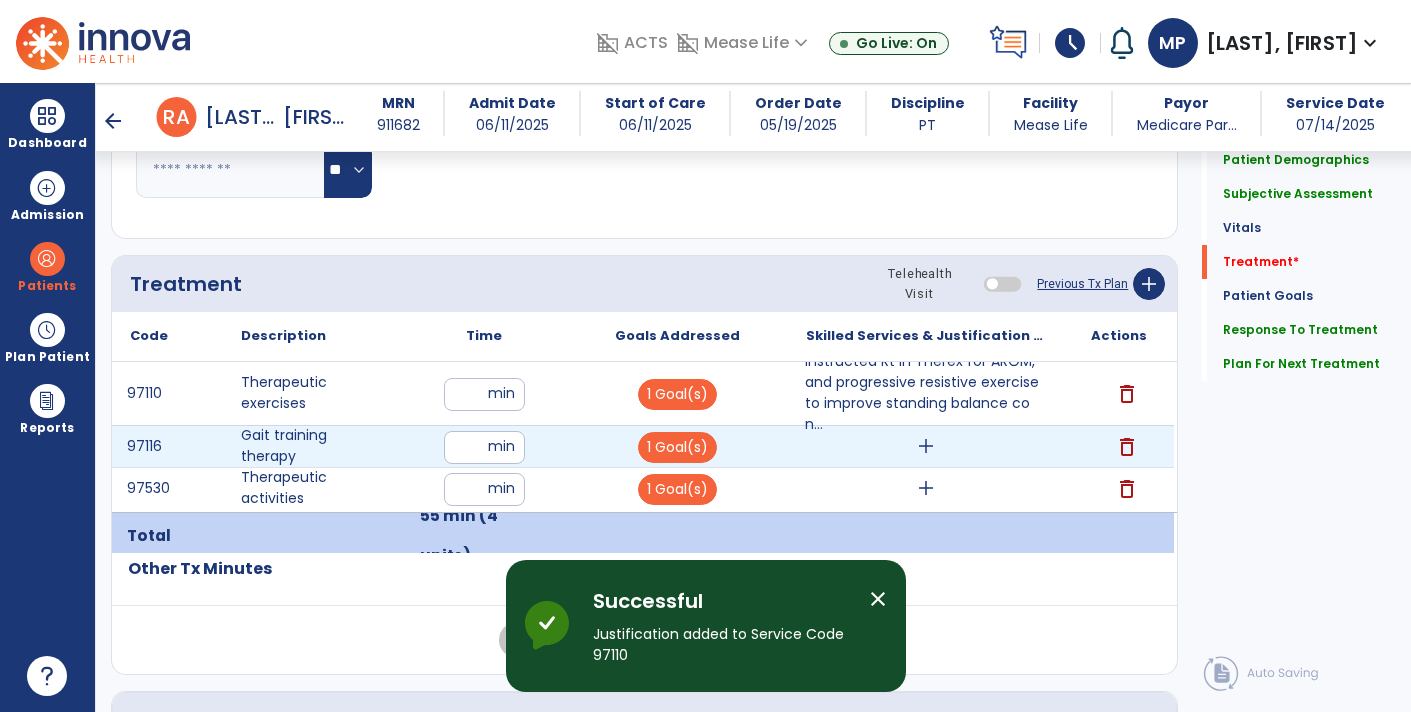 click on "add" at bounding box center (926, 446) 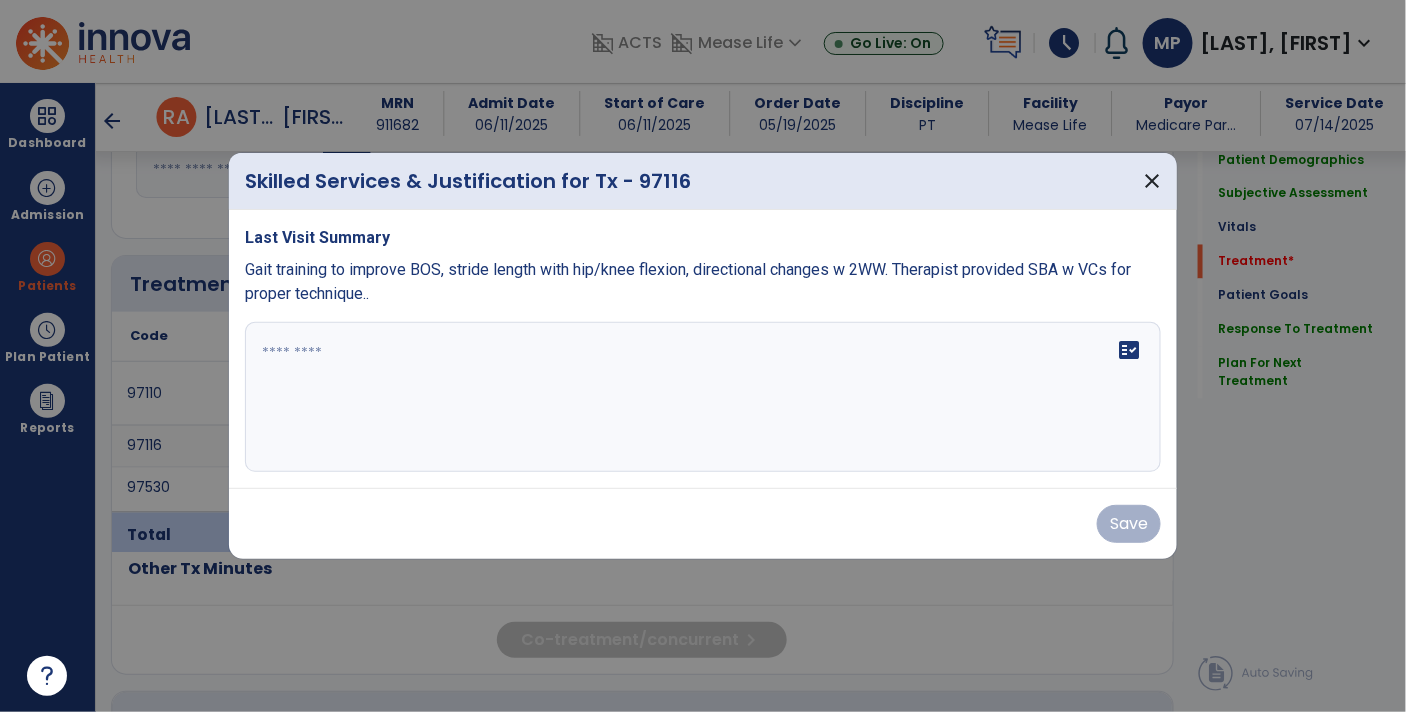 scroll, scrollTop: 1104, scrollLeft: 0, axis: vertical 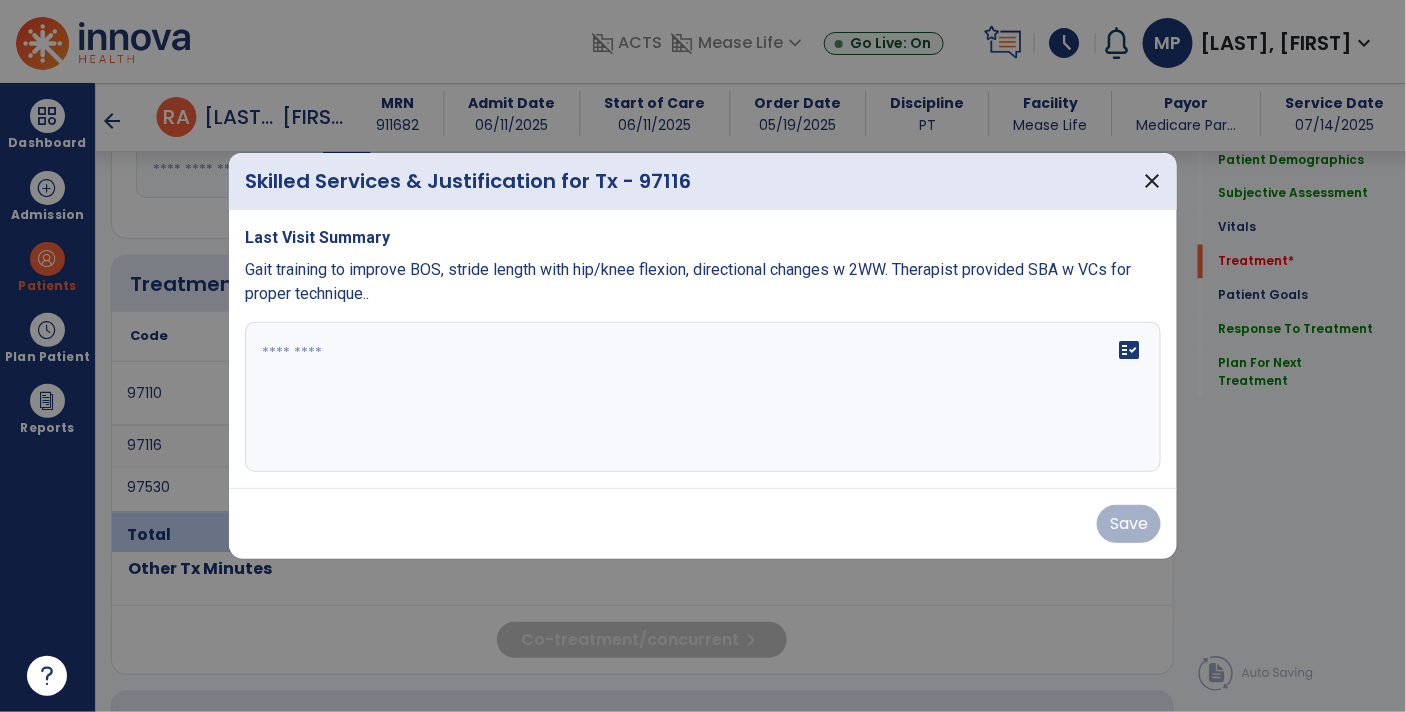 click on "Gait training to improve BOS, stride length with hip/knee flexion, directional changes w 2WW. Therapist provided SBA w VCs for proper technique.." at bounding box center (688, 281) 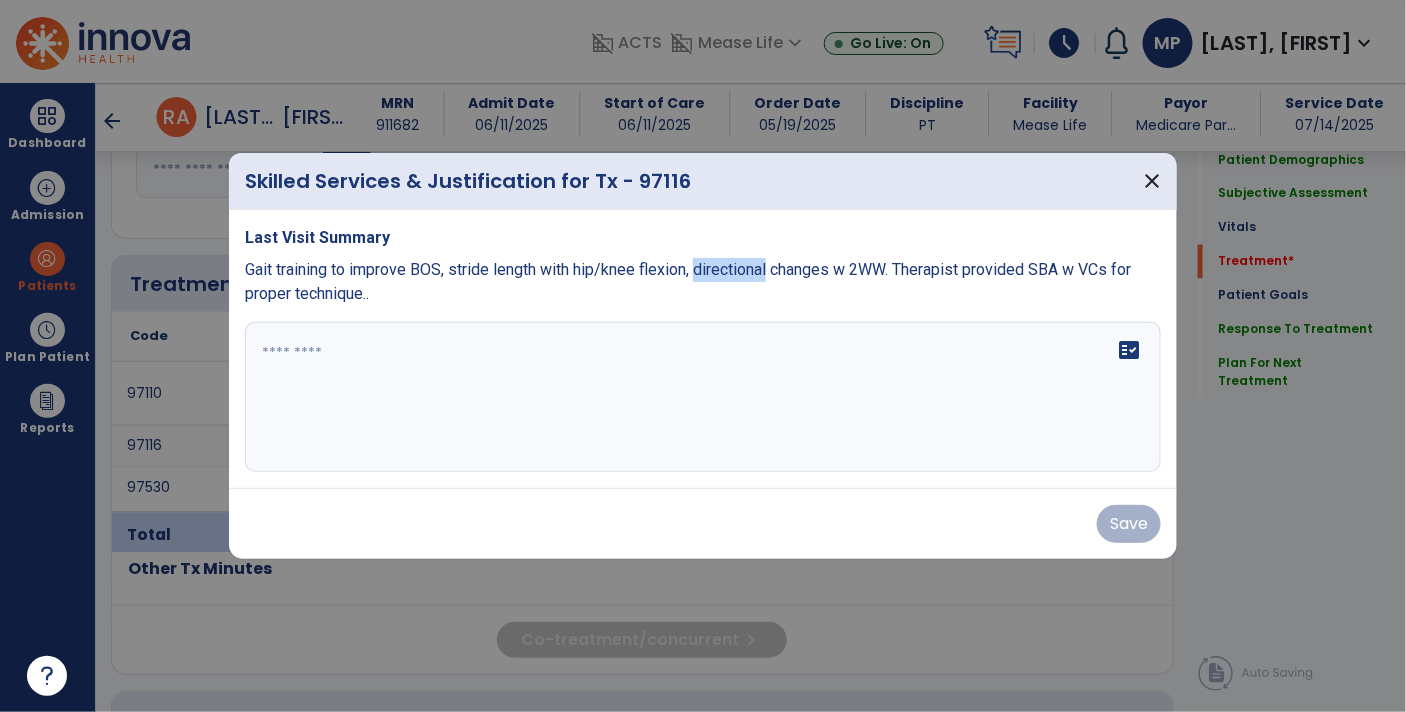 click on "Gait training to improve BOS, stride length with hip/knee flexion, directional changes w 2WW. Therapist provided SBA w VCs for proper technique.." at bounding box center [688, 281] 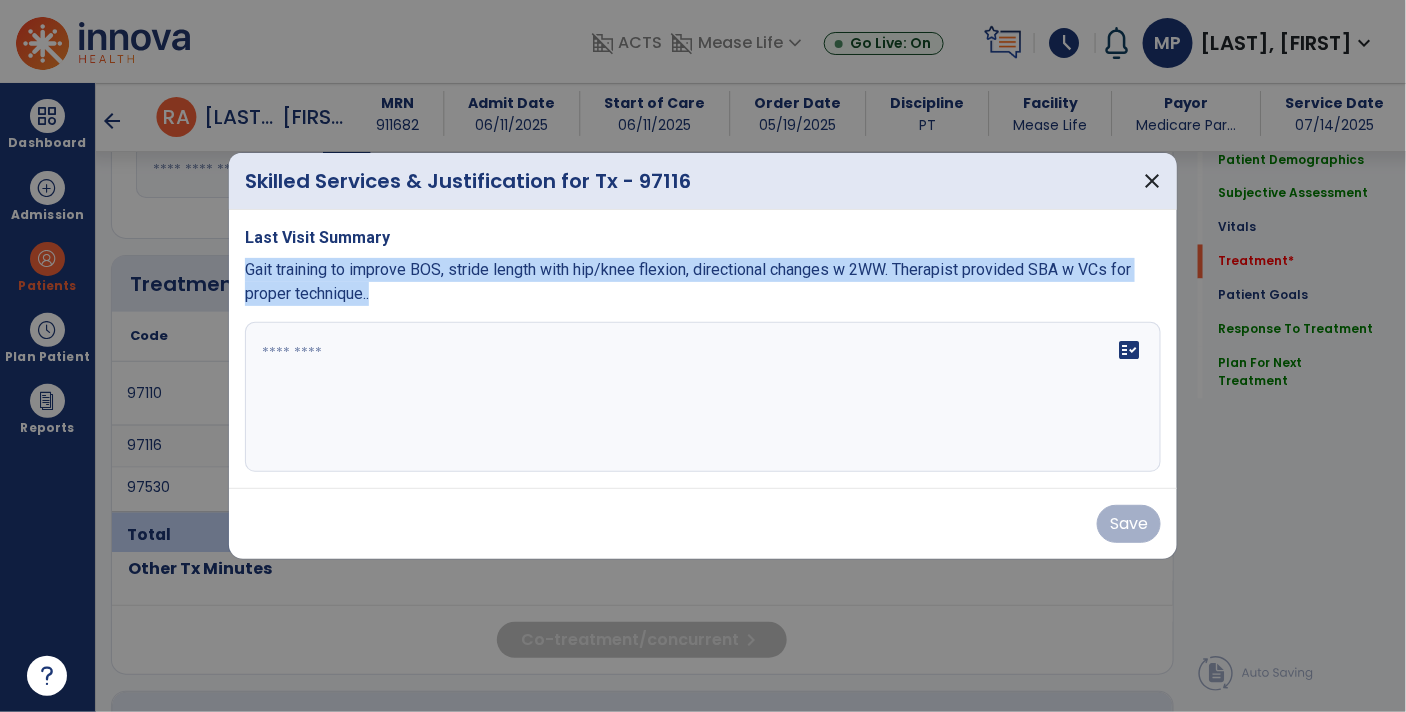 click on "Gait training to improve BOS, stride length with hip/knee flexion, directional changes w 2WW. Therapist provided SBA w VCs for proper technique.." at bounding box center [688, 281] 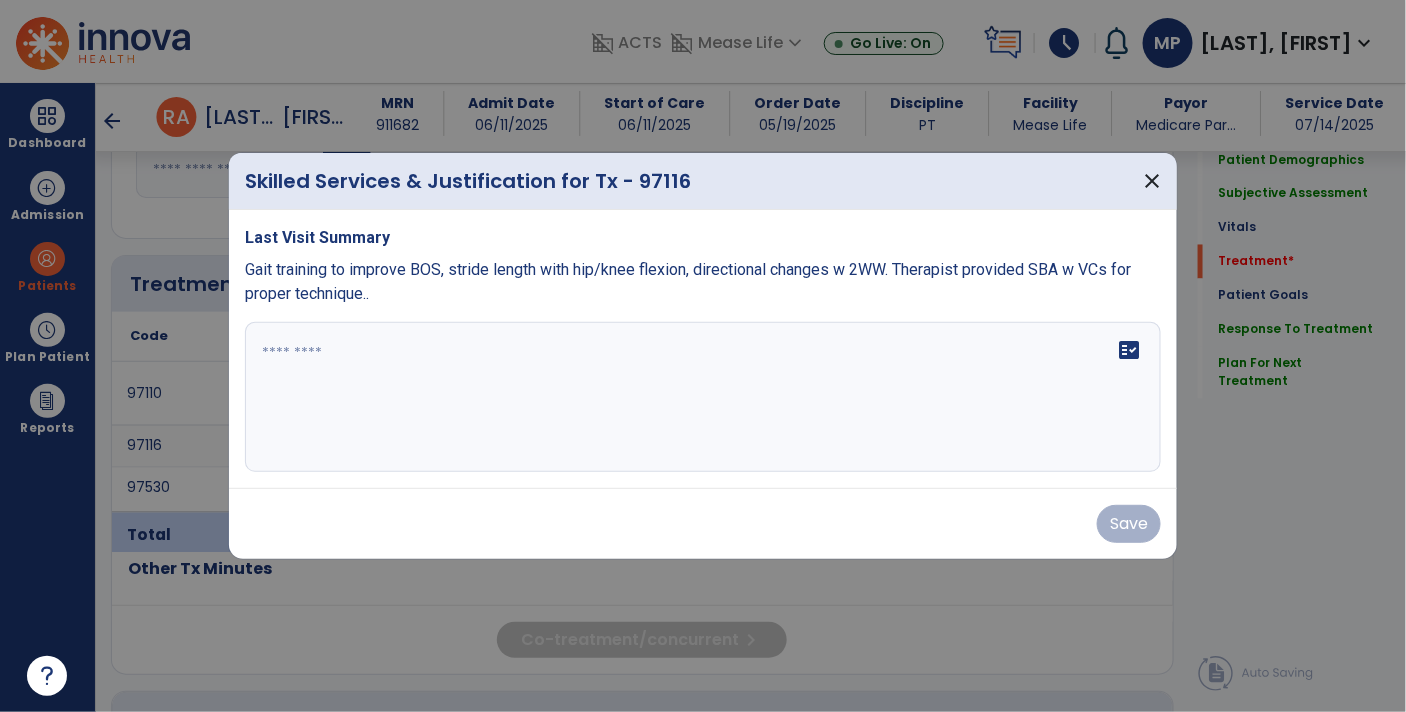 click on "Gait training to improve BOS, stride length with hip/knee flexion, directional changes w 2WW. Therapist provided SBA w VCs for proper technique.." at bounding box center (688, 281) 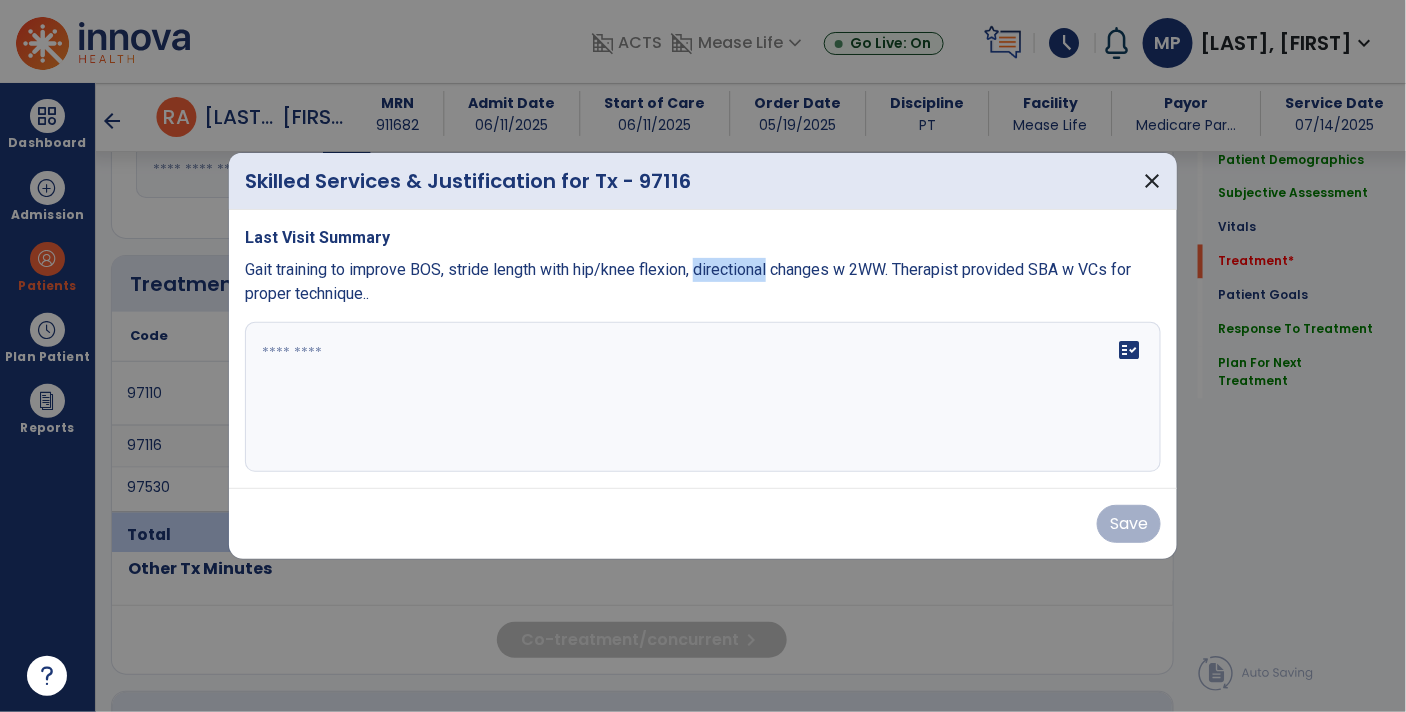 click on "Gait training to improve BOS, stride length with hip/knee flexion, directional changes w 2WW. Therapist provided SBA w VCs for proper technique.." at bounding box center (688, 281) 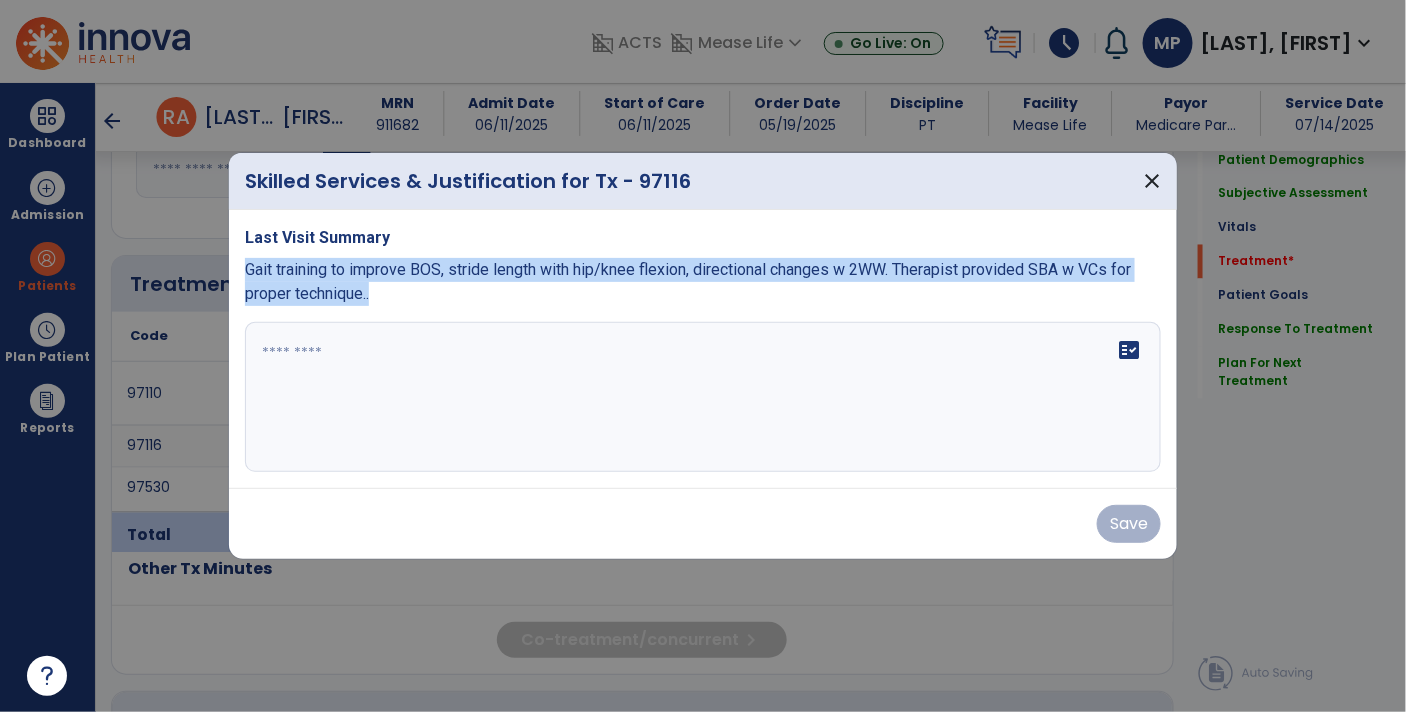 click at bounding box center (703, 397) 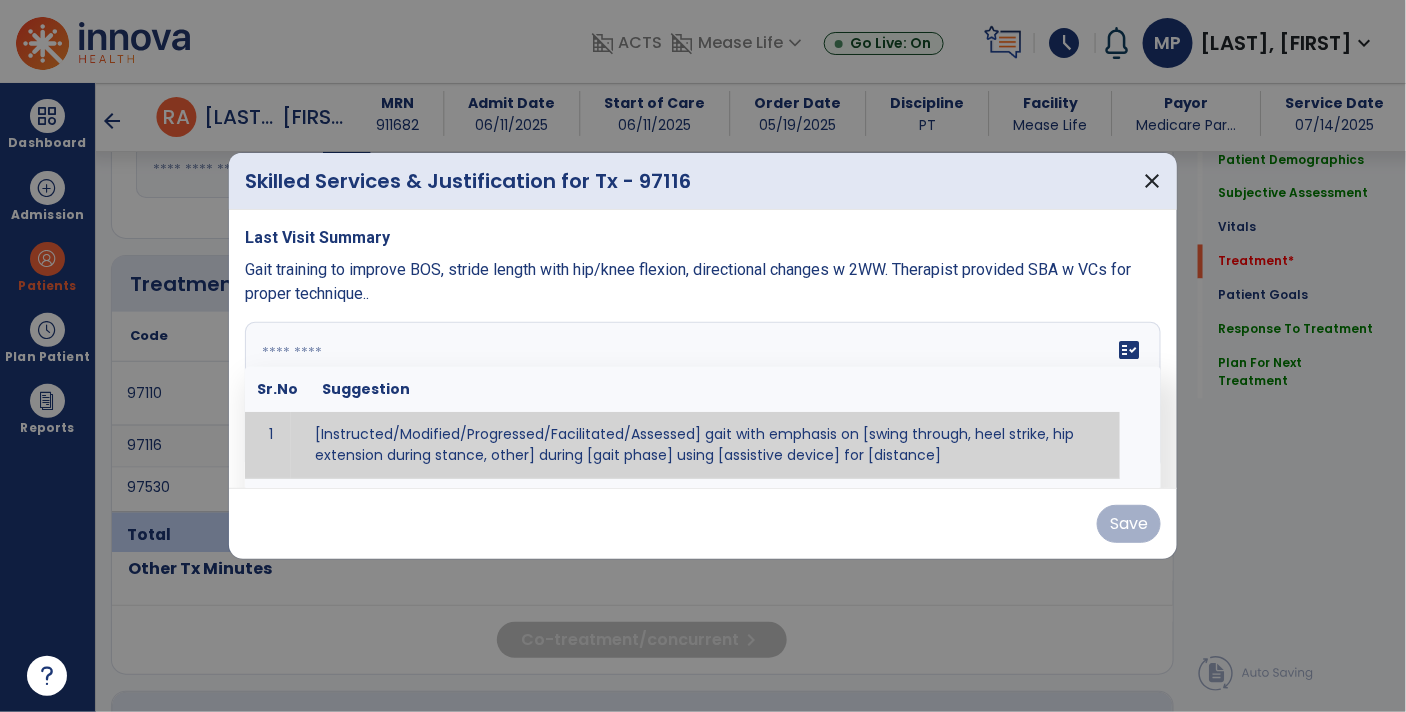 paste on "**********" 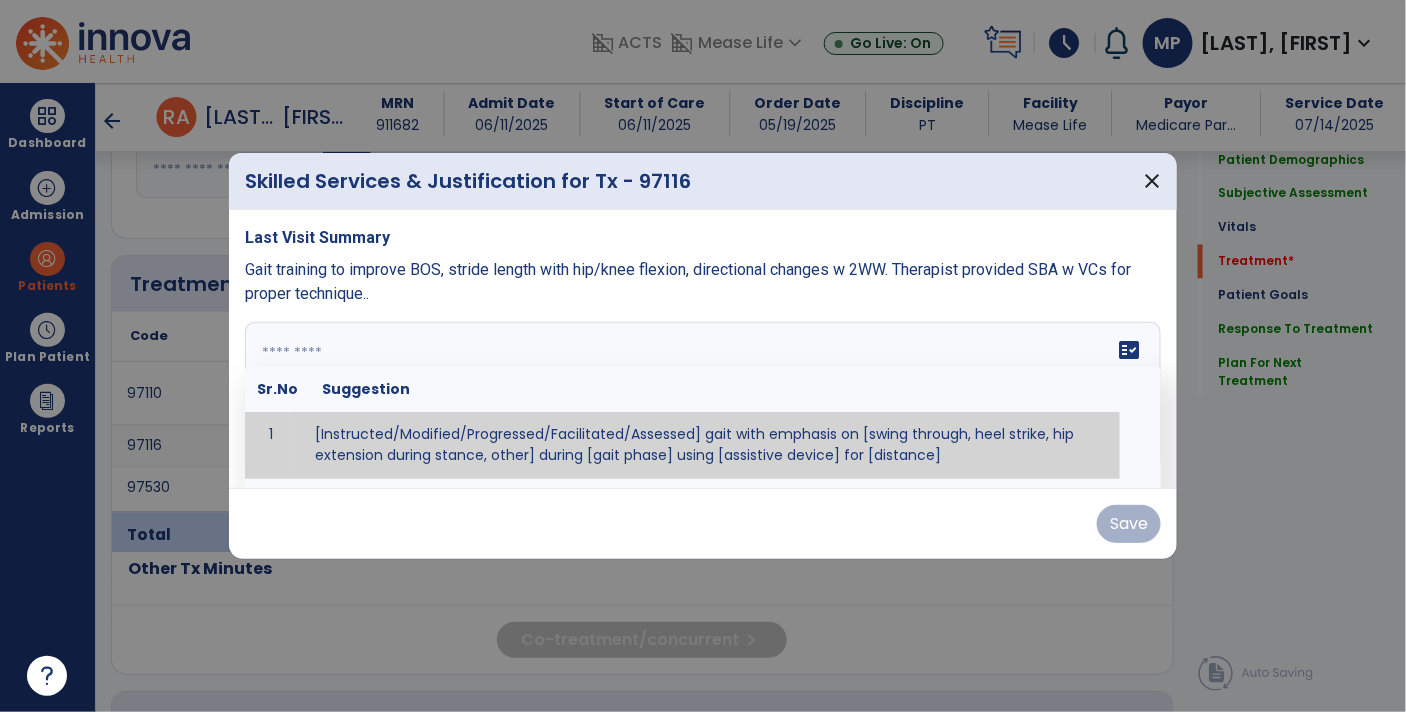 type on "**********" 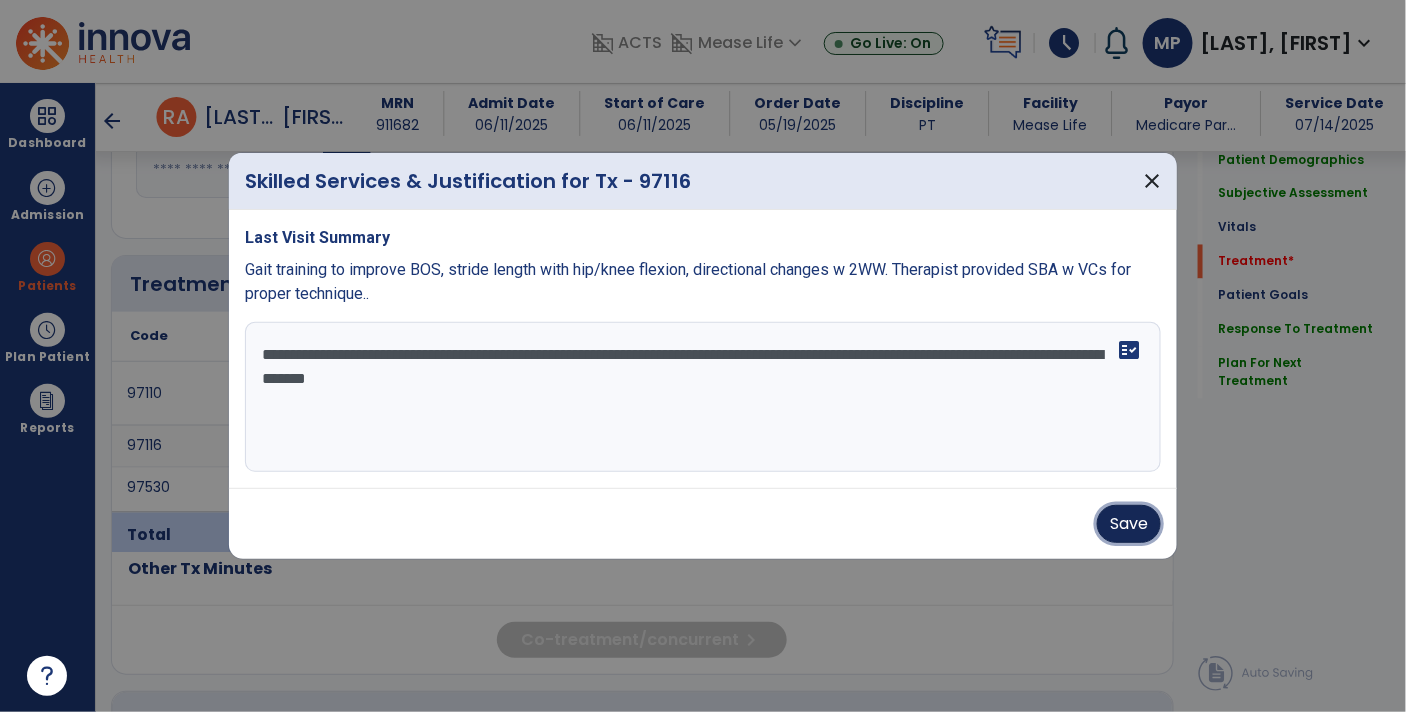 click on "Save" at bounding box center (1129, 524) 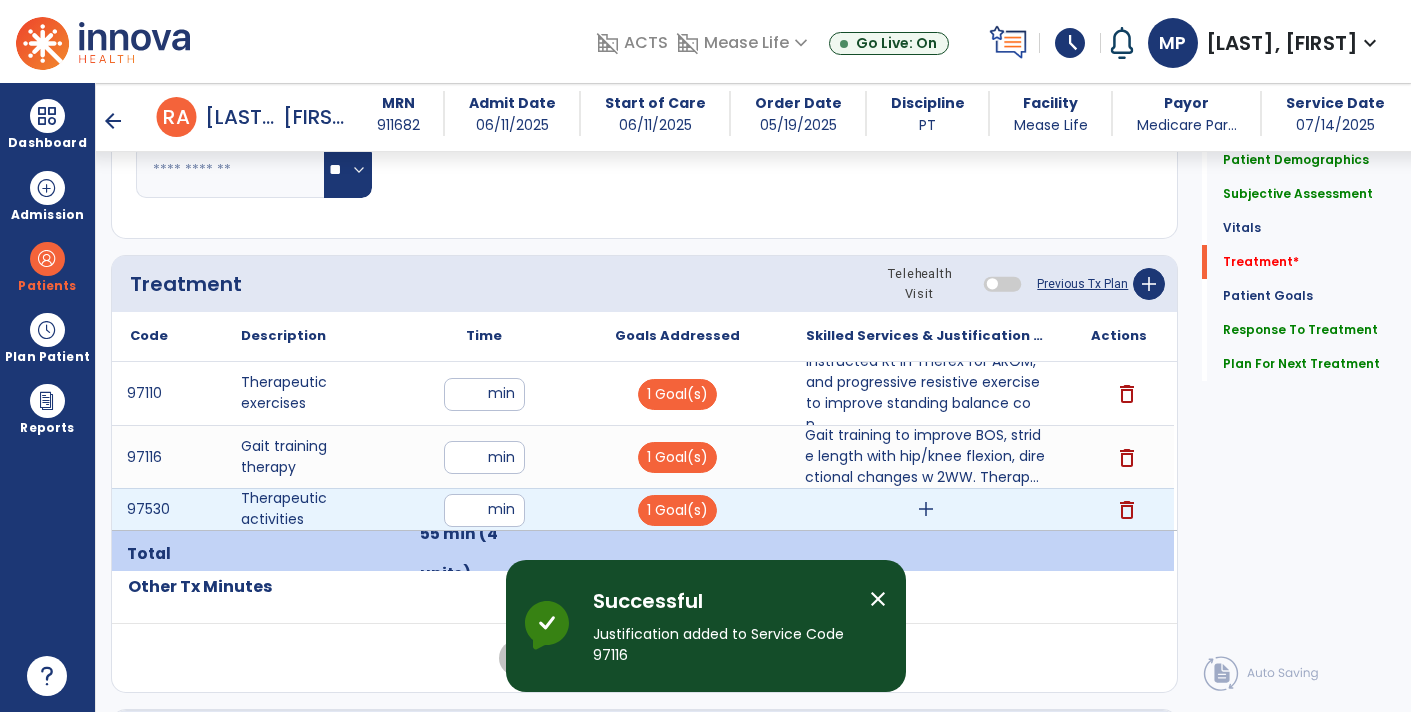 click on "add" at bounding box center (926, 509) 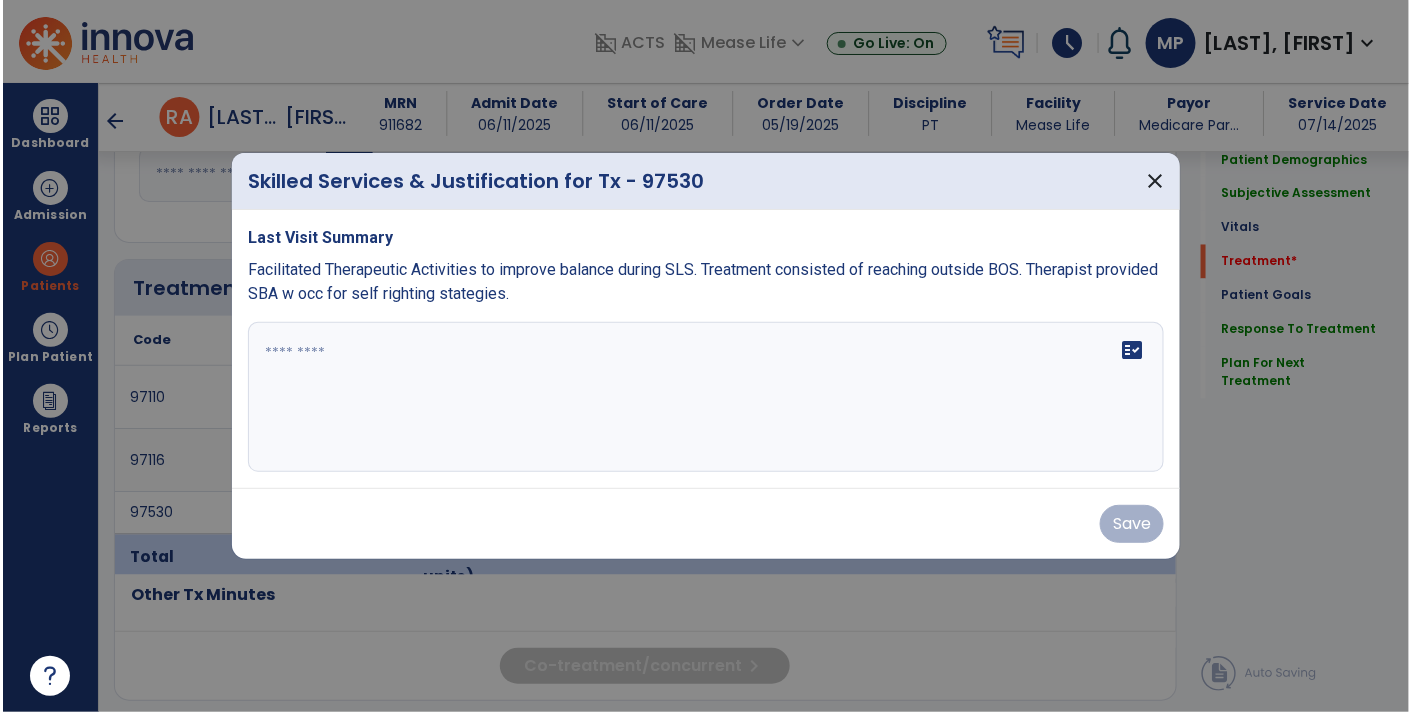 scroll, scrollTop: 1104, scrollLeft: 0, axis: vertical 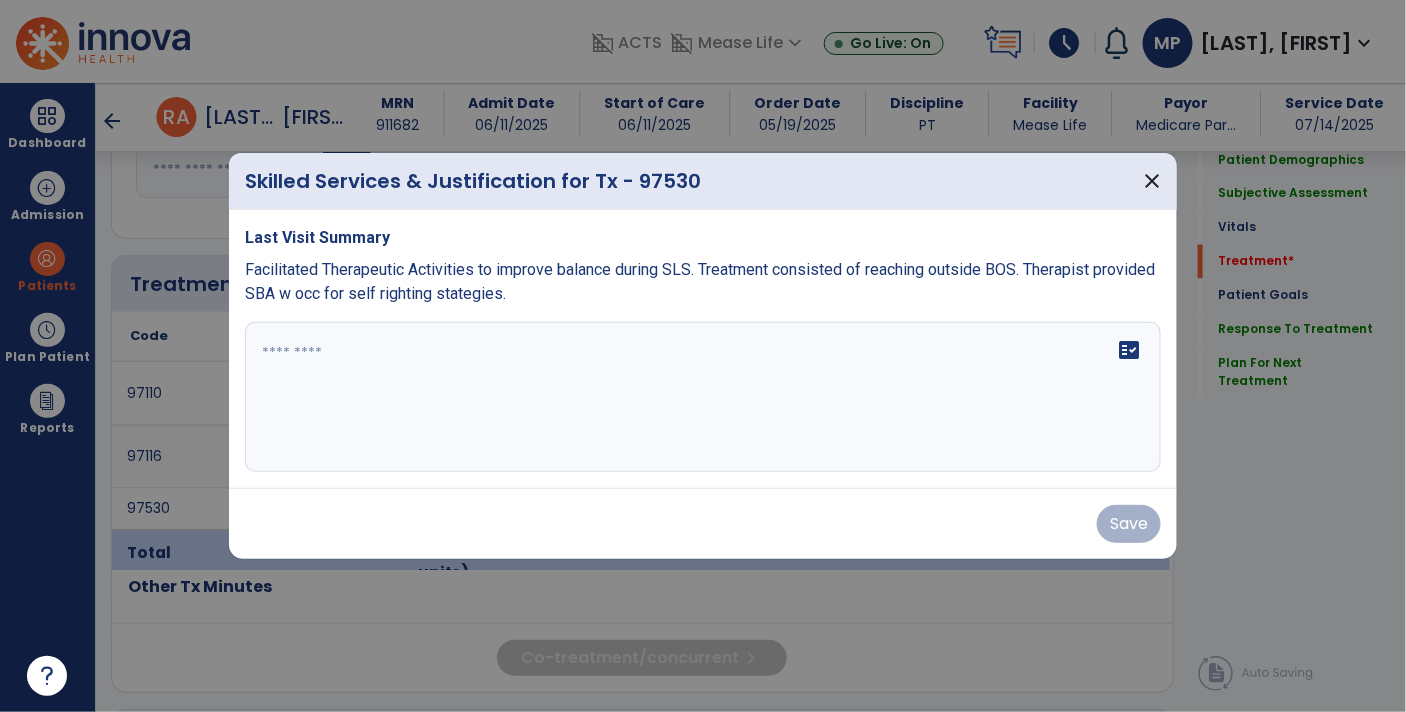 click on "Facilitated Therapeutic Activities to improve balance during SLS. Treatment consisted of reaching outside BOS. Therapist provided SBA w occ for self righting stategies." at bounding box center (700, 281) 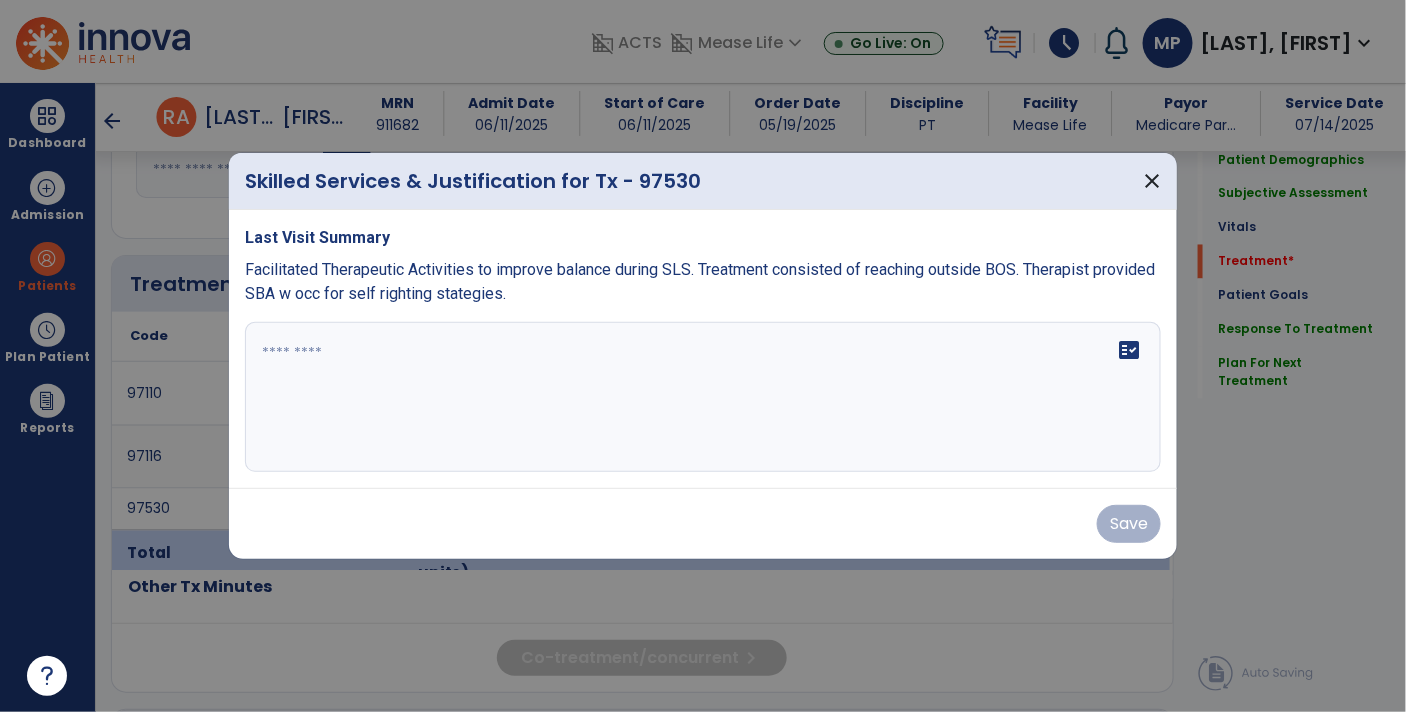 click on "Facilitated Therapeutic Activities to improve balance during SLS. Treatment consisted of reaching outside BOS. Therapist provided SBA w occ for self righting stategies." at bounding box center [700, 281] 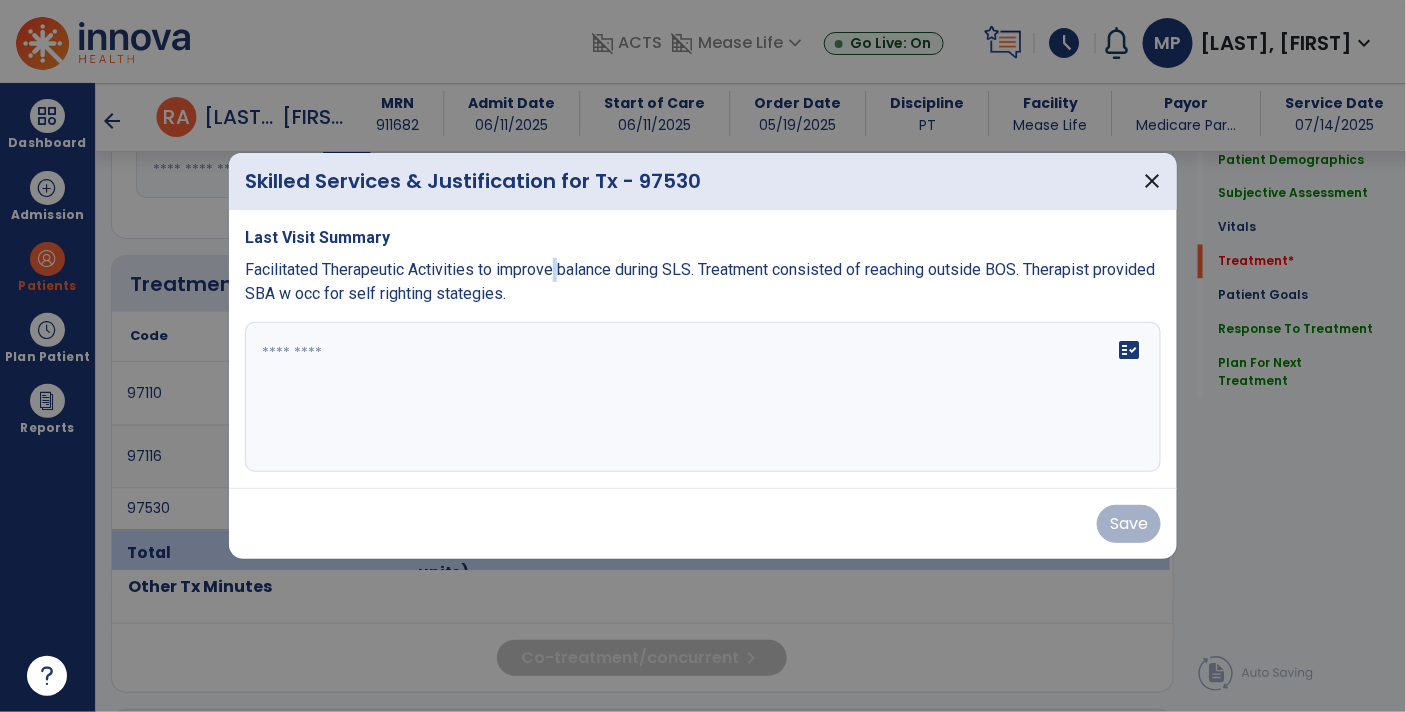 click on "Facilitated Therapeutic Activities to improve balance during SLS. Treatment consisted of reaching outside BOS. Therapist provided SBA w occ for self righting stategies." at bounding box center (700, 281) 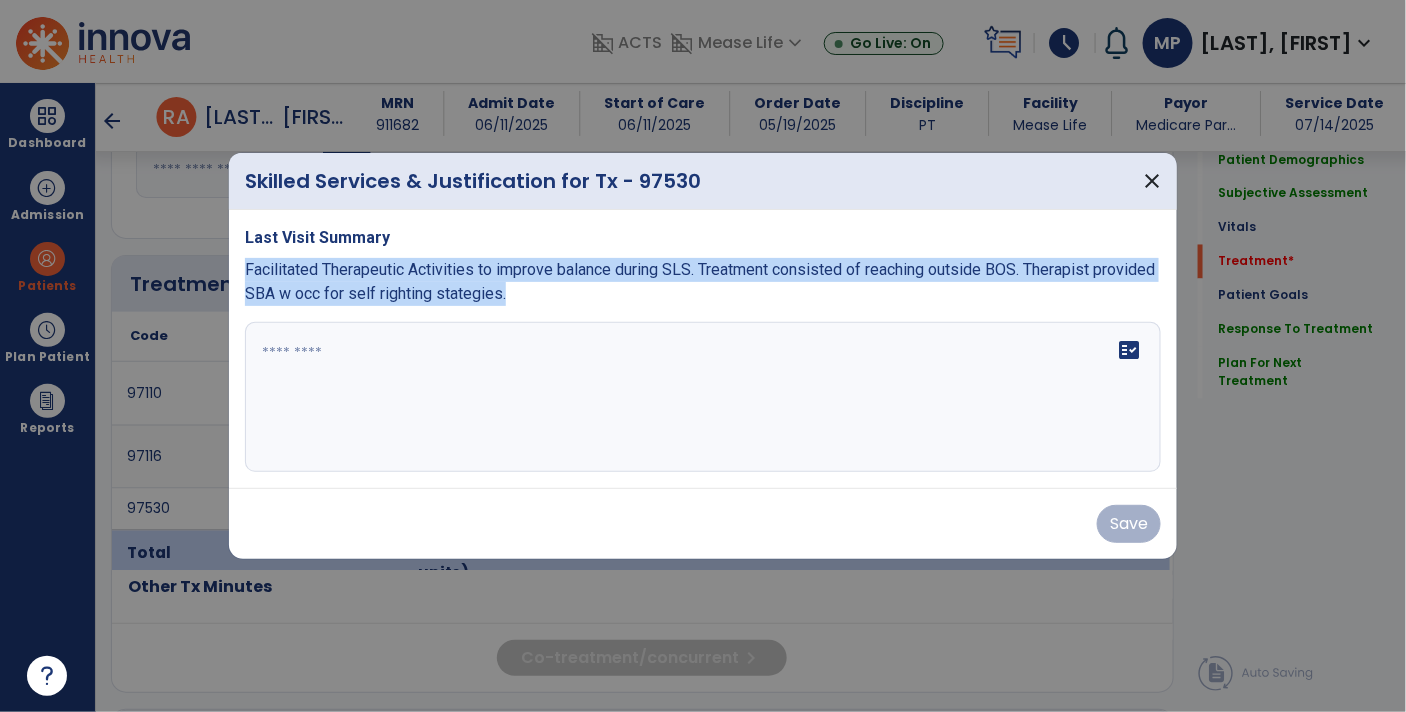 copy on "Facilitated Therapeutic Activities to improve balance during SLS. Treatment consisted of reaching outside BOS. Therapist provided SBA w occ for self righting stategies." 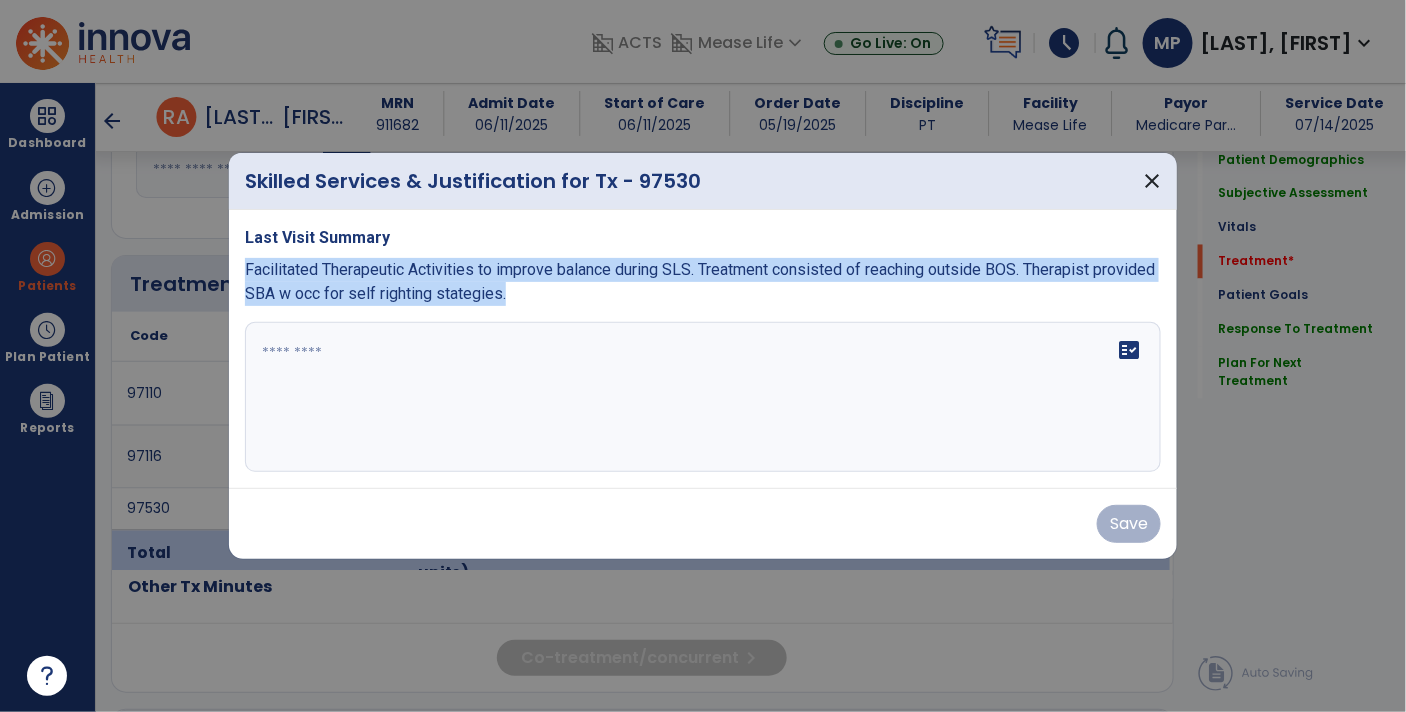 click at bounding box center [703, 397] 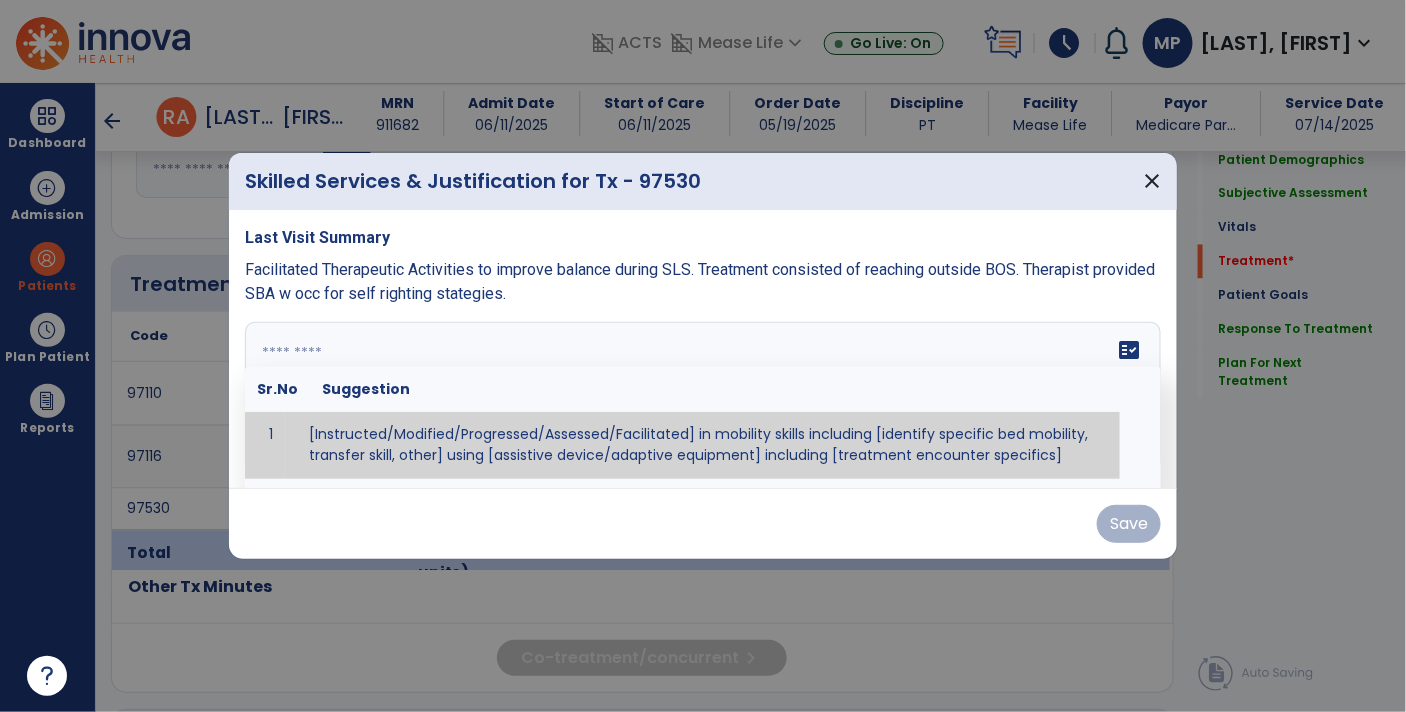 paste on "**********" 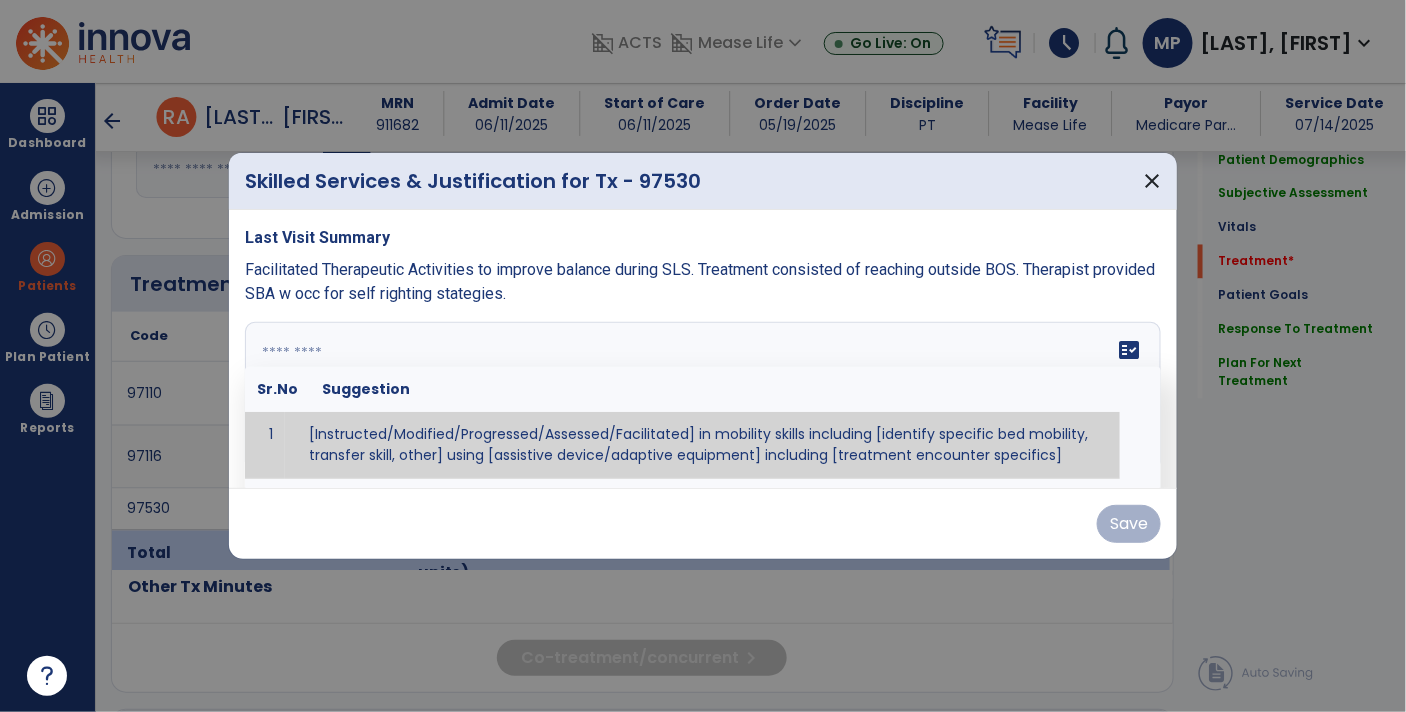 type on "**********" 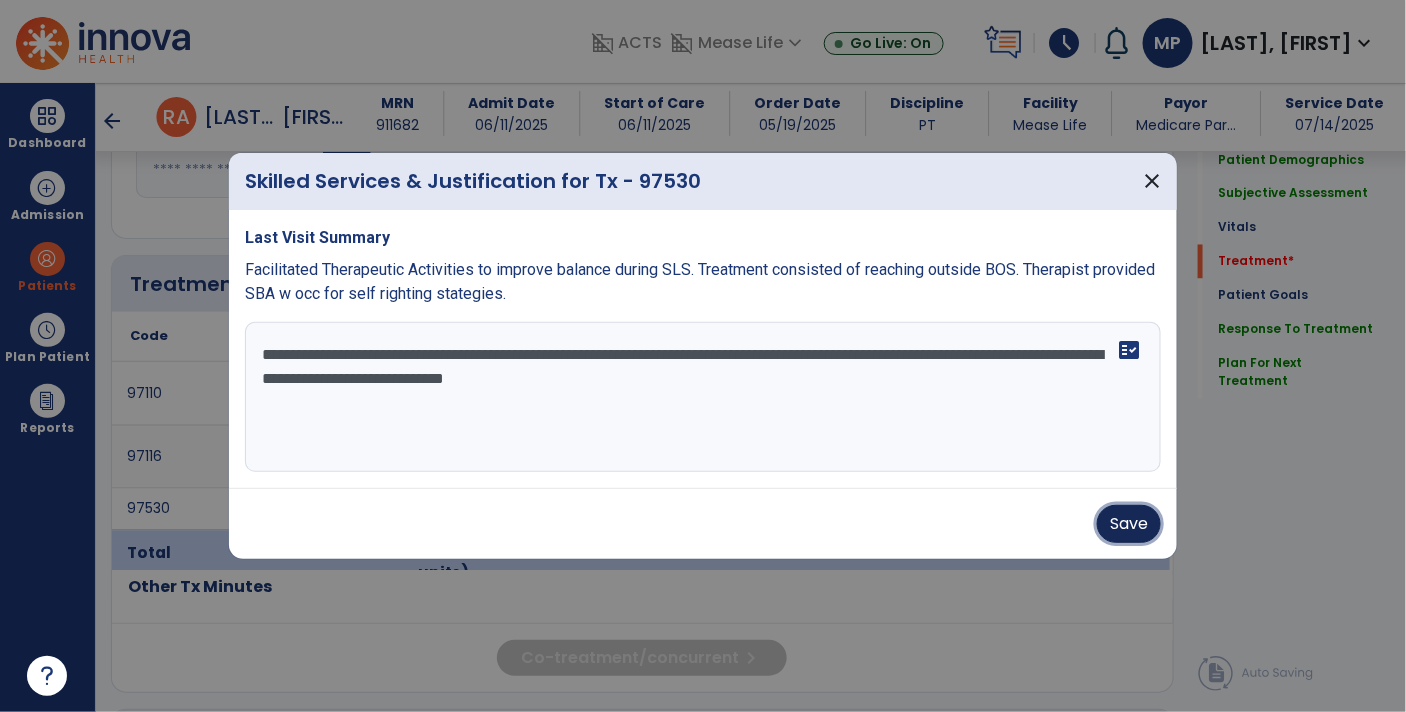 click on "Save" at bounding box center [1129, 524] 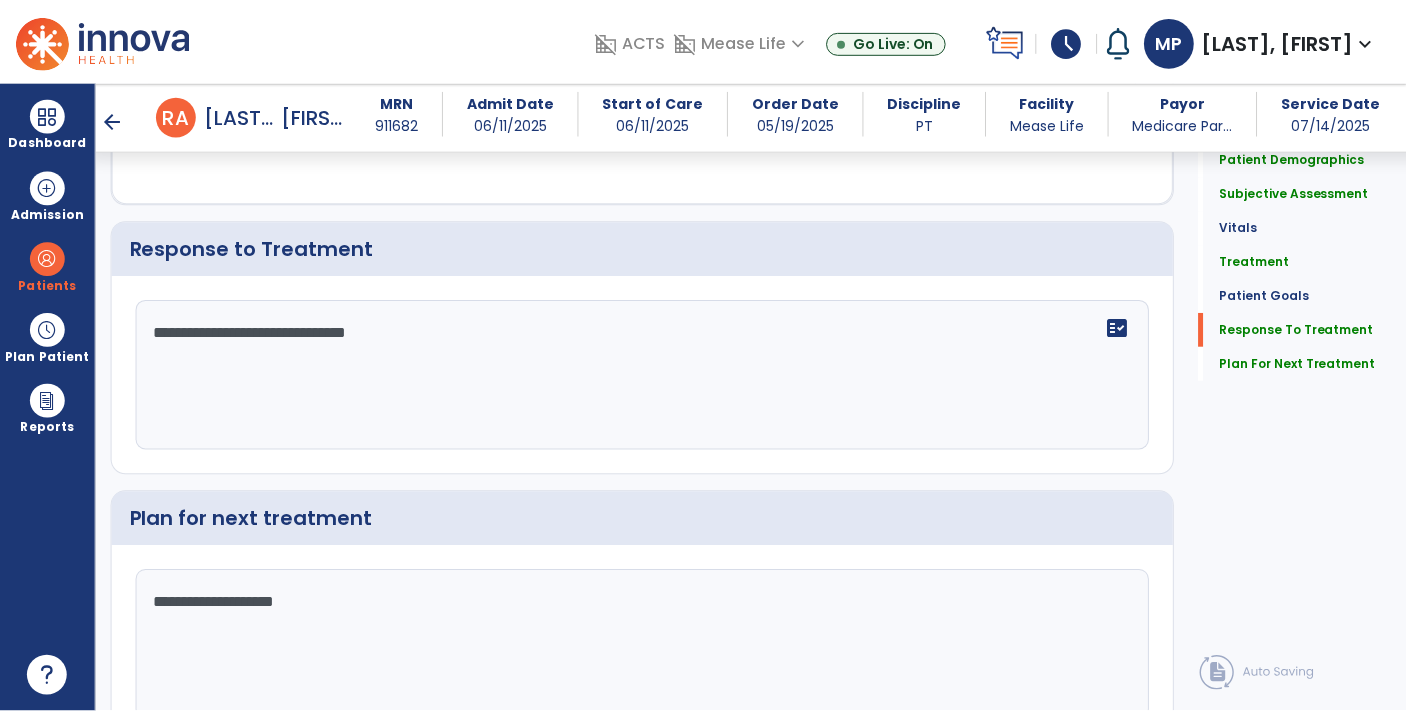 scroll, scrollTop: 2975, scrollLeft: 0, axis: vertical 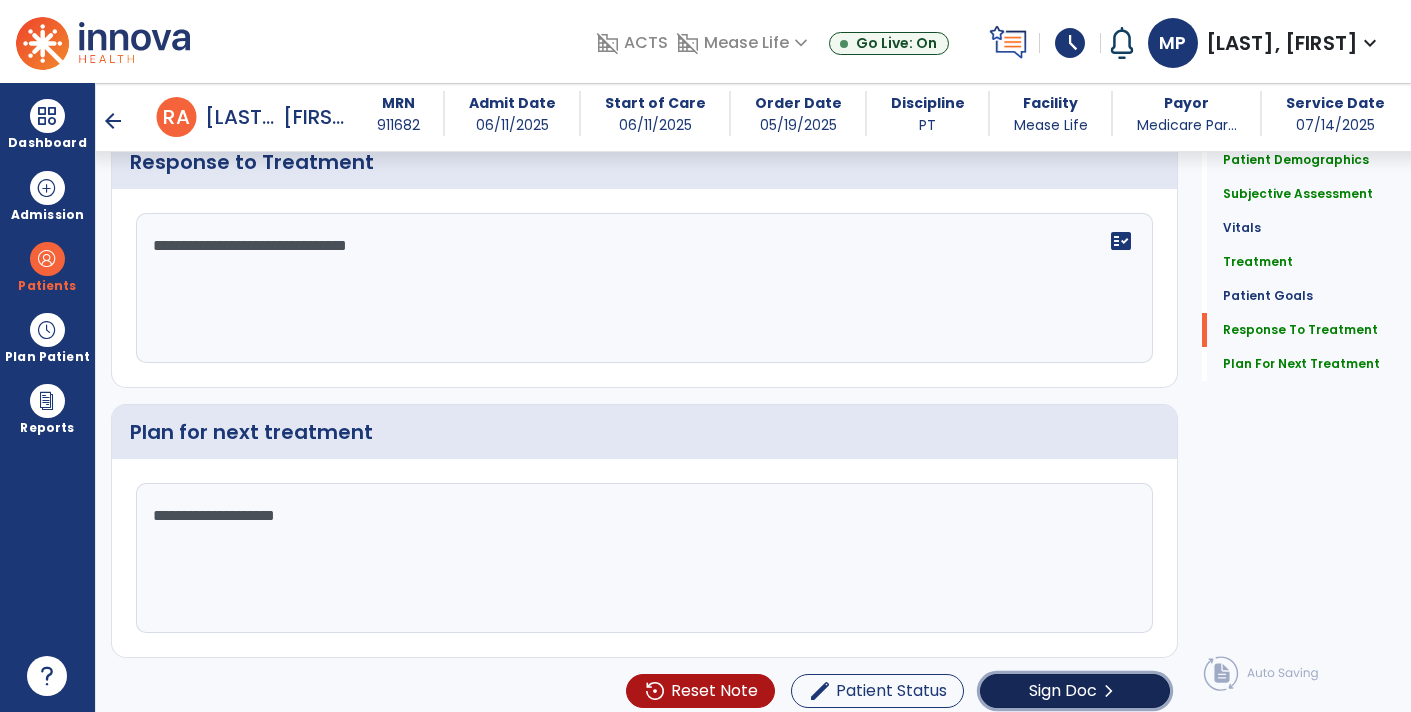 click on "chevron_right" 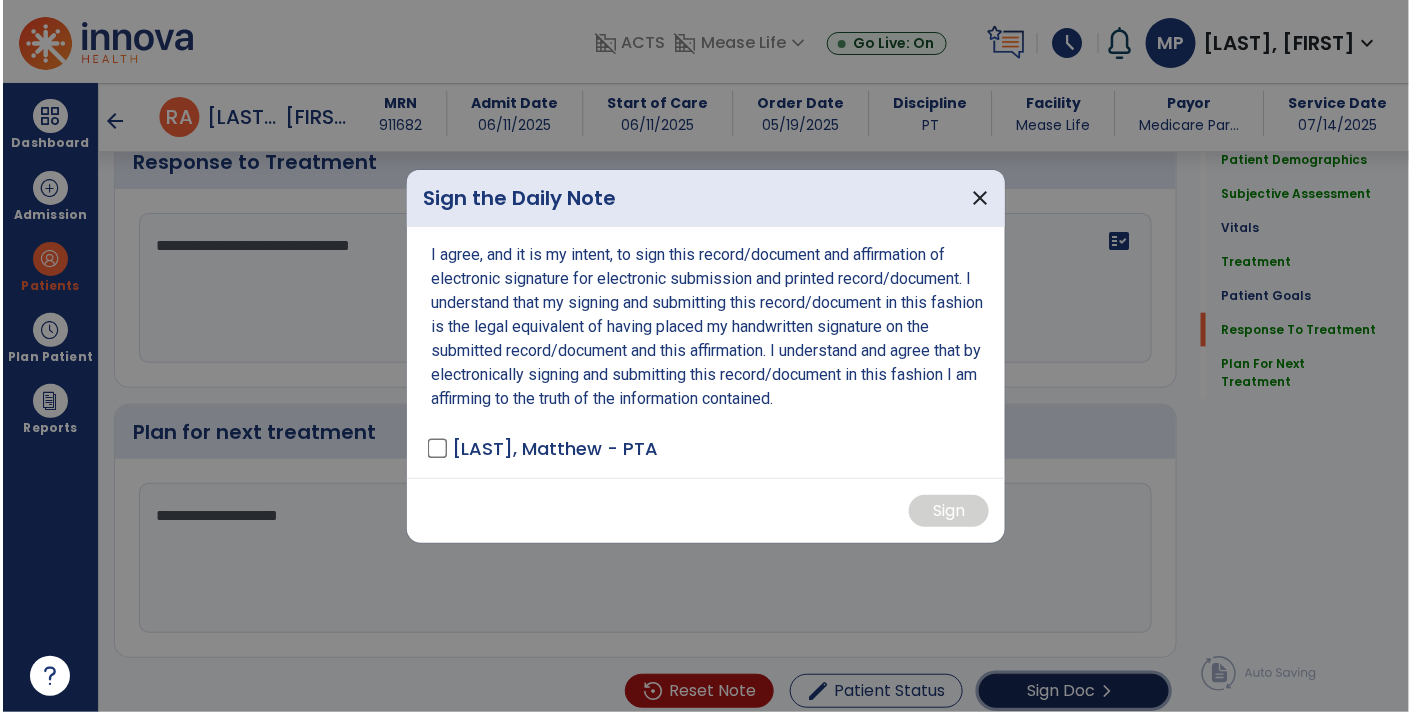 scroll, scrollTop: 2975, scrollLeft: 0, axis: vertical 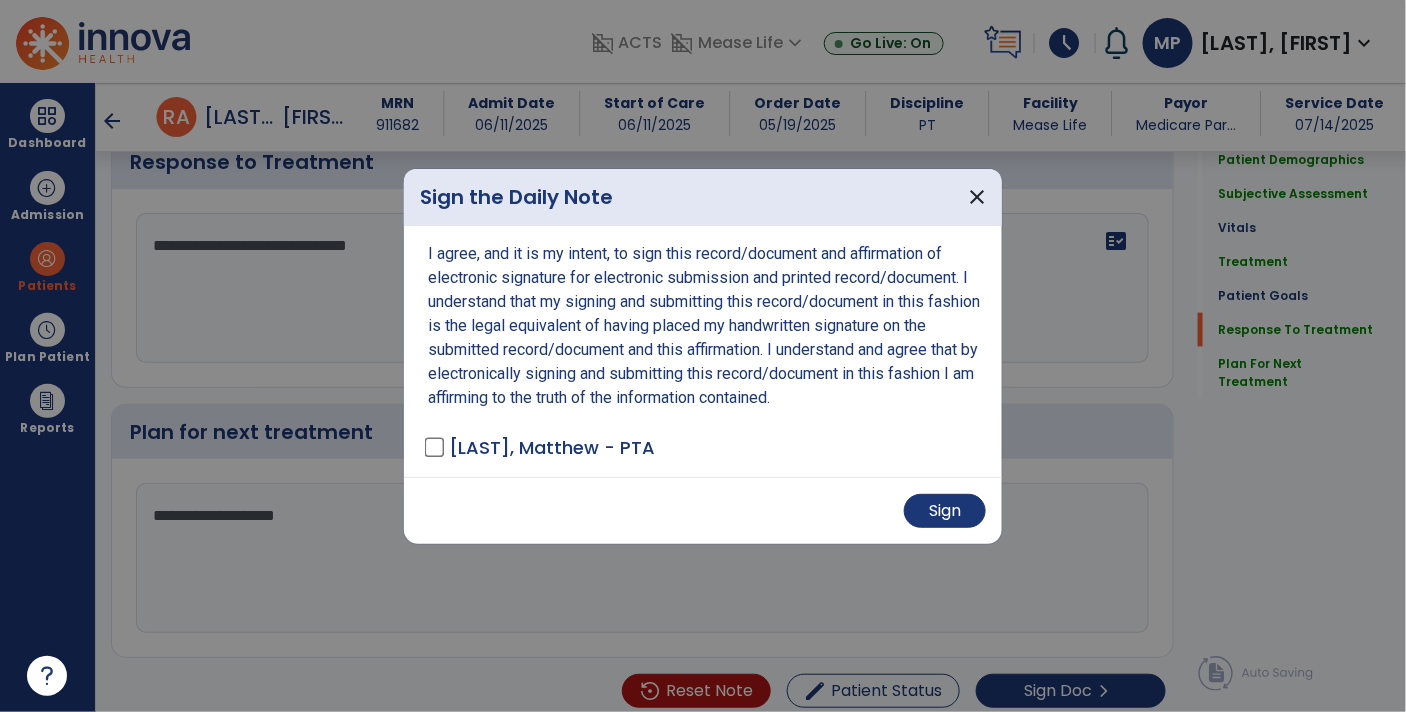 click on "Sign" at bounding box center [703, 510] 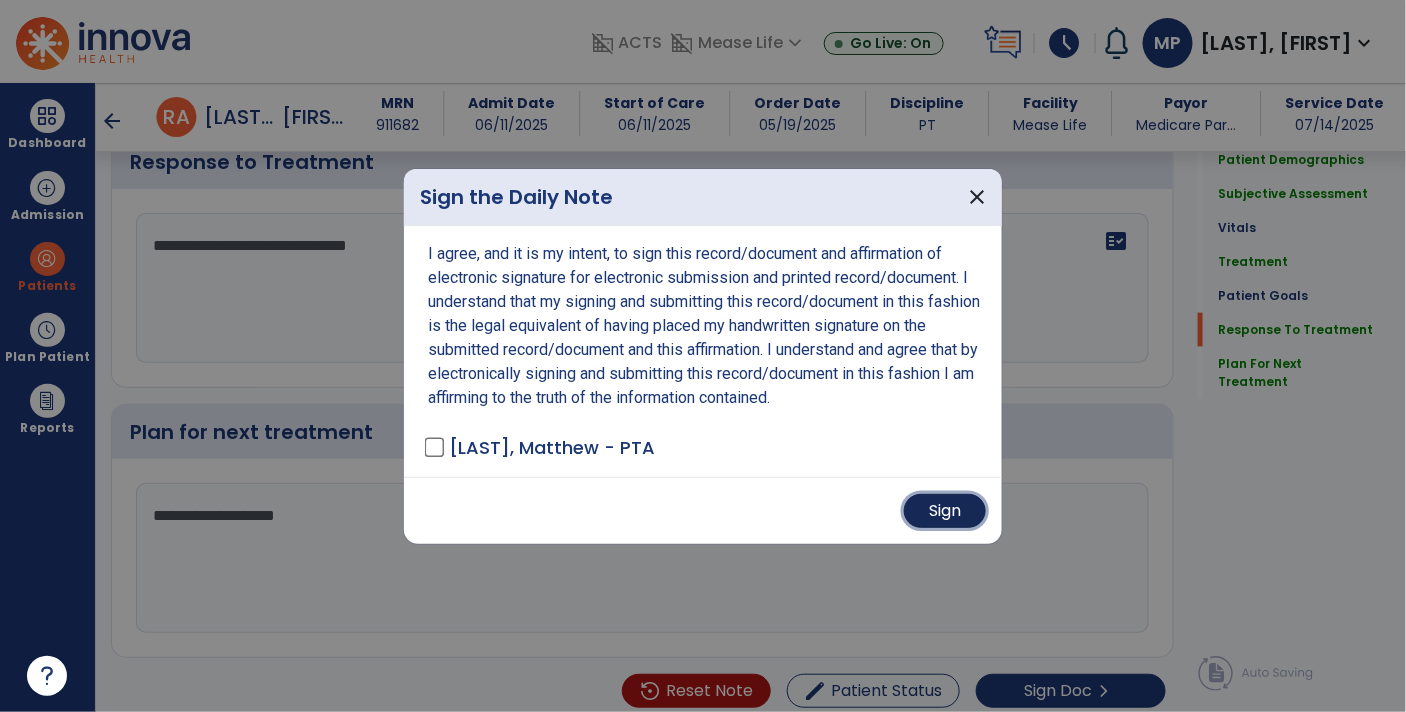 click on "Sign" at bounding box center [945, 511] 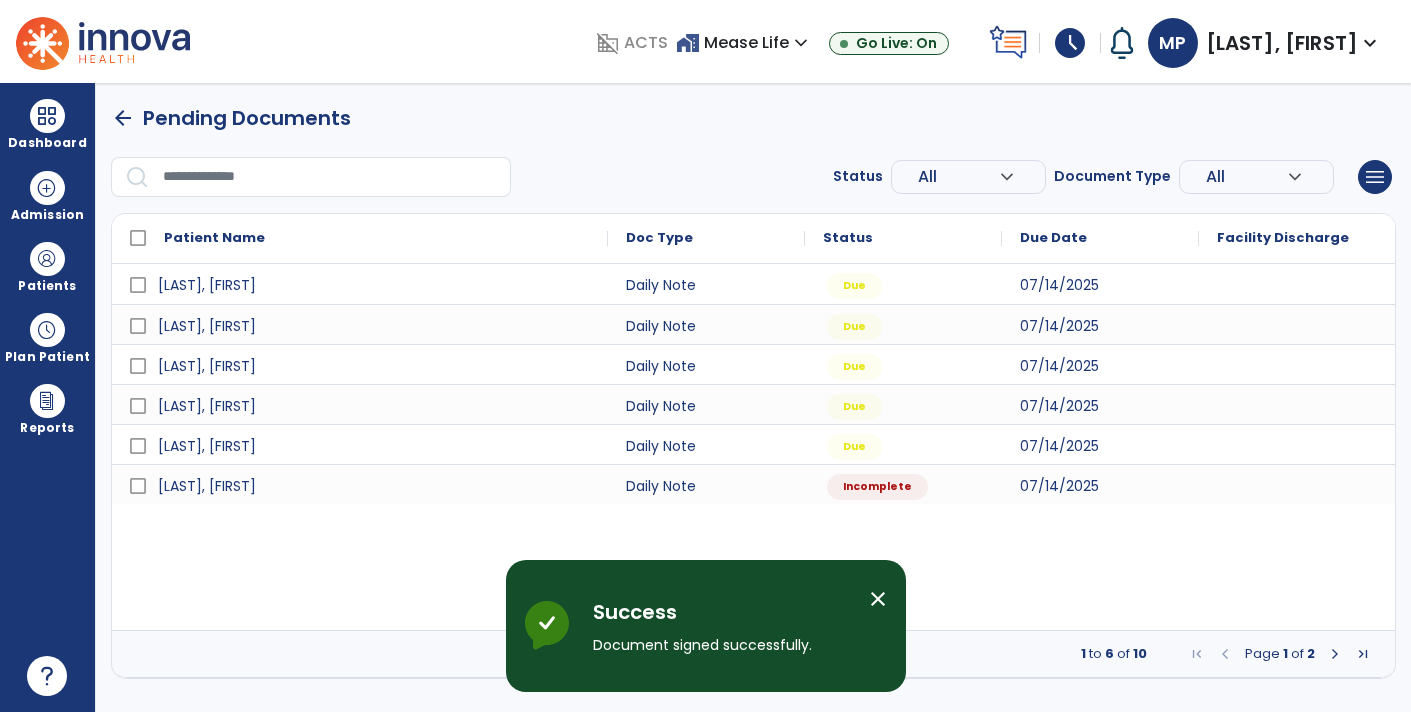 scroll, scrollTop: 0, scrollLeft: 0, axis: both 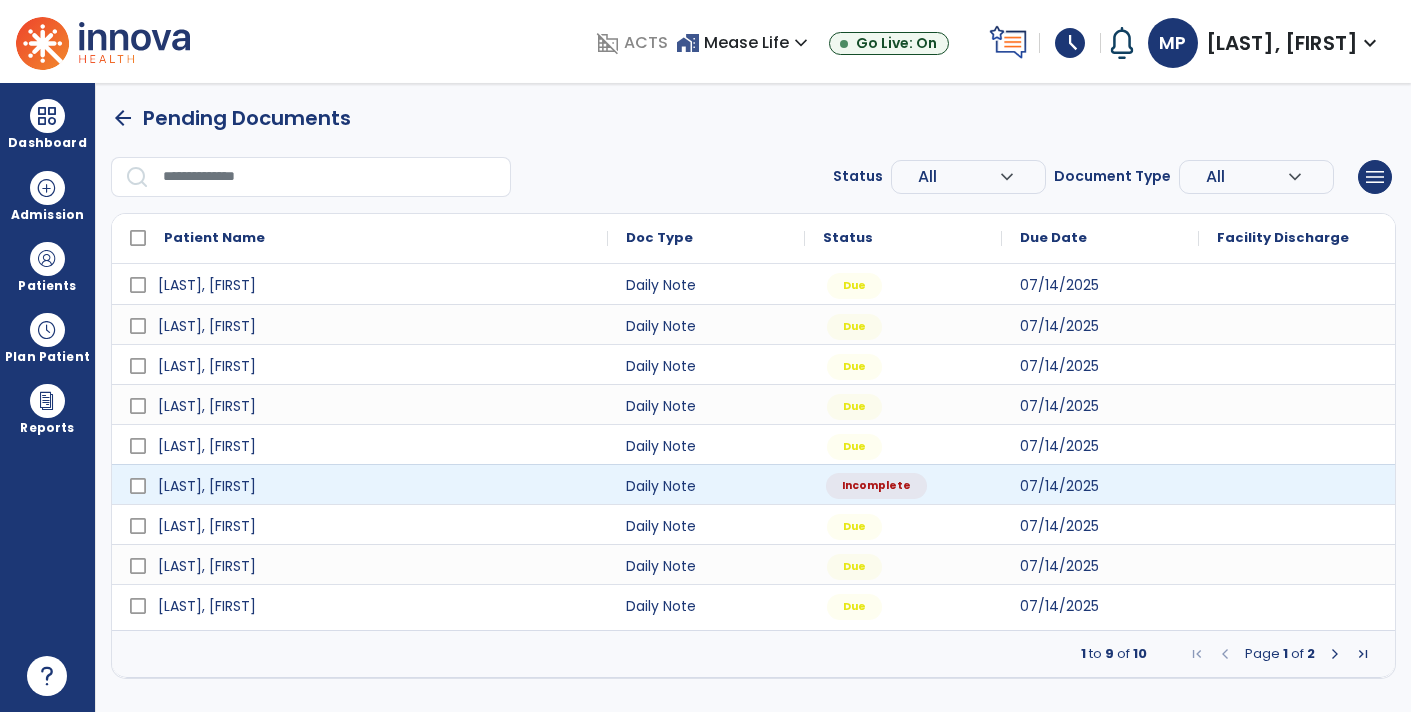 click on "Incomplete" at bounding box center (903, 484) 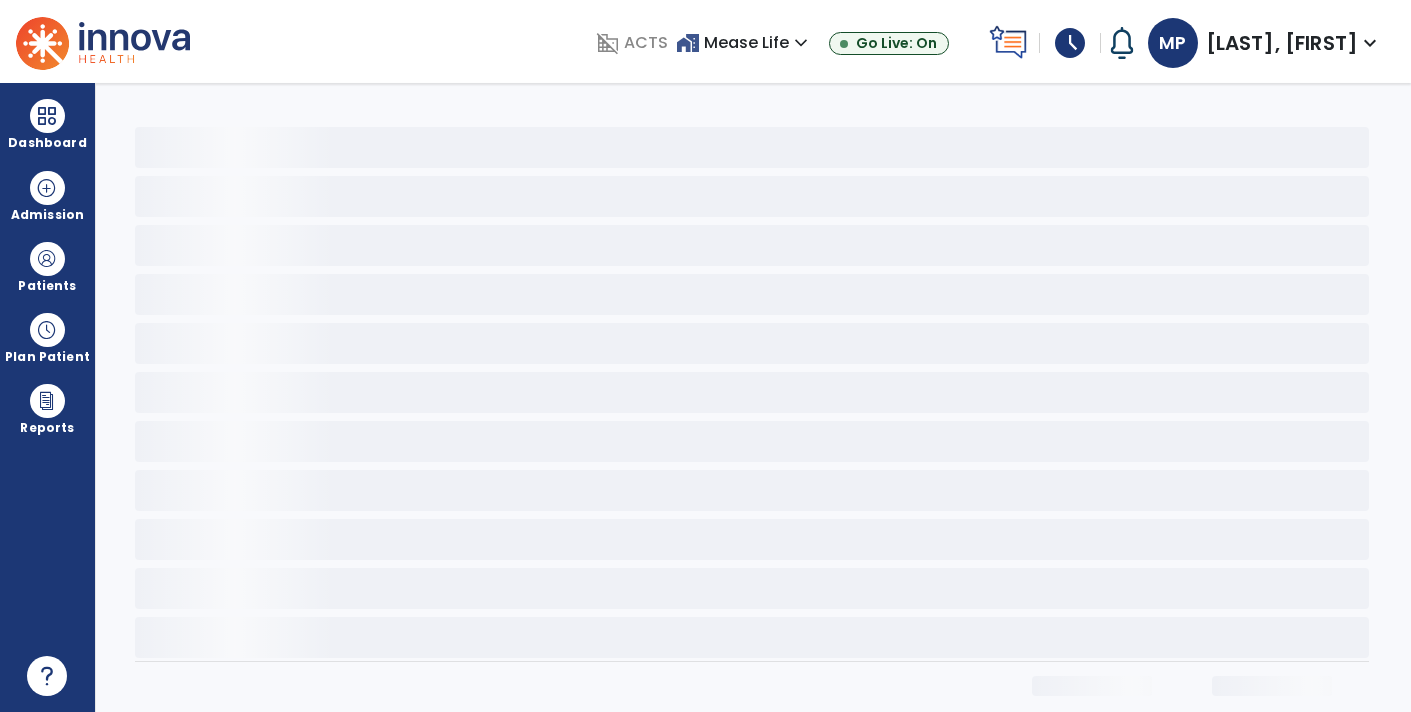 select on "*" 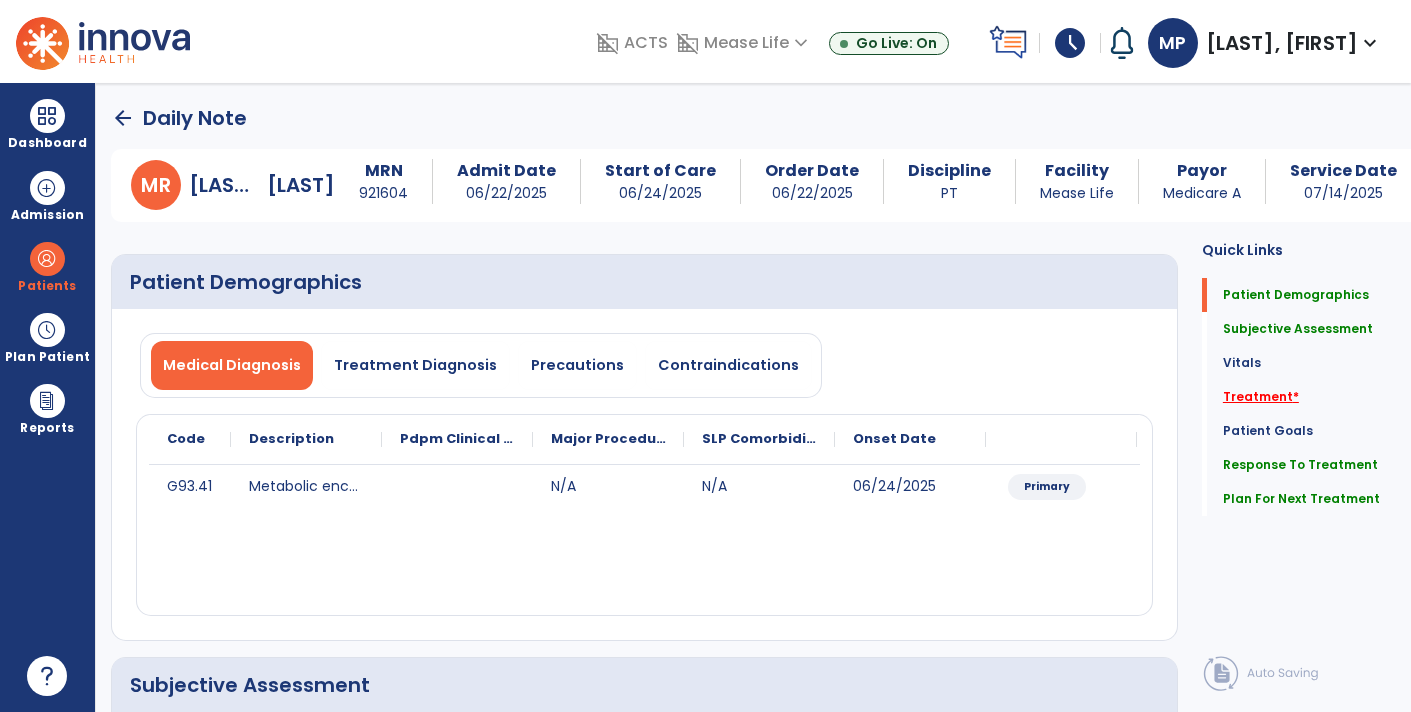 click on "Treatment   *" 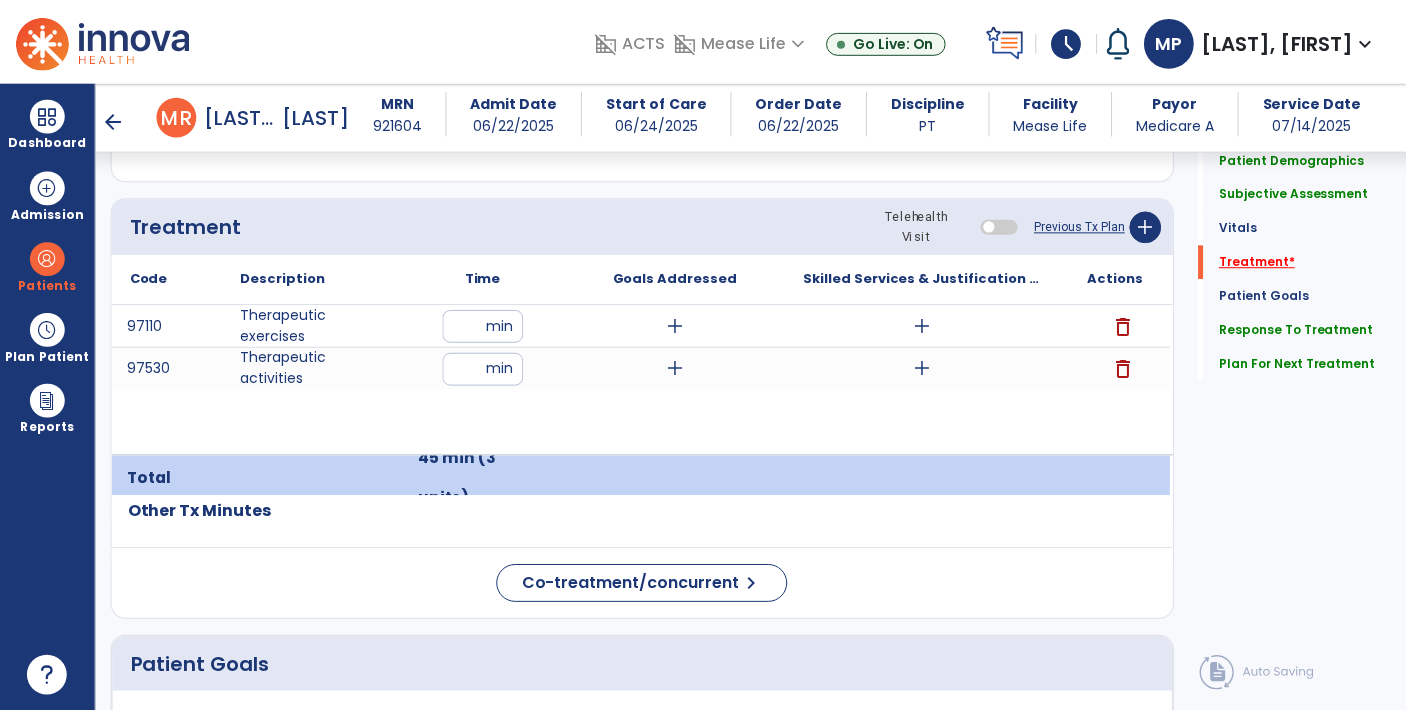 scroll, scrollTop: 1187, scrollLeft: 0, axis: vertical 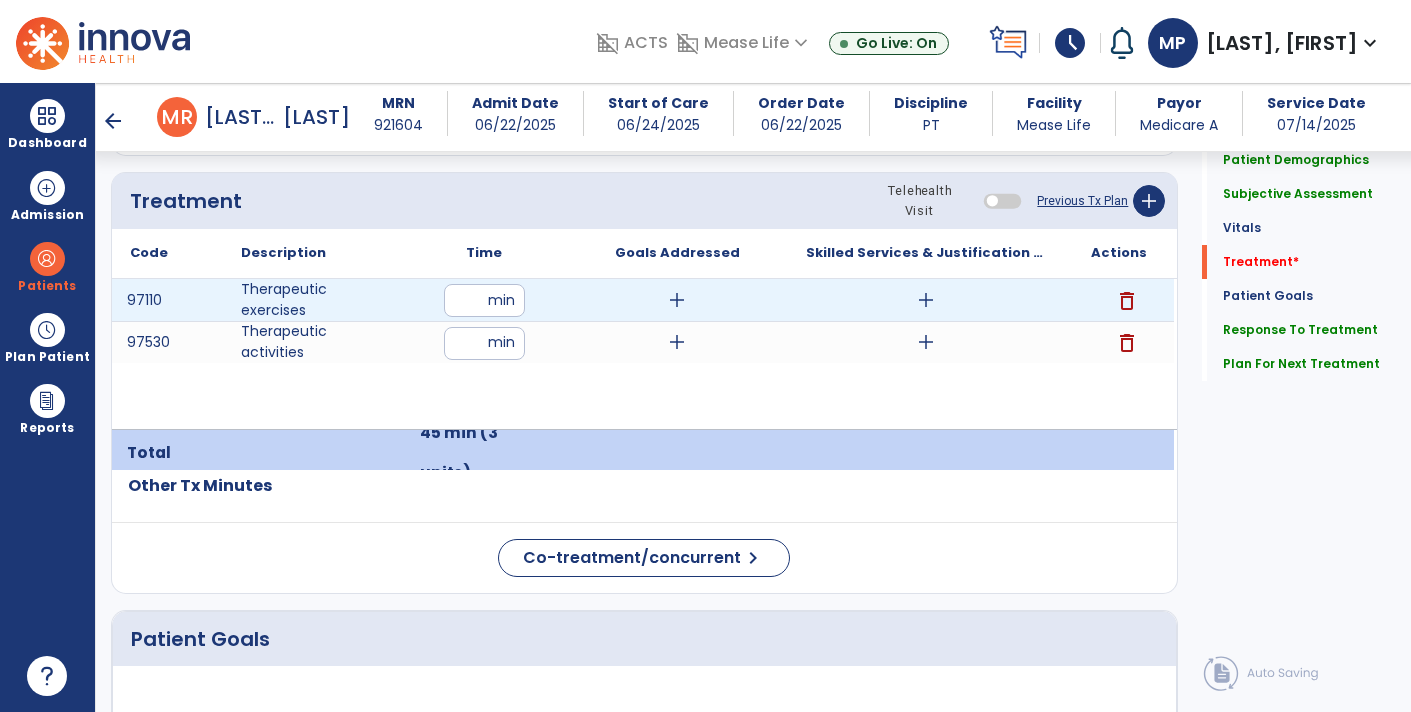 click on "add" at bounding box center [677, 300] 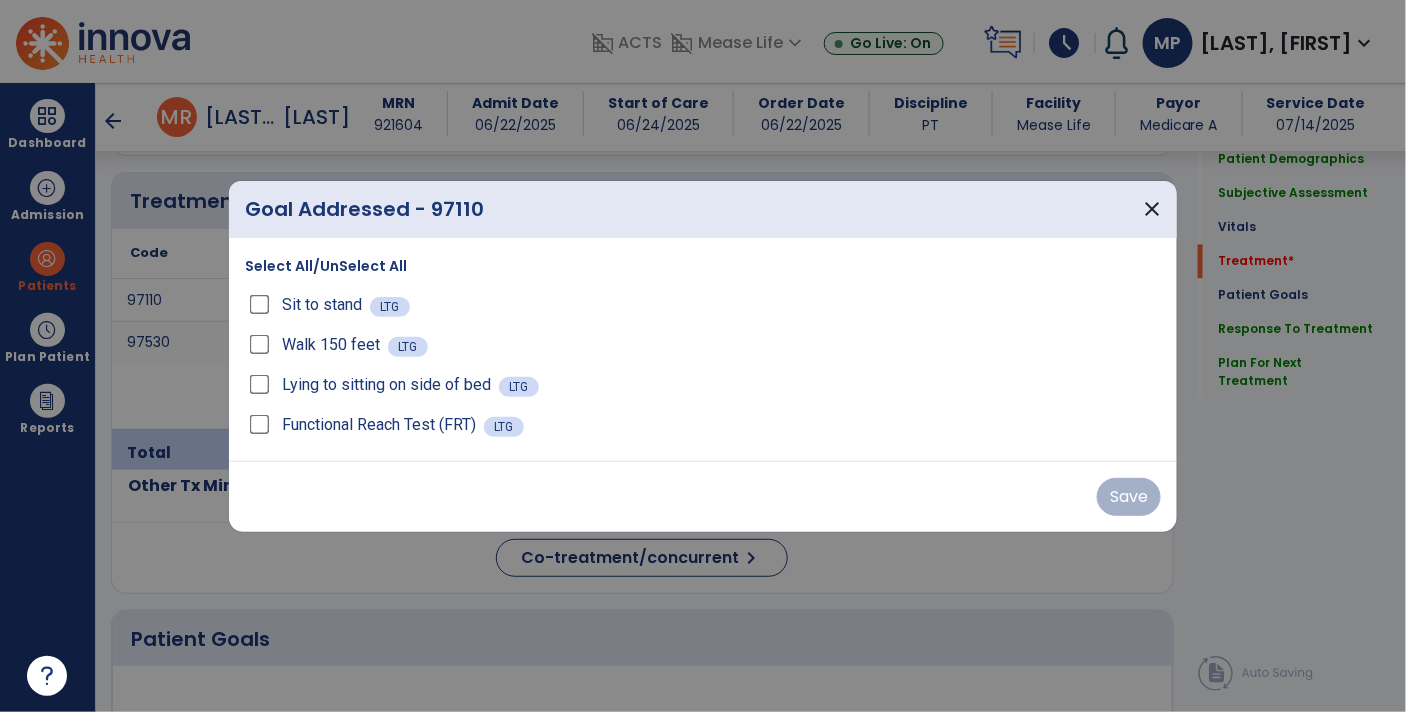 scroll, scrollTop: 1187, scrollLeft: 0, axis: vertical 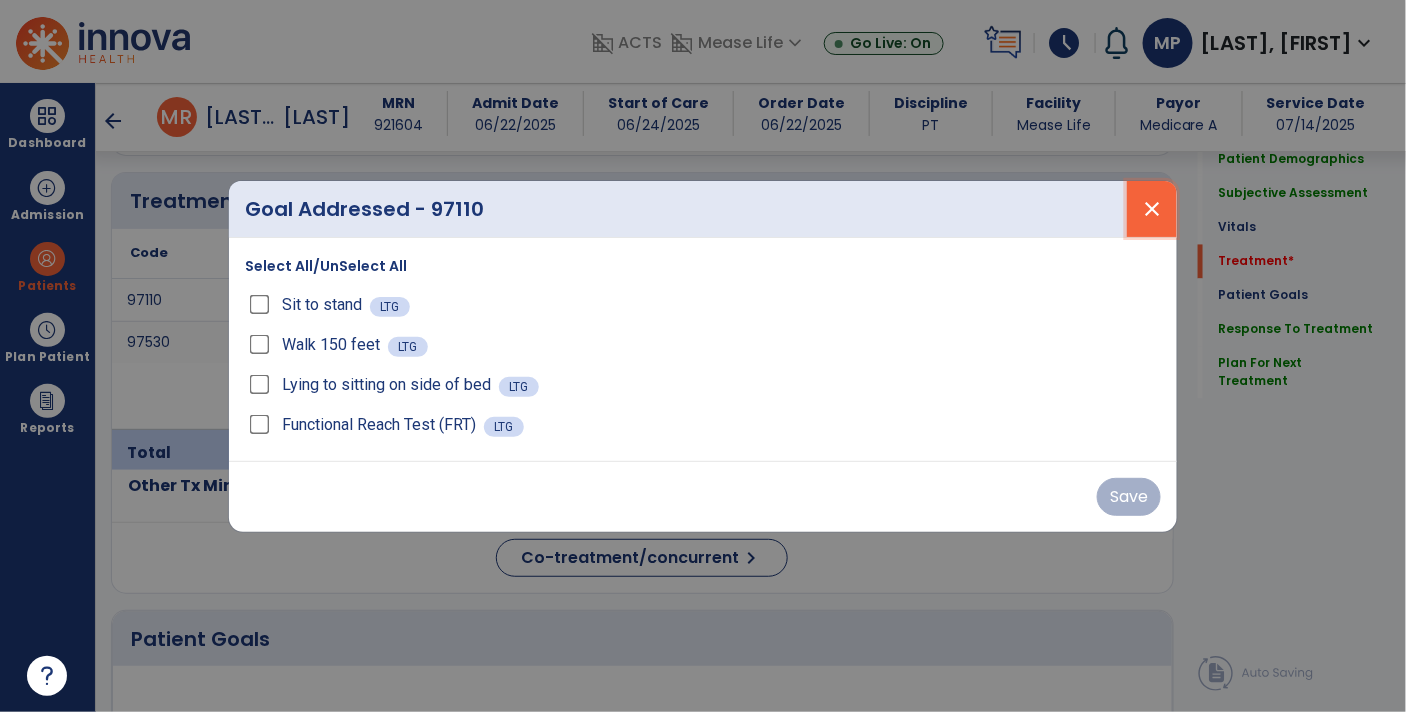 click on "close" at bounding box center (1152, 209) 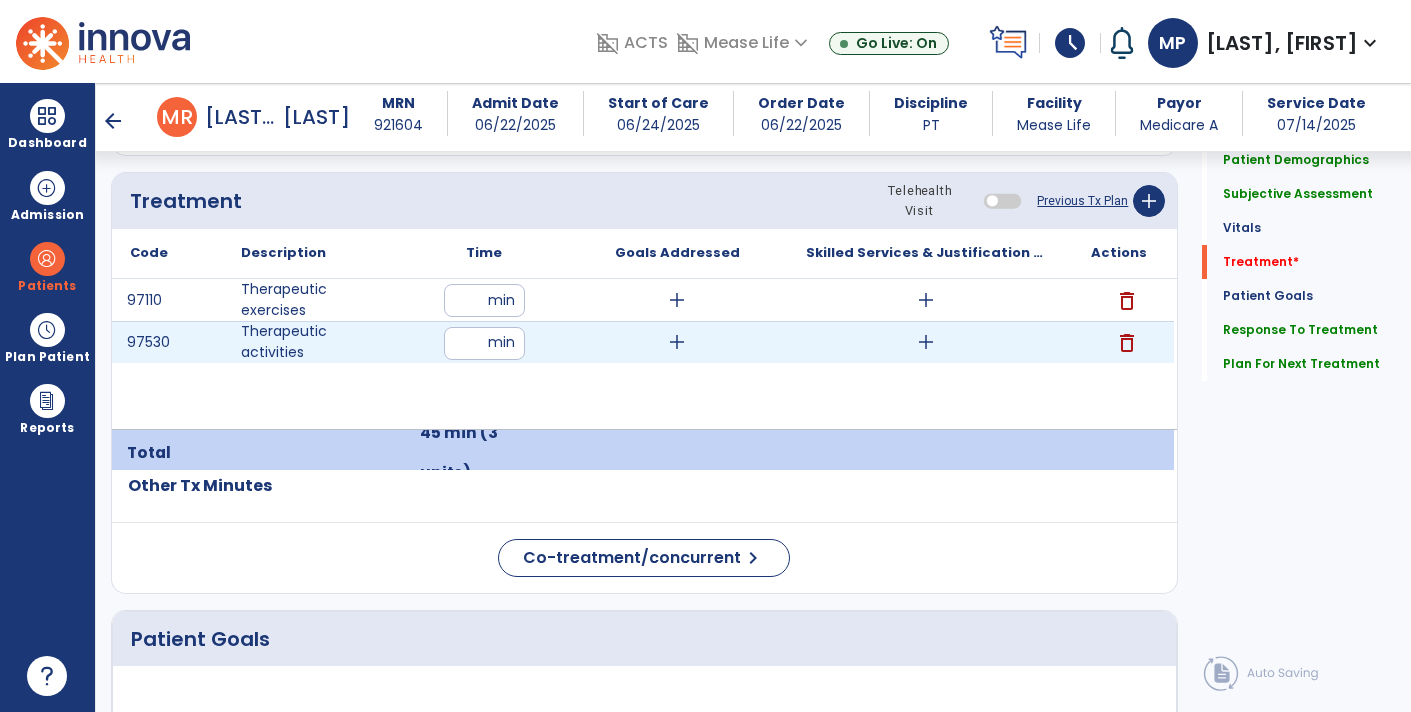 click on "add" at bounding box center (677, 342) 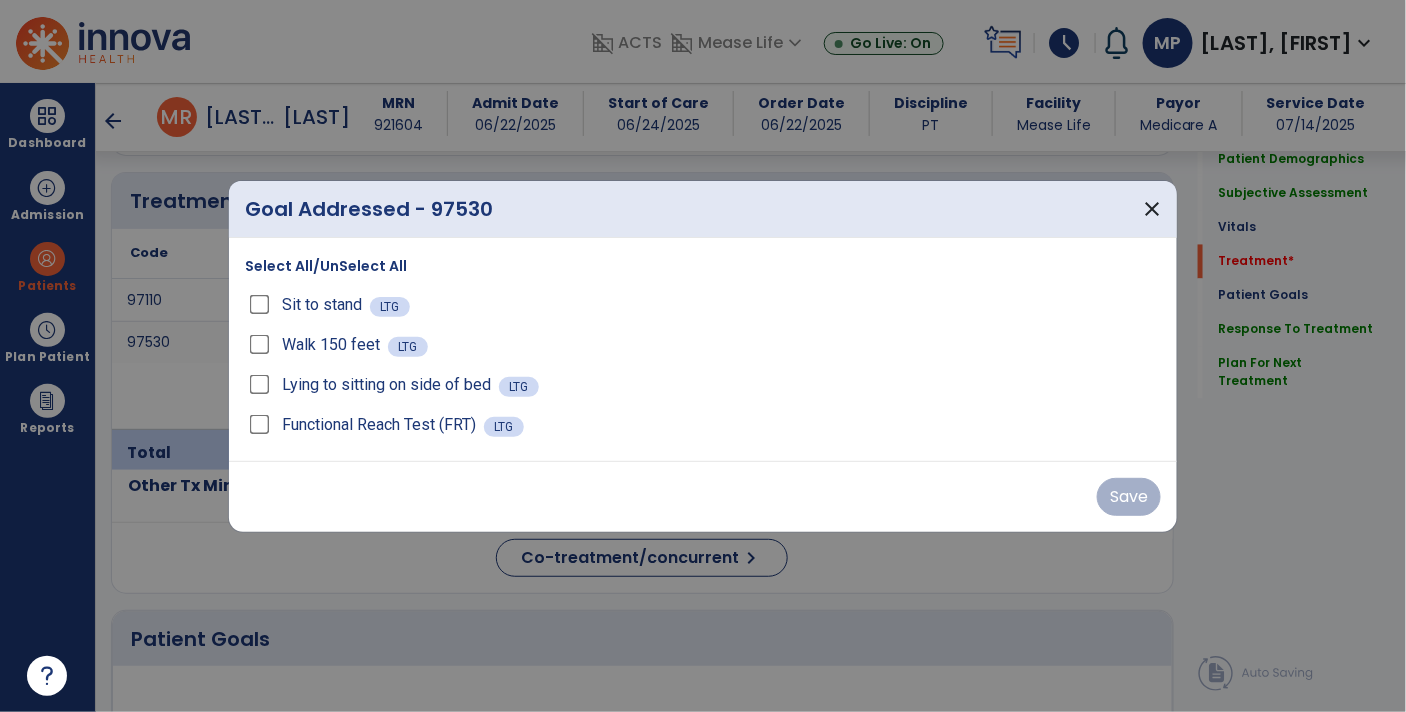 scroll, scrollTop: 1187, scrollLeft: 0, axis: vertical 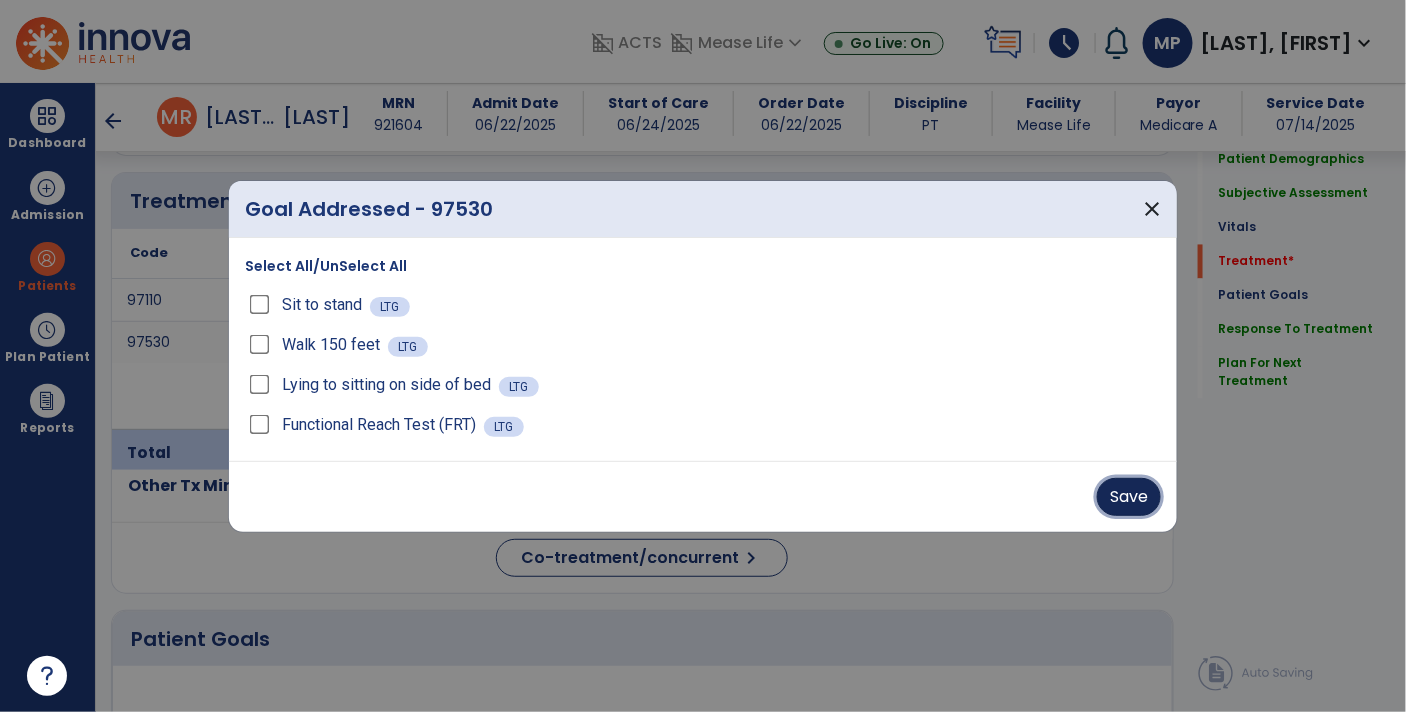 click on "Save" at bounding box center (1129, 497) 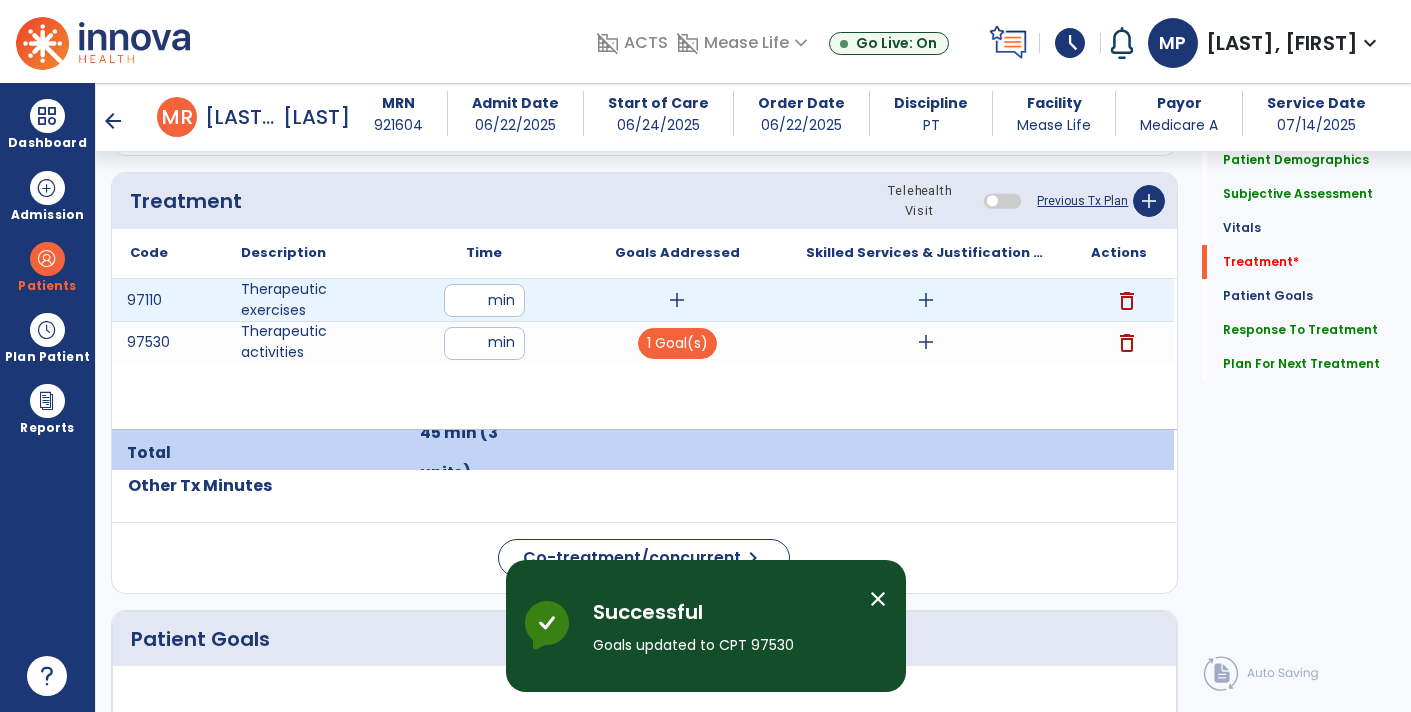 click on "add" at bounding box center (926, 300) 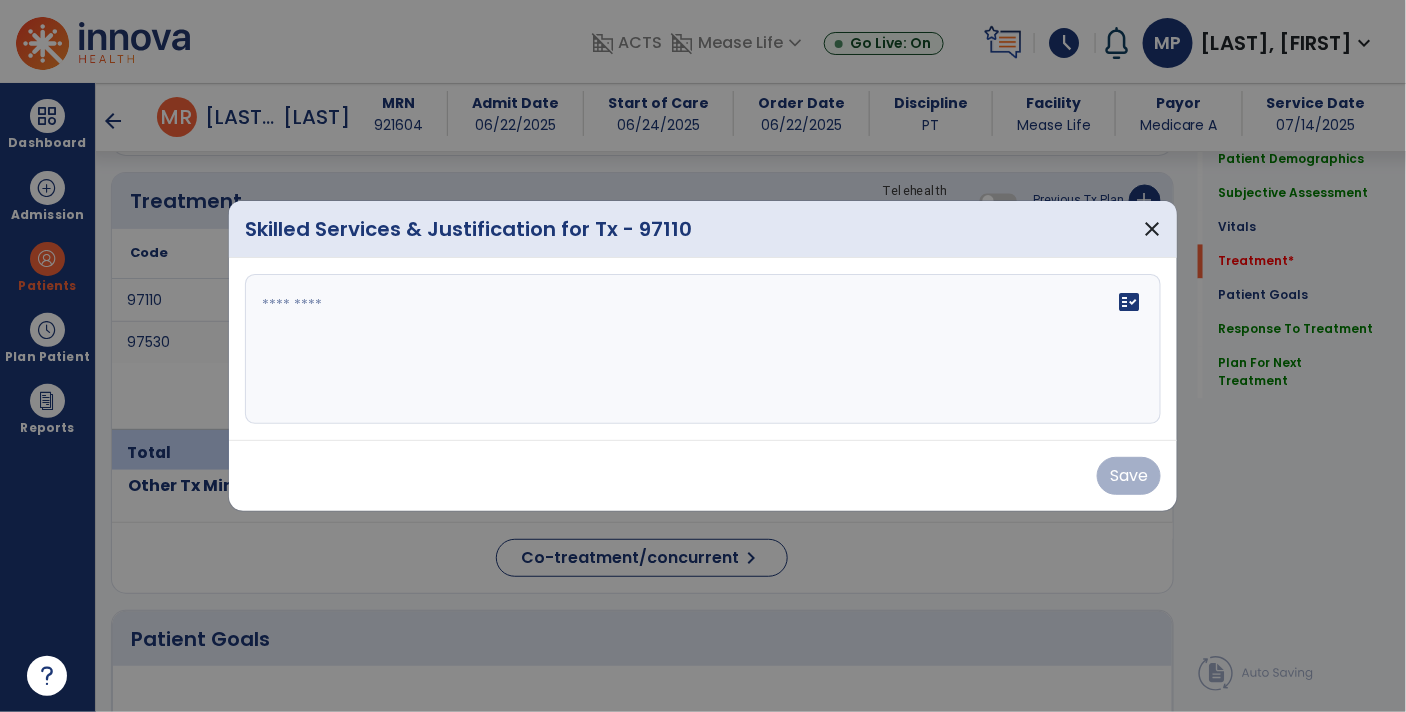 scroll, scrollTop: 1187, scrollLeft: 0, axis: vertical 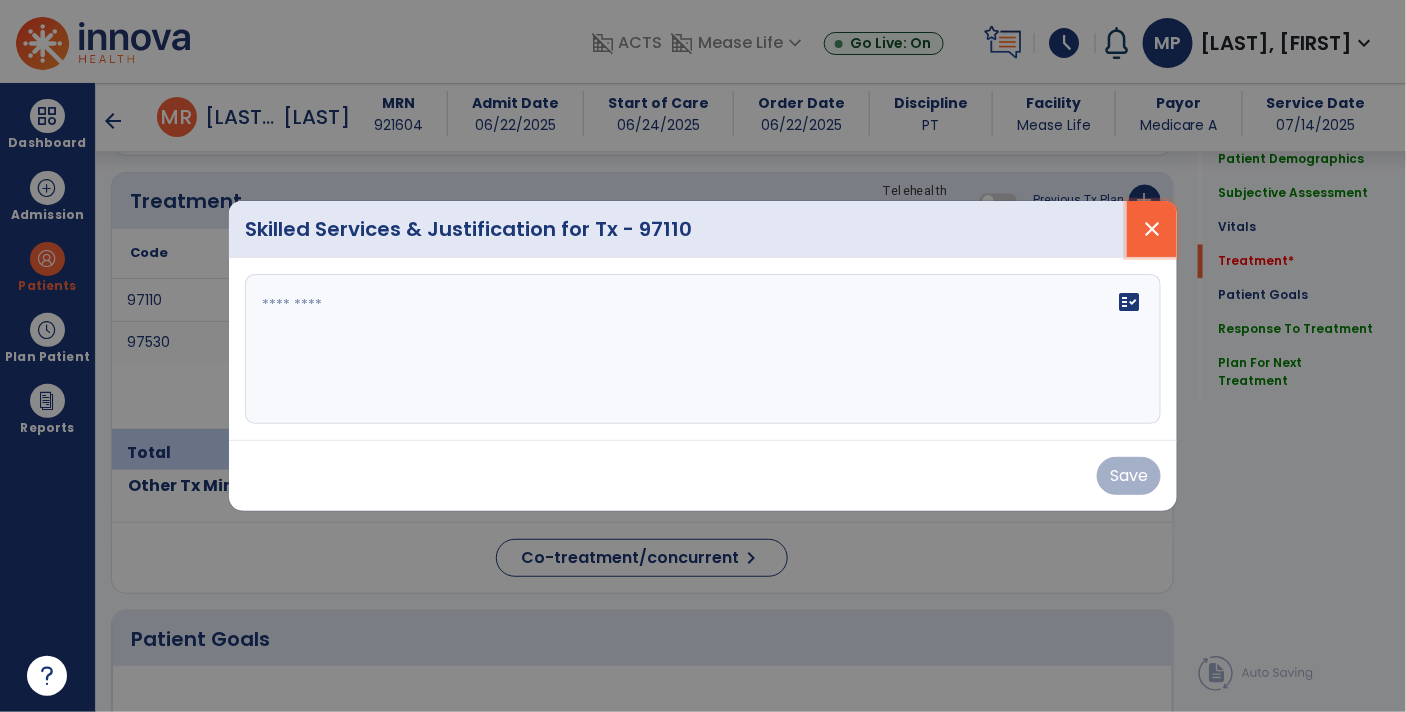click on "close" at bounding box center [1152, 229] 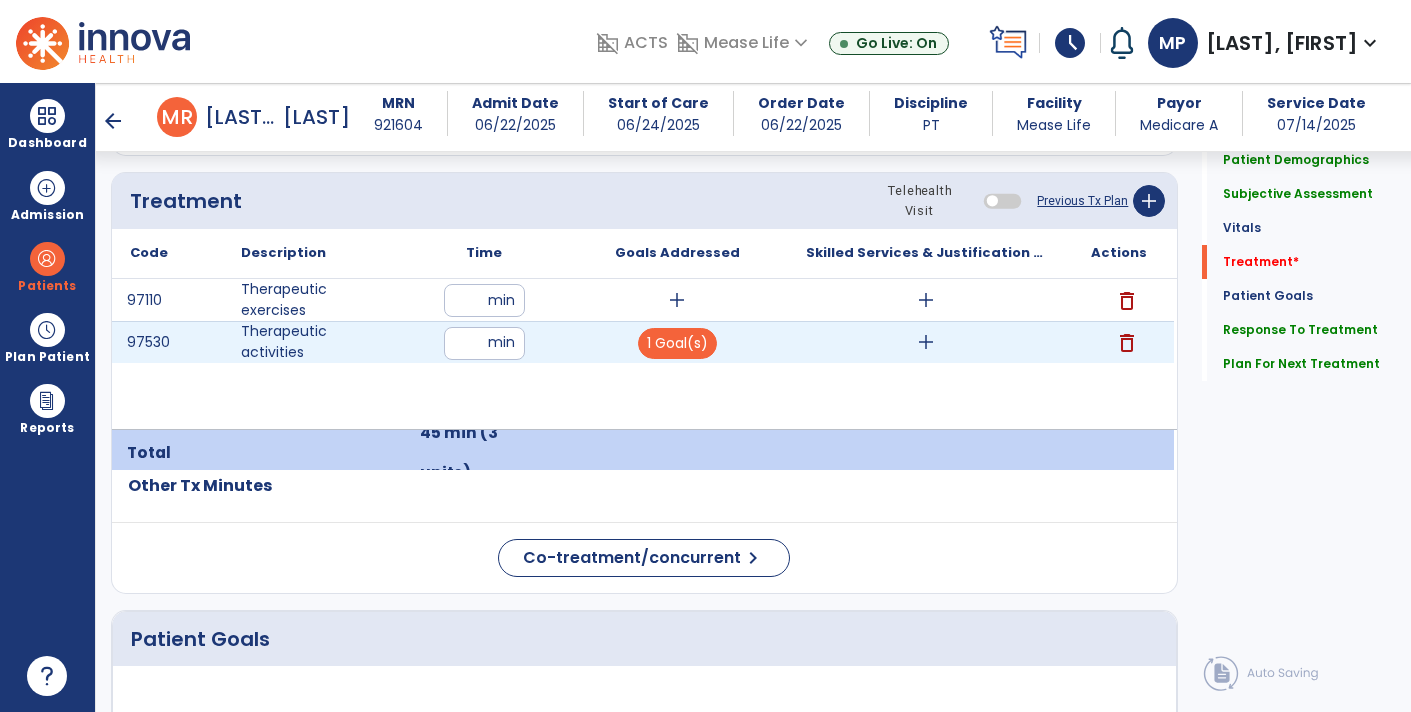 click on "add" at bounding box center (926, 342) 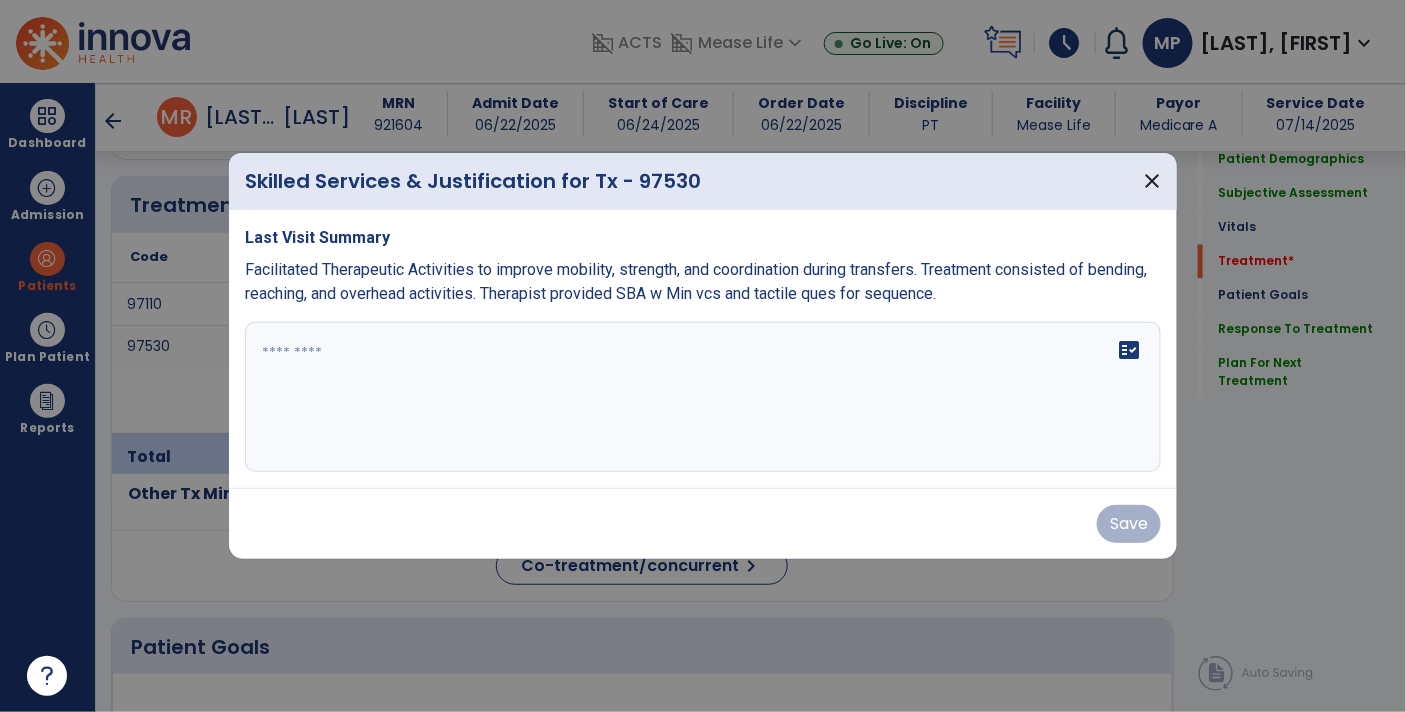 scroll, scrollTop: 1187, scrollLeft: 0, axis: vertical 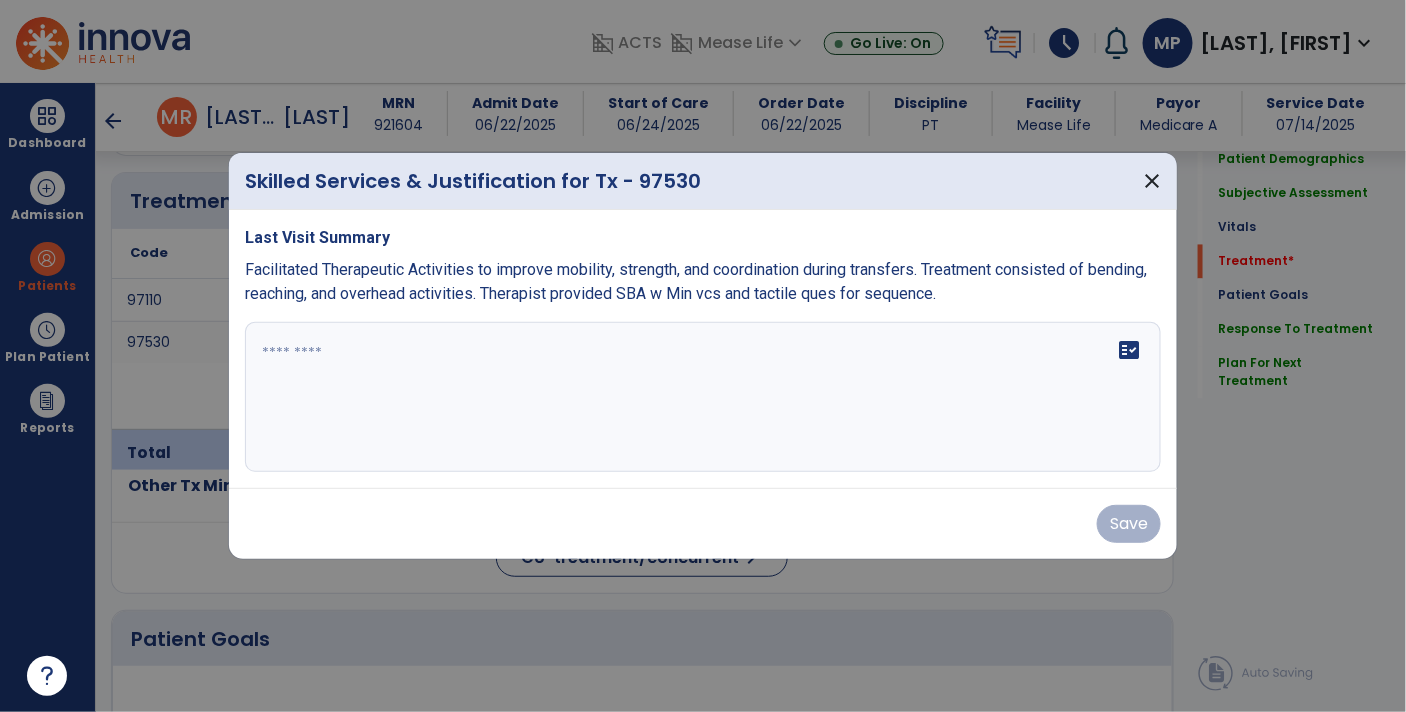 click on "Facilitated Therapeutic Activities to improve mobility, strength, and coordination during transfers. Treatment consisted of bending, reaching, and overhead activities. Therapist provided SBA w Min vcs and tactile ques for sequence." at bounding box center [696, 281] 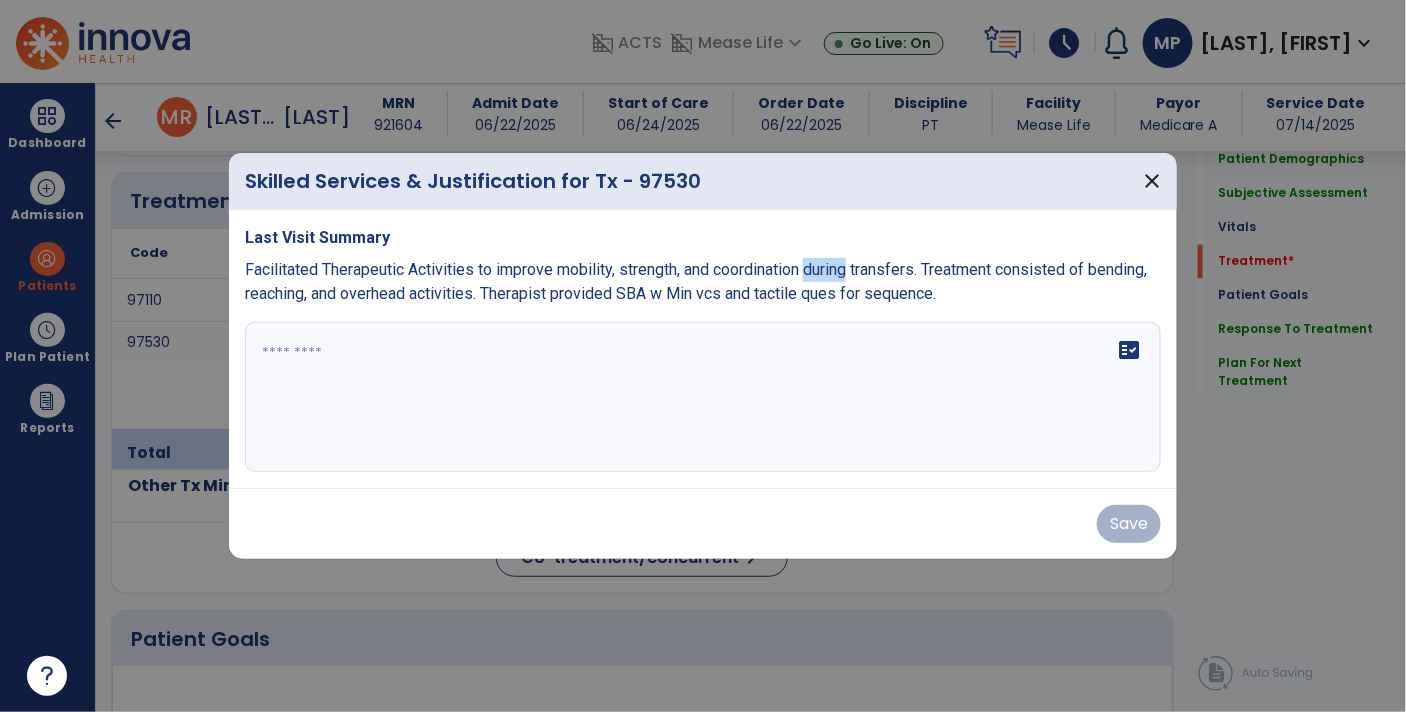 click on "Facilitated Therapeutic Activities to improve mobility, strength, and coordination during transfers. Treatment consisted of bending, reaching, and overhead activities. Therapist provided SBA w Min vcs and tactile ques for sequence." at bounding box center [696, 281] 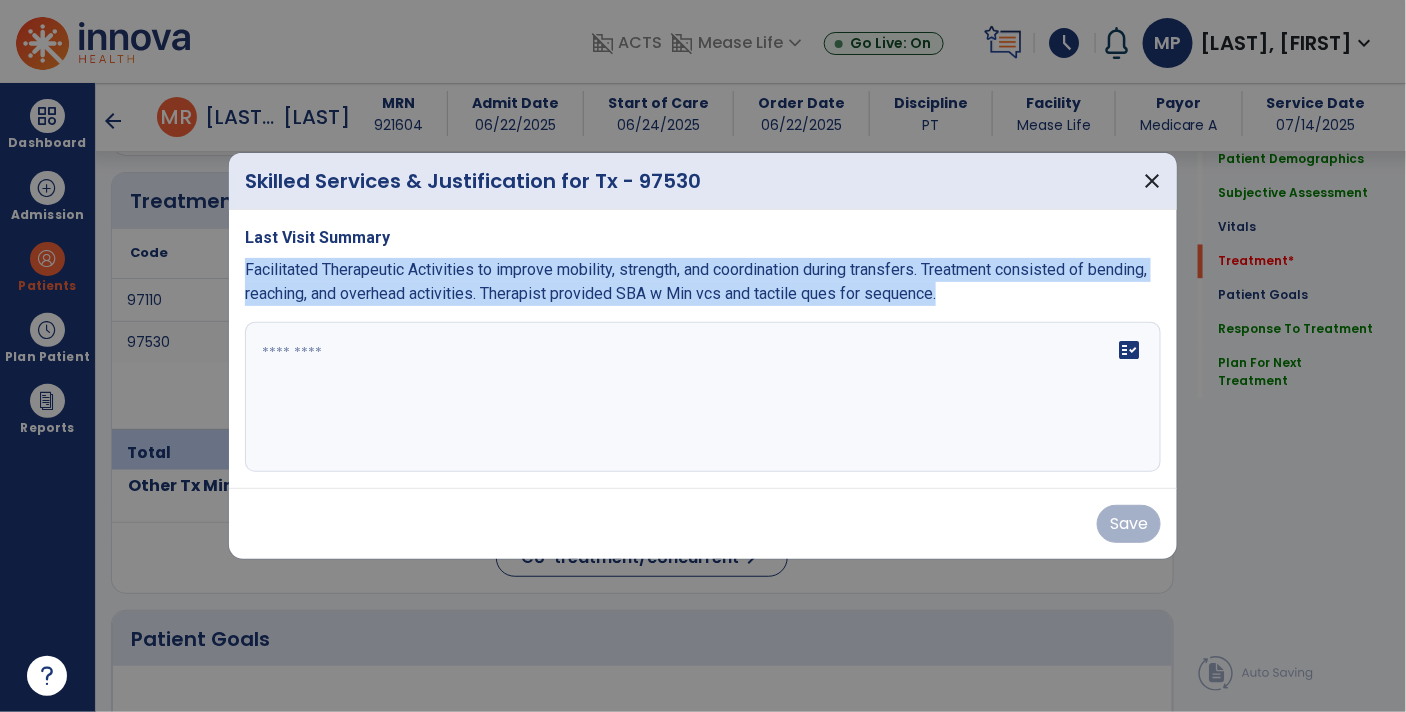 copy on "Facilitated Therapeutic Activities to improve mobility, strength, and coordination during transfers. Treatment consisted of bending, reaching, and overhead activities. Therapist provided SBA w Min vcs and tactile ques for sequence." 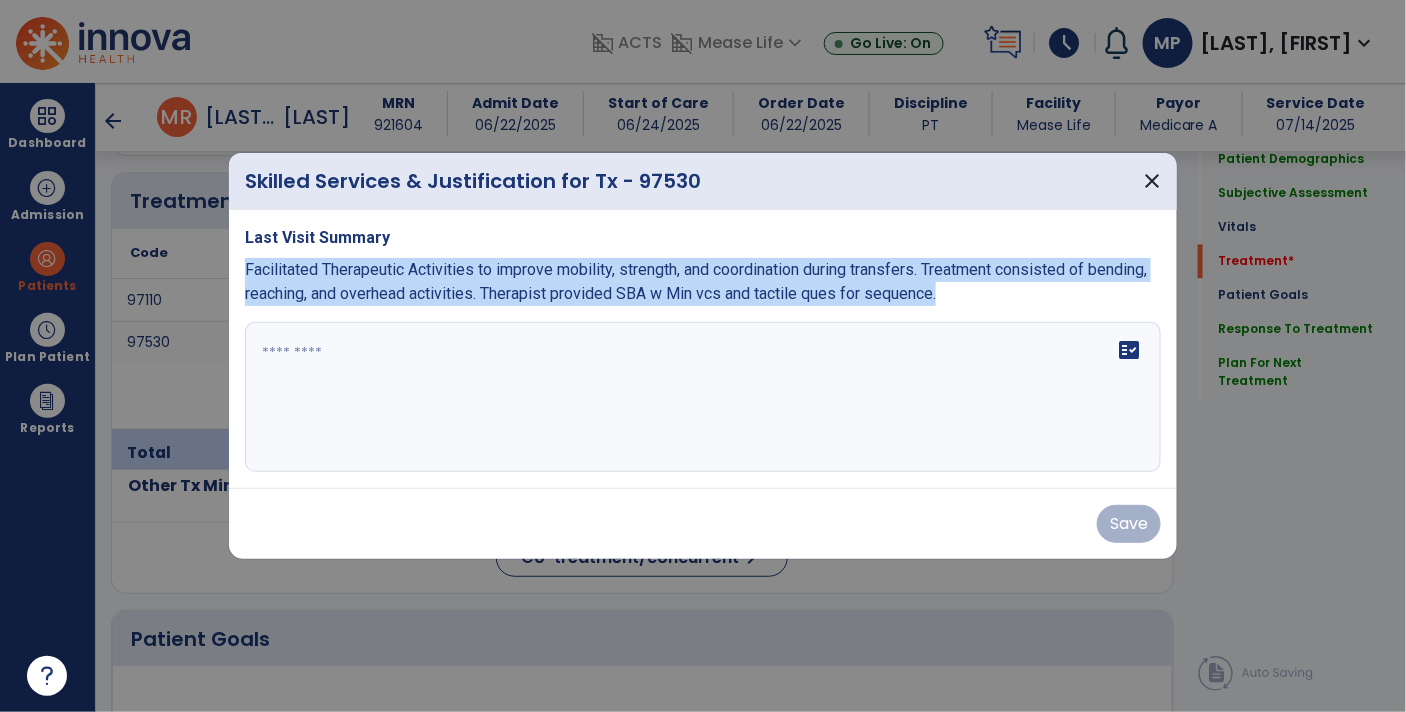 click at bounding box center (703, 397) 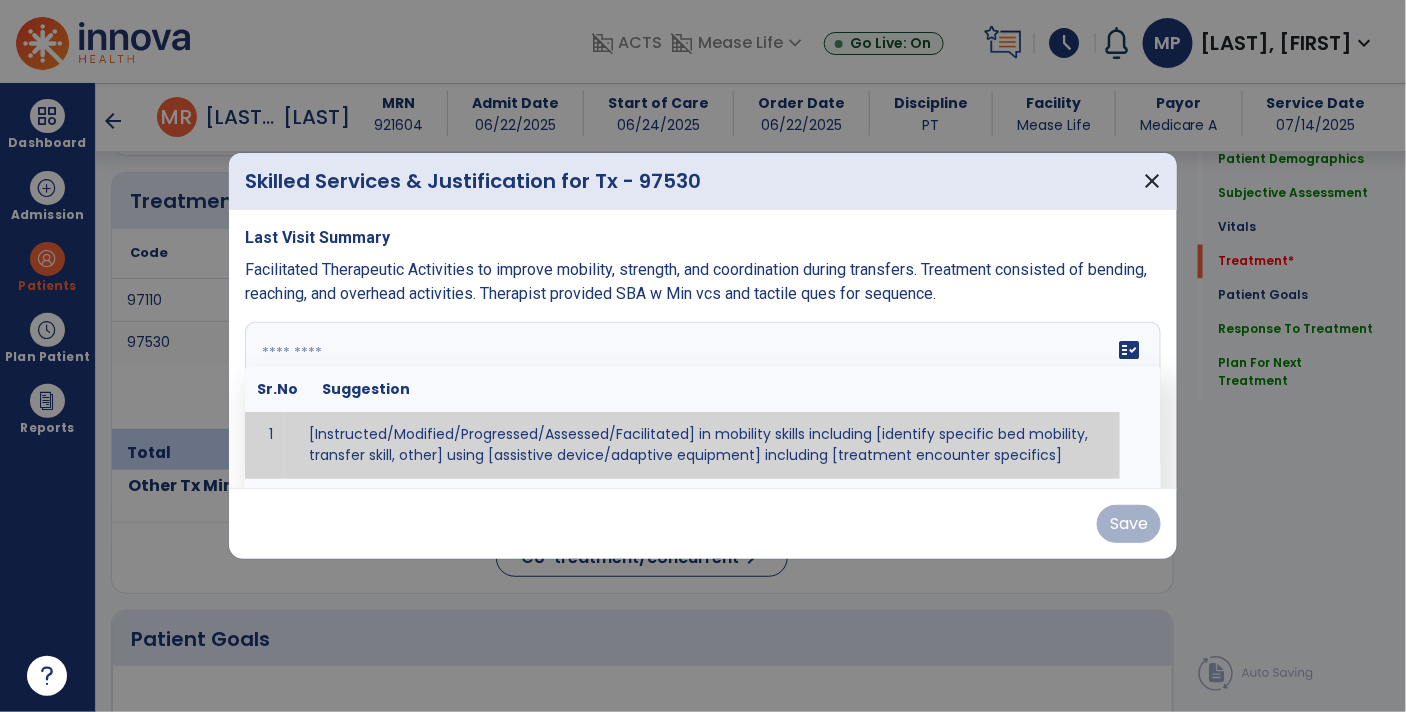 paste on "**********" 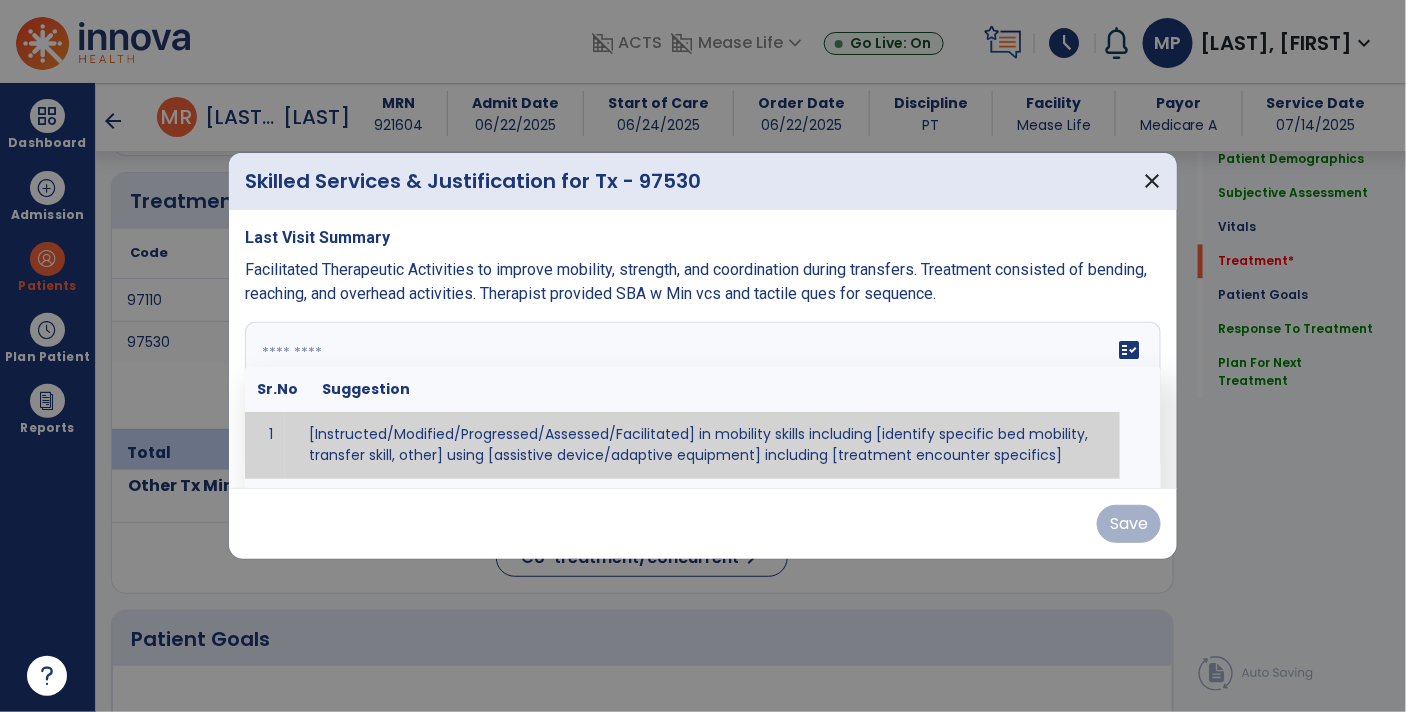 type on "**********" 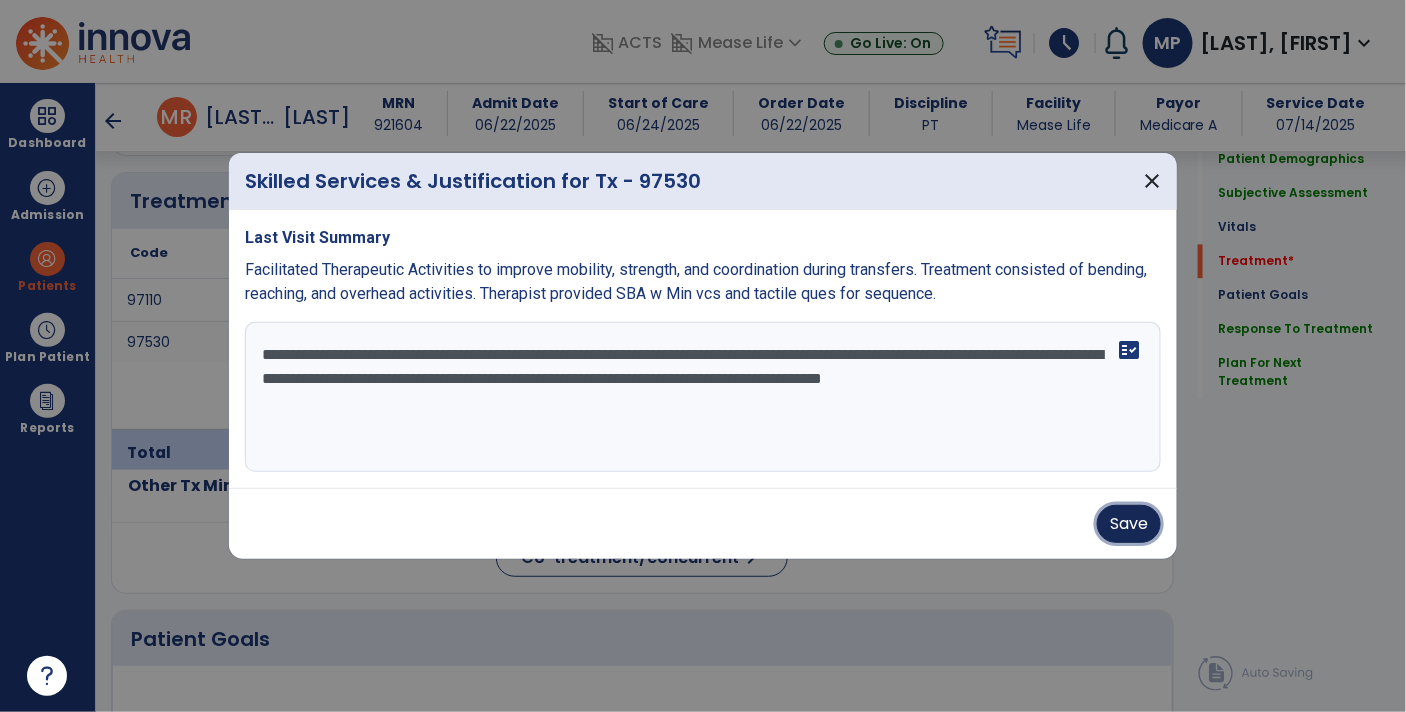 click on "Save" at bounding box center (1129, 524) 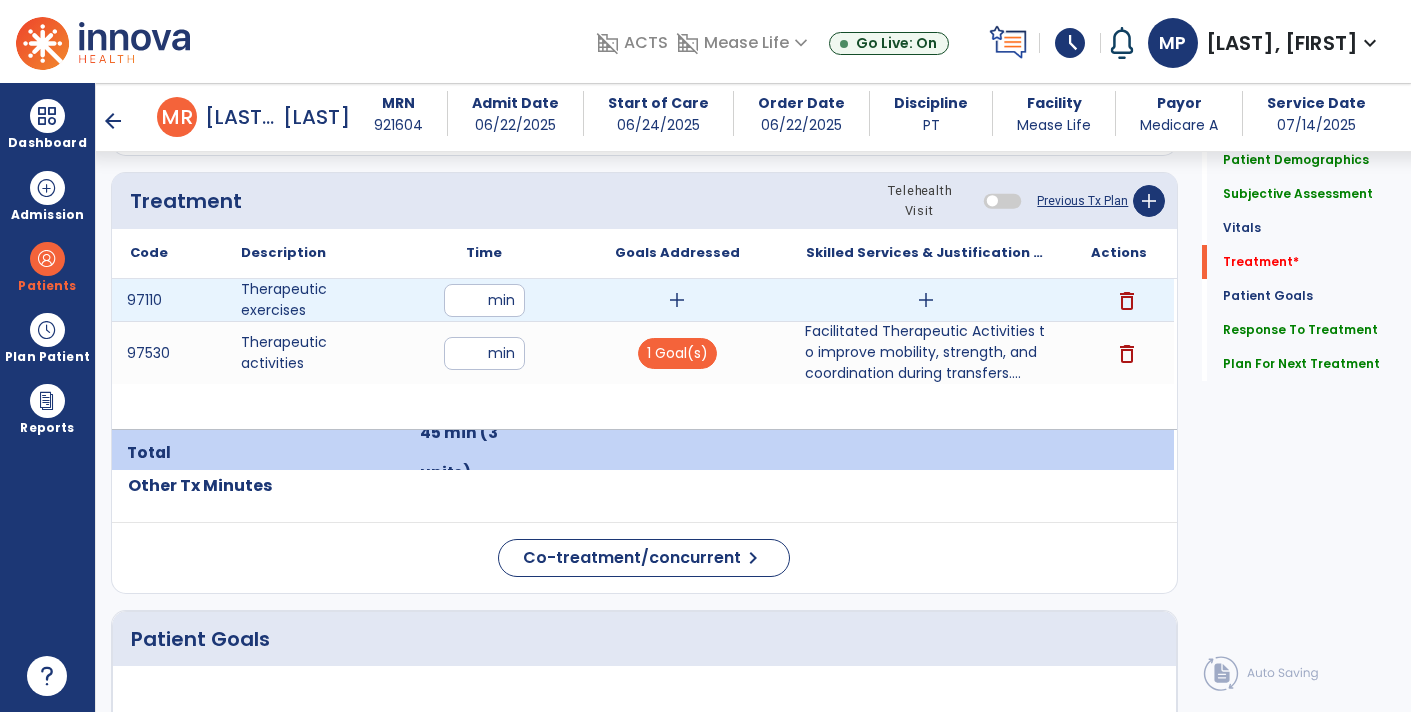 click on "add" at bounding box center [926, 300] 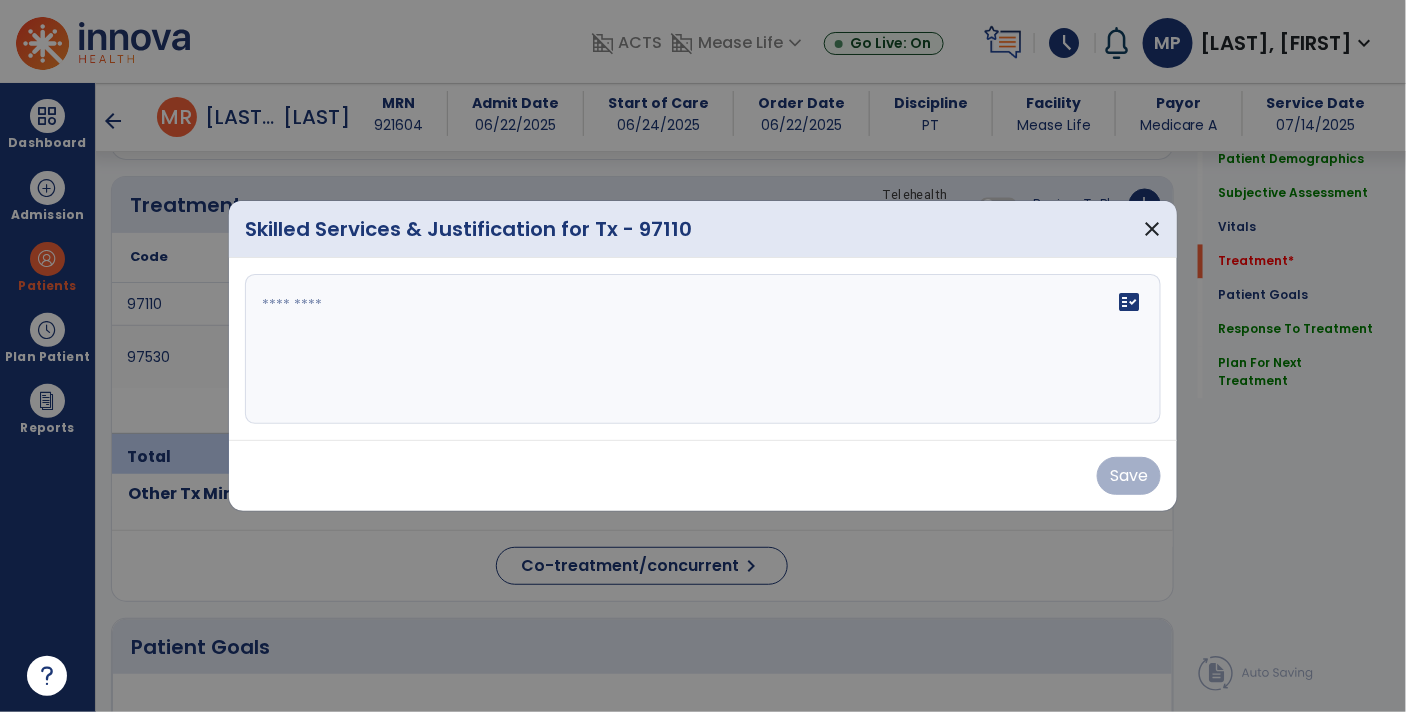 scroll, scrollTop: 1187, scrollLeft: 0, axis: vertical 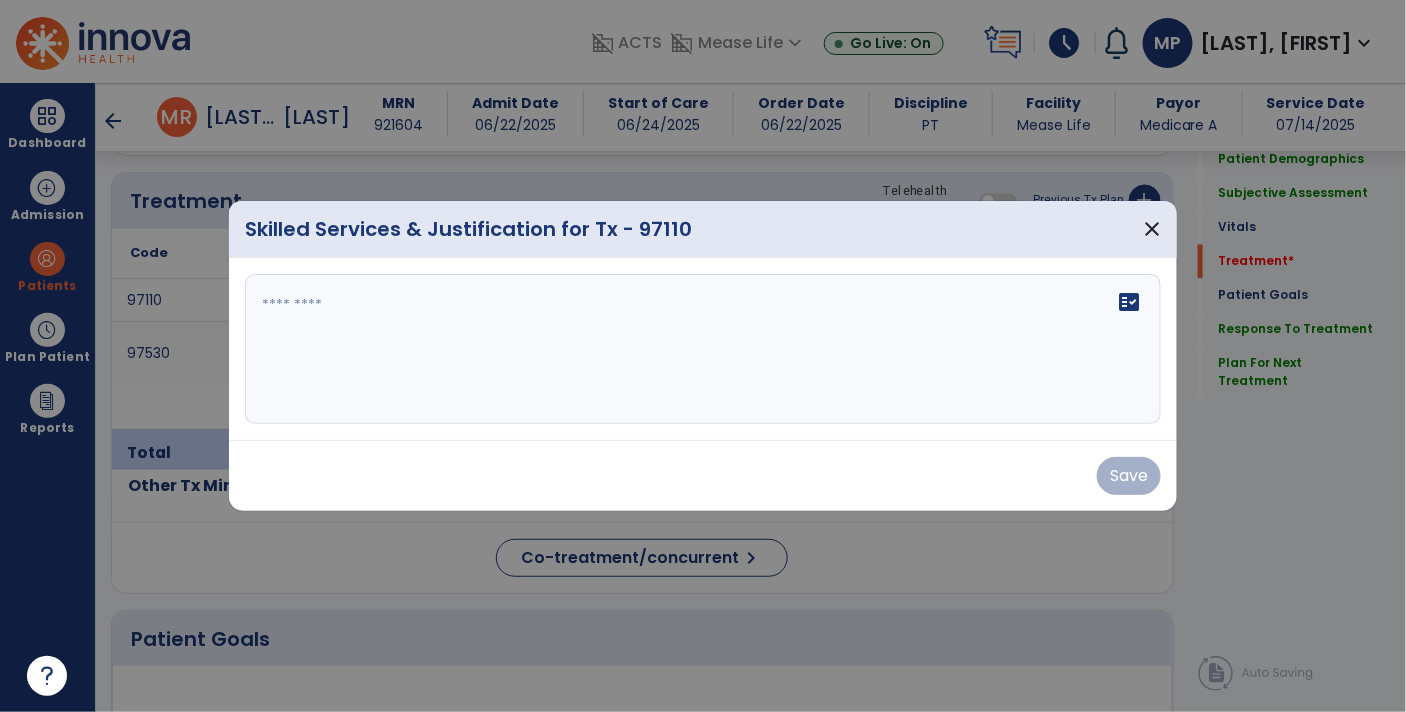 click 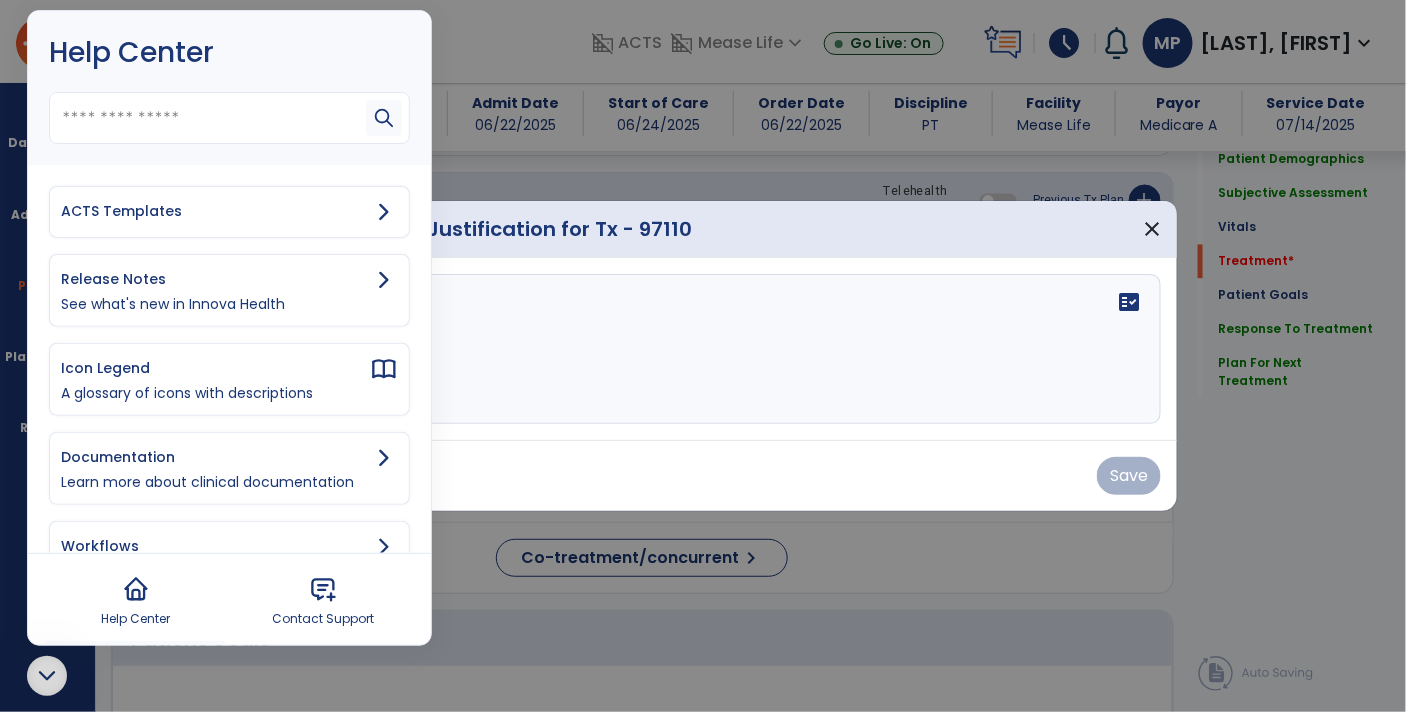 click on "ACTS Templates" at bounding box center (229, 212) 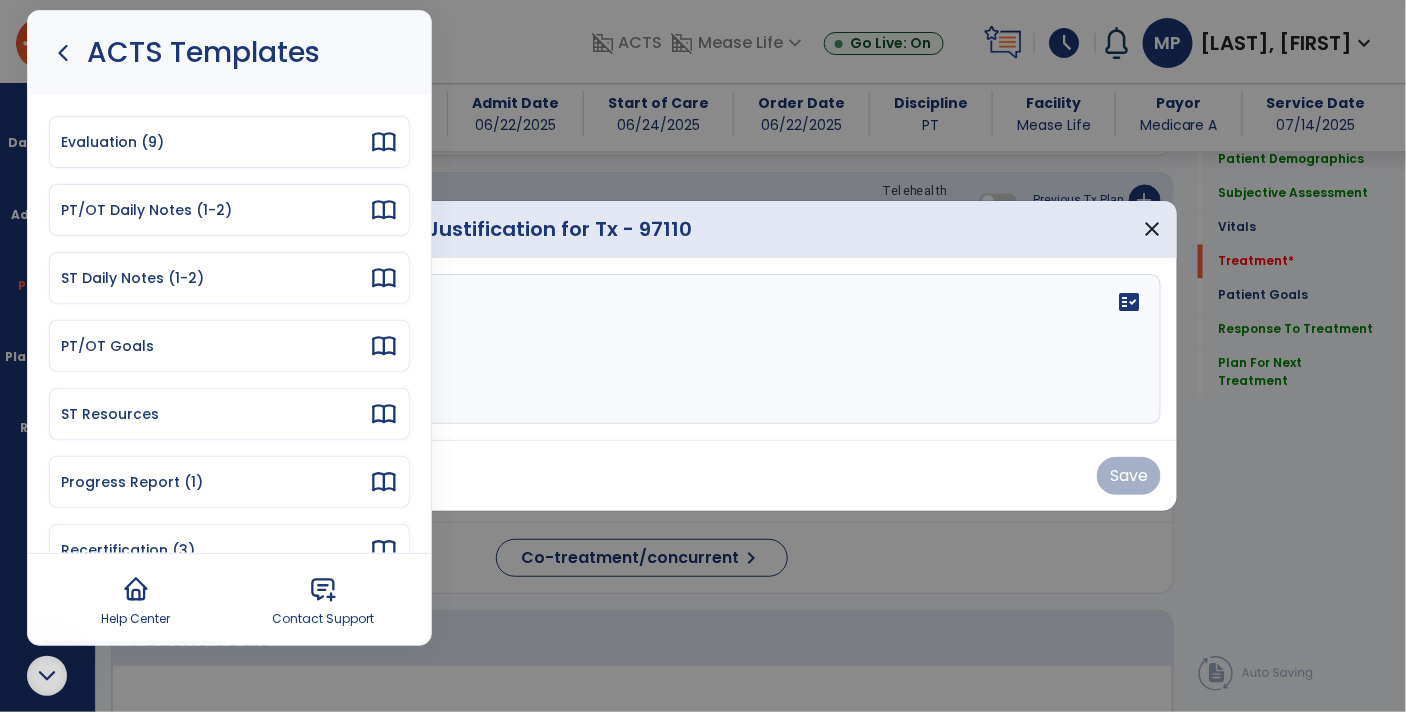 click on "PT/OT Daily Notes (1-2)" at bounding box center (229, 210) 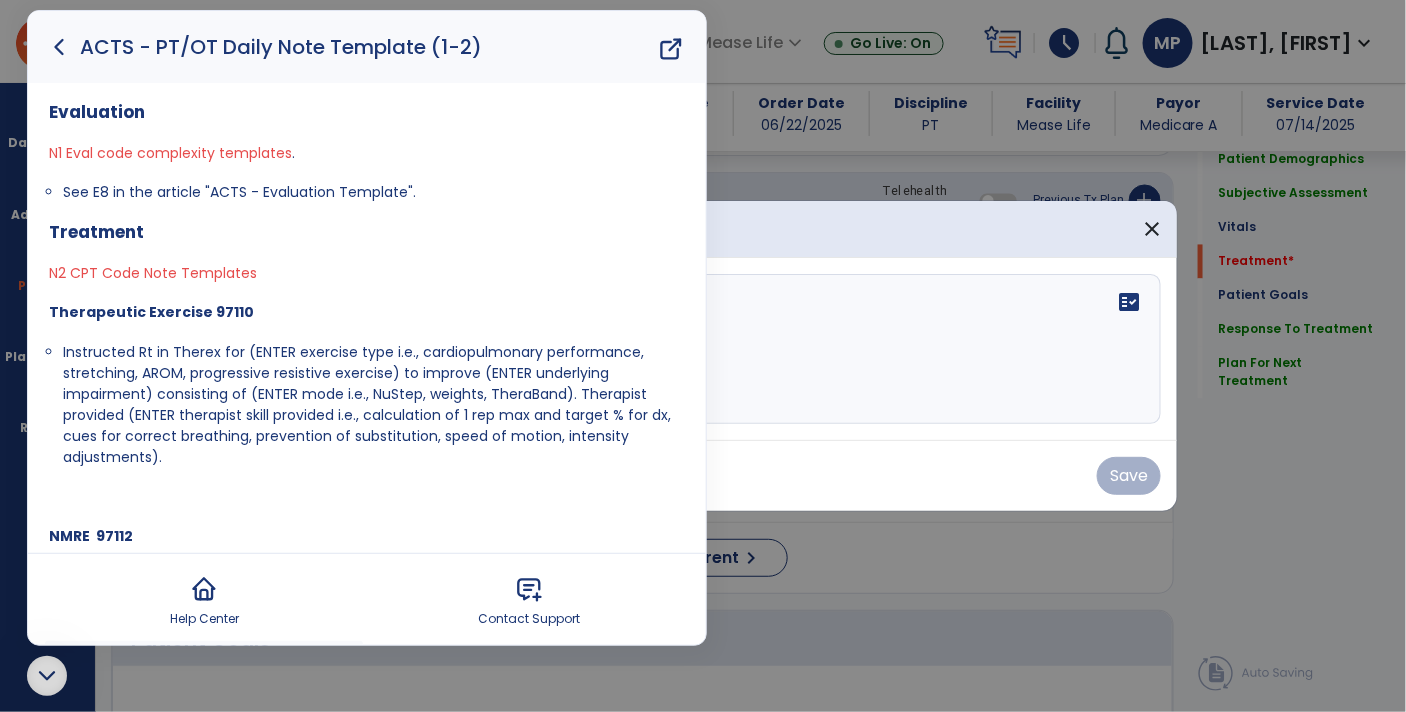 click on "Instructed Rt in Therex for (ENTER exercise type i.e., cardiopulmonary performance, stretching, AROM, progressive resistive exercise) to improve (ENTER underlying impairment) consisting of (ENTER mode i.e., NuStep, weights, TheraBand). Therapist provided (ENTER therapist skill provided i.e., calculation of 1 rep max and target % for dx, cues for correct breathing, prevention of substitution, speed of motion, intensity adjustments)." at bounding box center (367, 404) 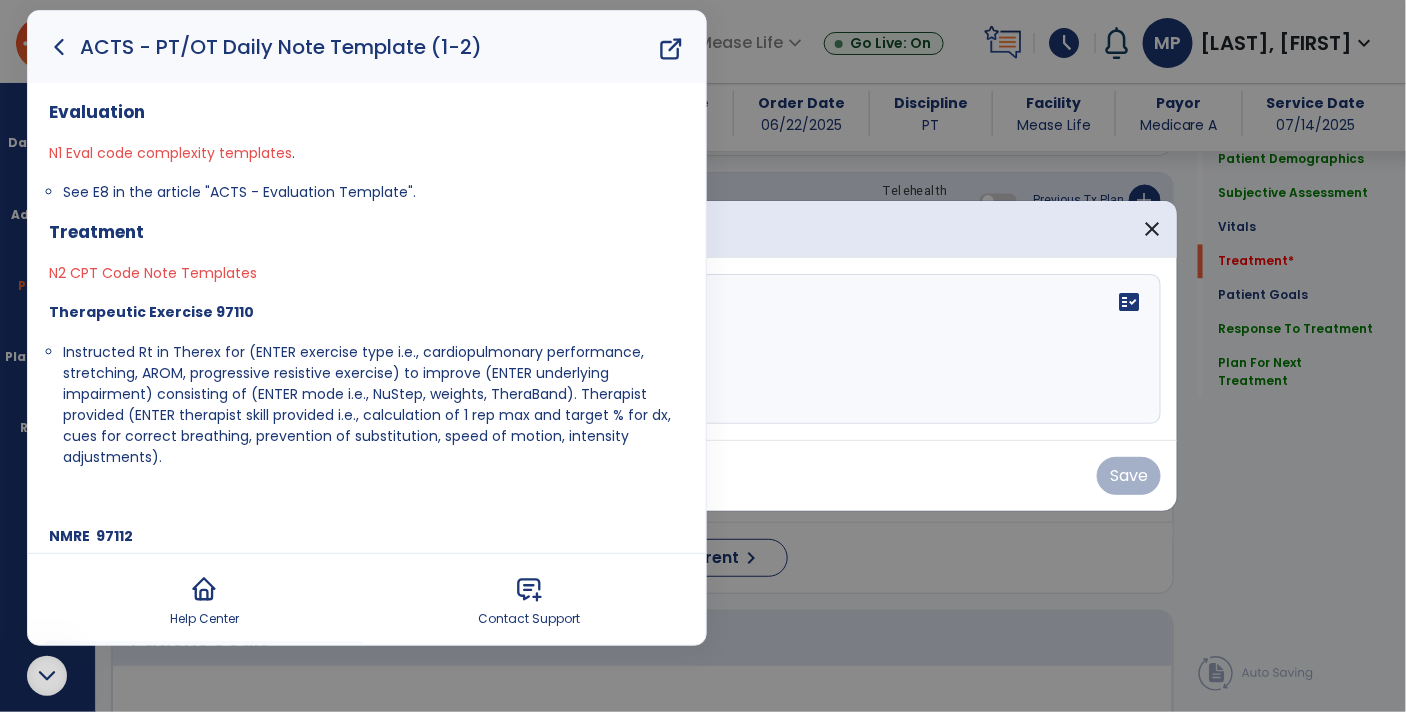 click 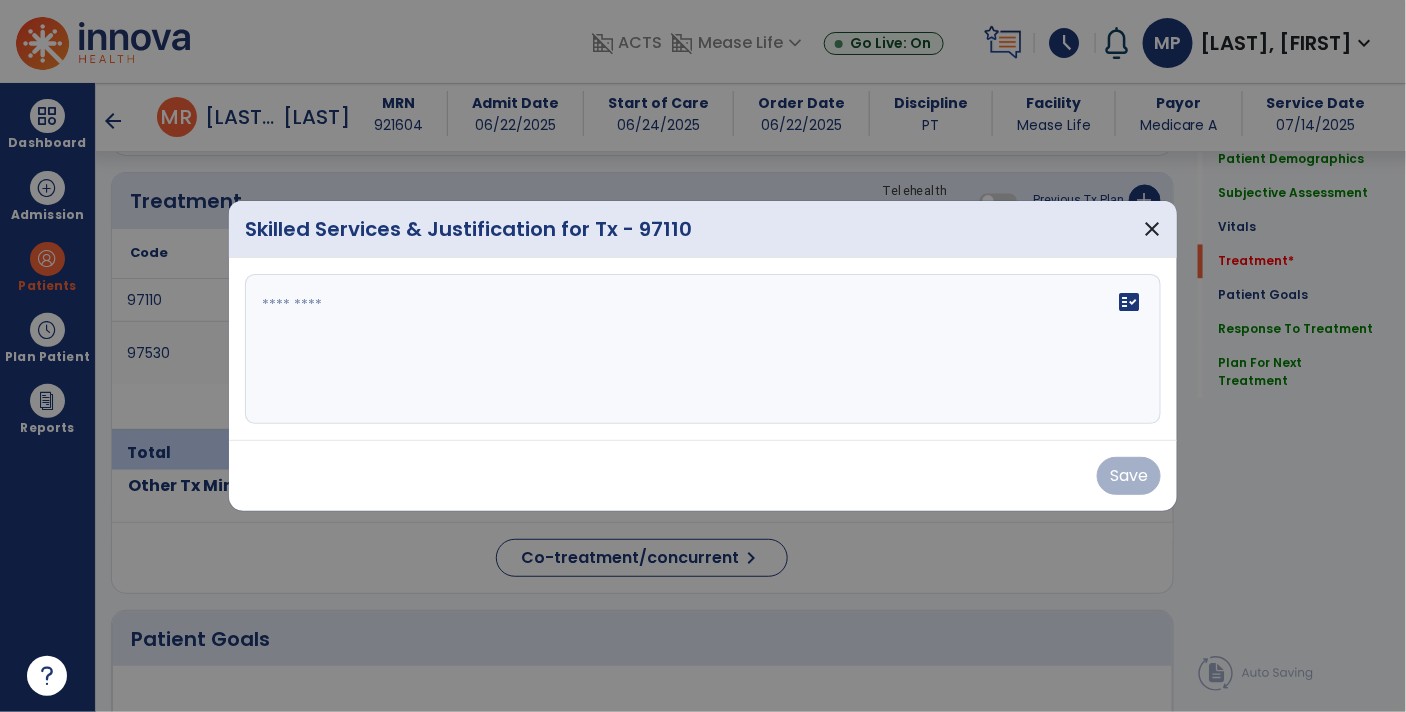 click at bounding box center (703, 349) 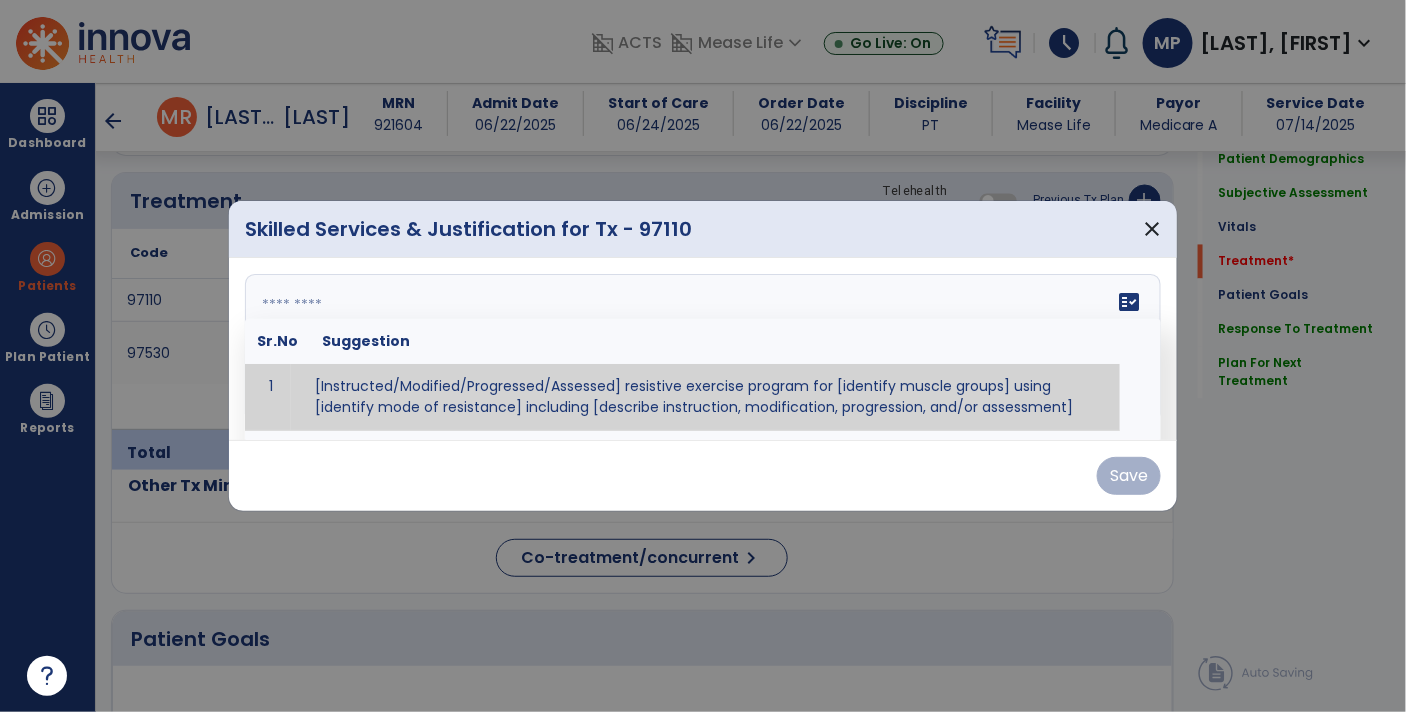 paste on "**********" 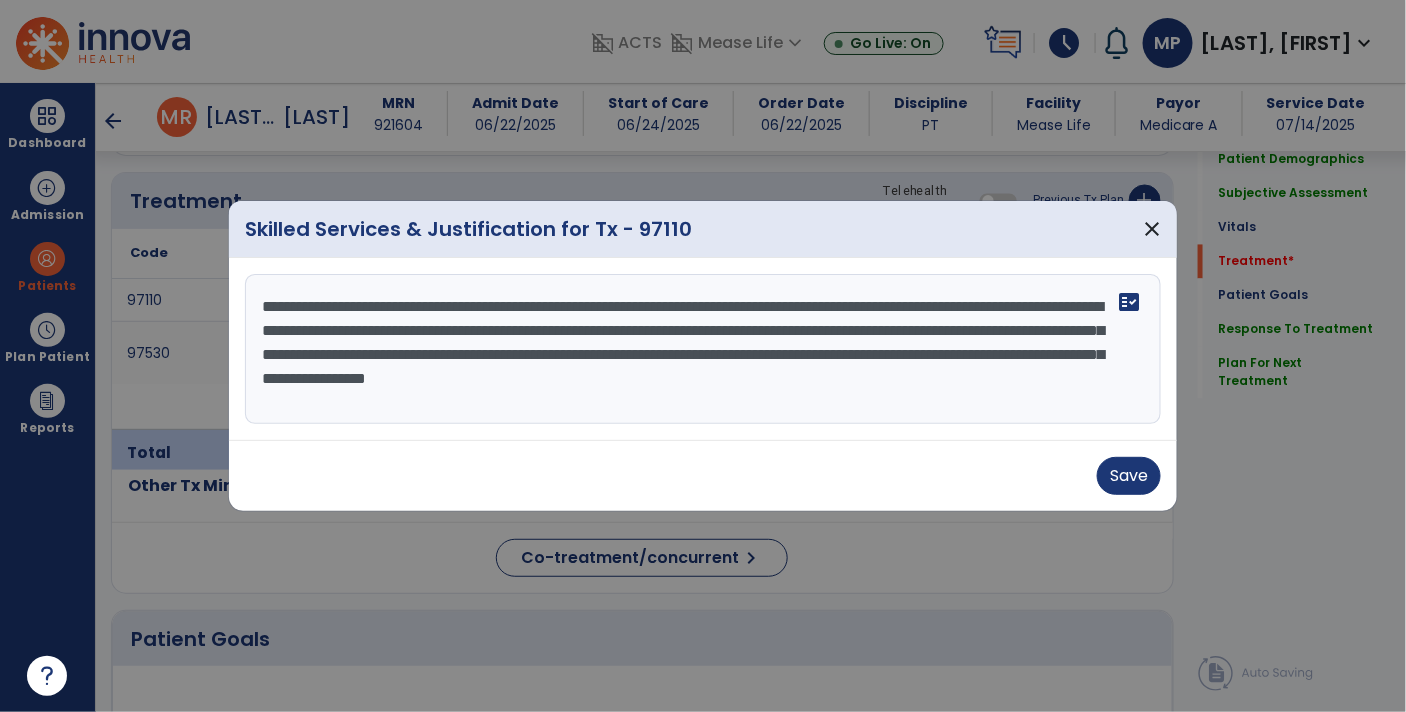 scroll, scrollTop: 15, scrollLeft: 0, axis: vertical 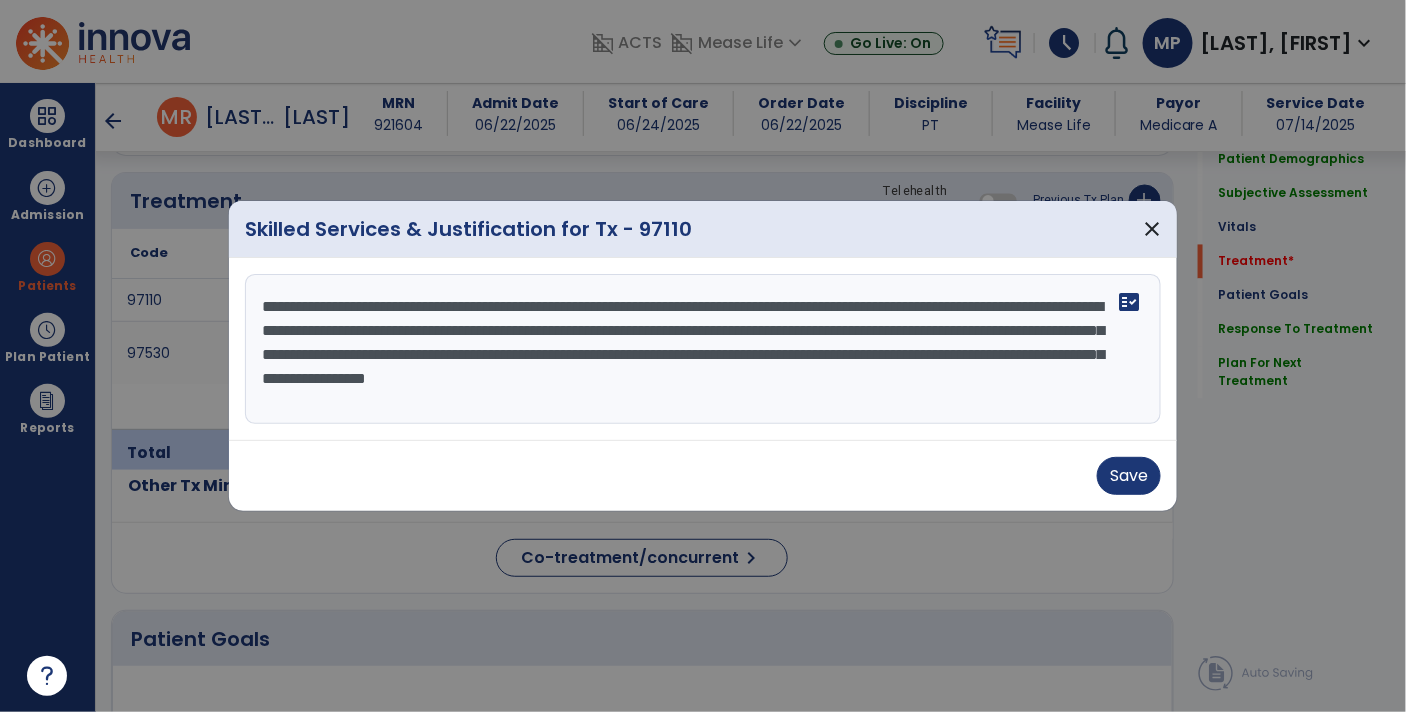 click on "**********" at bounding box center [703, 349] 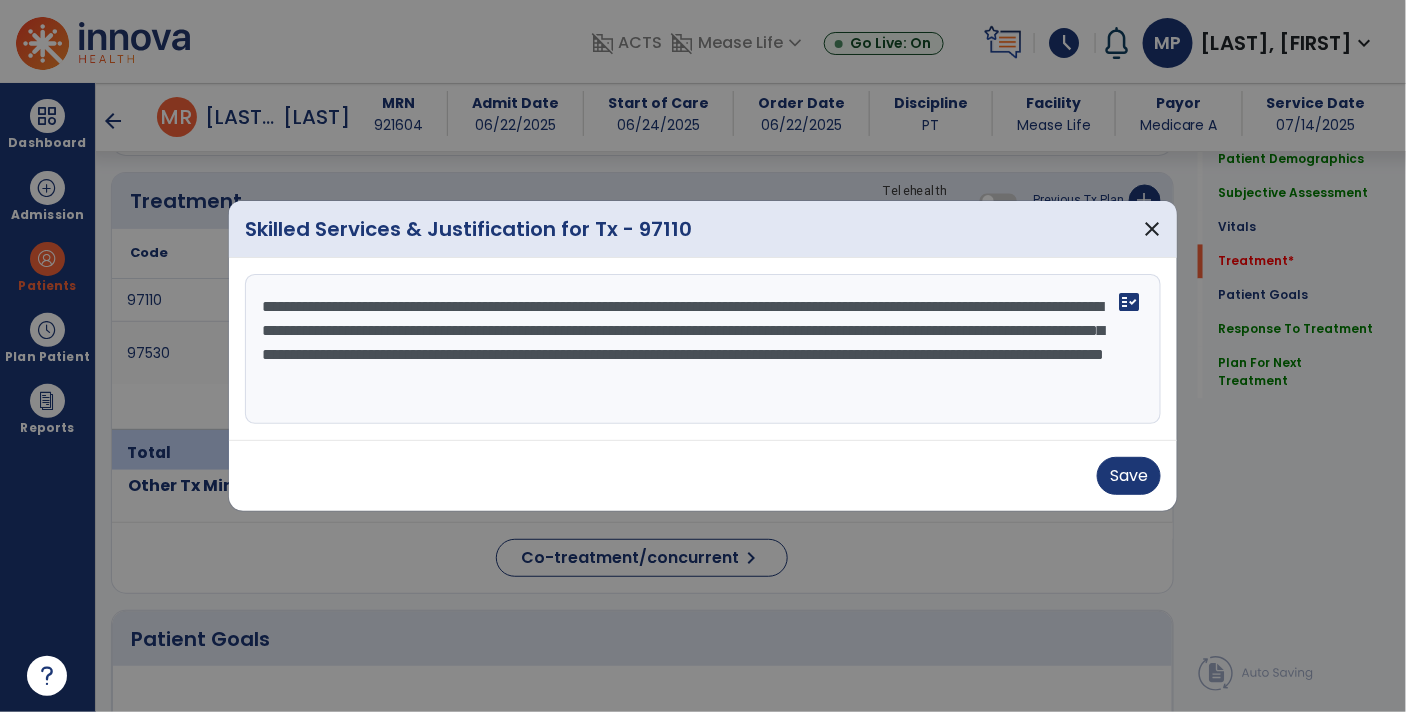 scroll, scrollTop: 0, scrollLeft: 0, axis: both 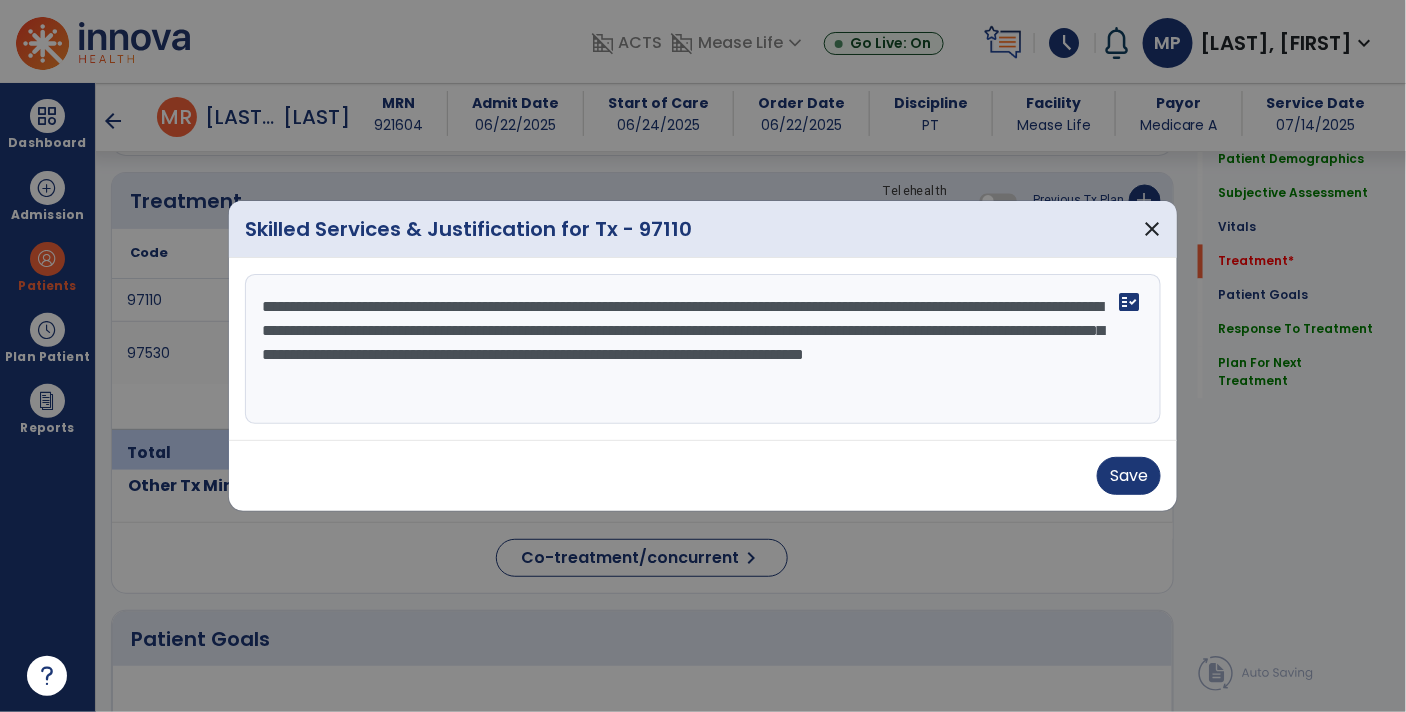 click on "**********" at bounding box center (703, 349) 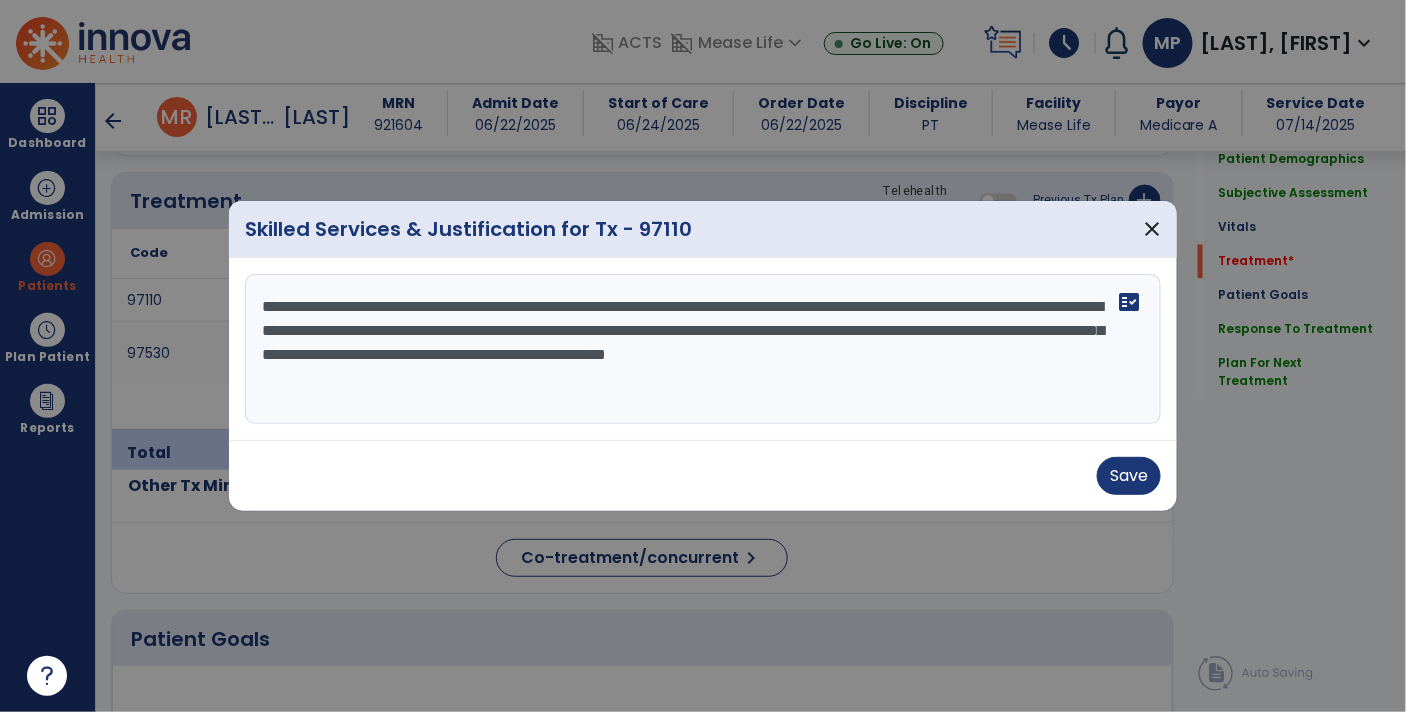 click on "**********" at bounding box center (703, 349) 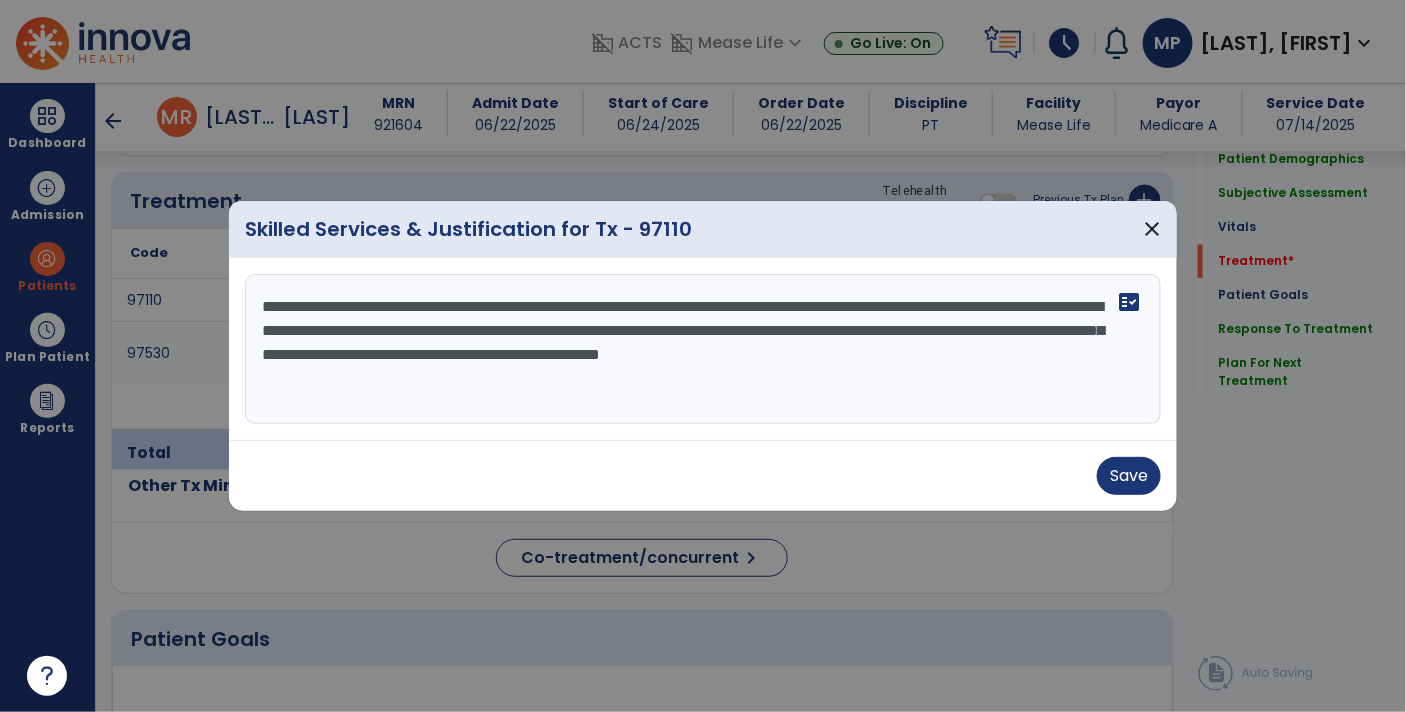 click on "**********" at bounding box center (703, 349) 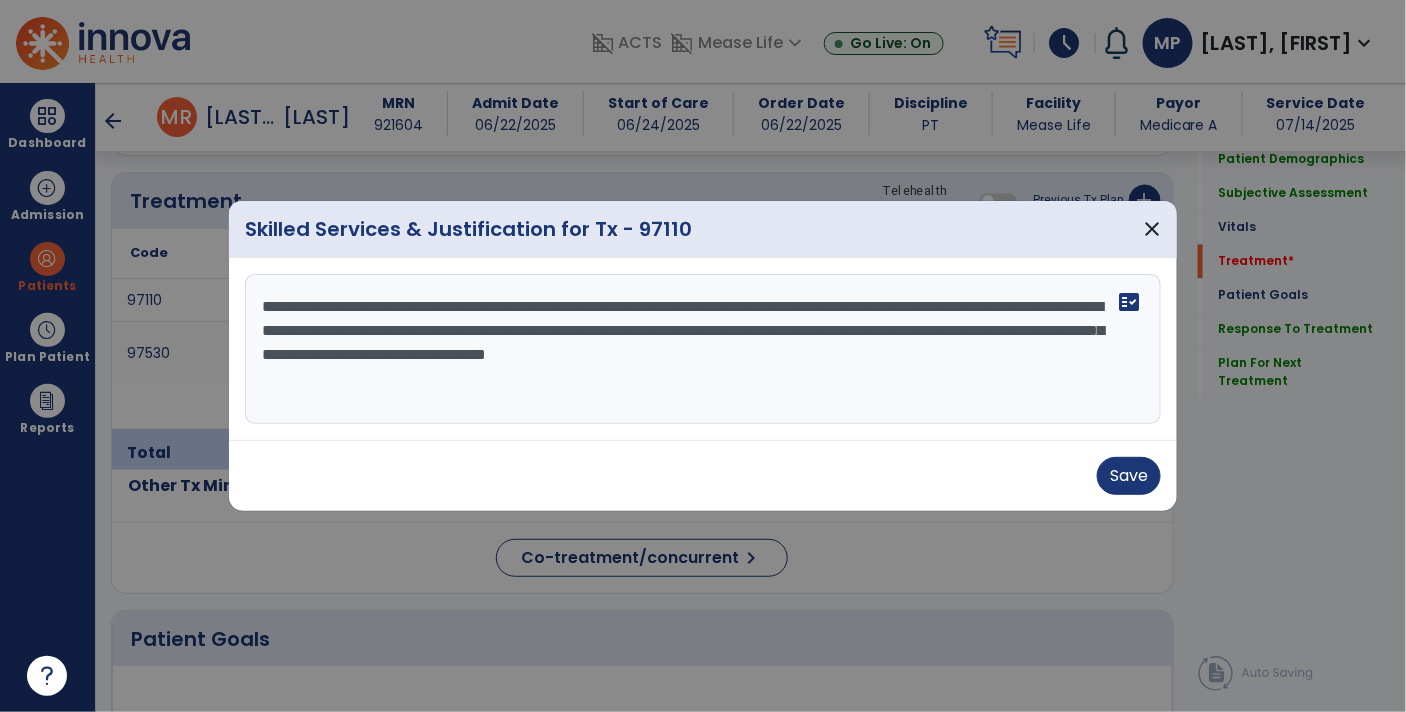 click on "**********" at bounding box center [703, 349] 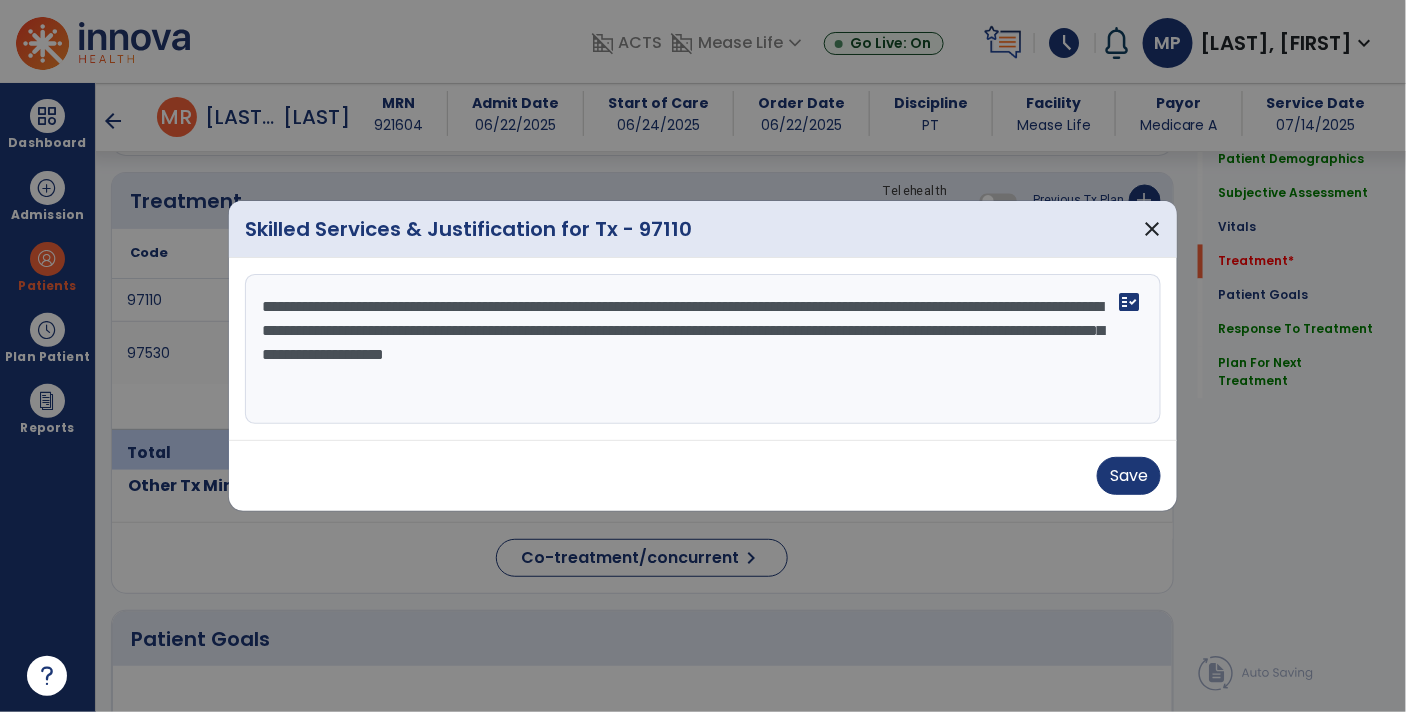 drag, startPoint x: 875, startPoint y: 353, endPoint x: 339, endPoint y: 334, distance: 536.3367 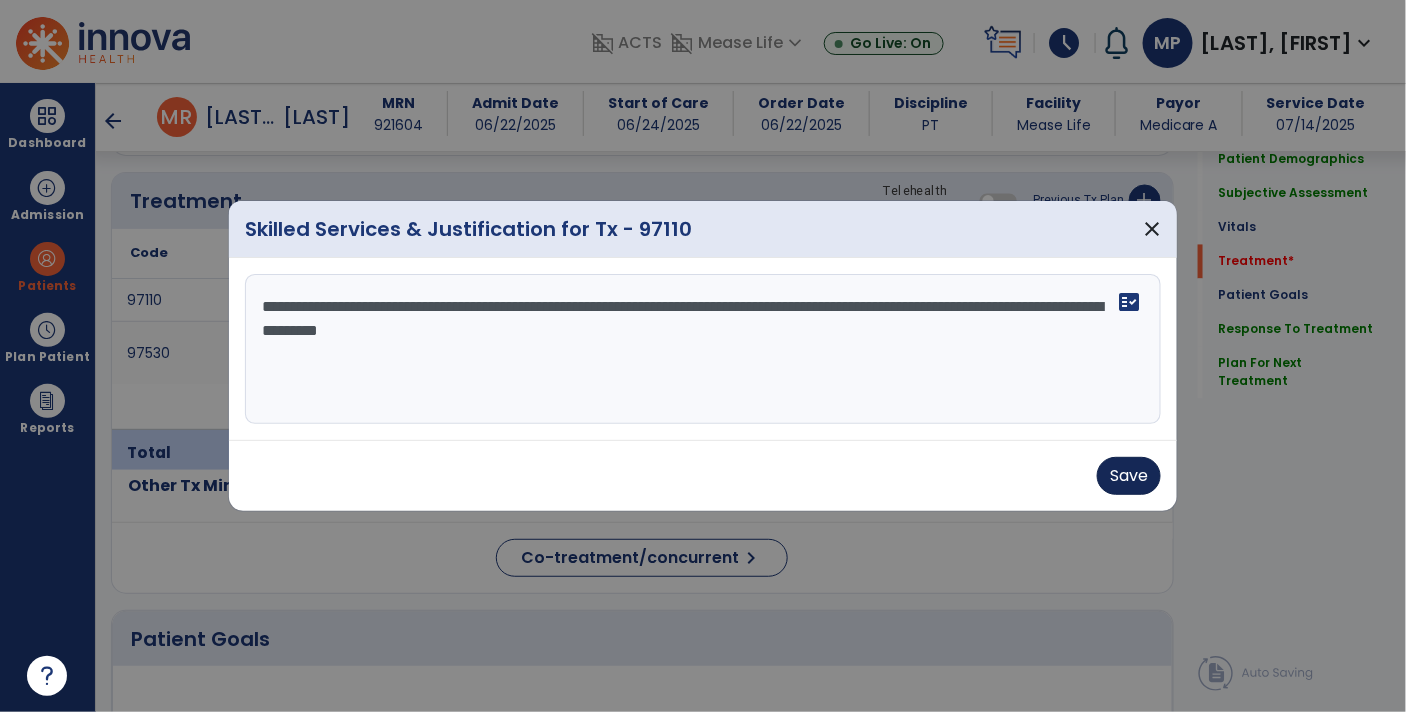type on "**********" 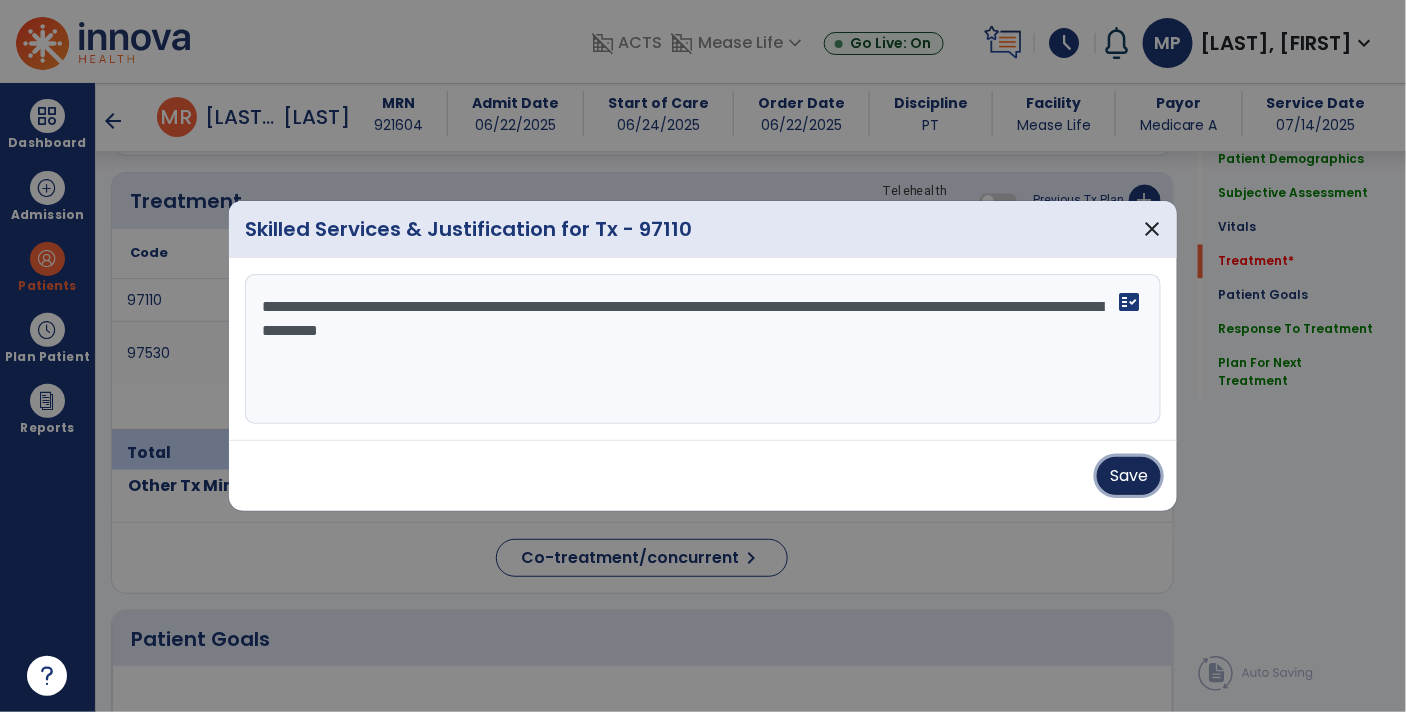 click on "Save" at bounding box center [1129, 476] 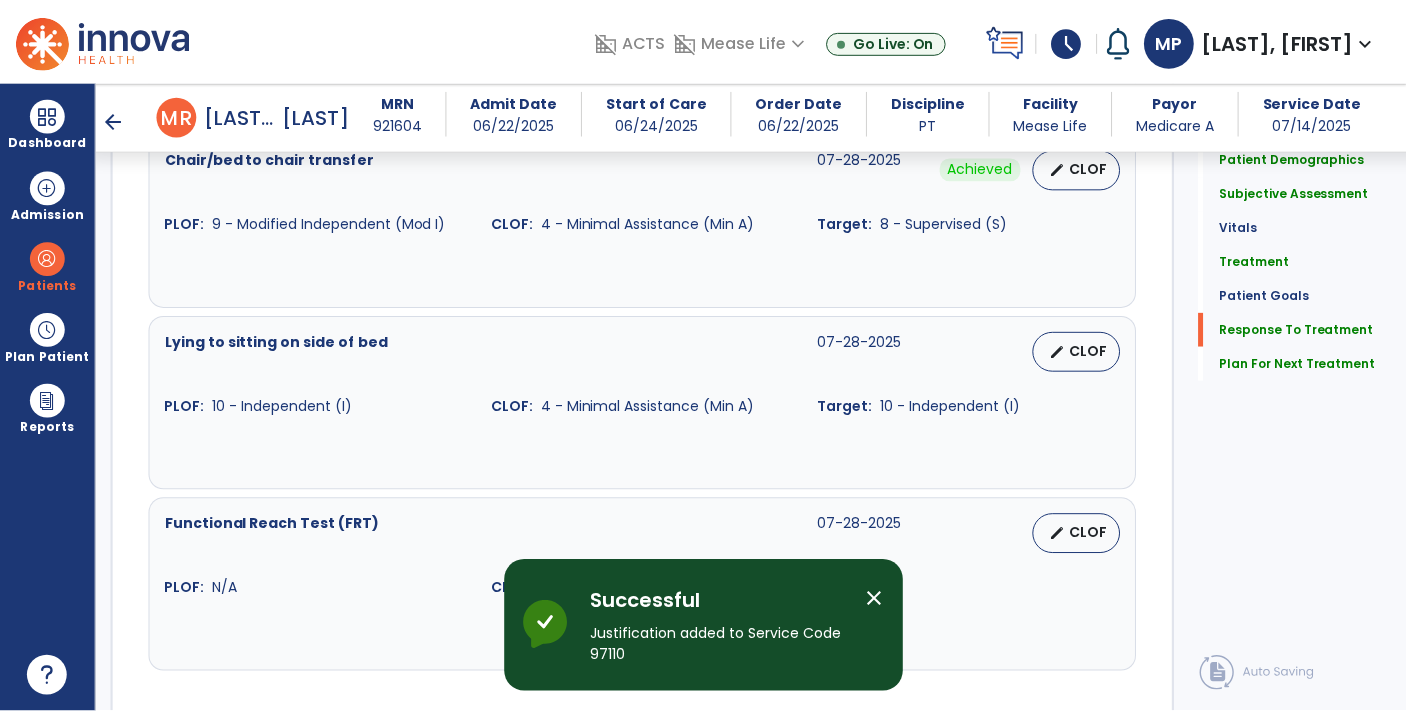 scroll, scrollTop: 2965, scrollLeft: 0, axis: vertical 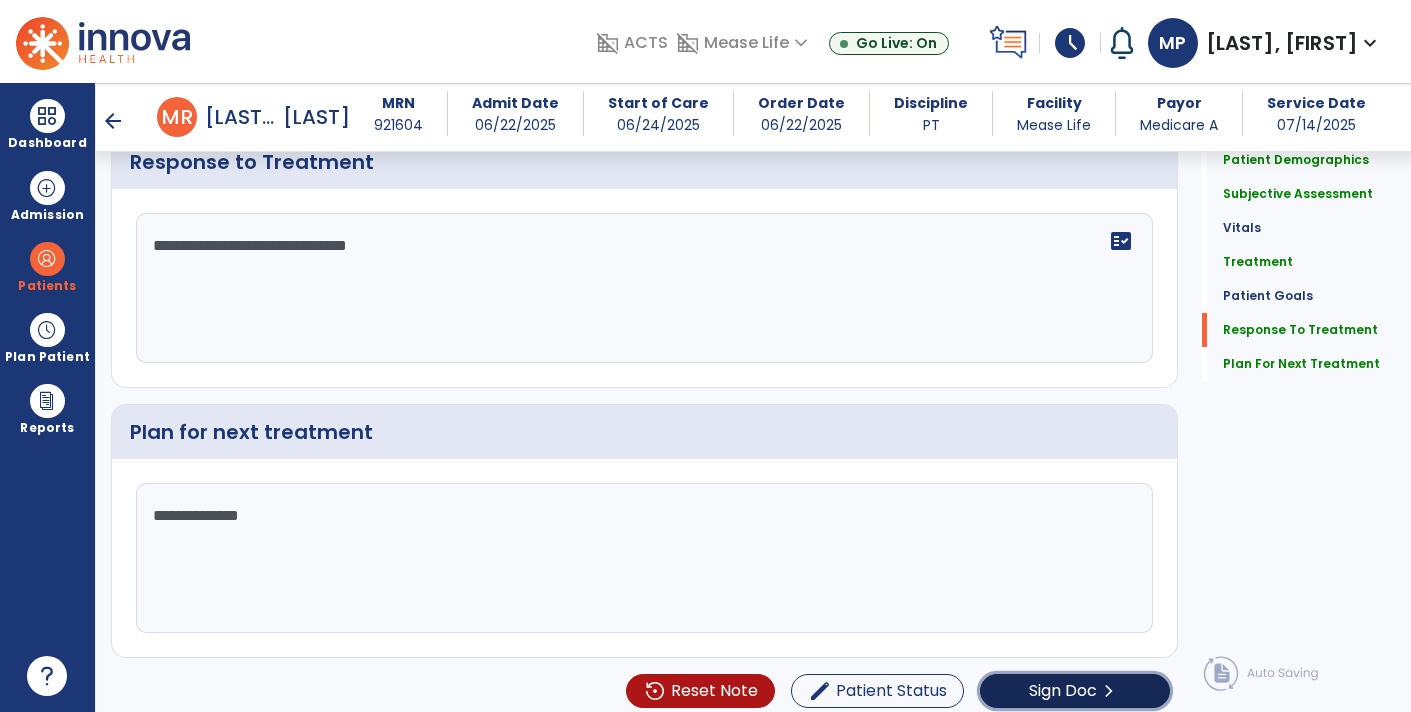 click on "Sign Doc" 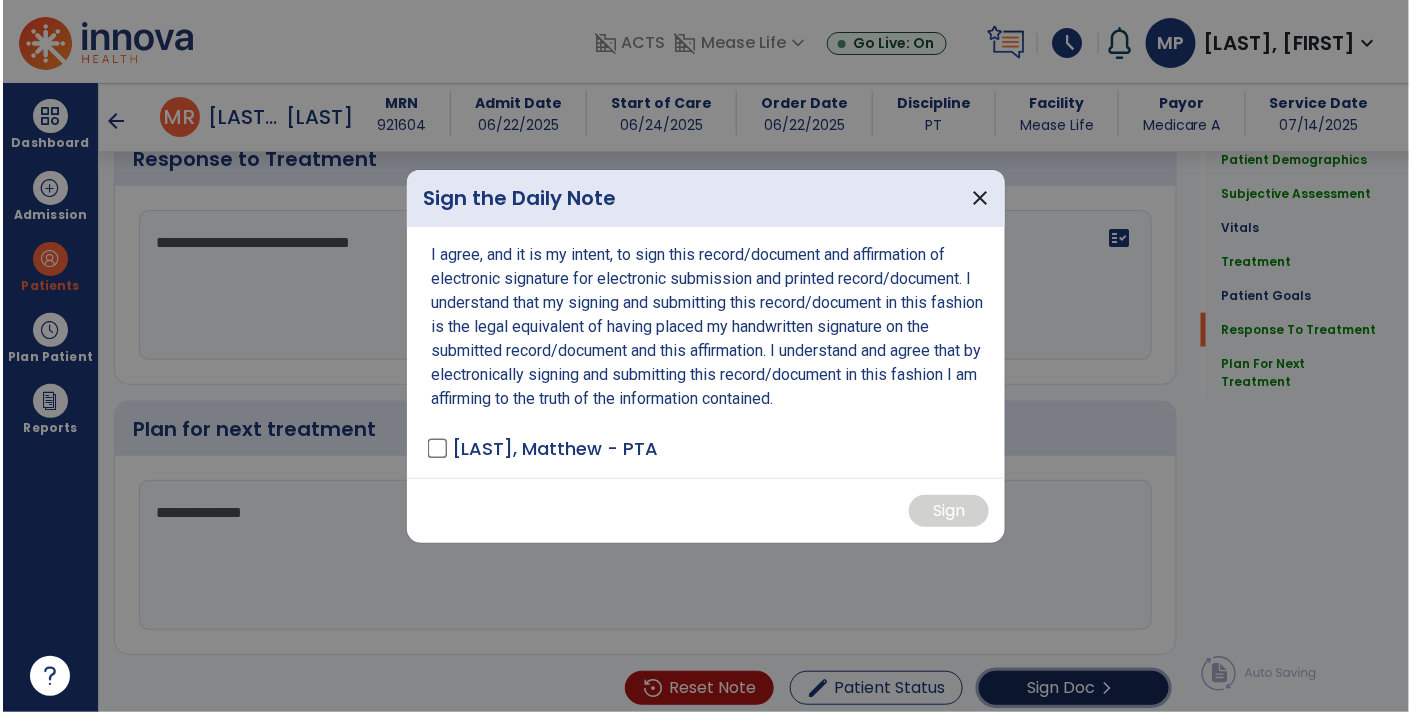 scroll, scrollTop: 2965, scrollLeft: 0, axis: vertical 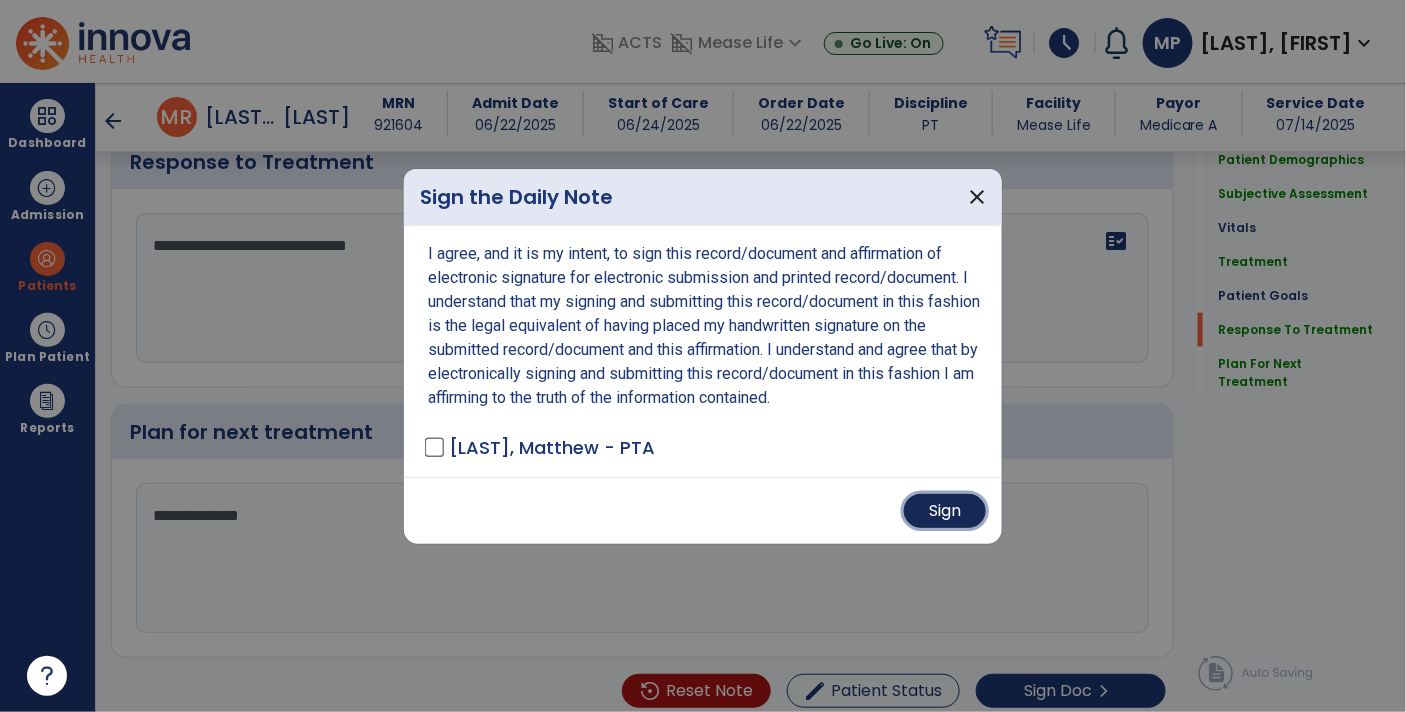 click on "Sign" at bounding box center (945, 511) 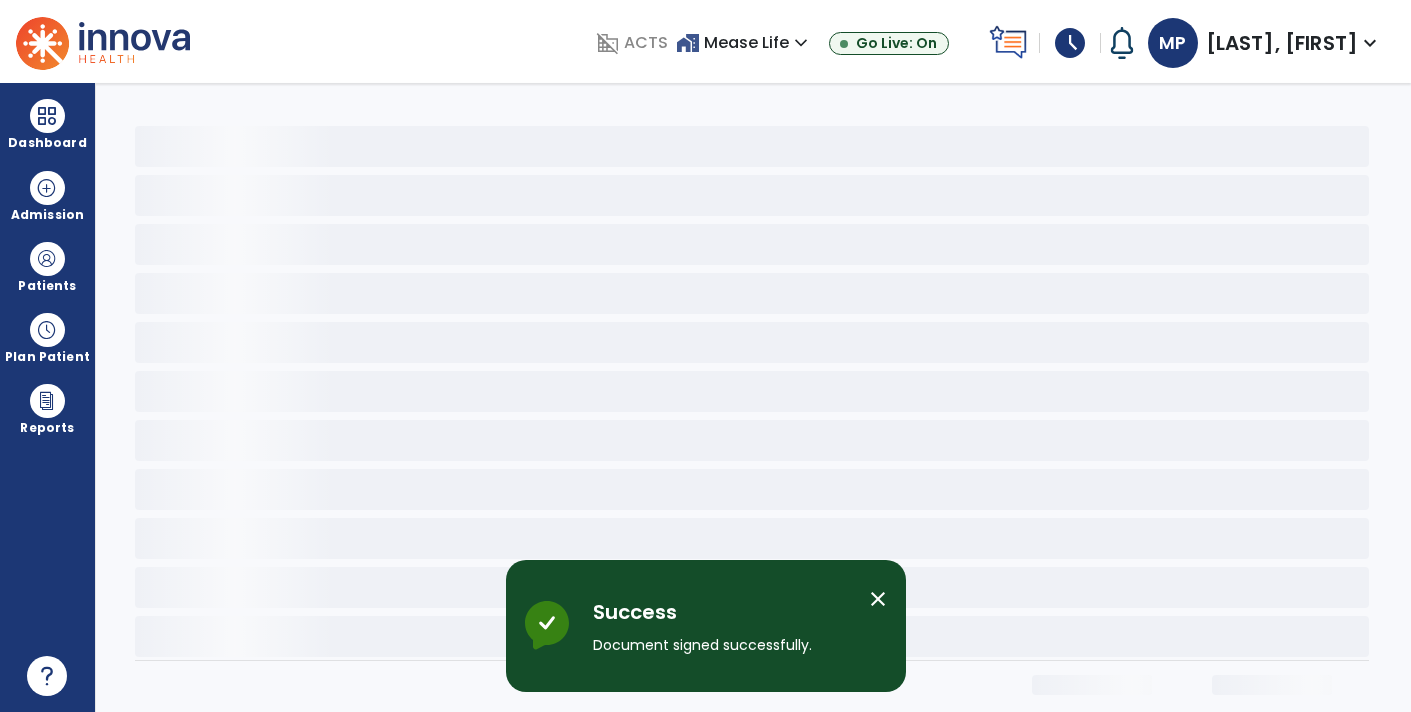 scroll, scrollTop: 0, scrollLeft: 0, axis: both 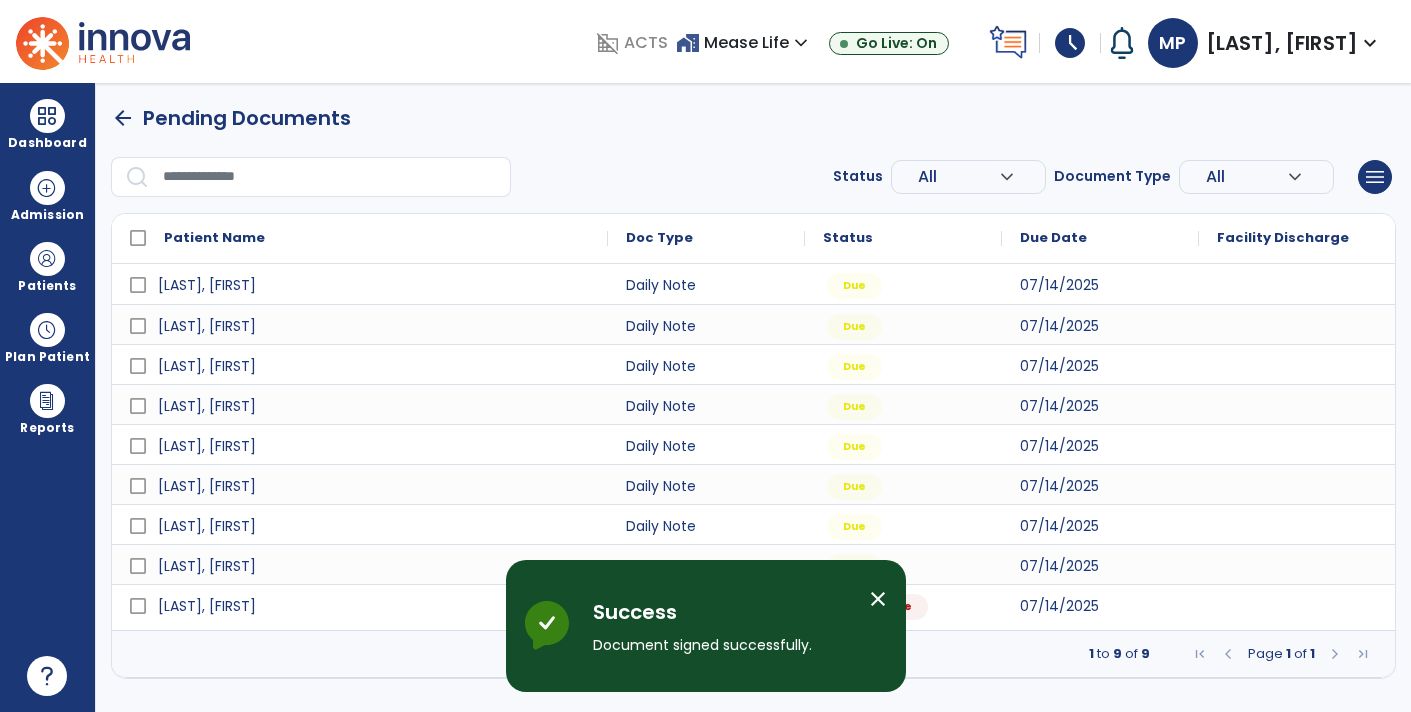 click on "1
to
9
of
9
Page
1
of
1" at bounding box center [753, 654] 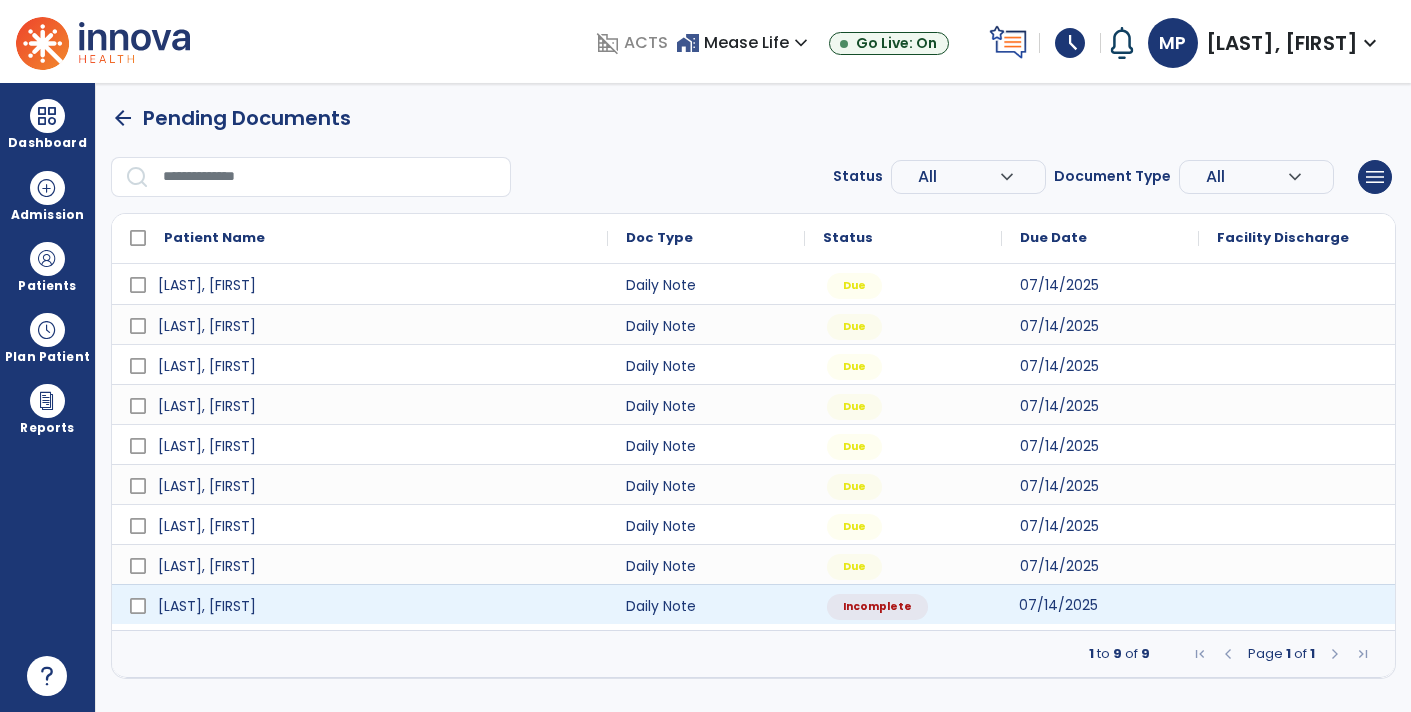 click on "07/14/2025" at bounding box center [1100, 604] 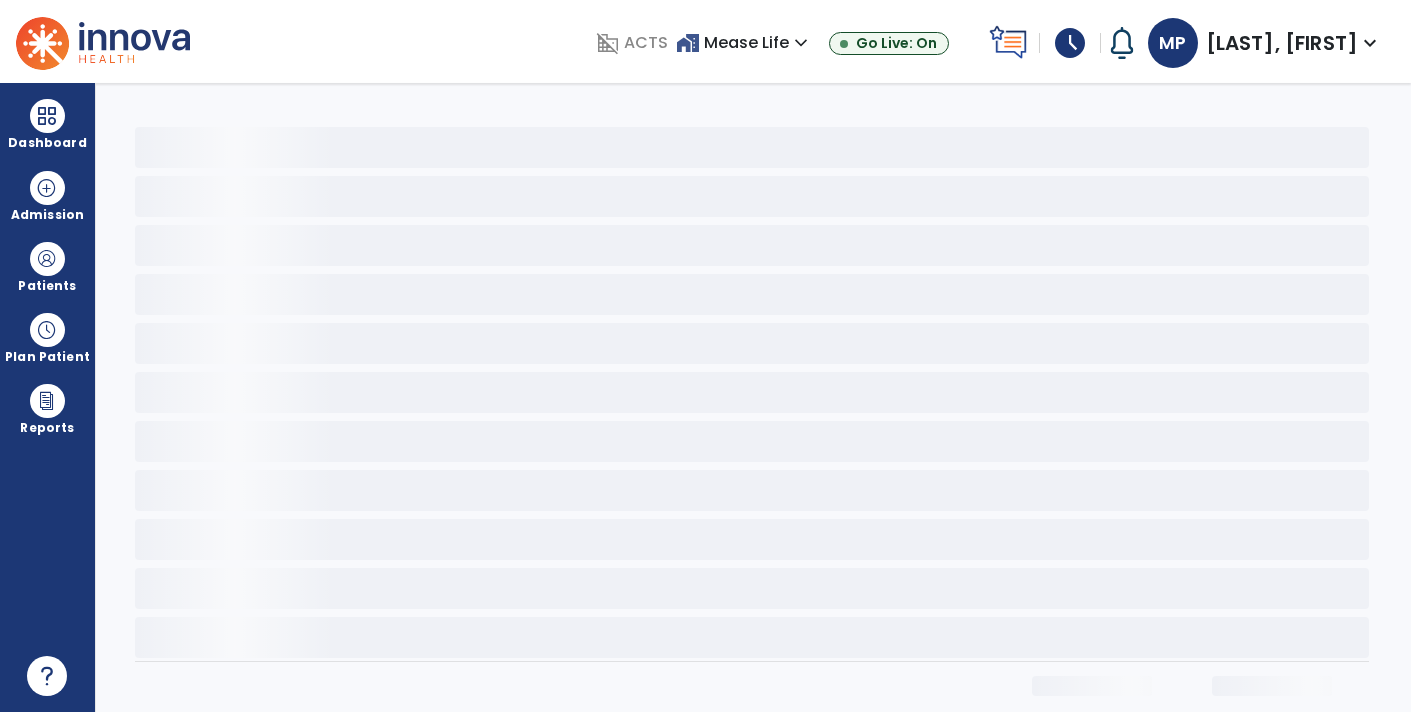 select on "*" 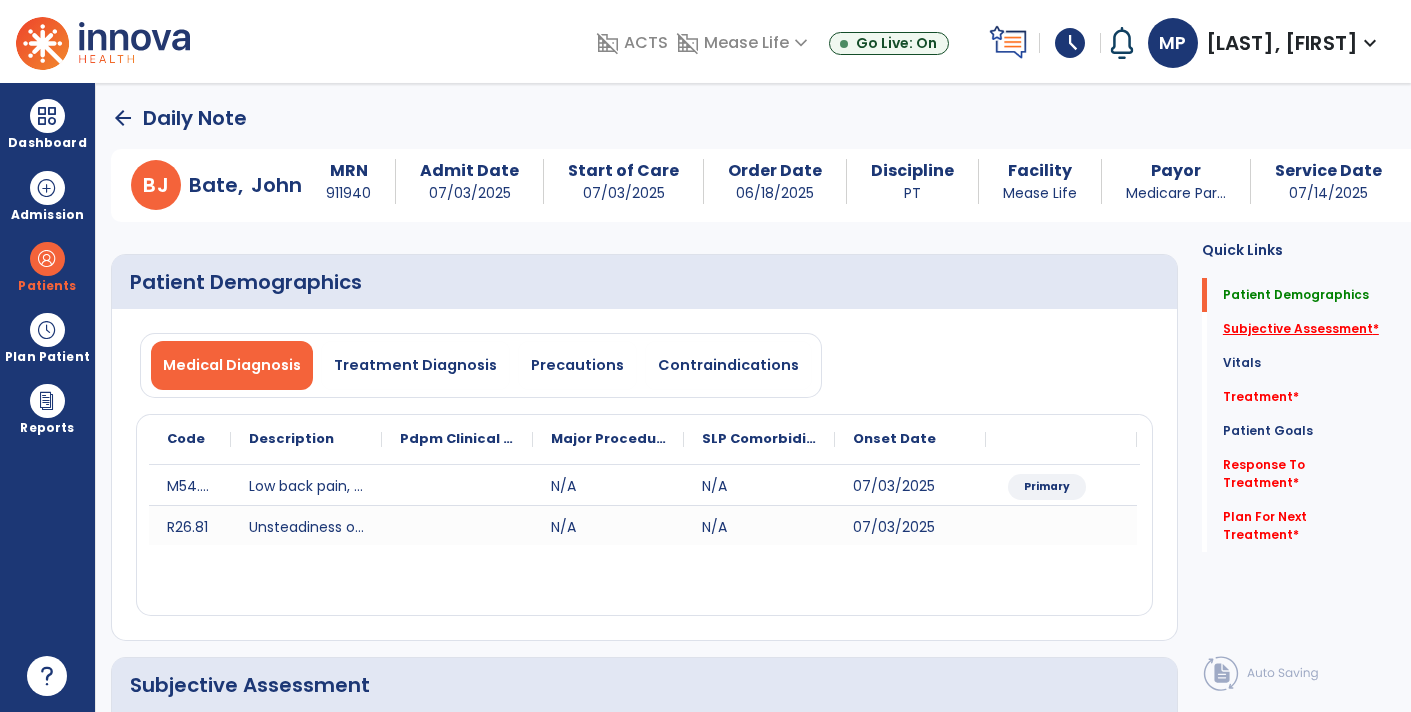 click on "Subjective Assessment   *" 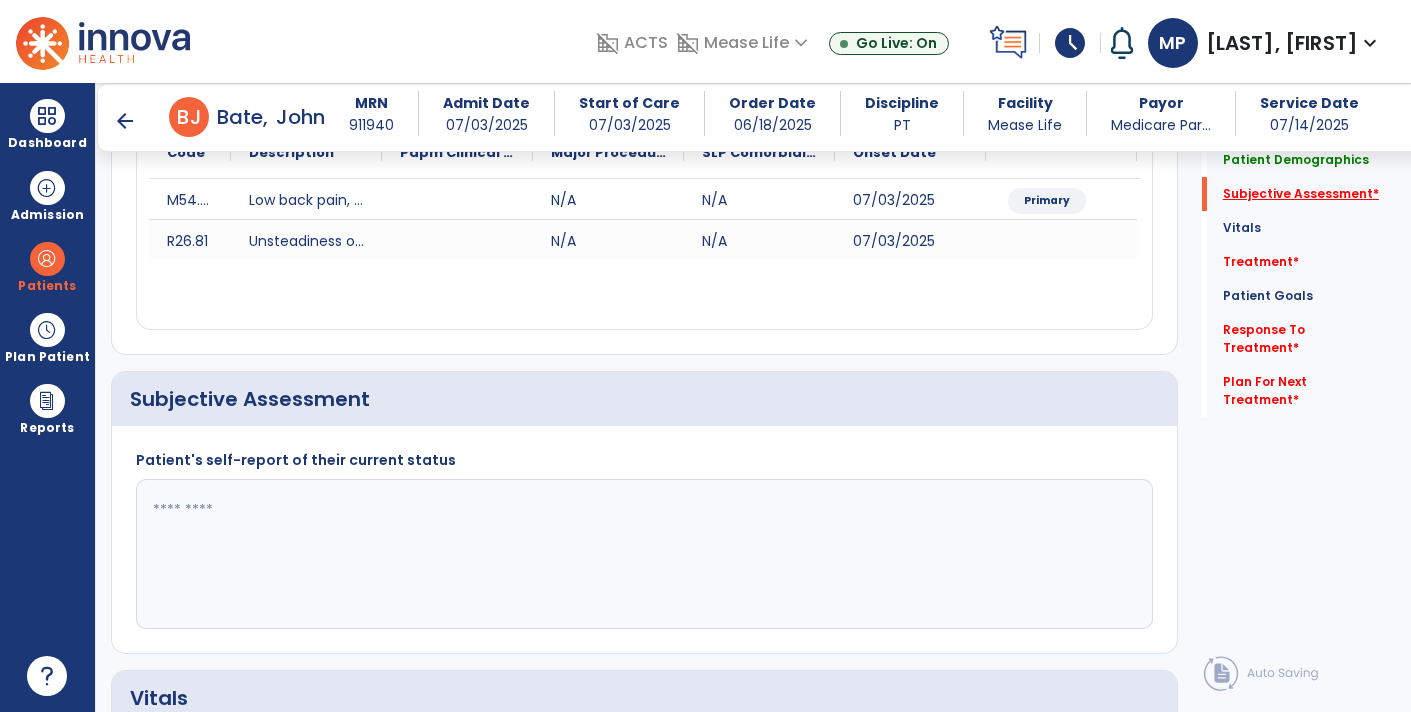 scroll, scrollTop: 399, scrollLeft: 0, axis: vertical 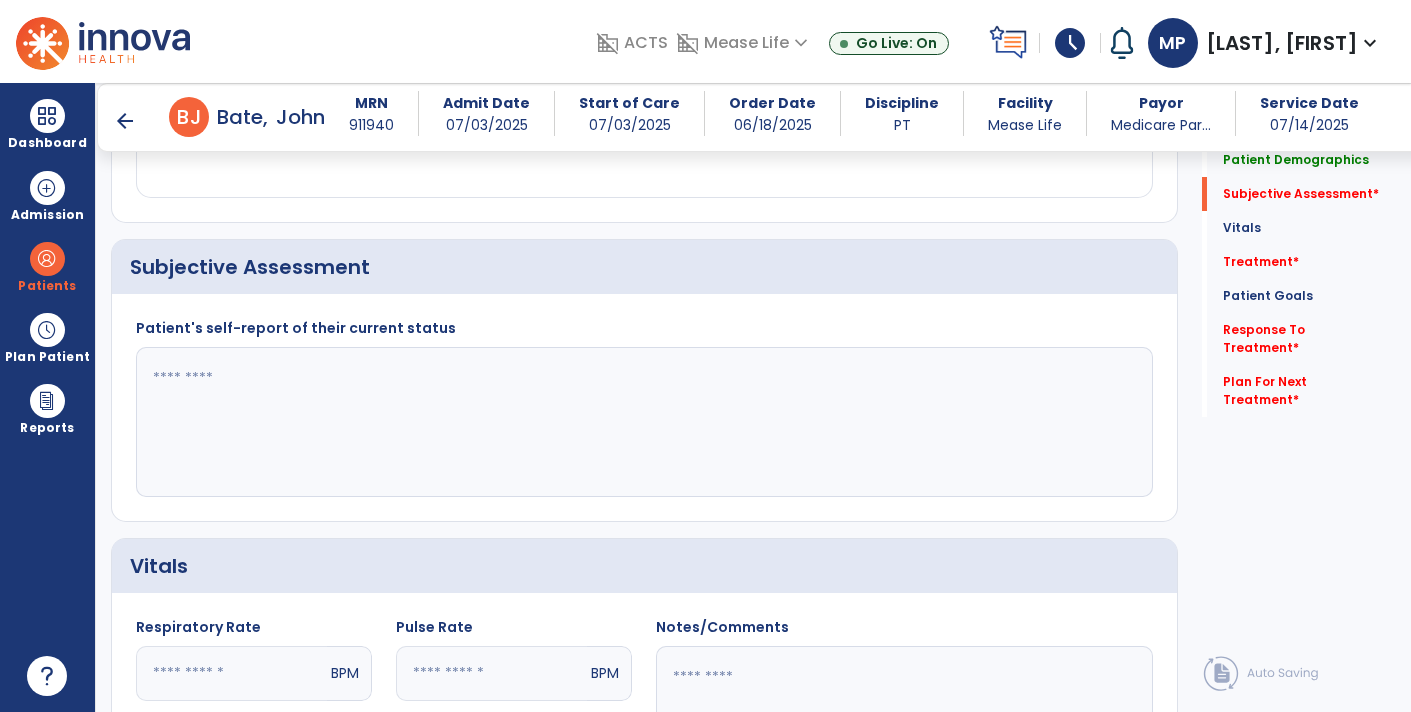 click 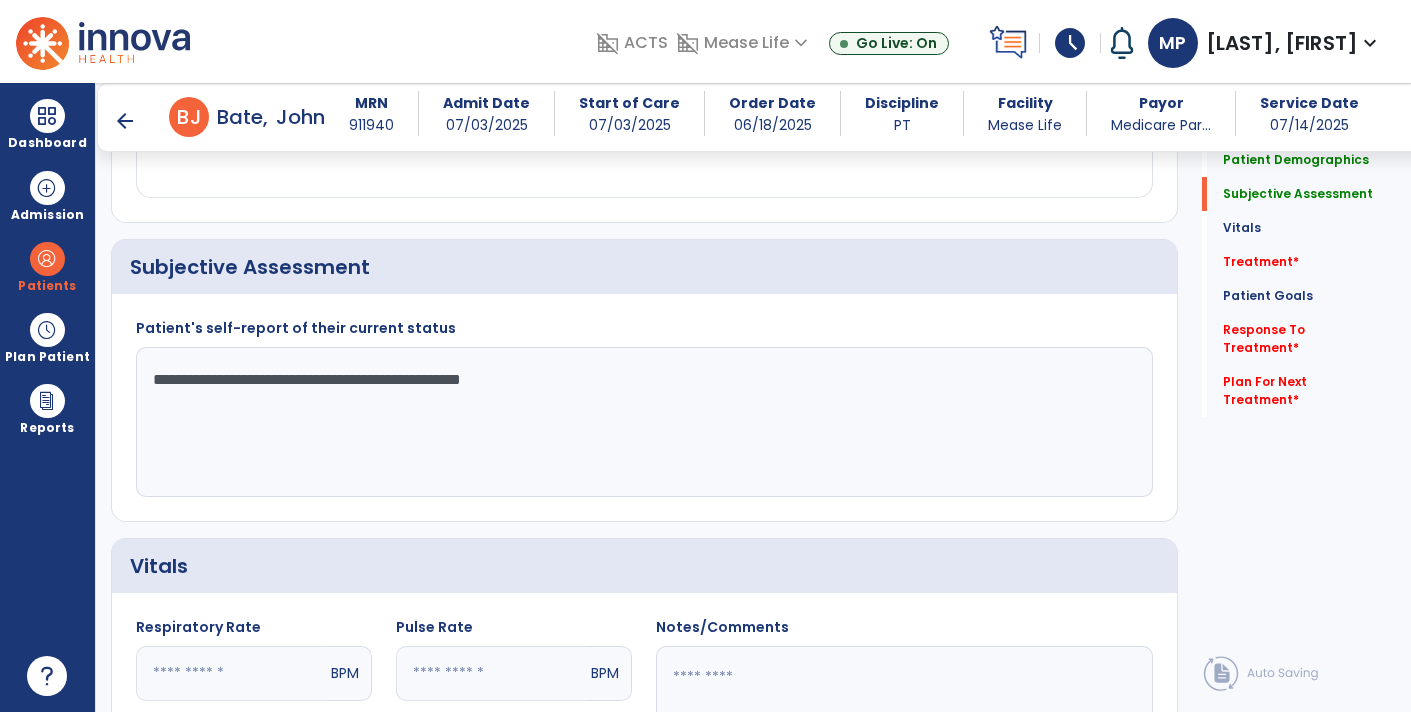 type on "**********" 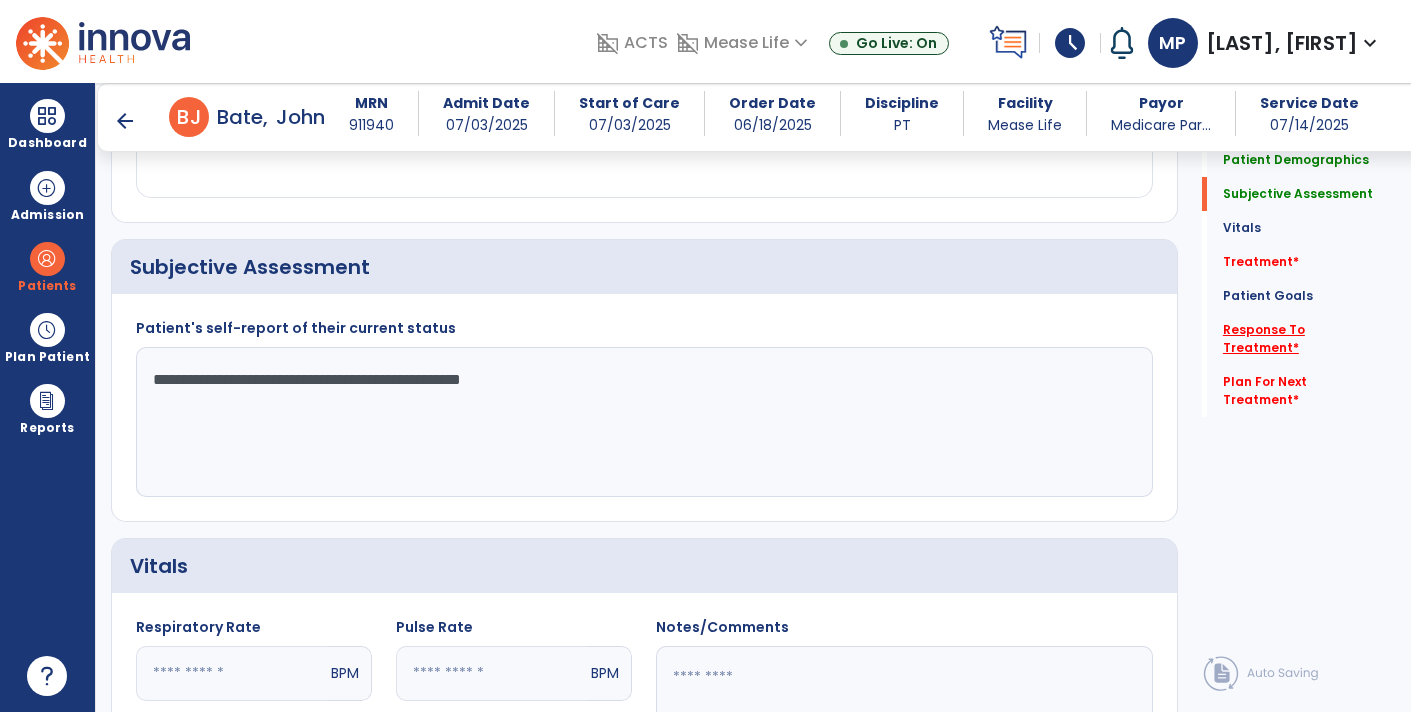 click on "Response To Treatment   *" 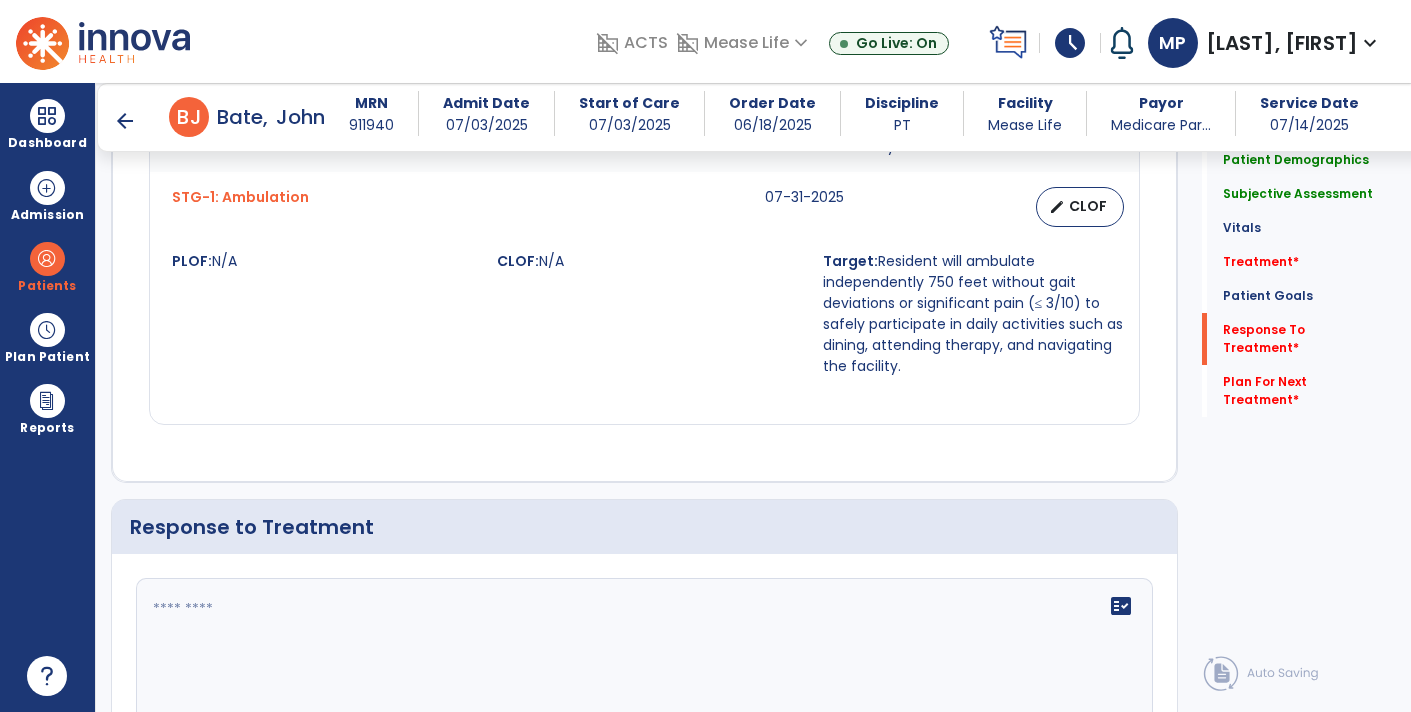 scroll, scrollTop: 2732, scrollLeft: 0, axis: vertical 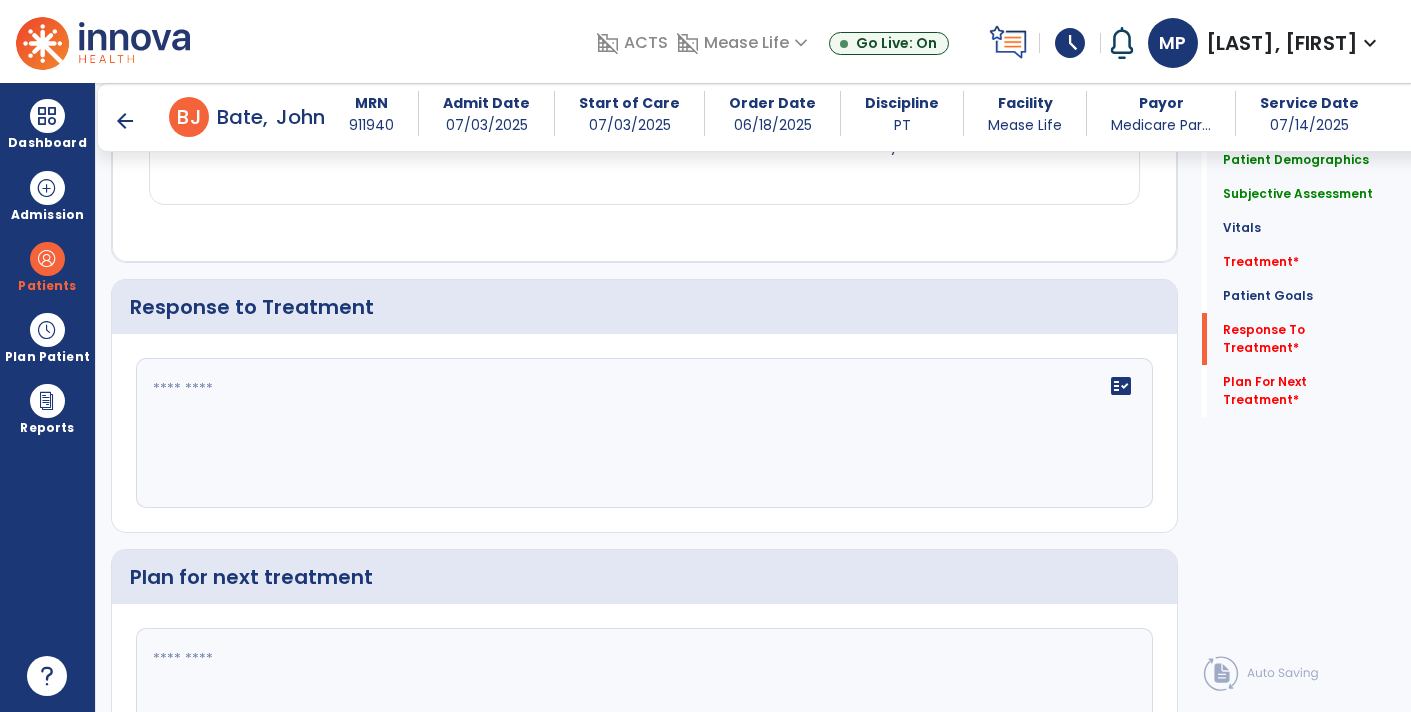 click on "fact_check" 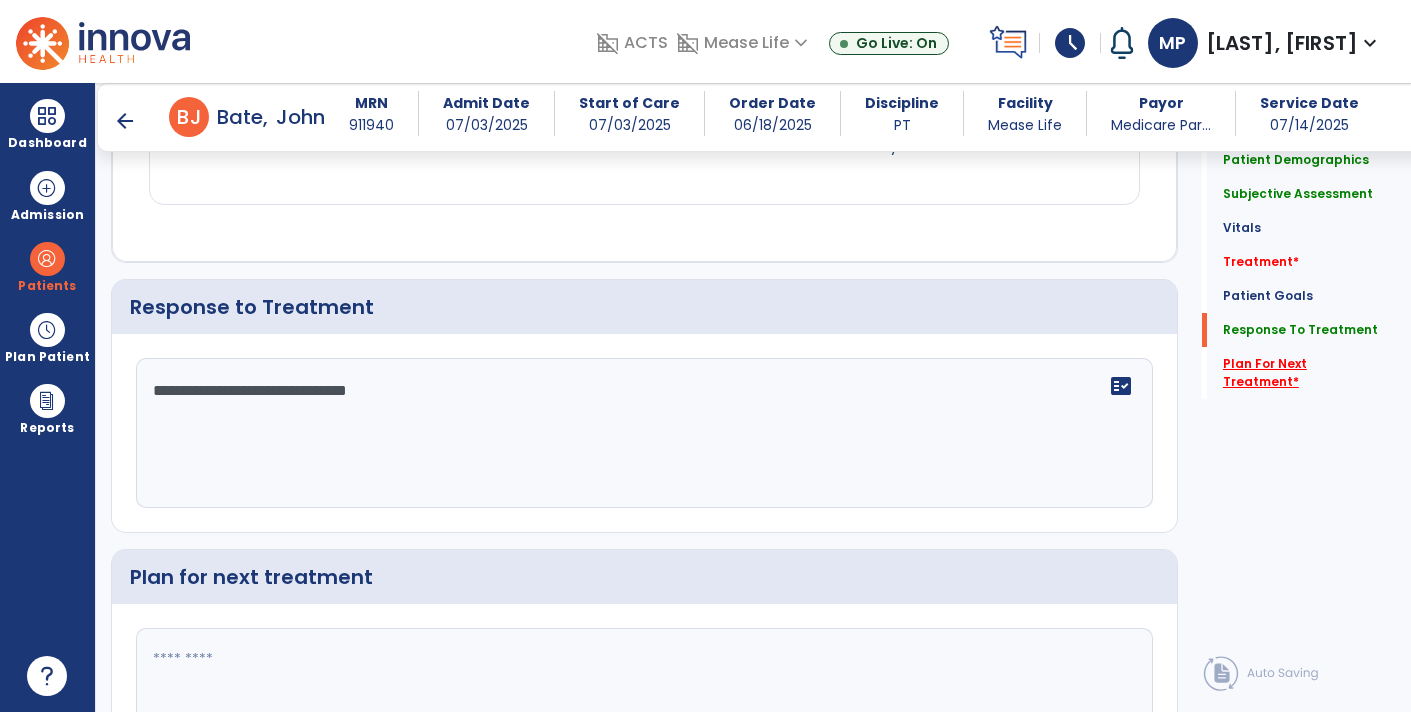 type on "**********" 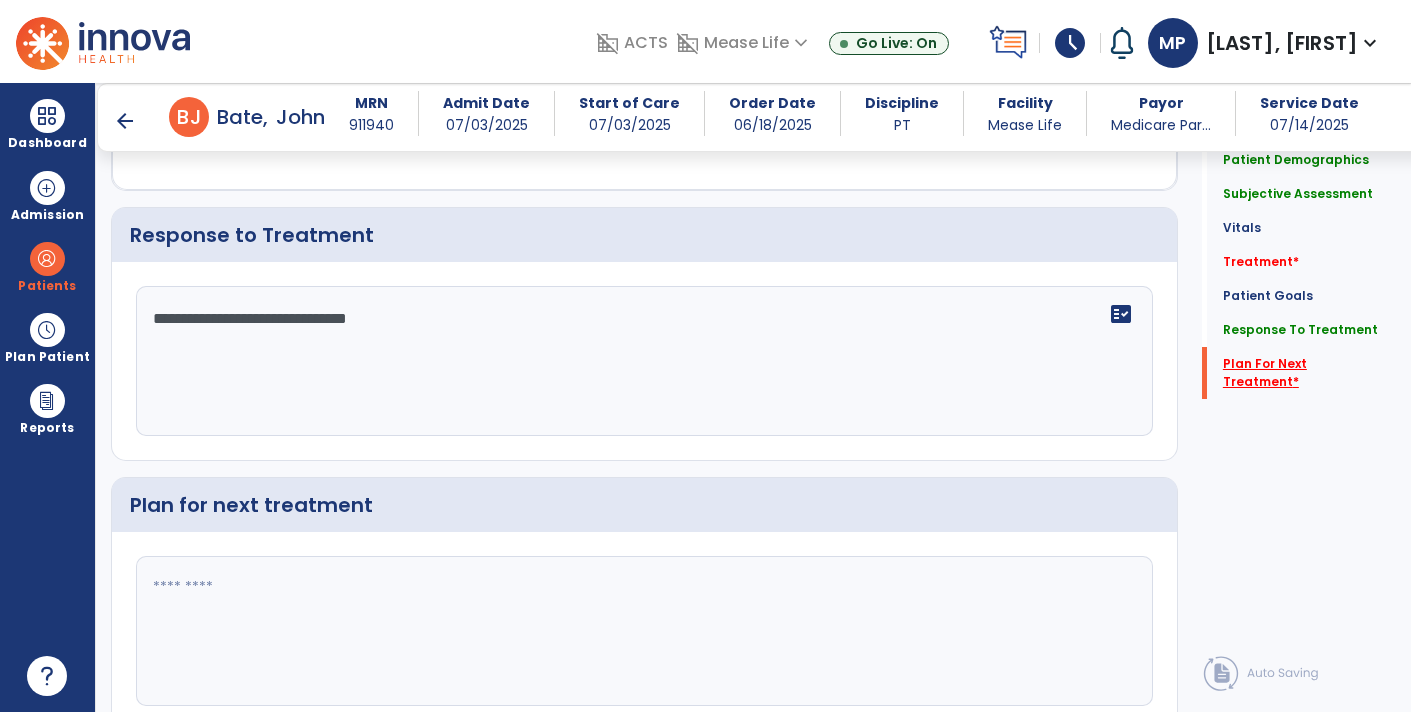 scroll, scrollTop: 2877, scrollLeft: 0, axis: vertical 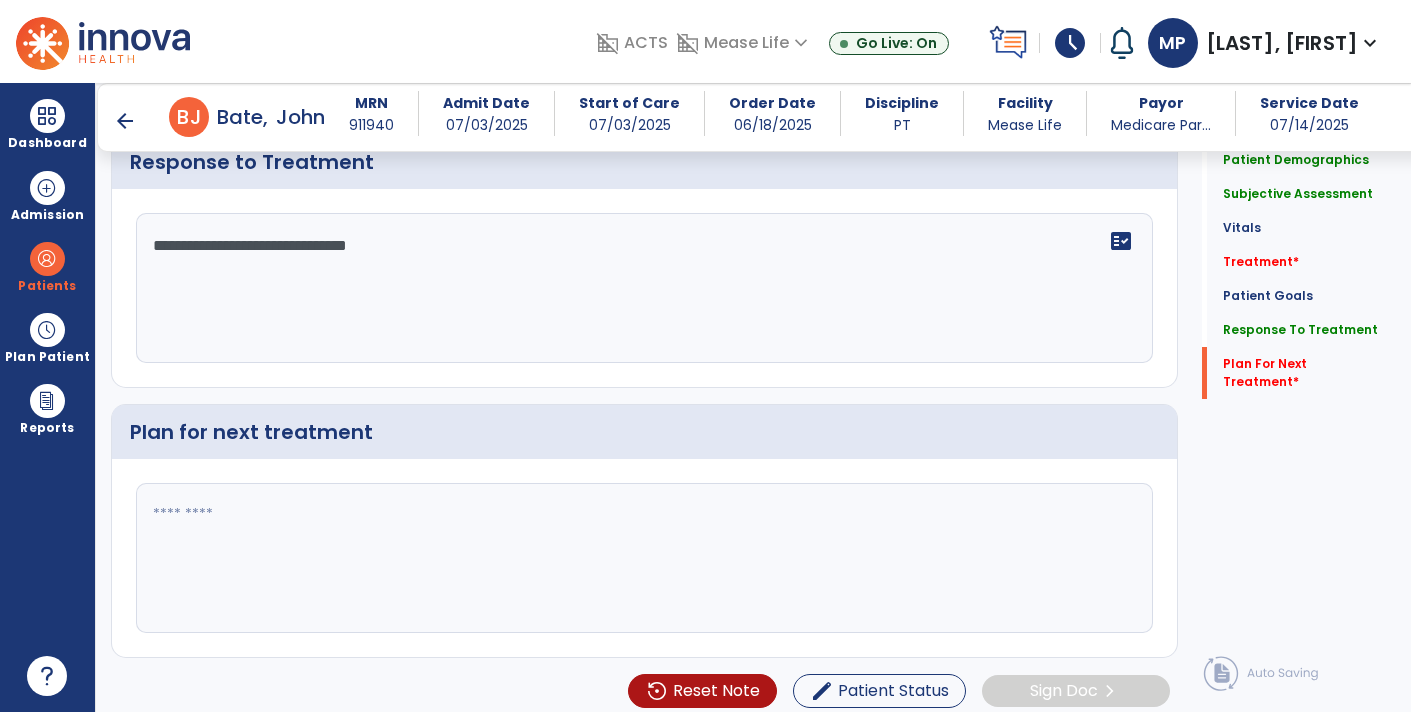 click 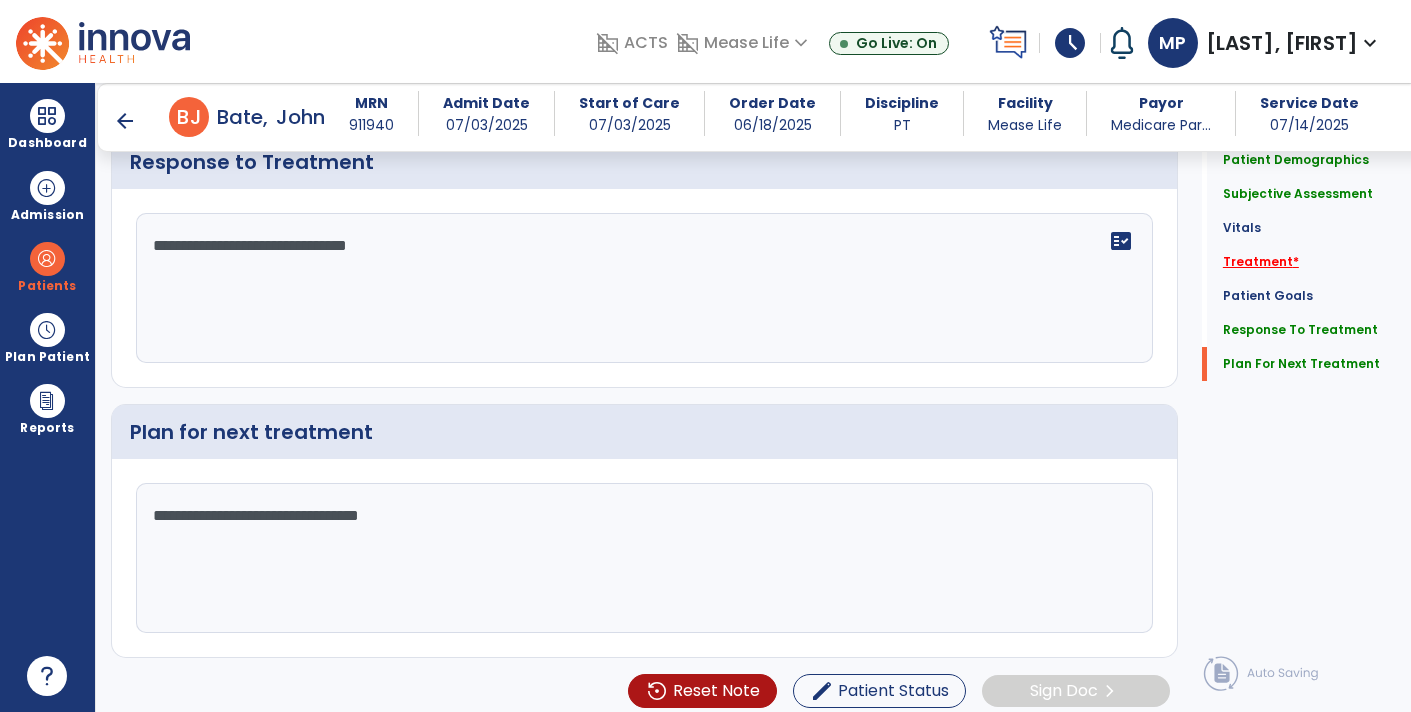 type on "**********" 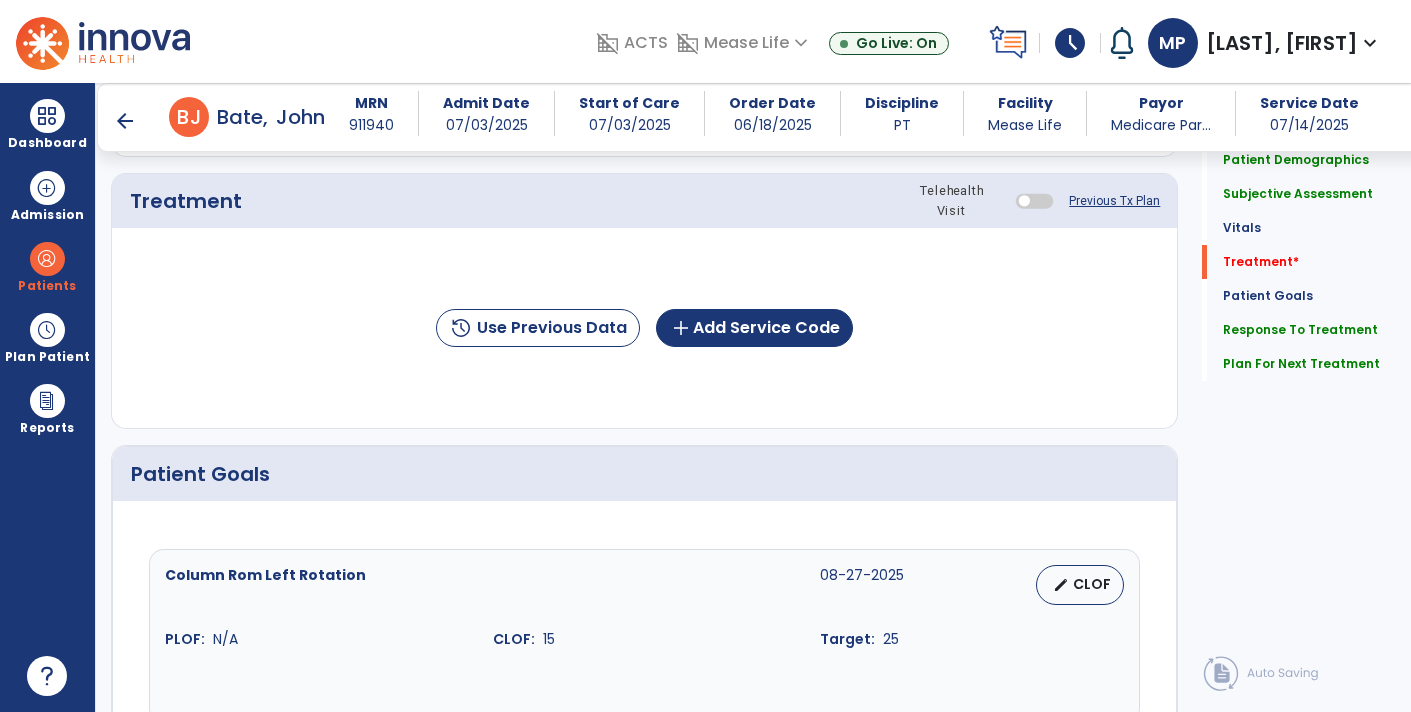scroll, scrollTop: 1085, scrollLeft: 0, axis: vertical 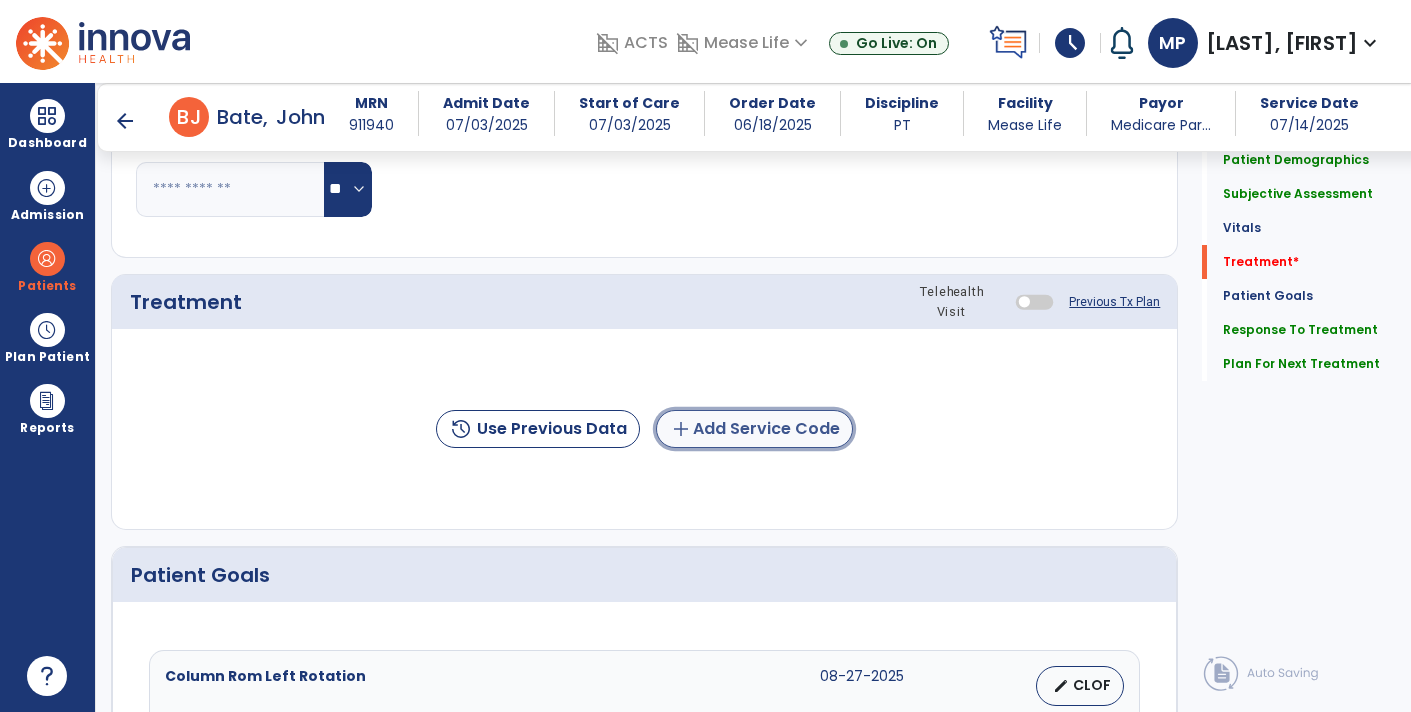 click on "add  Add Service Code" 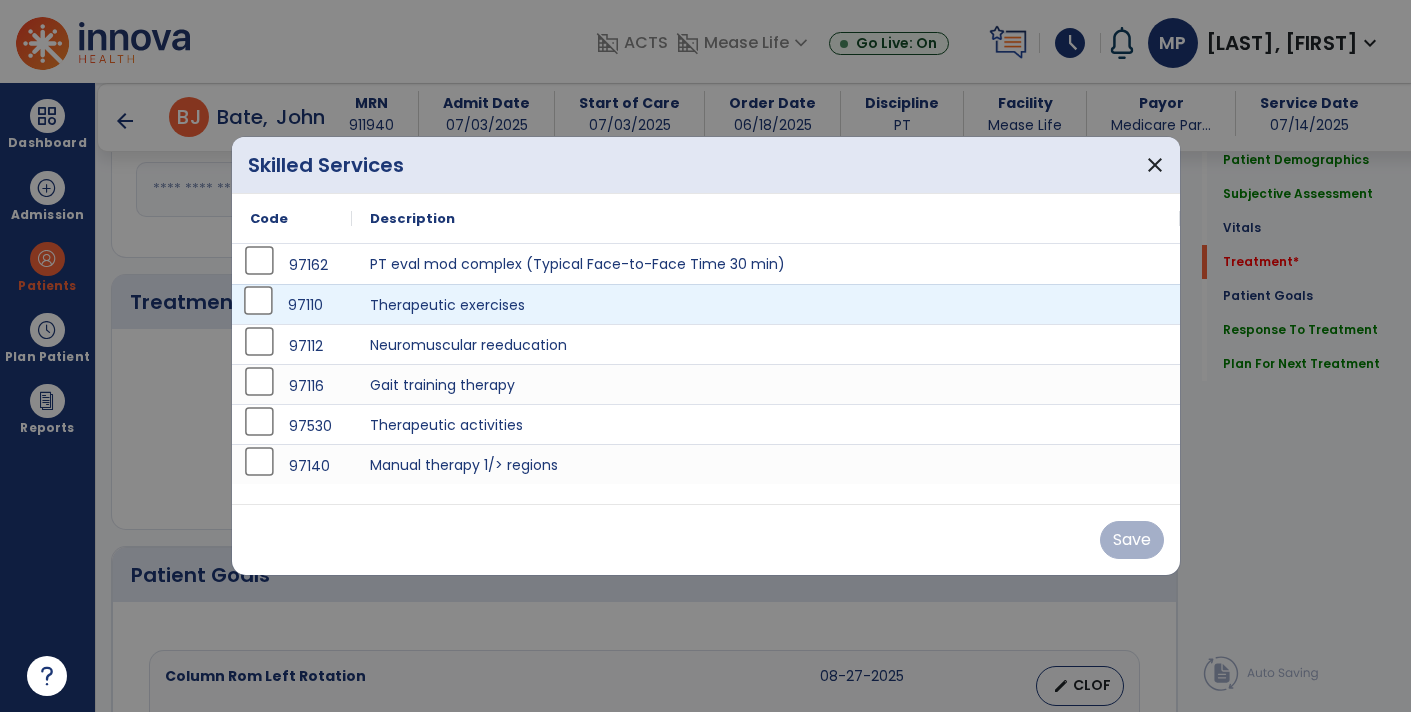 click on "97110" at bounding box center [292, 305] 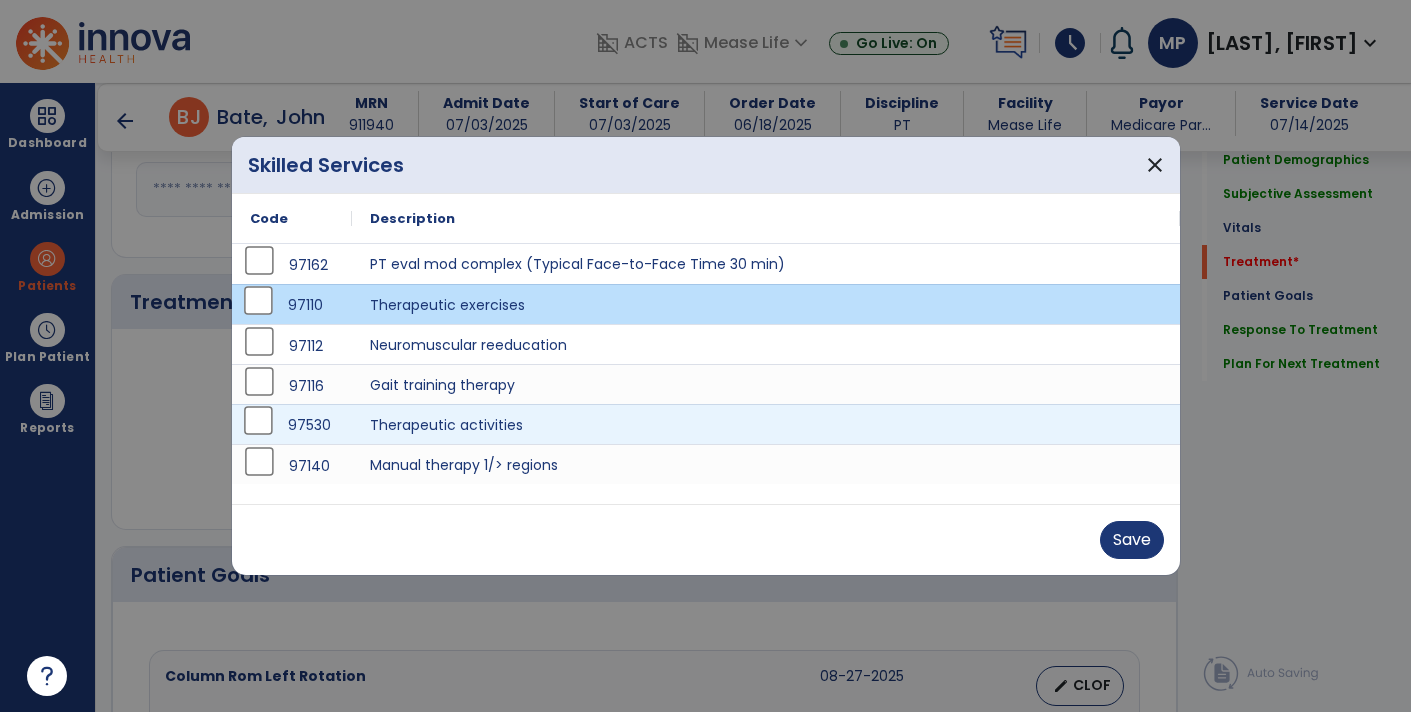 click on "97530" at bounding box center [292, 425] 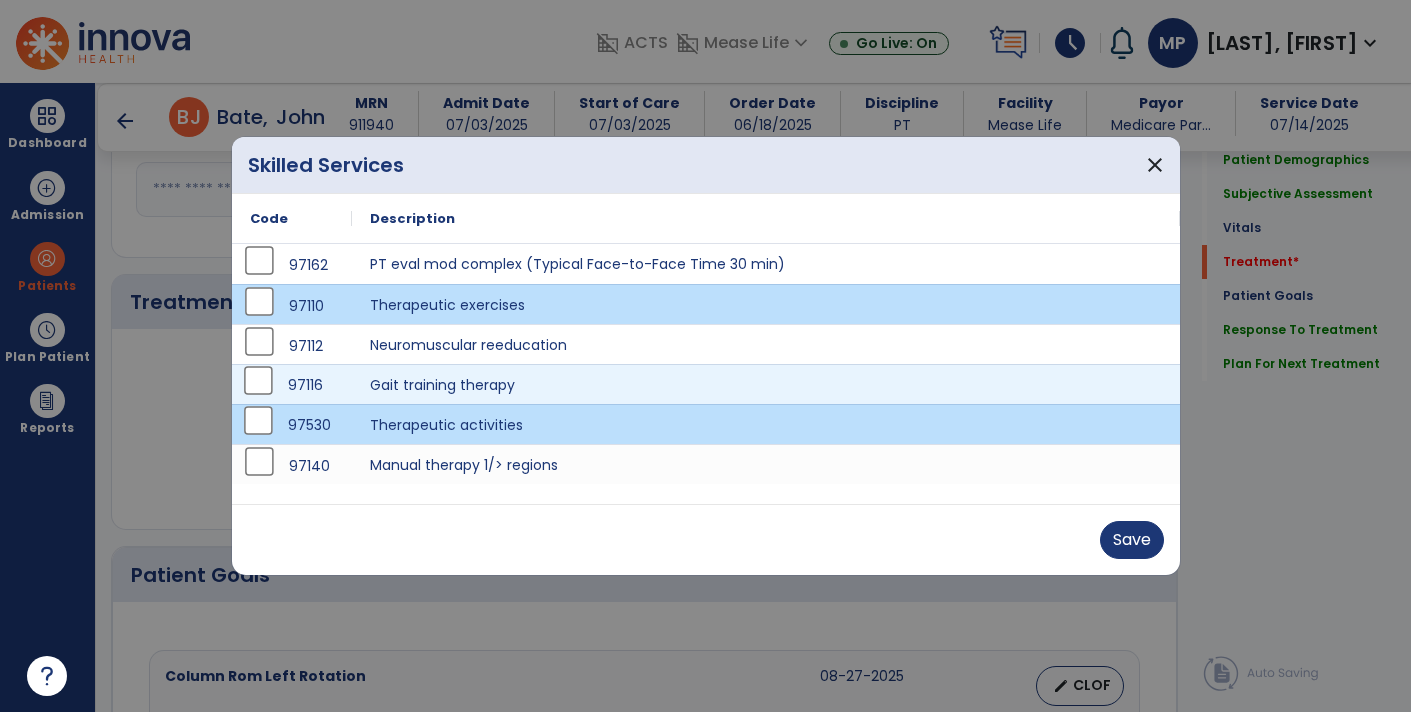 click on "97116" at bounding box center (292, 385) 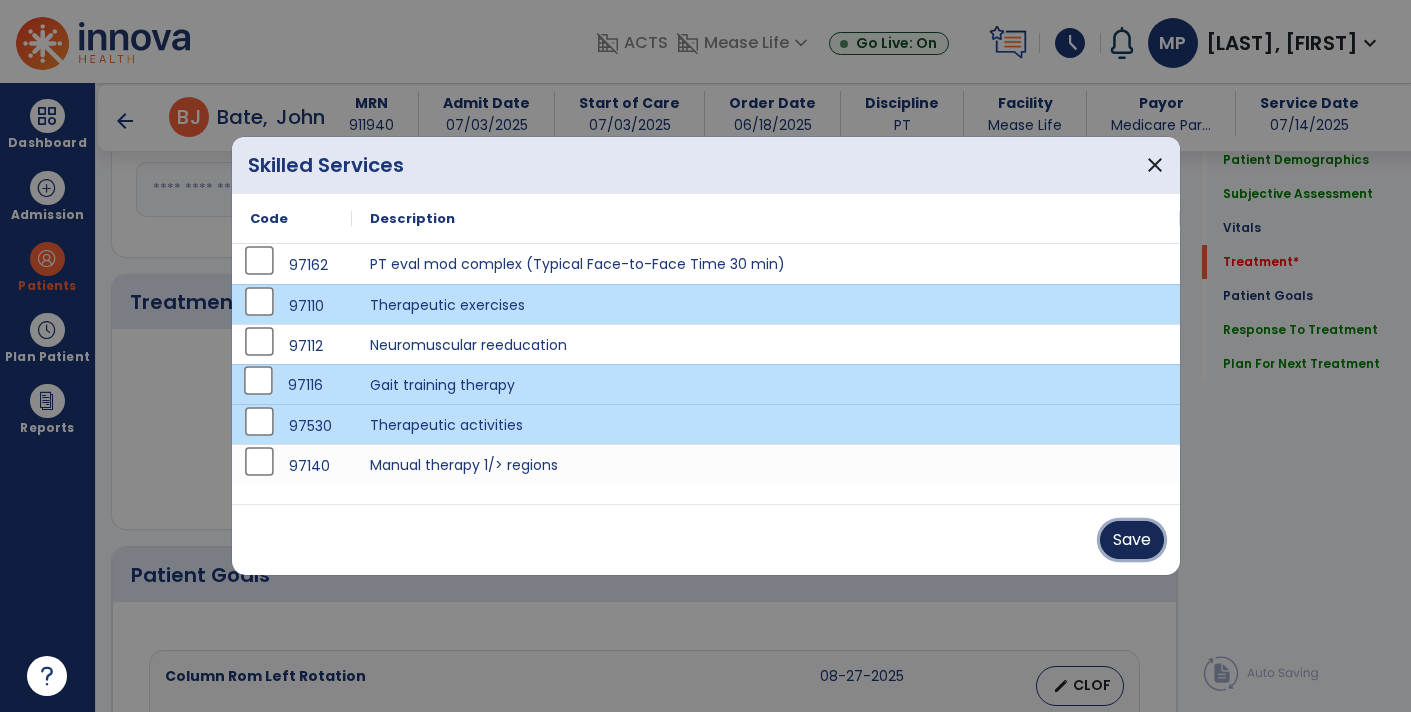 click on "Save" at bounding box center (1132, 540) 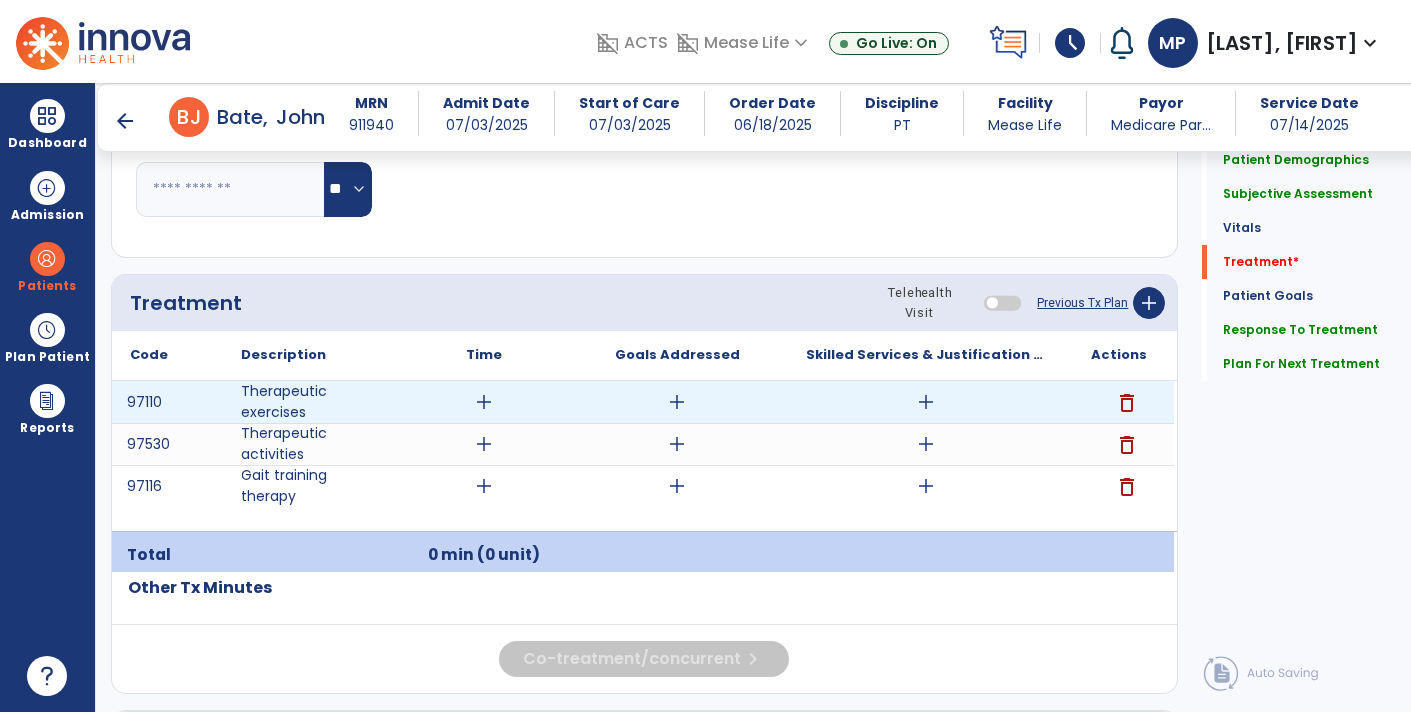 click on "add" at bounding box center [484, 402] 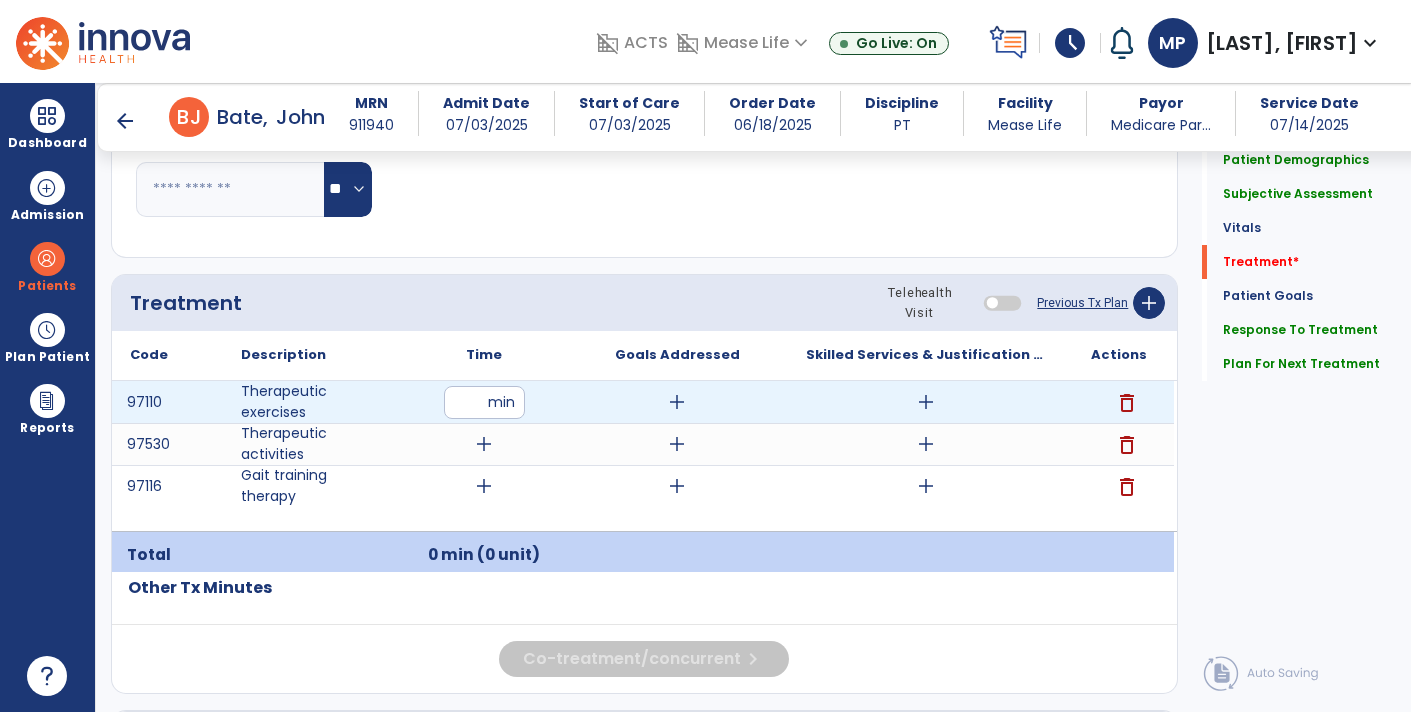 type on "**" 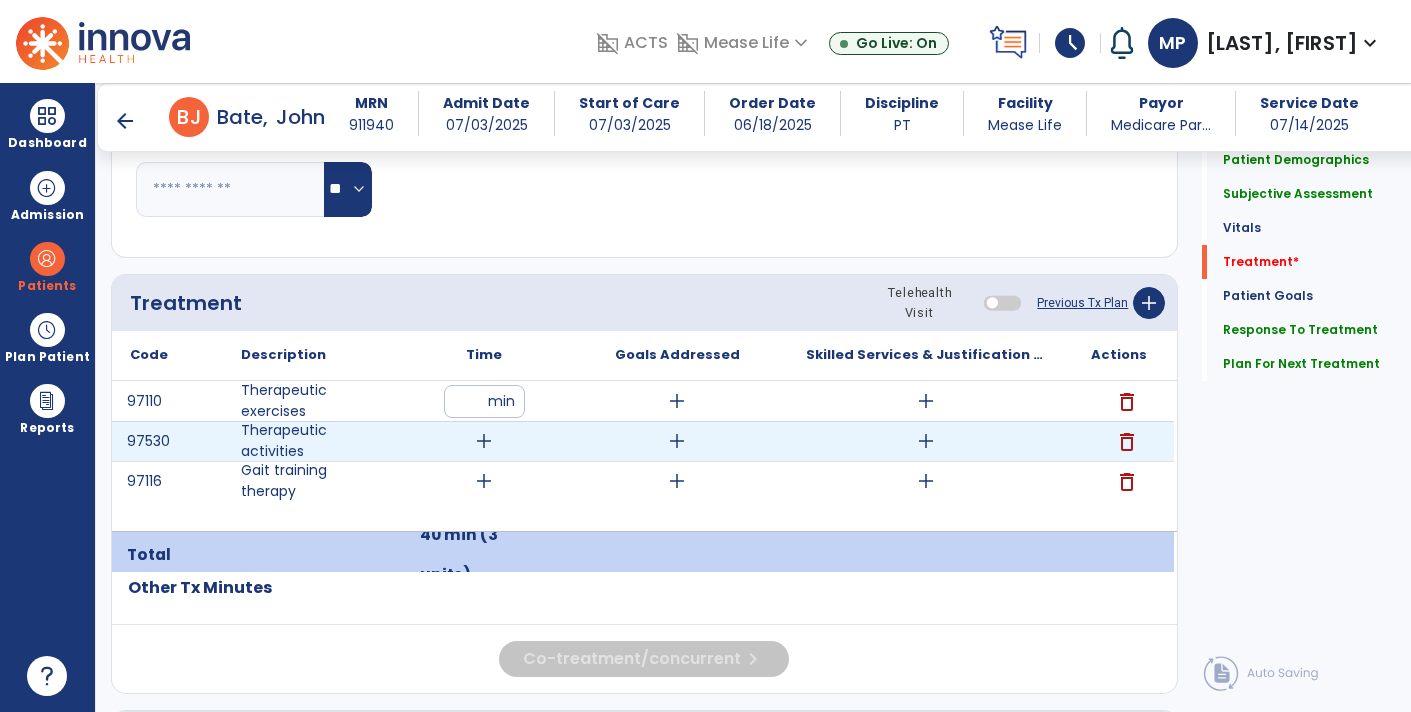 click on "add" at bounding box center (484, 441) 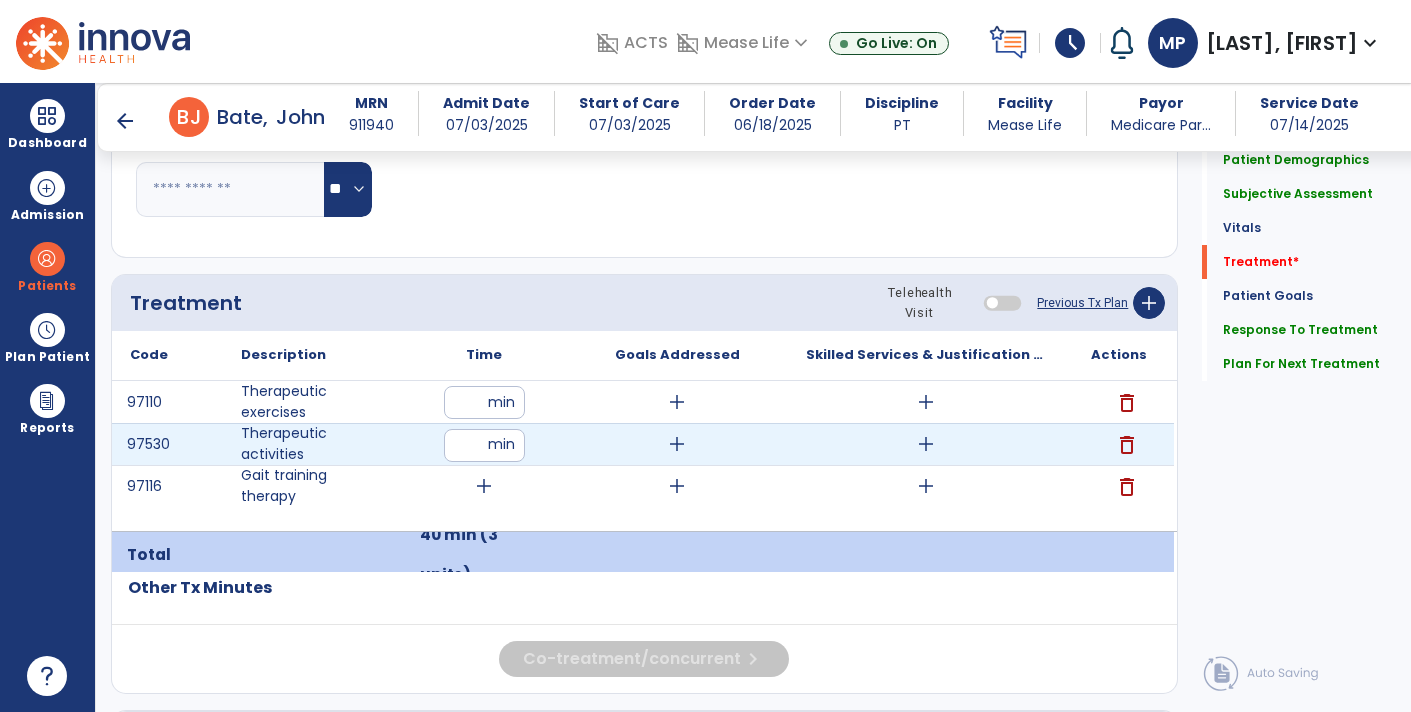 type on "**" 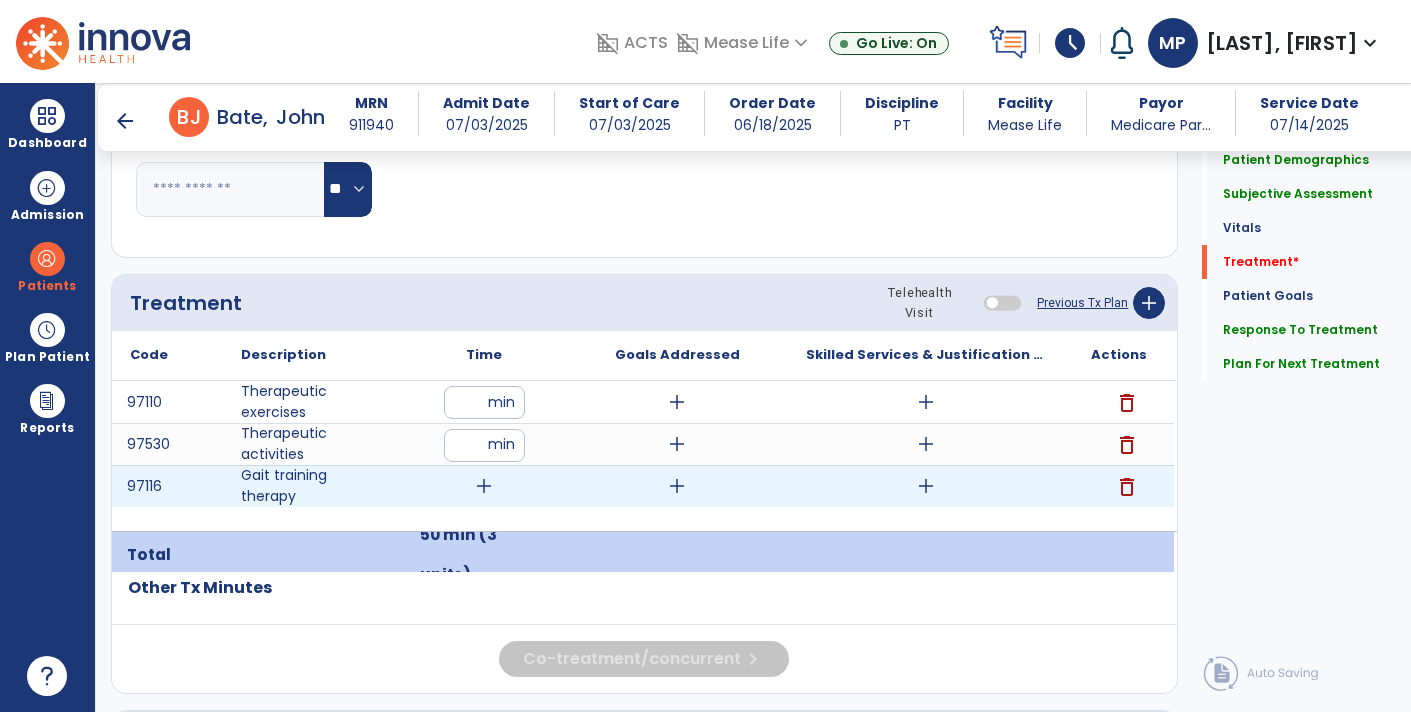 click on "add" at bounding box center [484, 486] 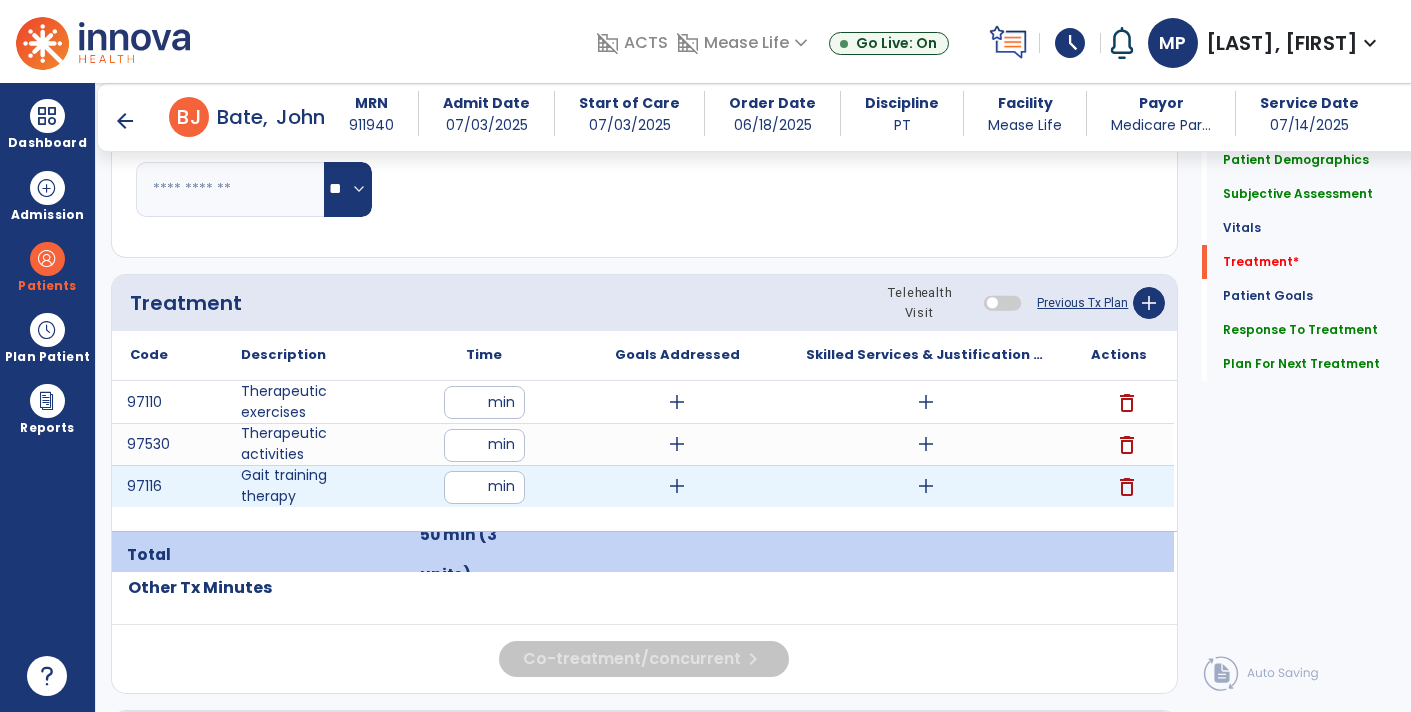 type on "**" 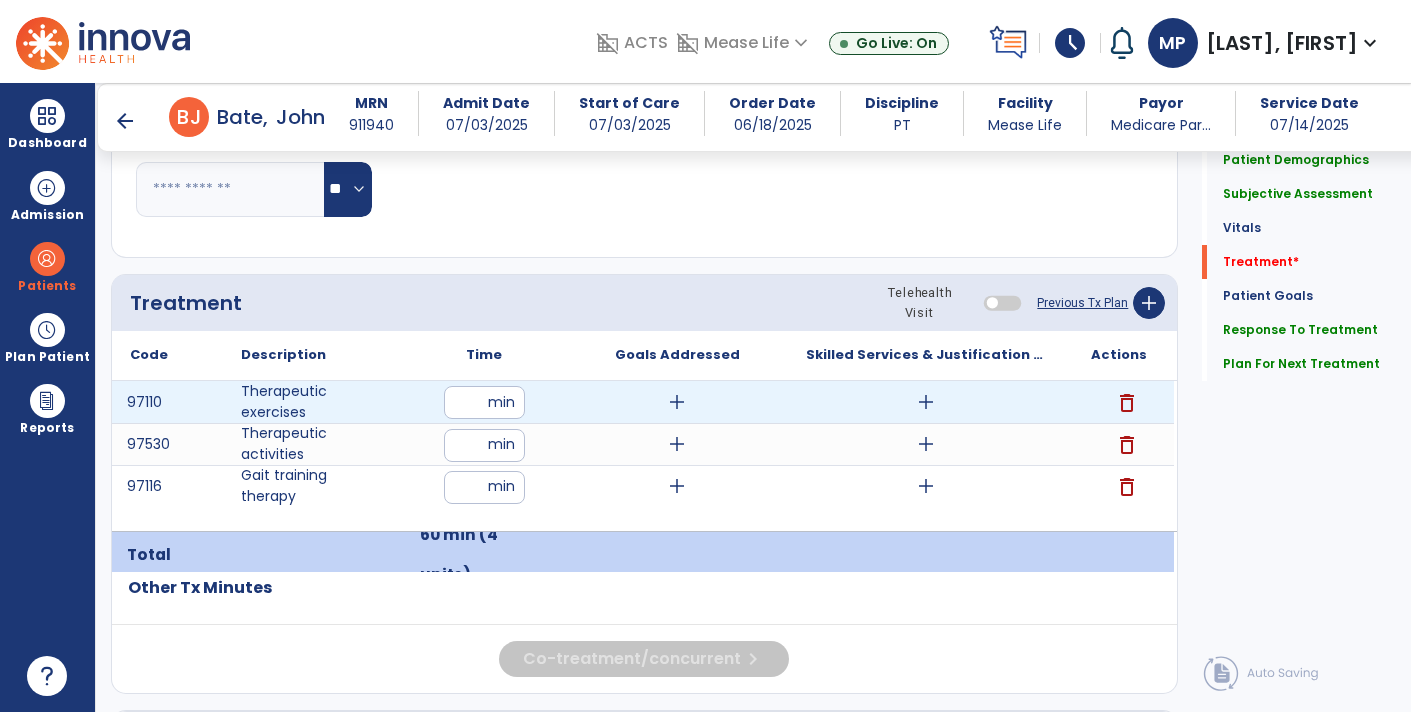 click on "add" at bounding box center [677, 402] 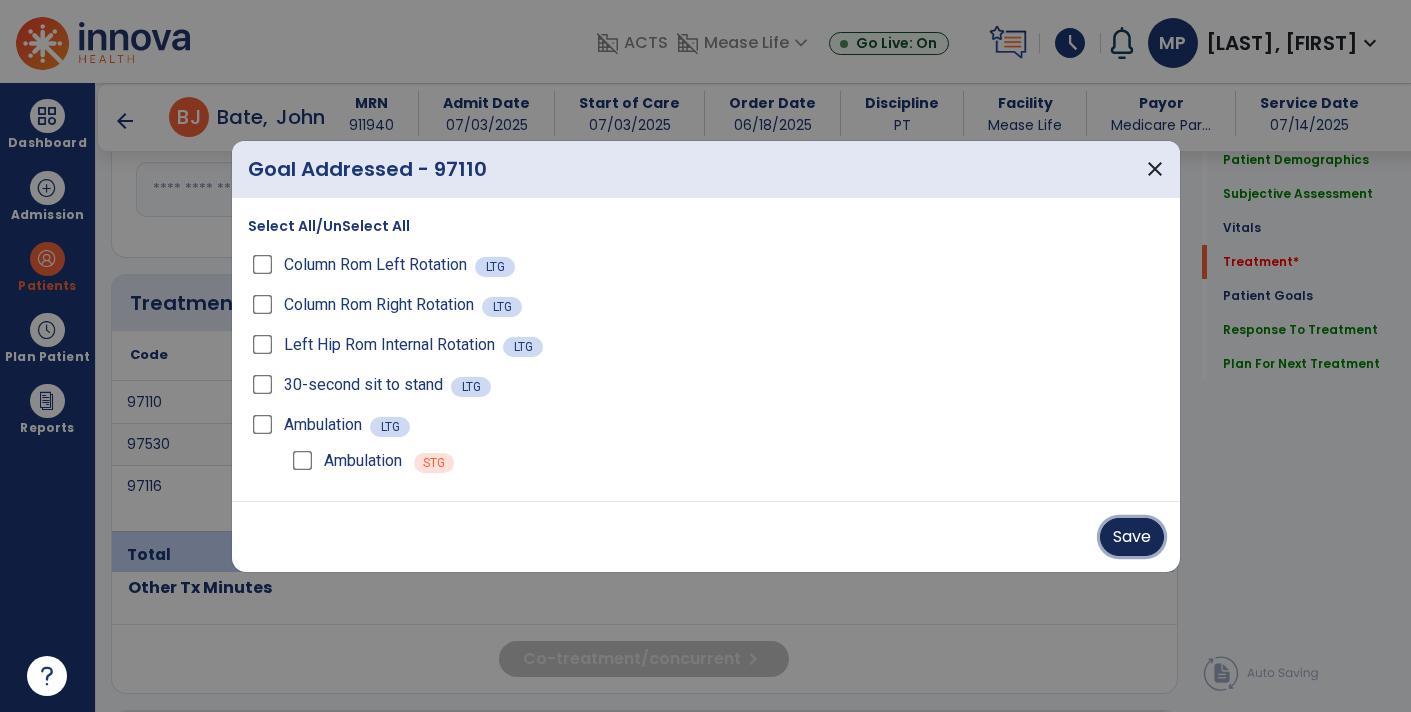 click on "Save" at bounding box center (1132, 537) 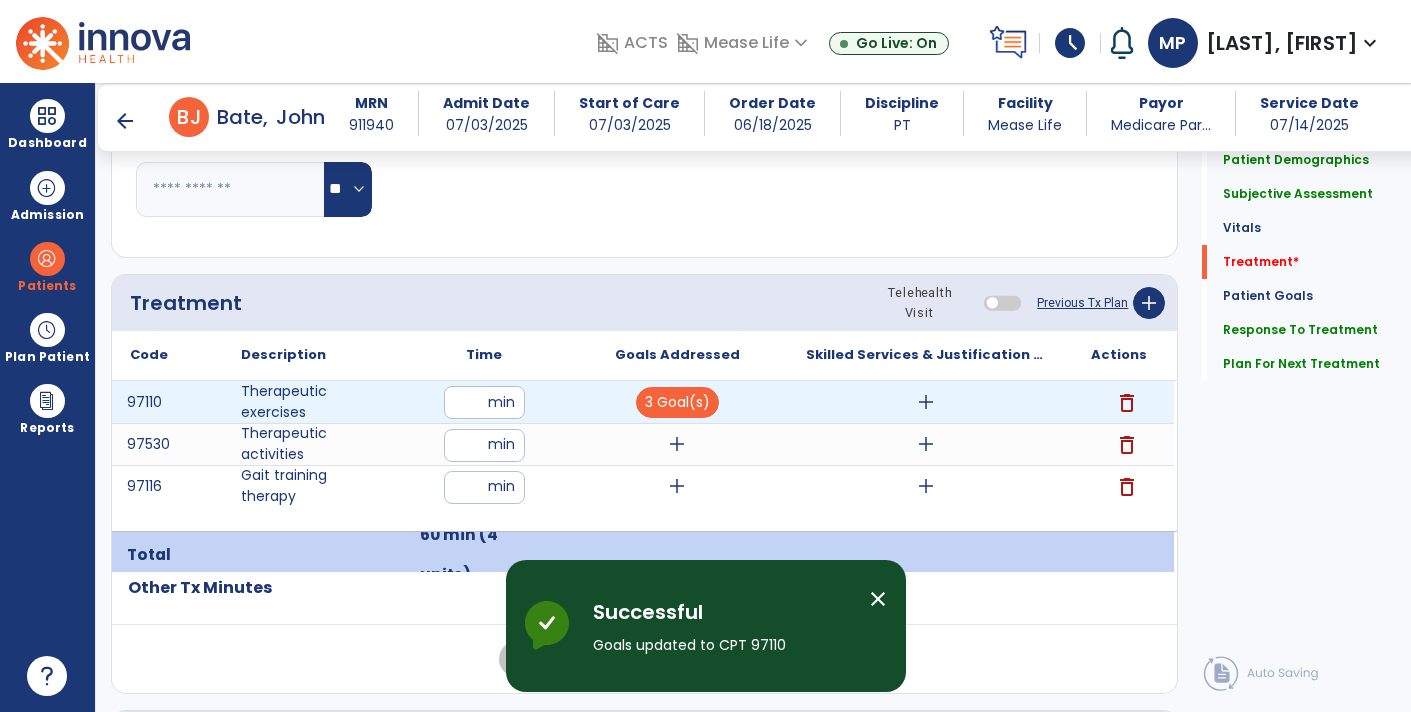 click on "add" at bounding box center [926, 402] 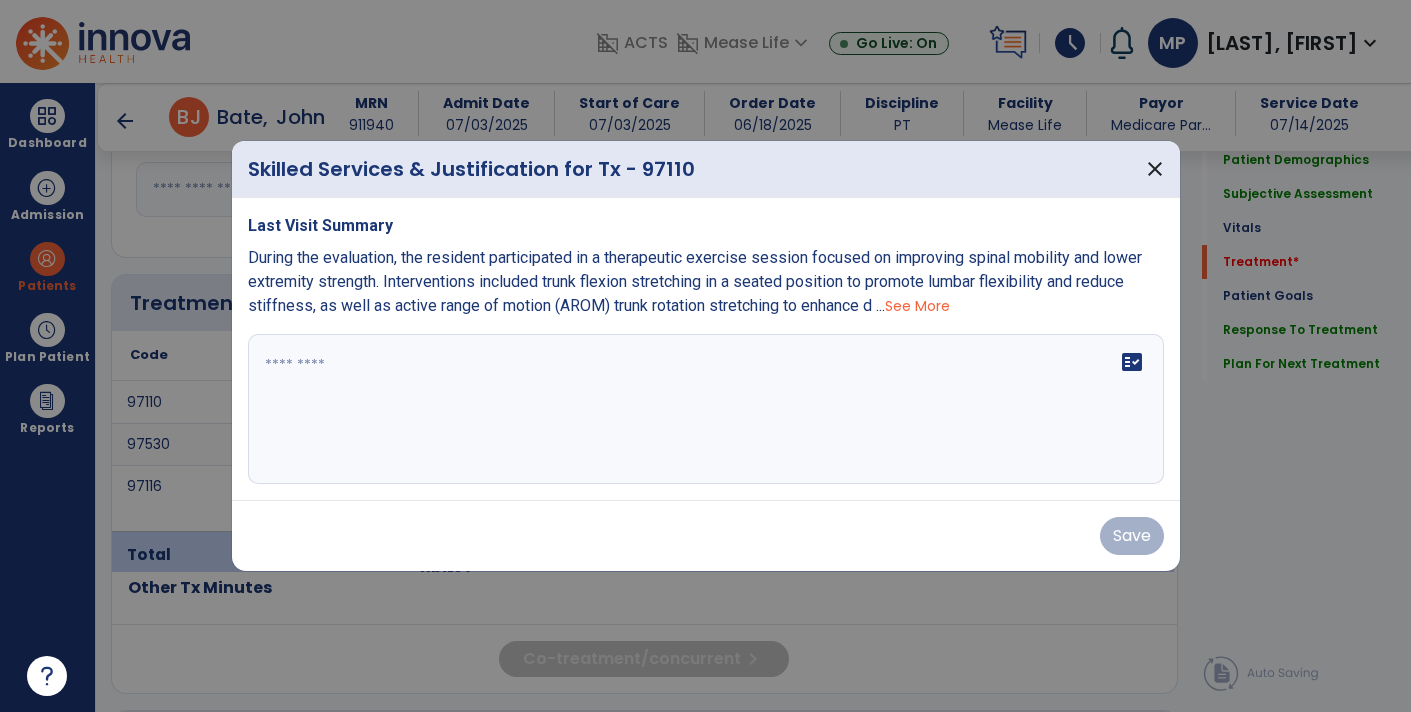 click on "See More" at bounding box center [917, 306] 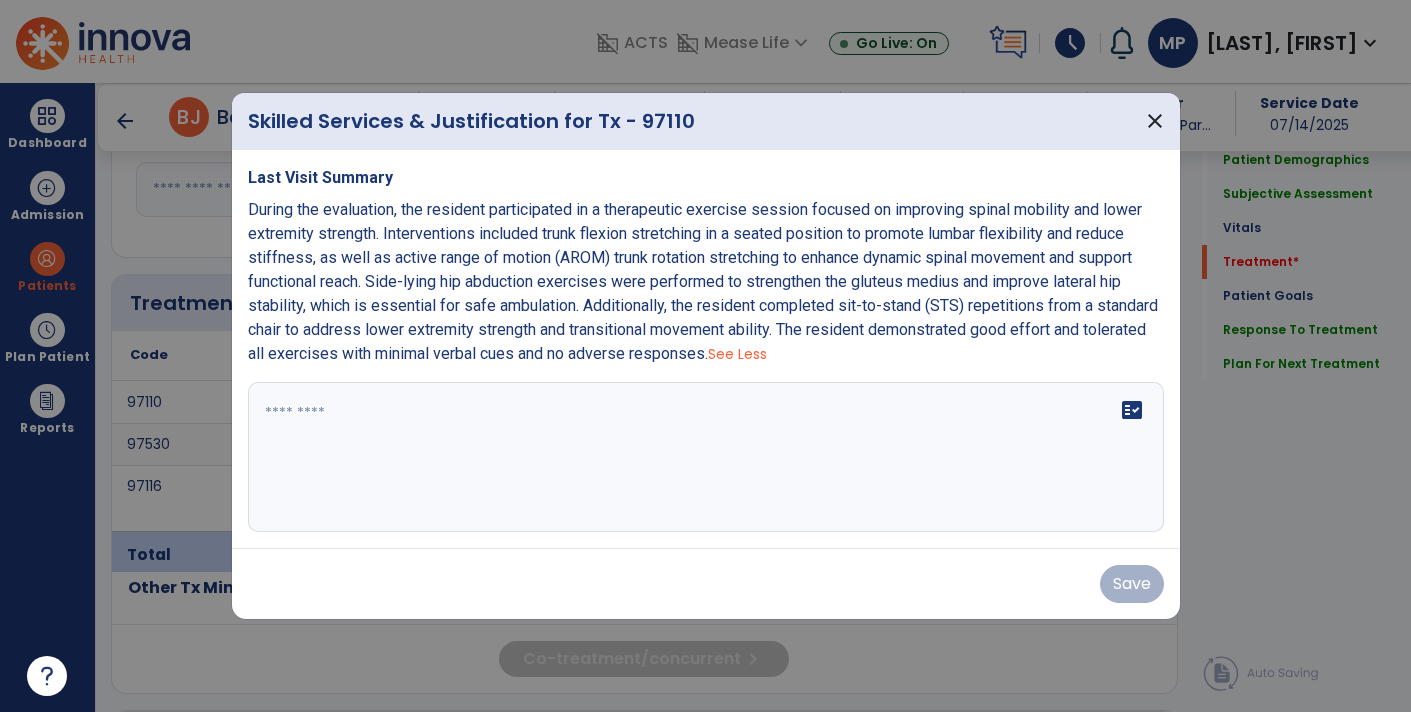 click on "During the evaluation, the resident participated in a therapeutic exercise session focused on improving spinal mobility and lower extremity strength. Interventions included trunk flexion stretching in a seated position to promote lumbar flexibility and reduce stiffness, as well as active range of motion (AROM) trunk rotation stretching to enhance dynamic spinal movement and support functional reach. Side-lying hip abduction exercises were performed to strengthen the gluteus medius and improve lateral hip stability, which is essential for safe ambulation. Additionally, the resident completed sit-to-stand (STS) repetitions from a standard chair to address lower extremity strength and transitional movement ability. The resident demonstrated good effort and tolerated all exercises with minimal verbal cues and no adverse responses.
See Less" at bounding box center (706, 282) 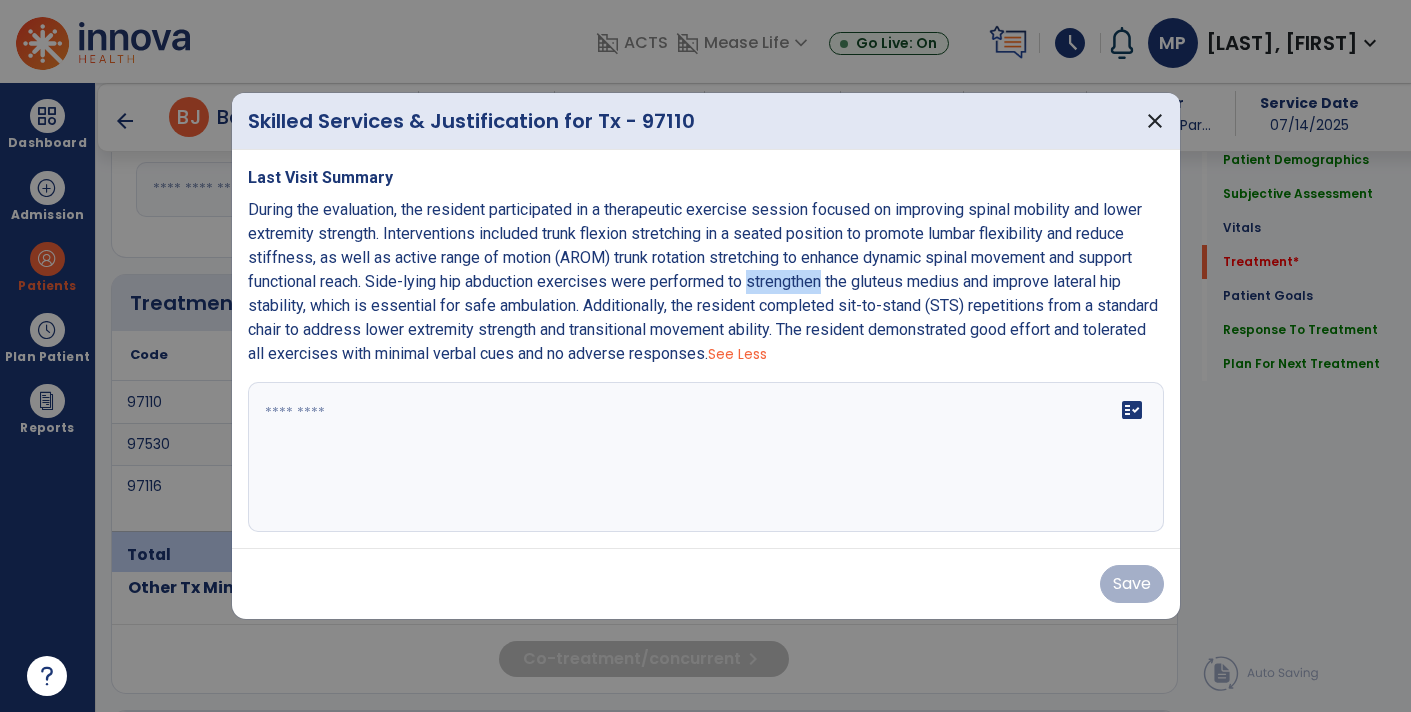 click on "During the evaluation, the resident participated in a therapeutic exercise session focused on improving spinal mobility and lower extremity strength. Interventions included trunk flexion stretching in a seated position to promote lumbar flexibility and reduce stiffness, as well as active range of motion (AROM) trunk rotation stretching to enhance dynamic spinal movement and support functional reach. Side-lying hip abduction exercises were performed to strengthen the gluteus medius and improve lateral hip stability, which is essential for safe ambulation. Additionally, the resident completed sit-to-stand (STS) repetitions from a standard chair to address lower extremity strength and transitional movement ability. The resident demonstrated good effort and tolerated all exercises with minimal verbal cues and no adverse responses.
See Less" at bounding box center [706, 282] 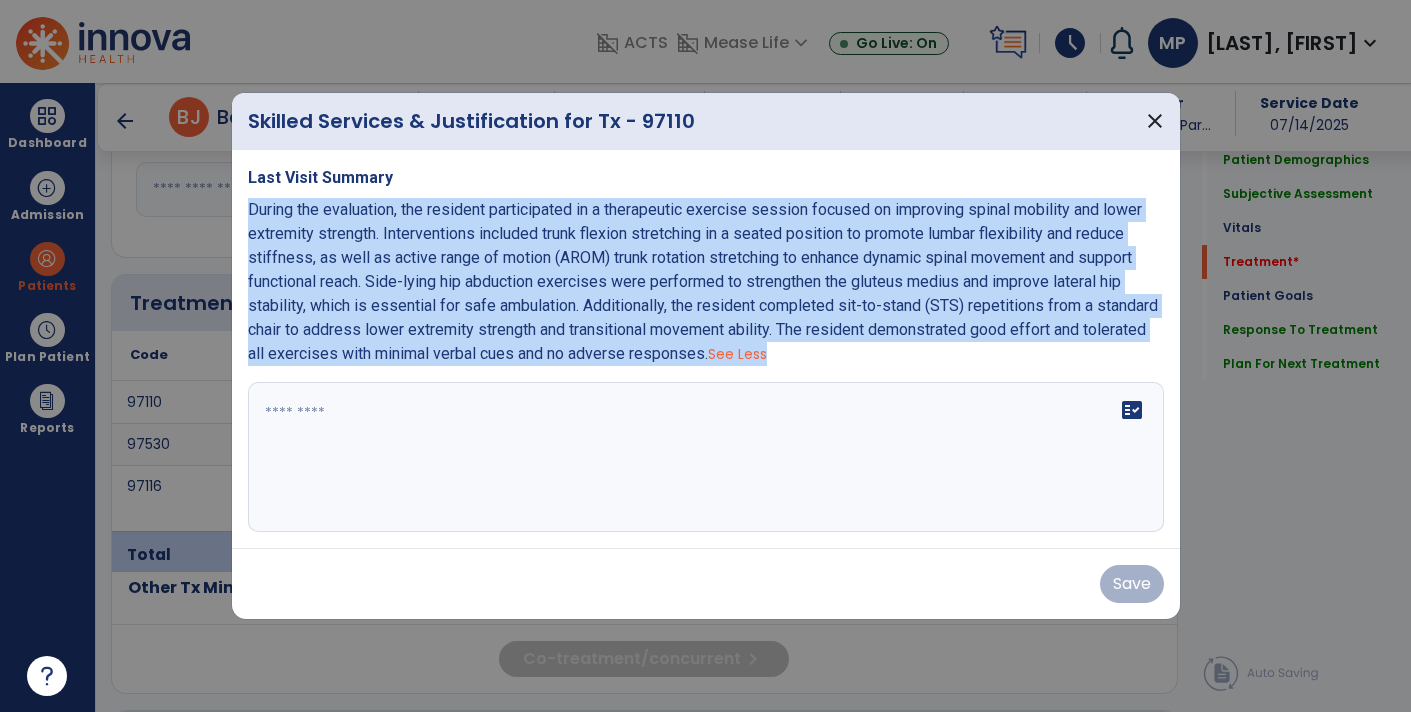 copy on "During the evaluation, the resident participated in a therapeutic exercise session focused on improving spinal mobility and lower extremity strength. Interventions included trunk flexion stretching in a seated position to promote lumbar flexibility and reduce stiffness, as well as active range of motion (AROM) trunk rotation stretching to enhance dynamic spinal movement and support functional reach. Side-lying hip abduction exercises were performed to strengthen the gluteus medius and improve lateral hip stability, which is essential for safe ambulation. Additionally, the resident completed sit-to-stand (STS) repetitions from a standard chair to address lower extremity strength and transitional movement ability. The resident demonstrated good effort and tolerated all exercises with minimal verbal cues and no adverse responses.
See Less" 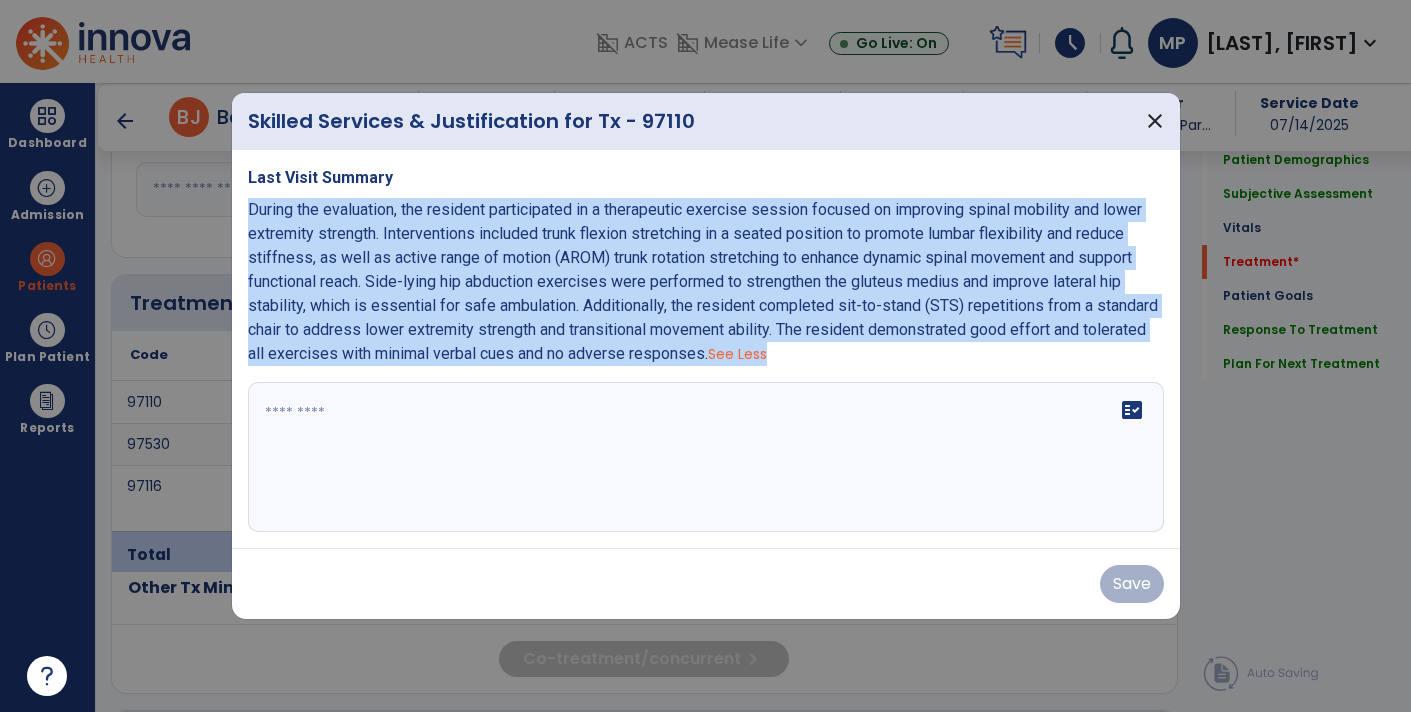 click on "fact_check" at bounding box center (706, 457) 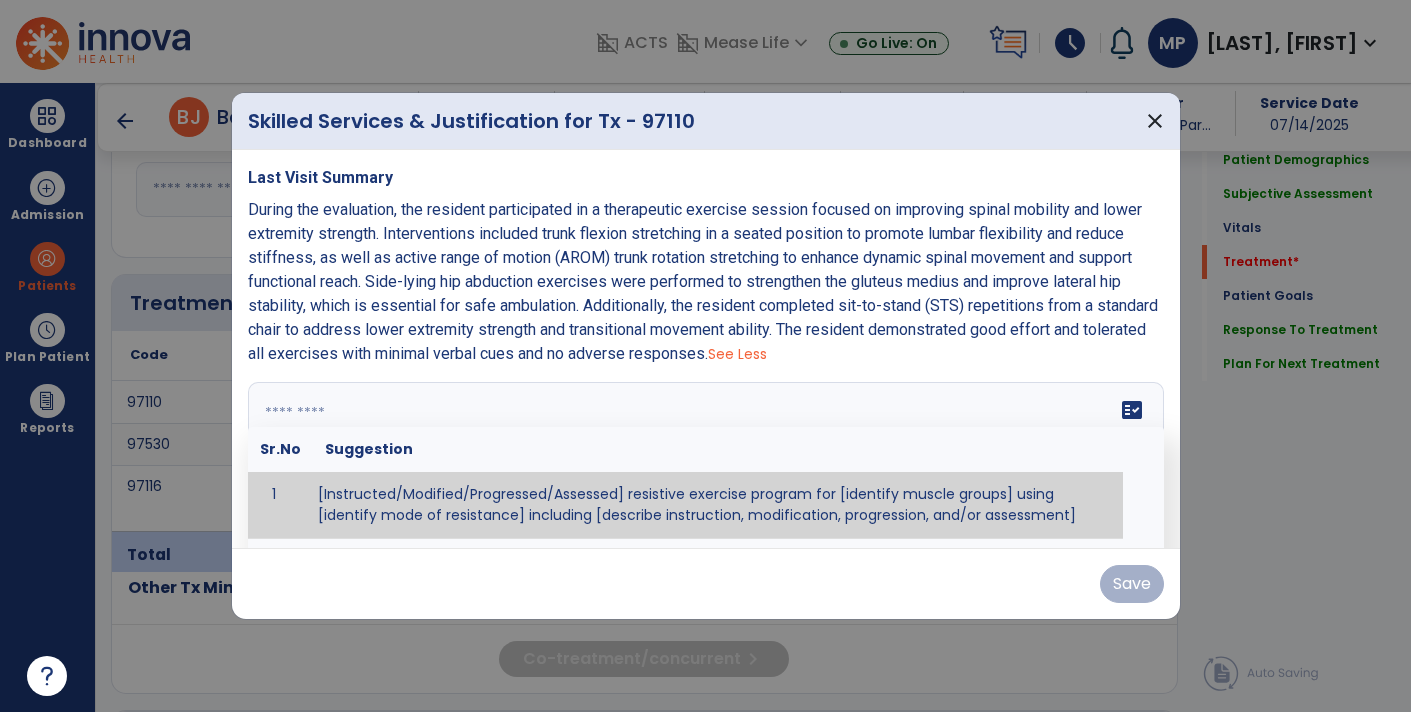 paste on "**********" 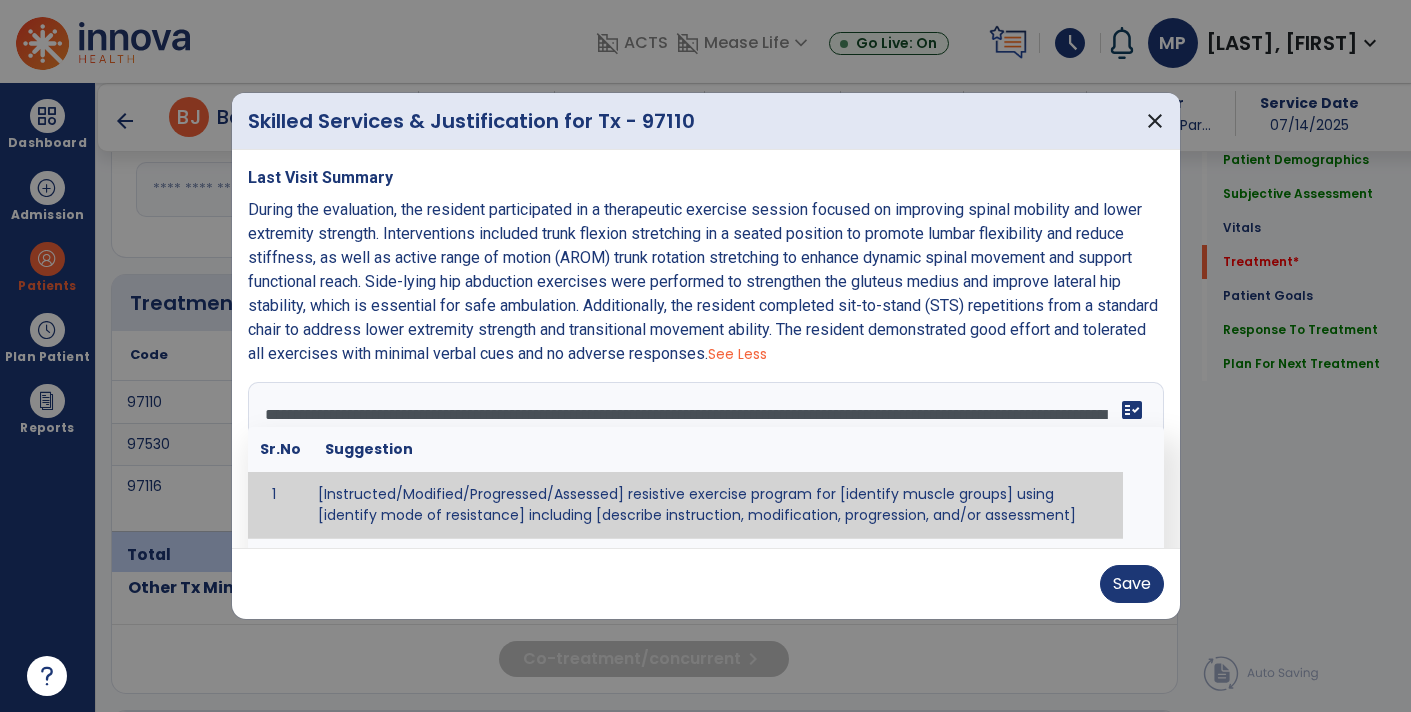 scroll, scrollTop: 135, scrollLeft: 0, axis: vertical 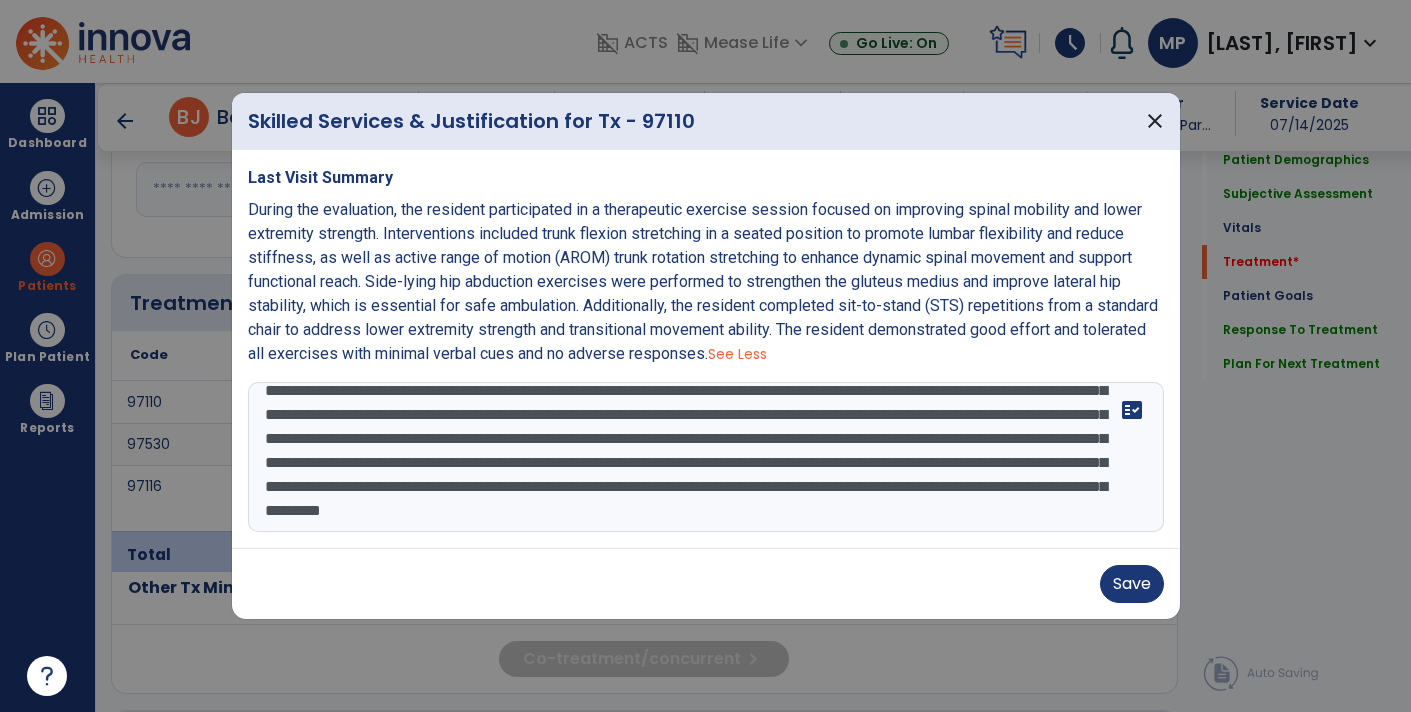 click on "**********" at bounding box center (706, 457) 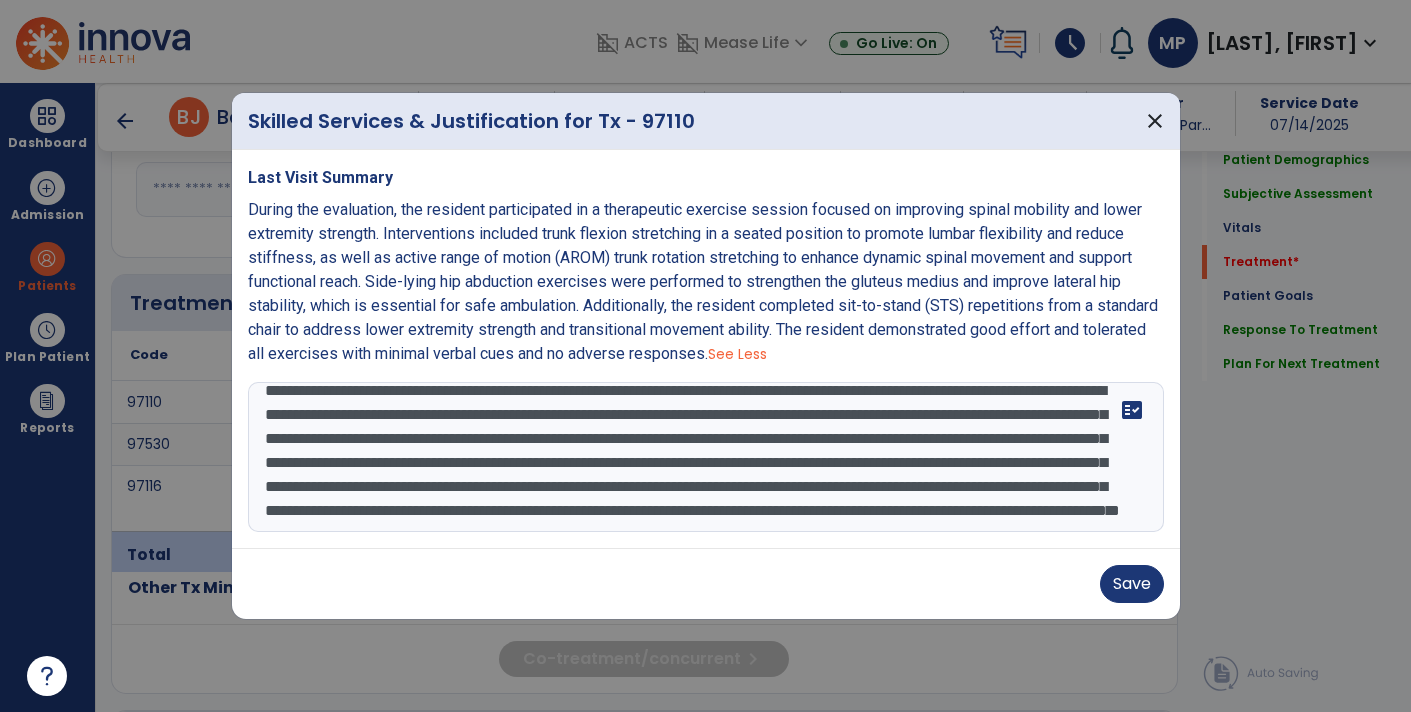type on "**********" 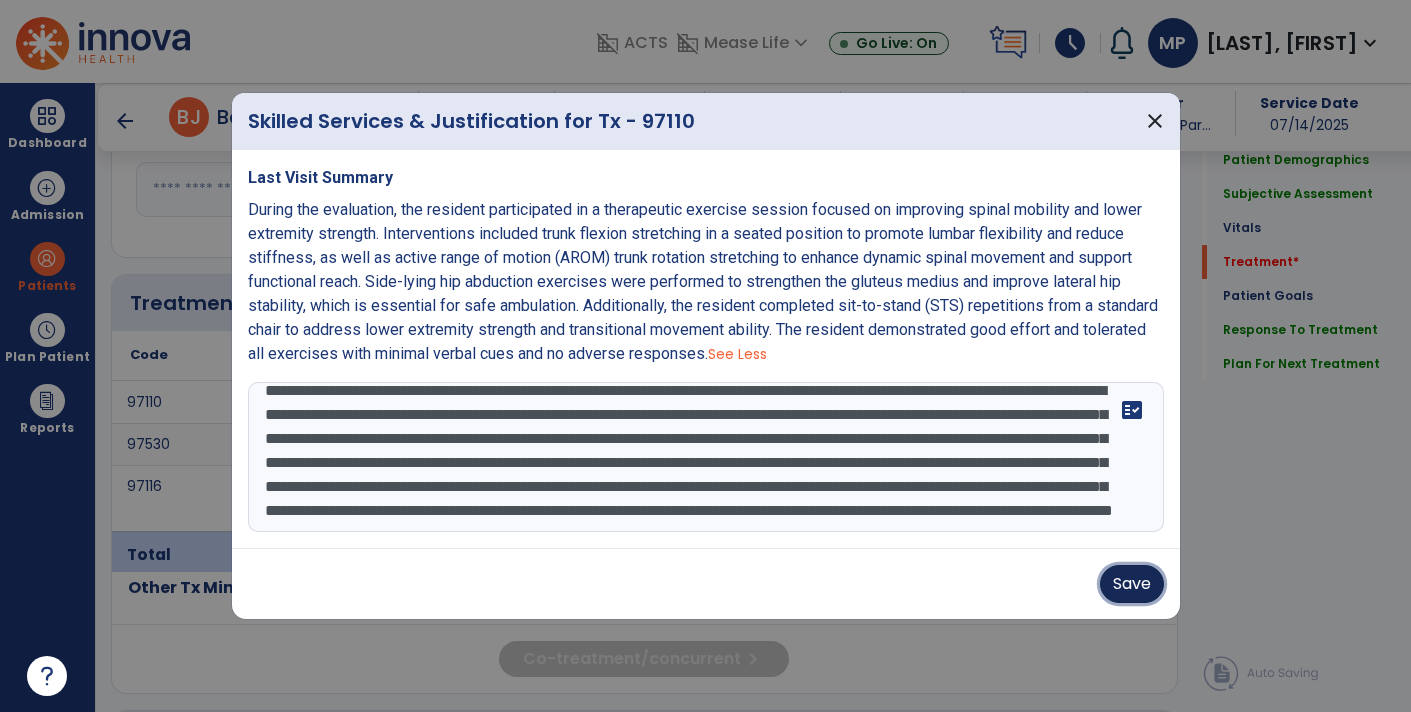click on "Save" at bounding box center [1132, 584] 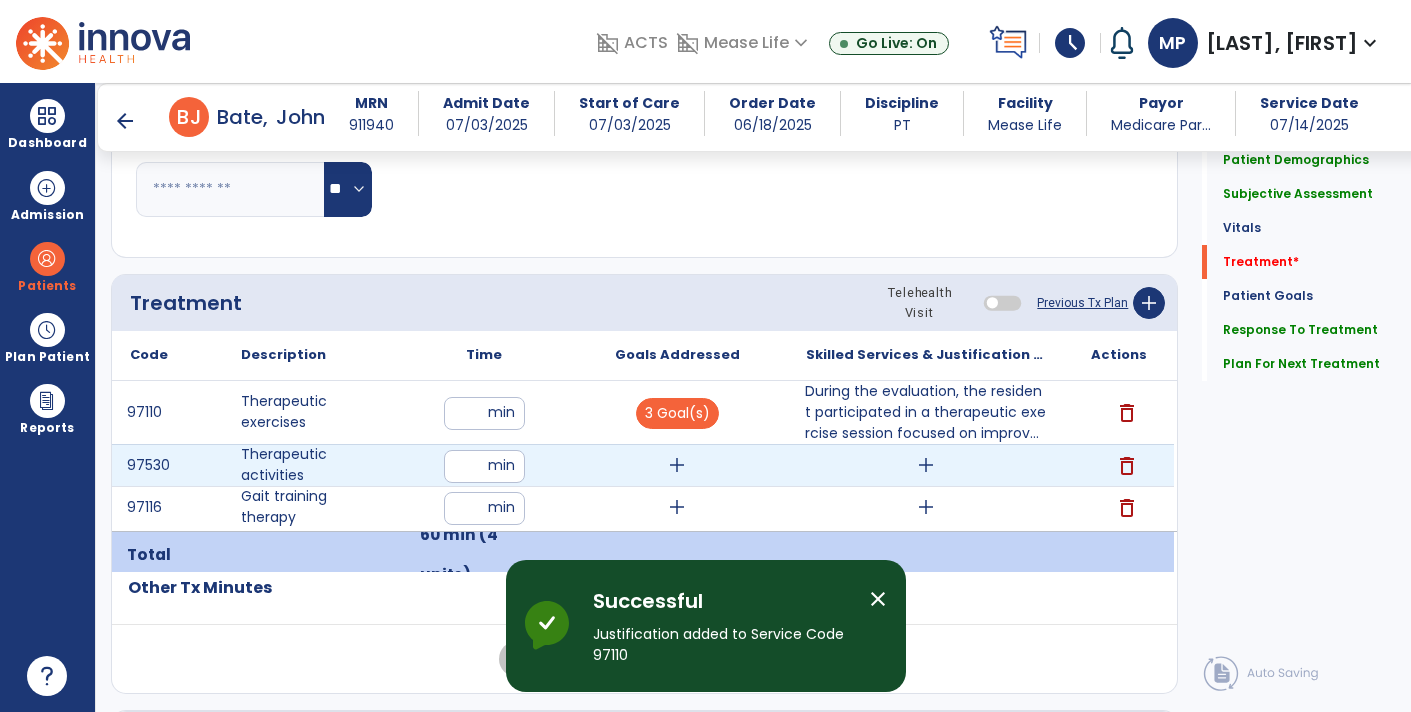 click on "add" at bounding box center (677, 465) 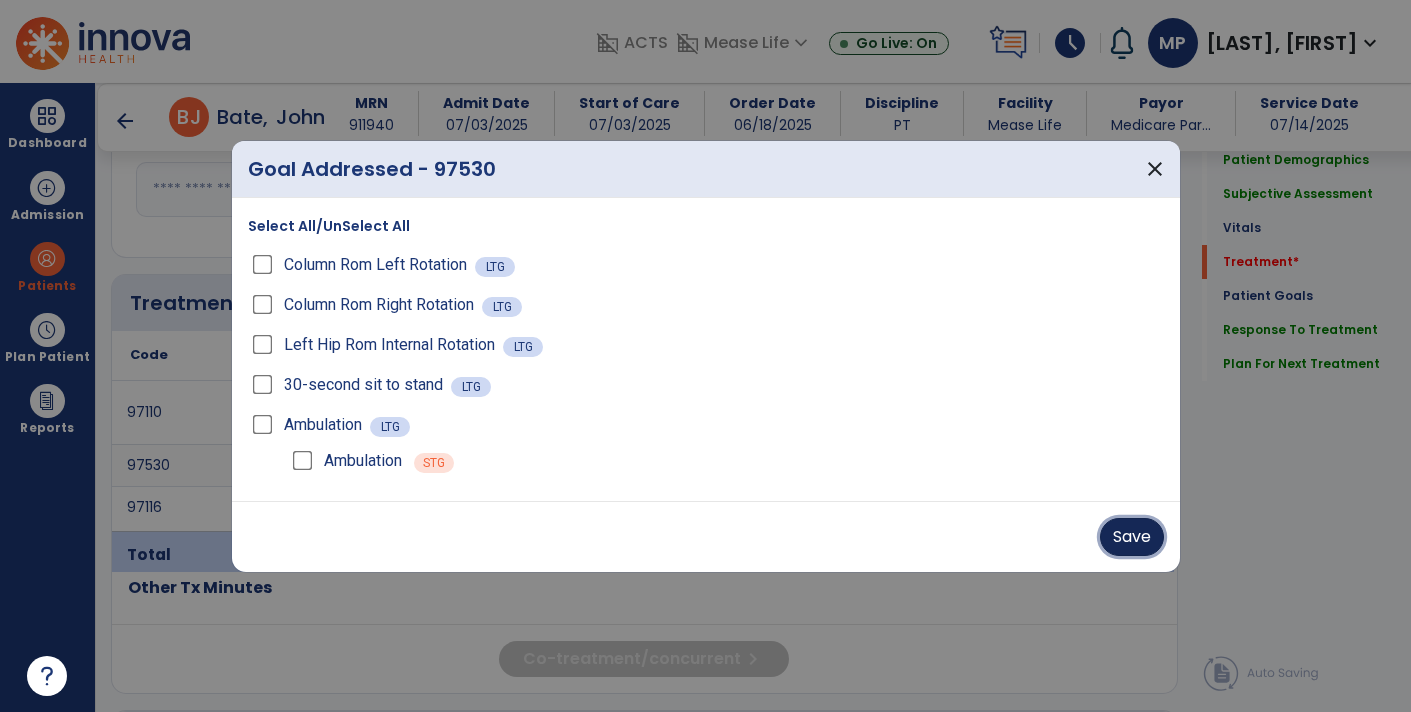 click on "Save" at bounding box center (1132, 537) 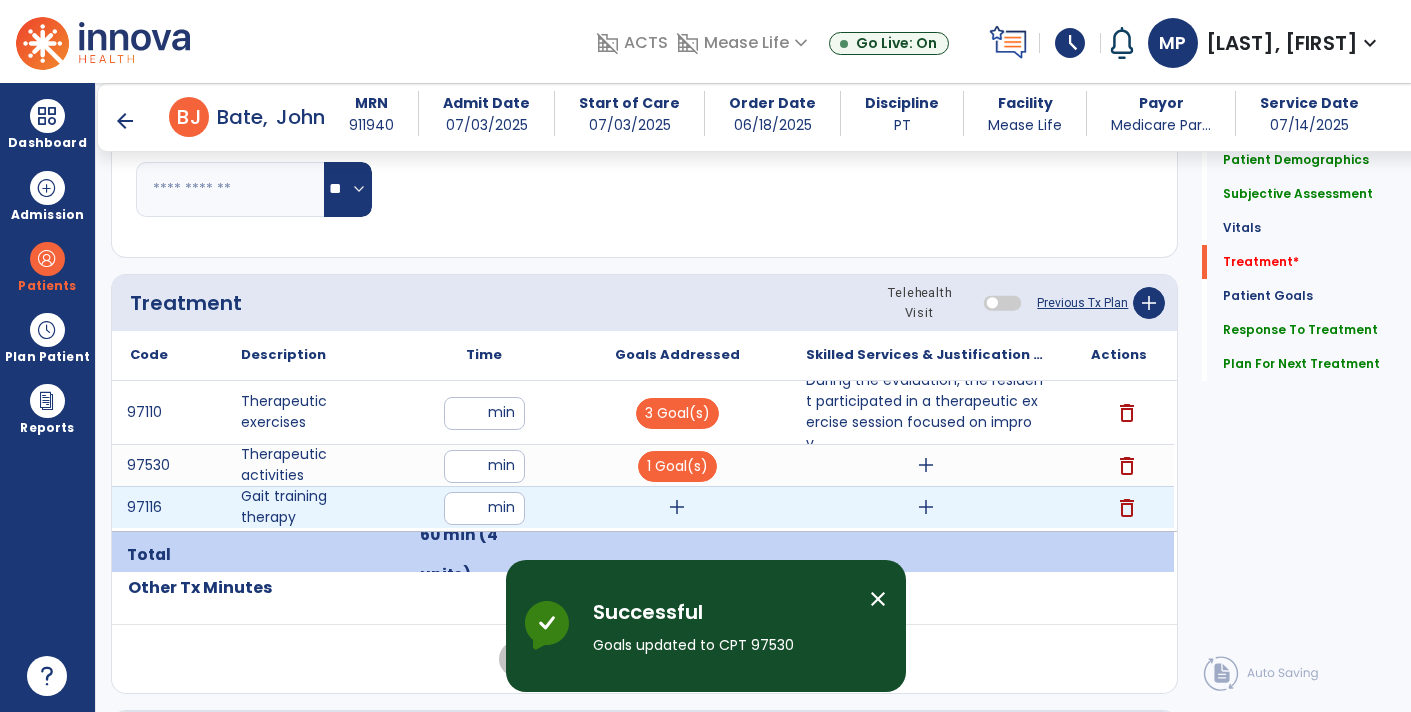 click on "add" at bounding box center [677, 507] 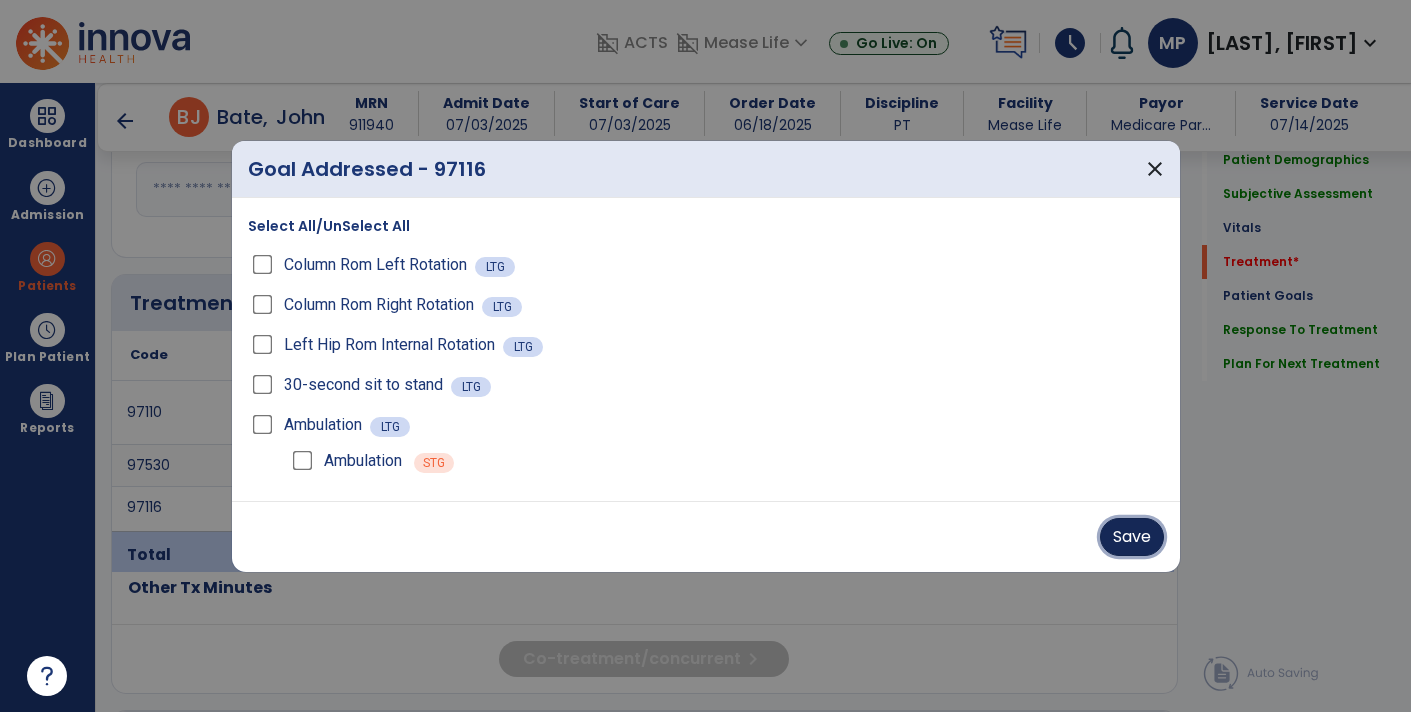 click on "Save" at bounding box center (1132, 537) 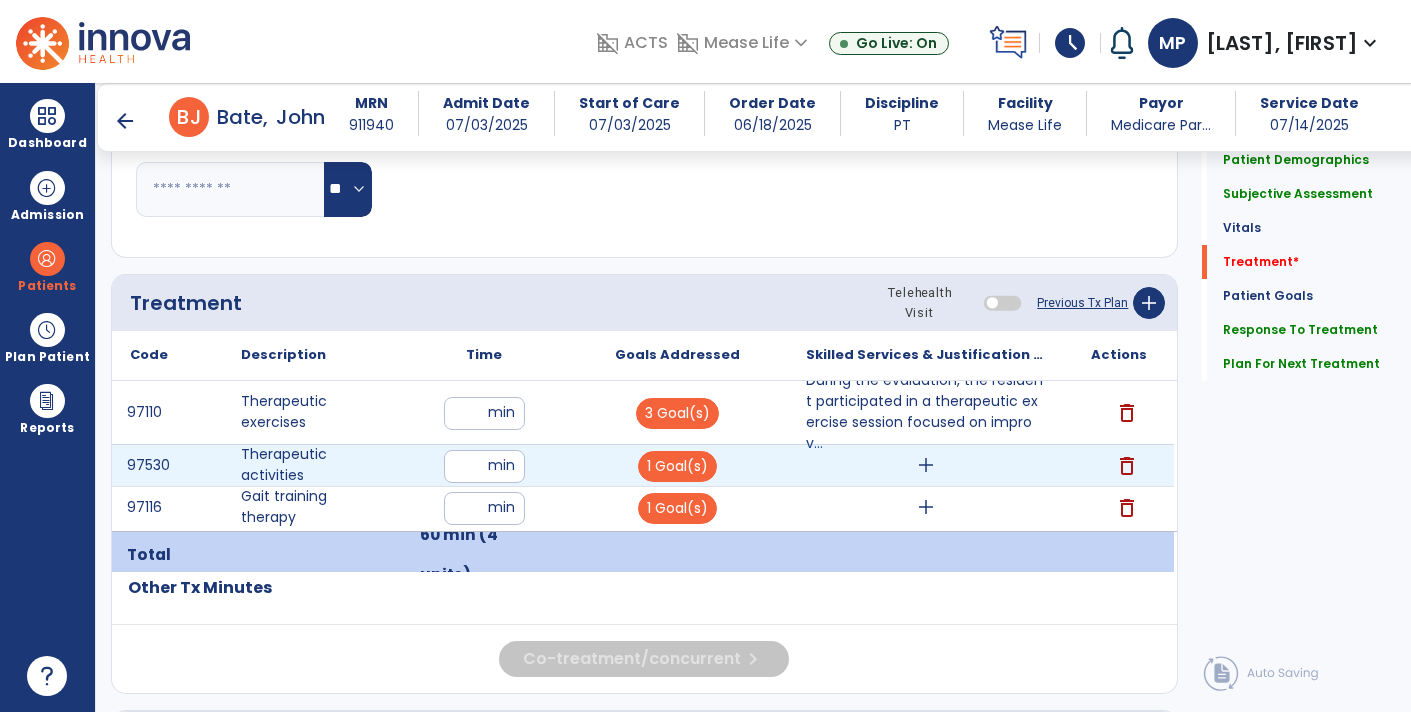 click on "add" at bounding box center (926, 465) 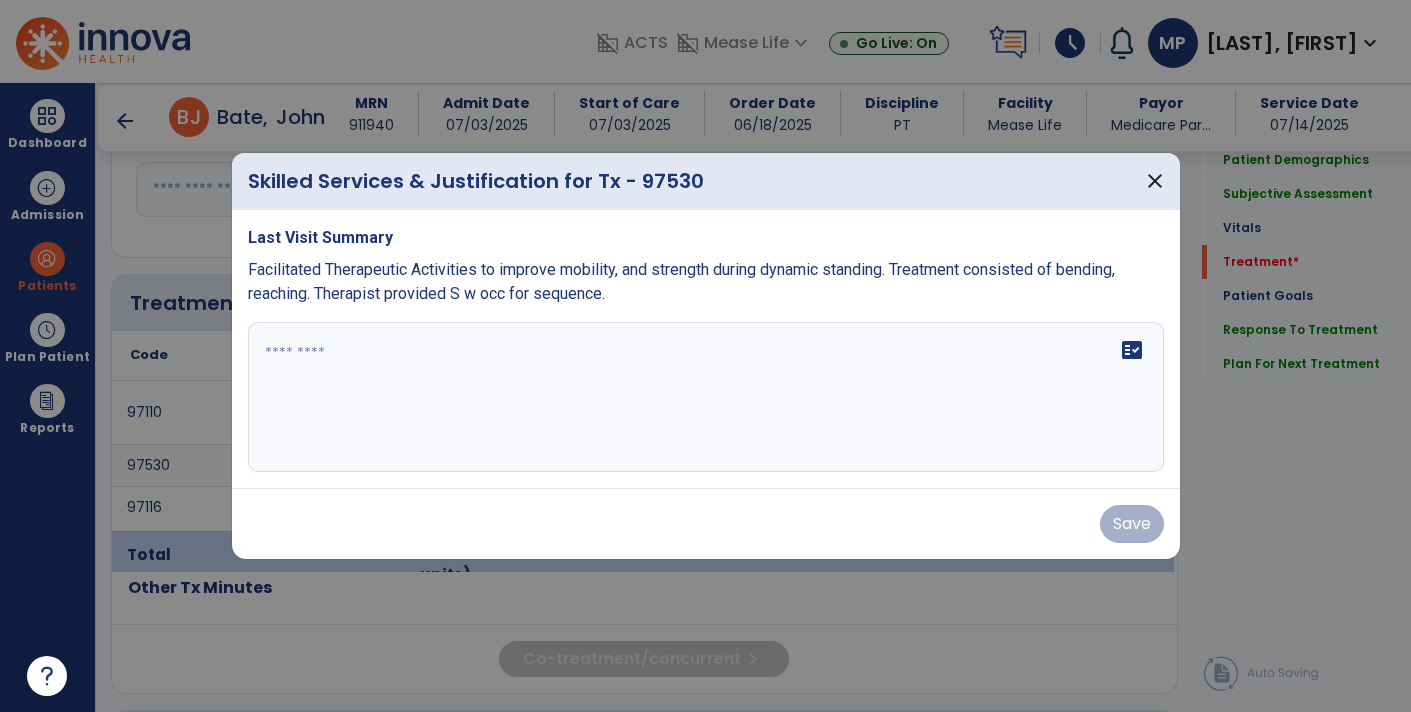 click on "Facilitated Therapeutic Activities to improve mobility, and strength during dynamic standing. Treatment consisted of bending, reaching. Therapist provided S w occ for sequence." at bounding box center [706, 282] 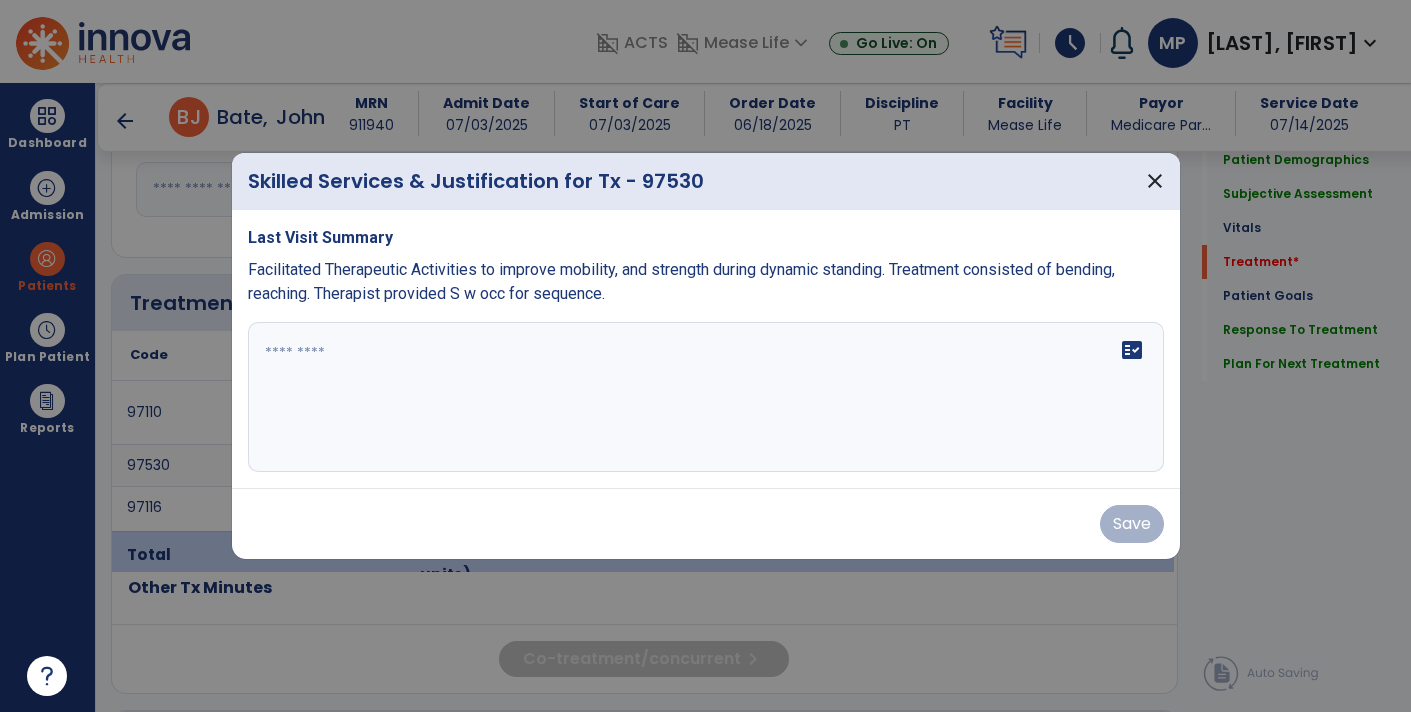 click on "Facilitated Therapeutic Activities to improve mobility, and strength during dynamic standing. Treatment consisted of bending, reaching. Therapist provided S w occ for sequence." at bounding box center [706, 282] 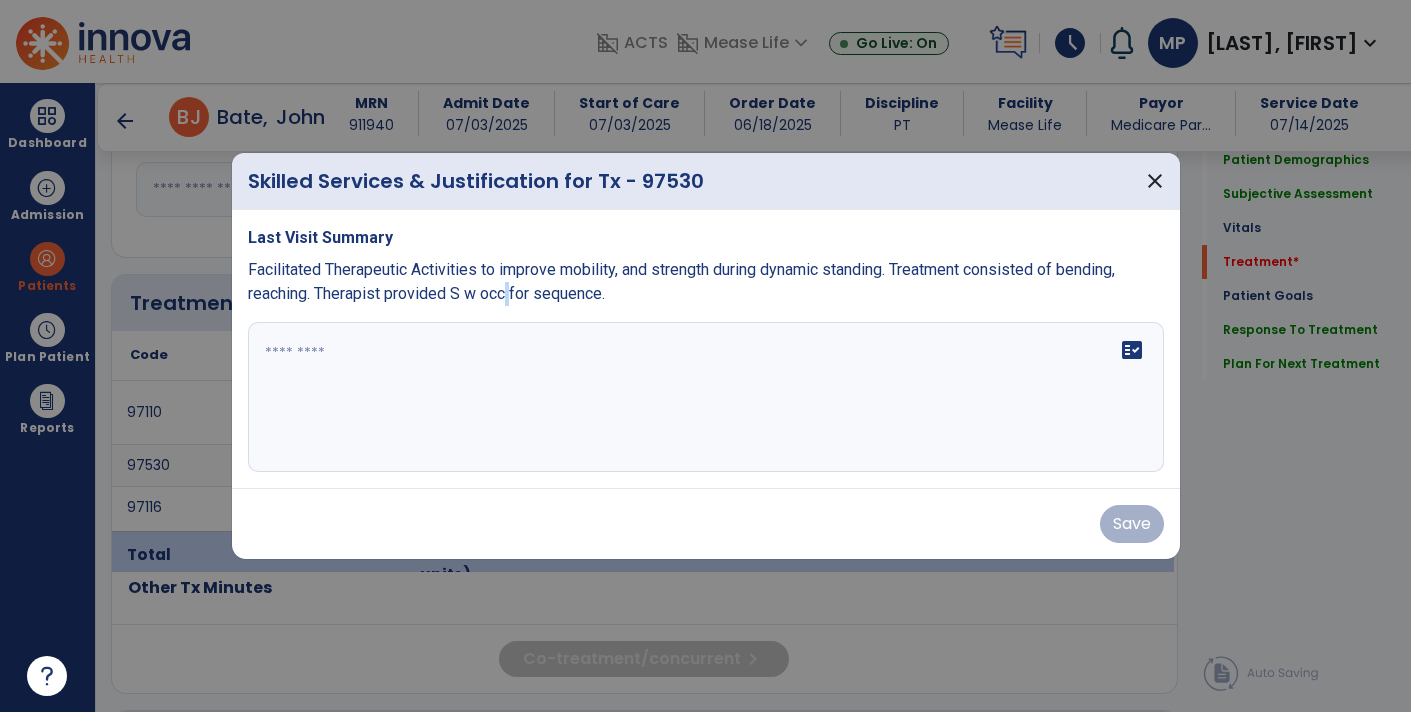 click on "Facilitated Therapeutic Activities to improve mobility, and strength during dynamic standing. Treatment consisted of bending, reaching. Therapist provided S w occ for sequence." at bounding box center [706, 282] 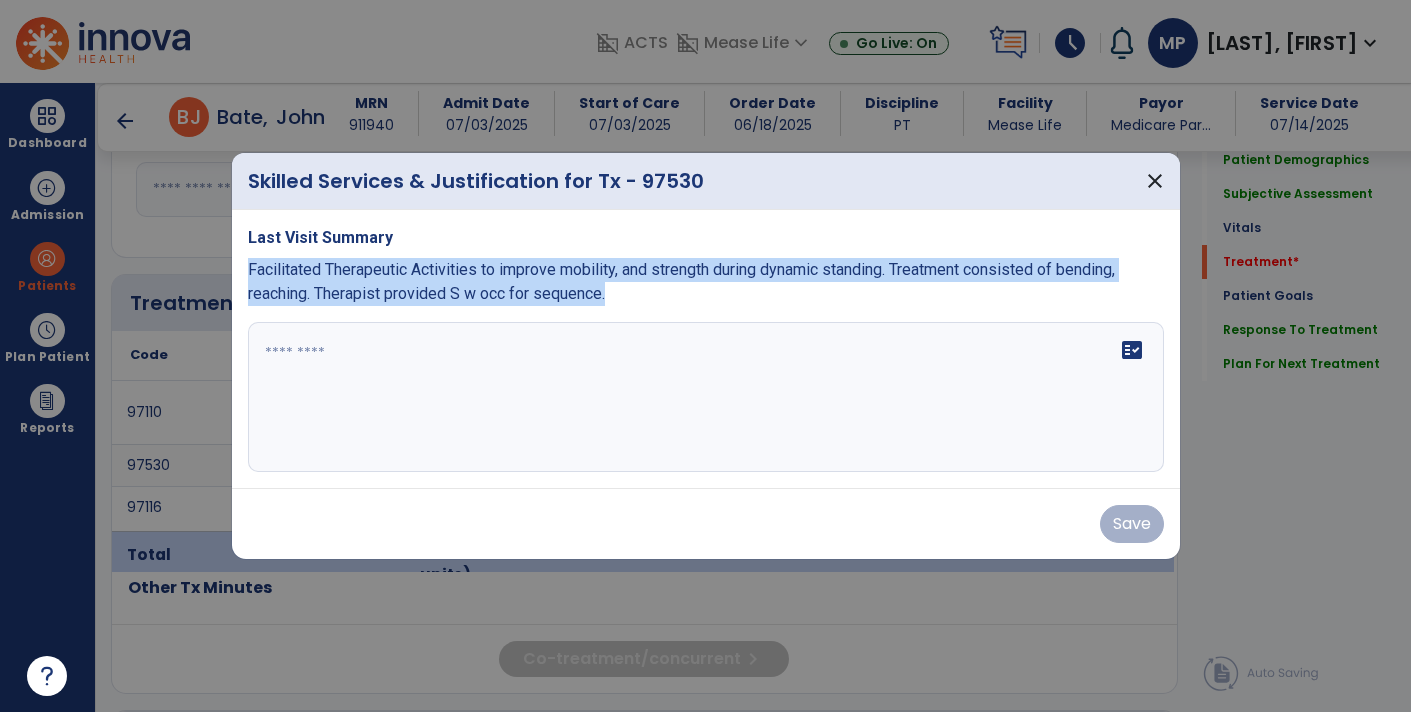copy on "Facilitated Therapeutic Activities to improve mobility, and strength during dynamic standing. Treatment consisted of bending, reaching. Therapist provided S w occ for sequence." 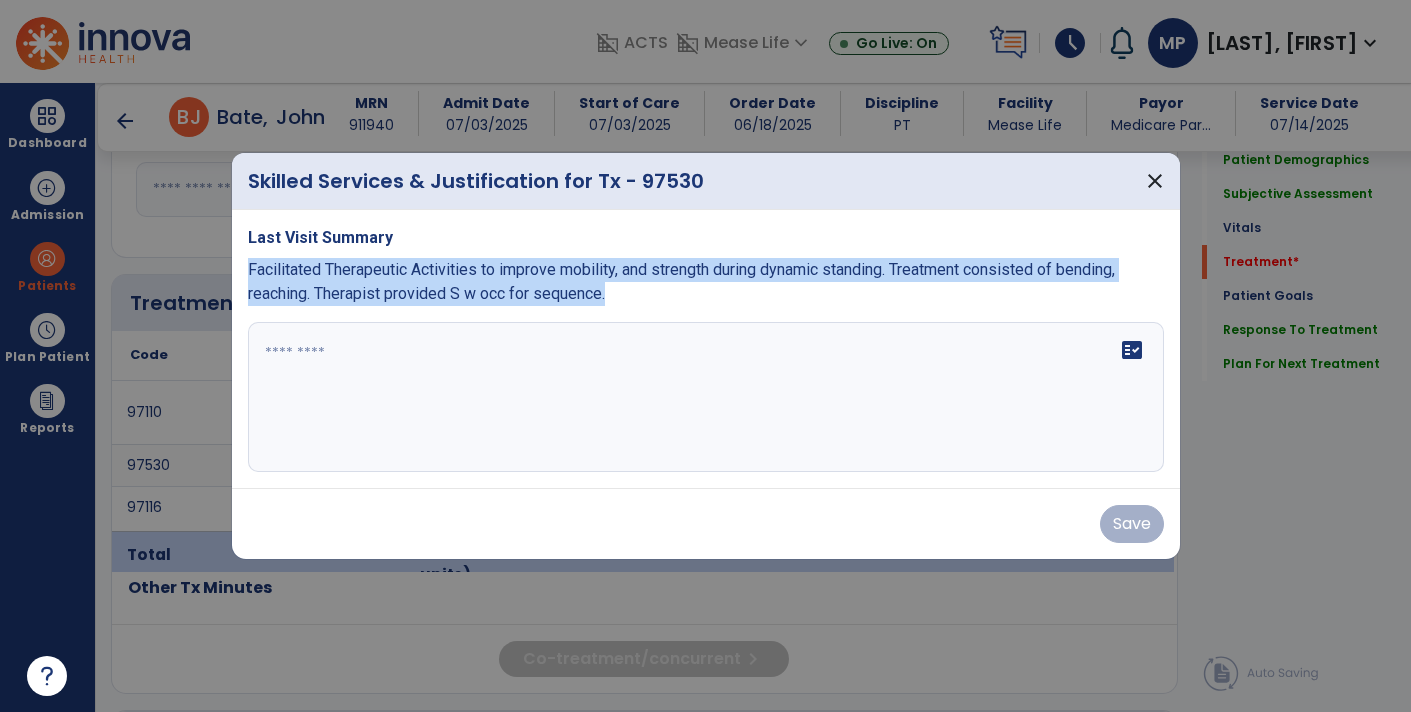 click at bounding box center (706, 397) 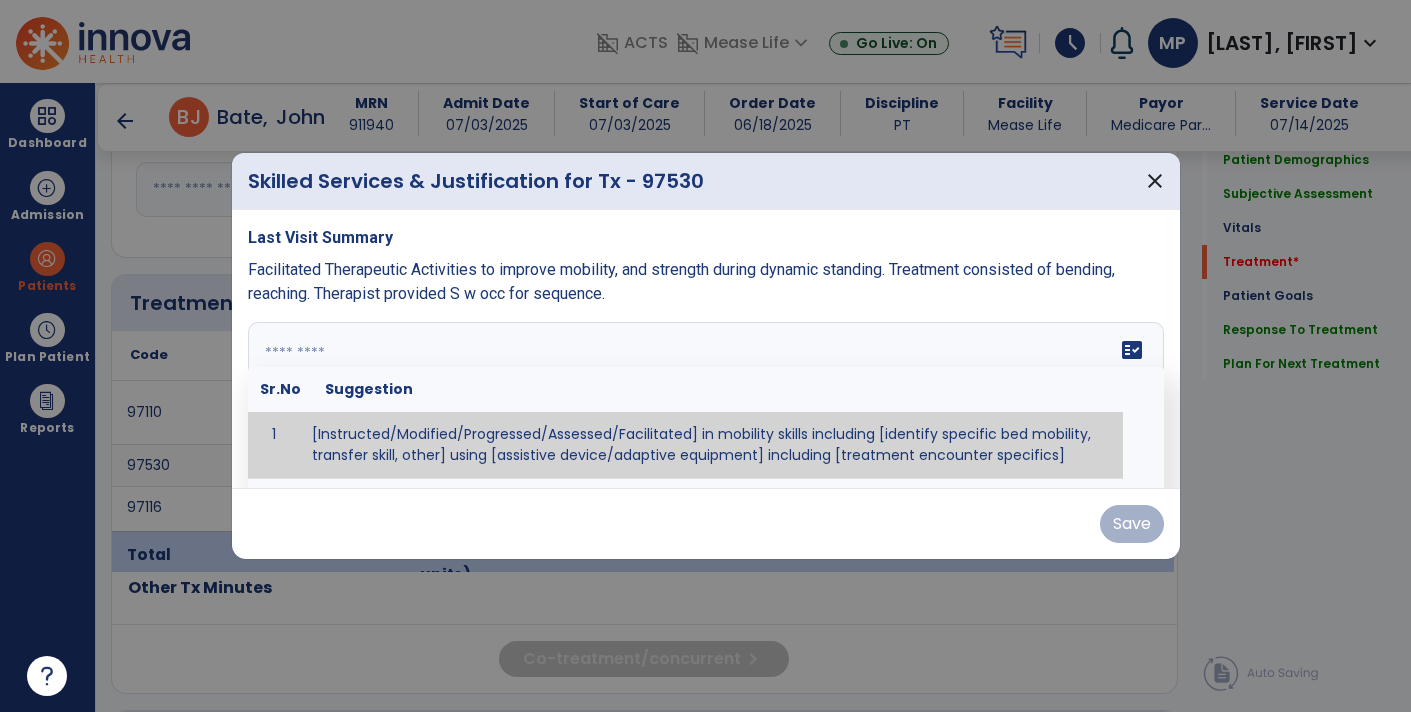 paste on "**********" 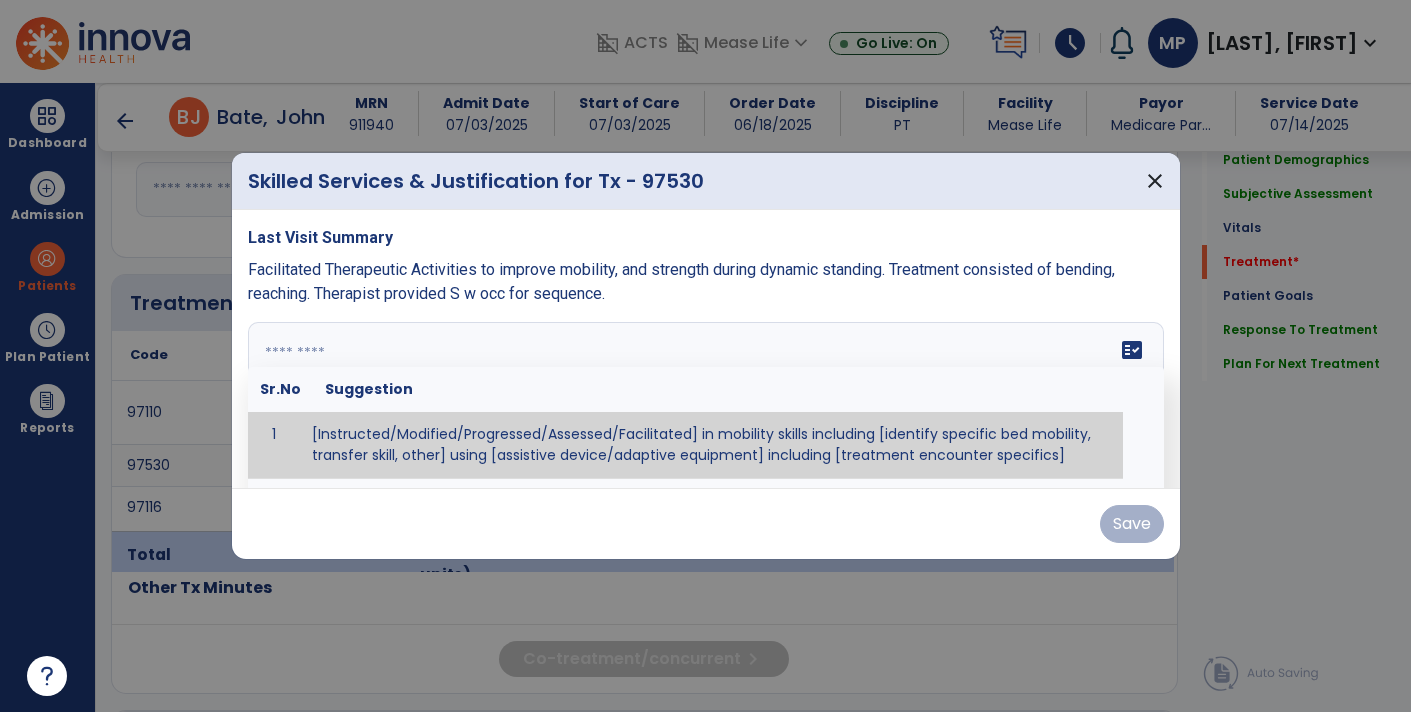 type on "**********" 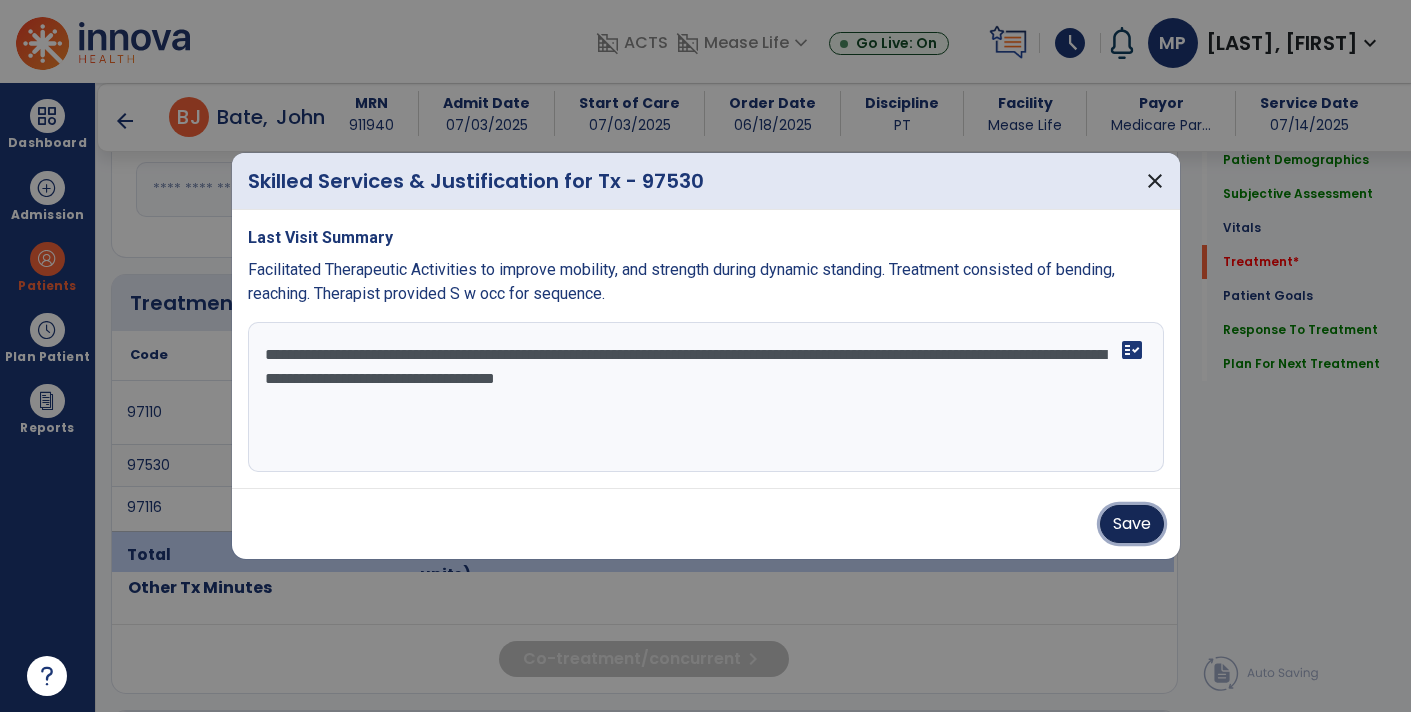 click on "Save" at bounding box center [1132, 524] 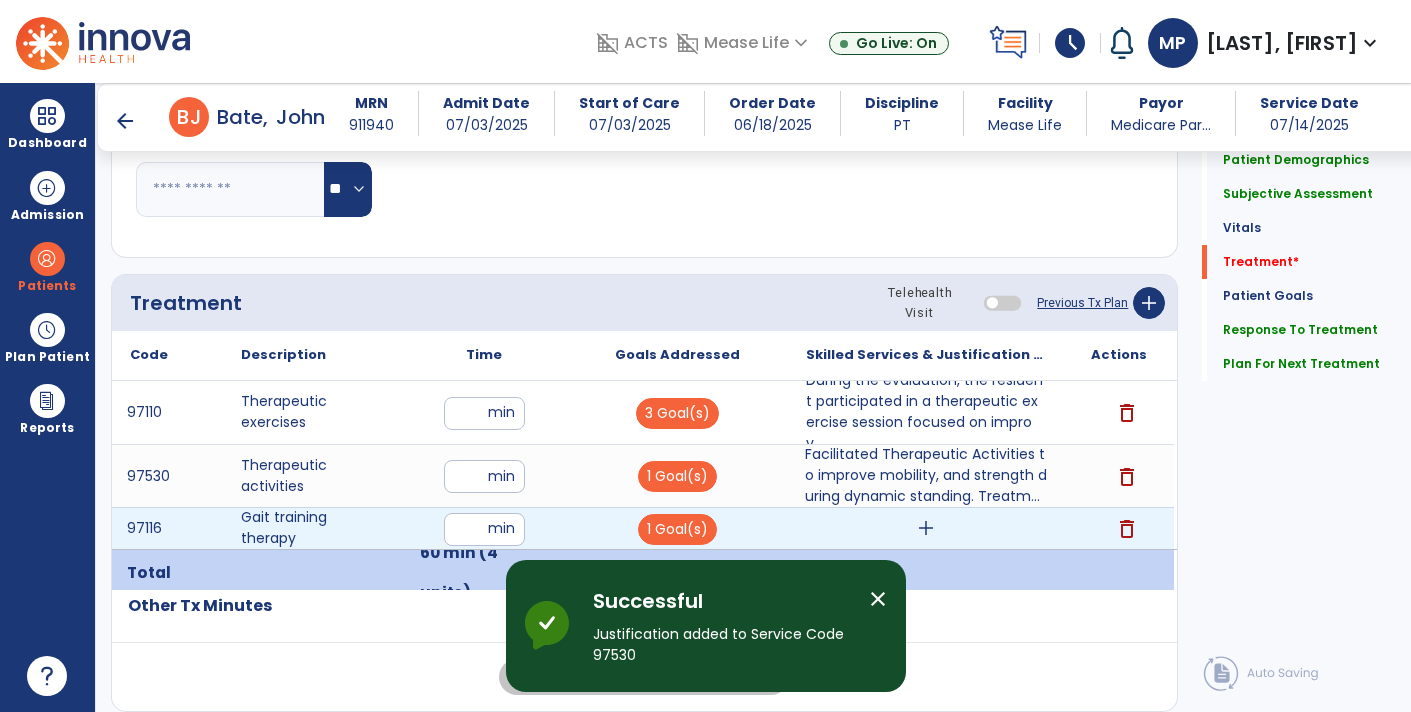 click on "add" at bounding box center (926, 528) 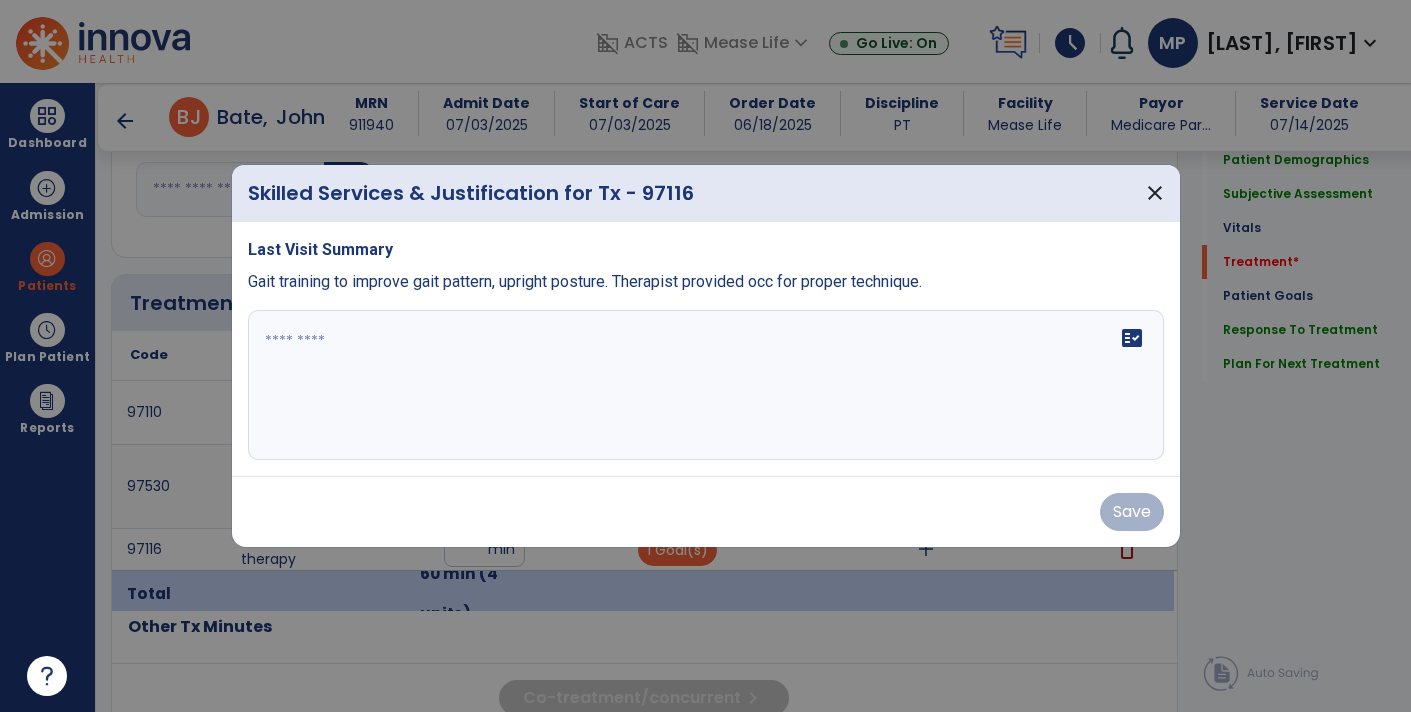 click on "Gait training to improve  gait pattern, upright posture. Therapist provided occ for proper technique." at bounding box center [585, 281] 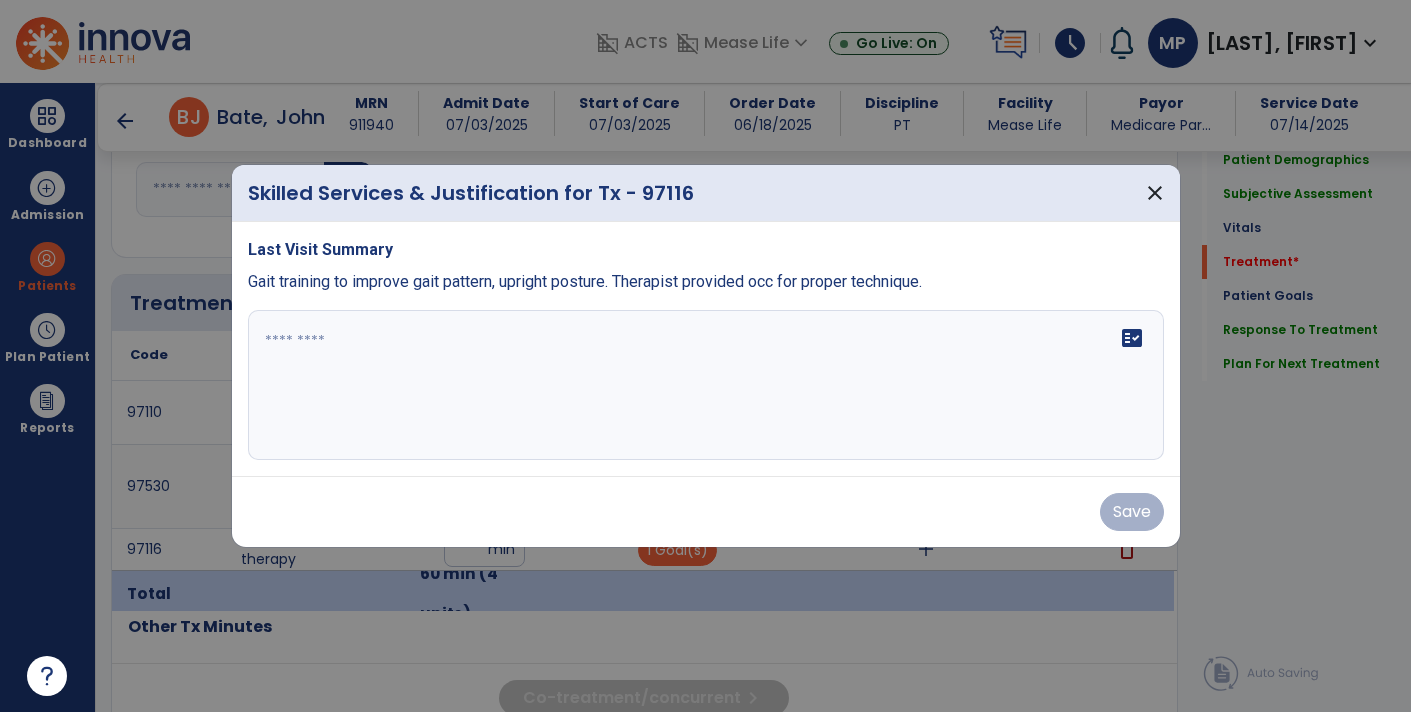 click on "Gait training to improve  gait pattern, upright posture. Therapist provided occ for proper technique." at bounding box center (585, 281) 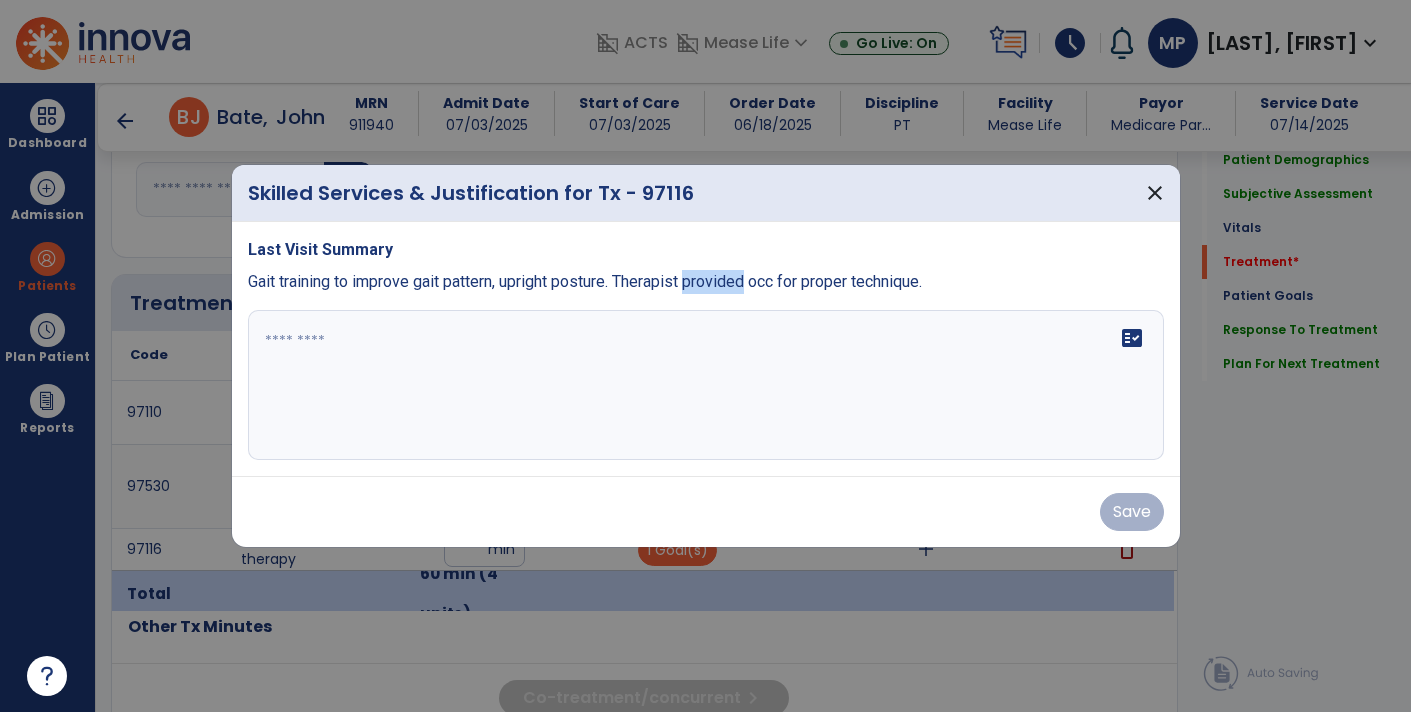 click on "Gait training to improve  gait pattern, upright posture. Therapist provided occ for proper technique." at bounding box center [585, 281] 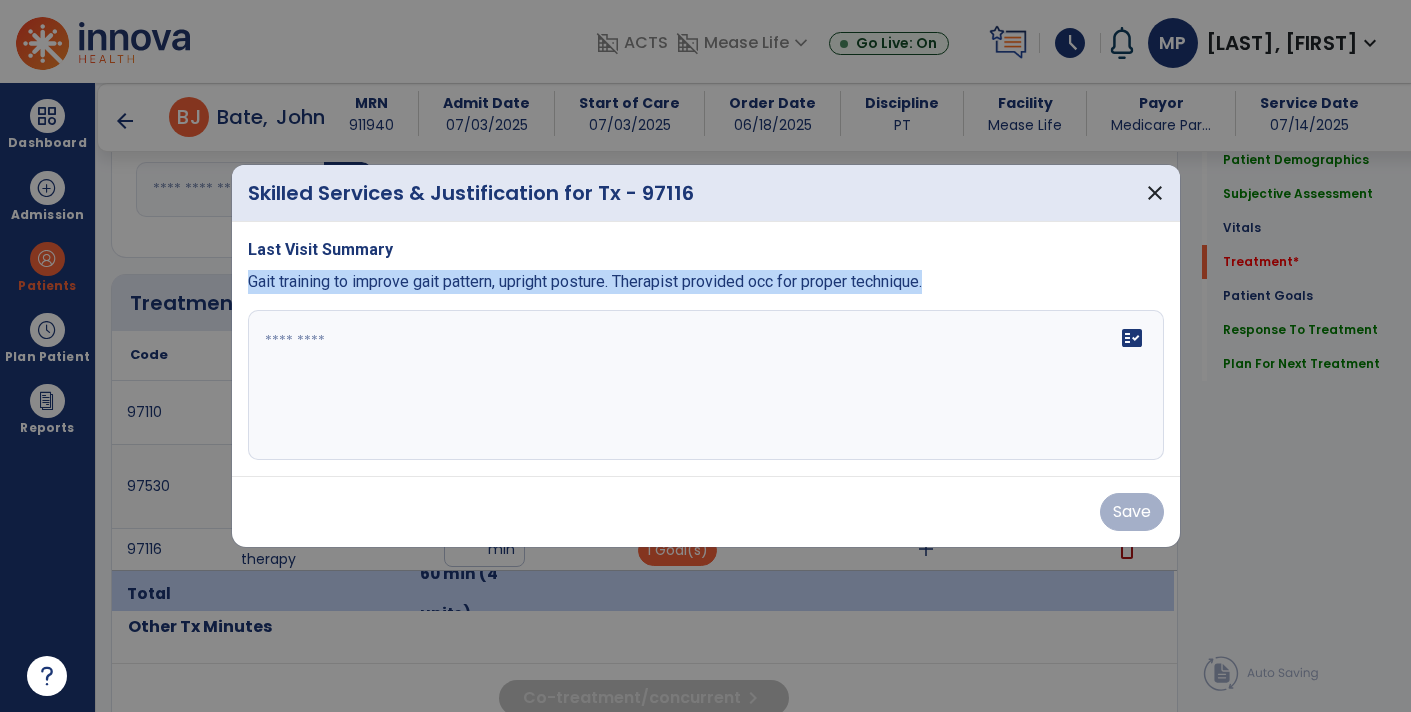 click on "Gait training to improve  gait pattern, upright posture. Therapist provided occ for proper technique." at bounding box center (585, 281) 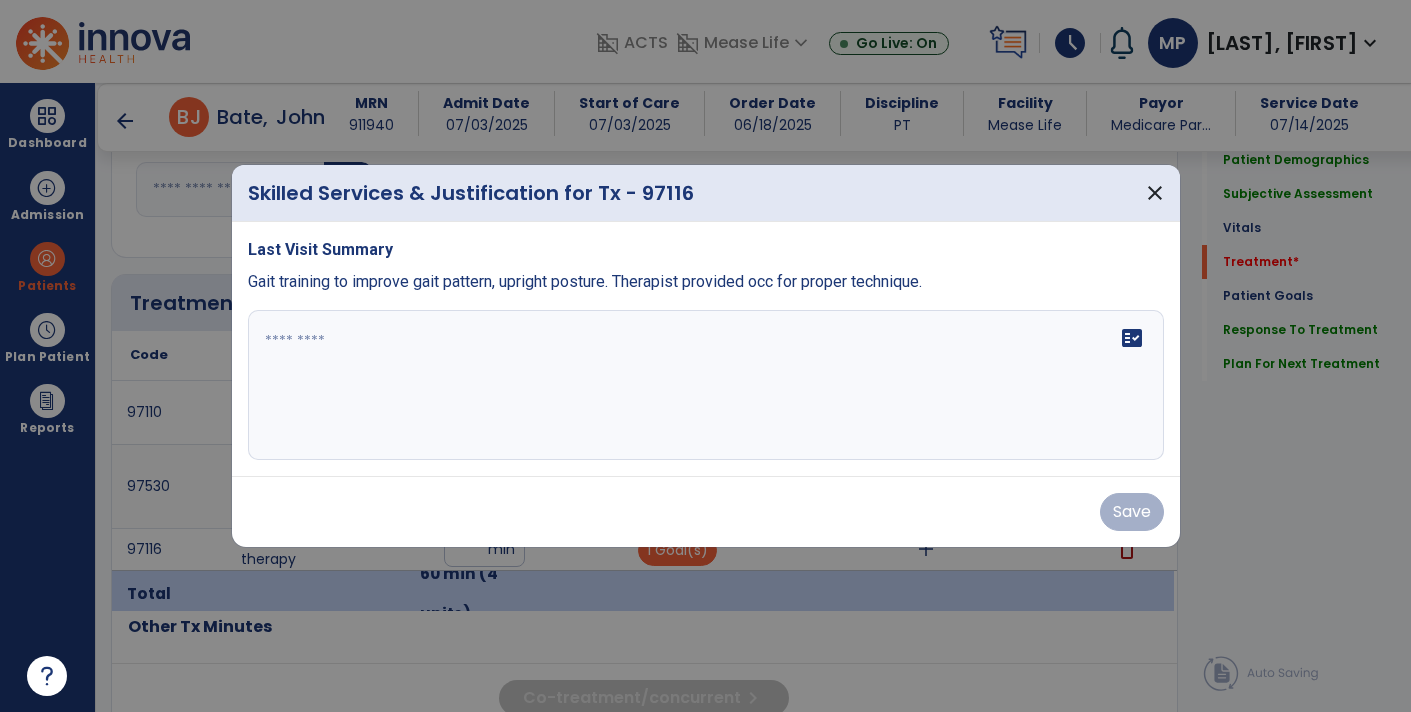 click on "Gait training to improve  gait pattern, upright posture. Therapist provided occ for proper technique." at bounding box center (585, 281) 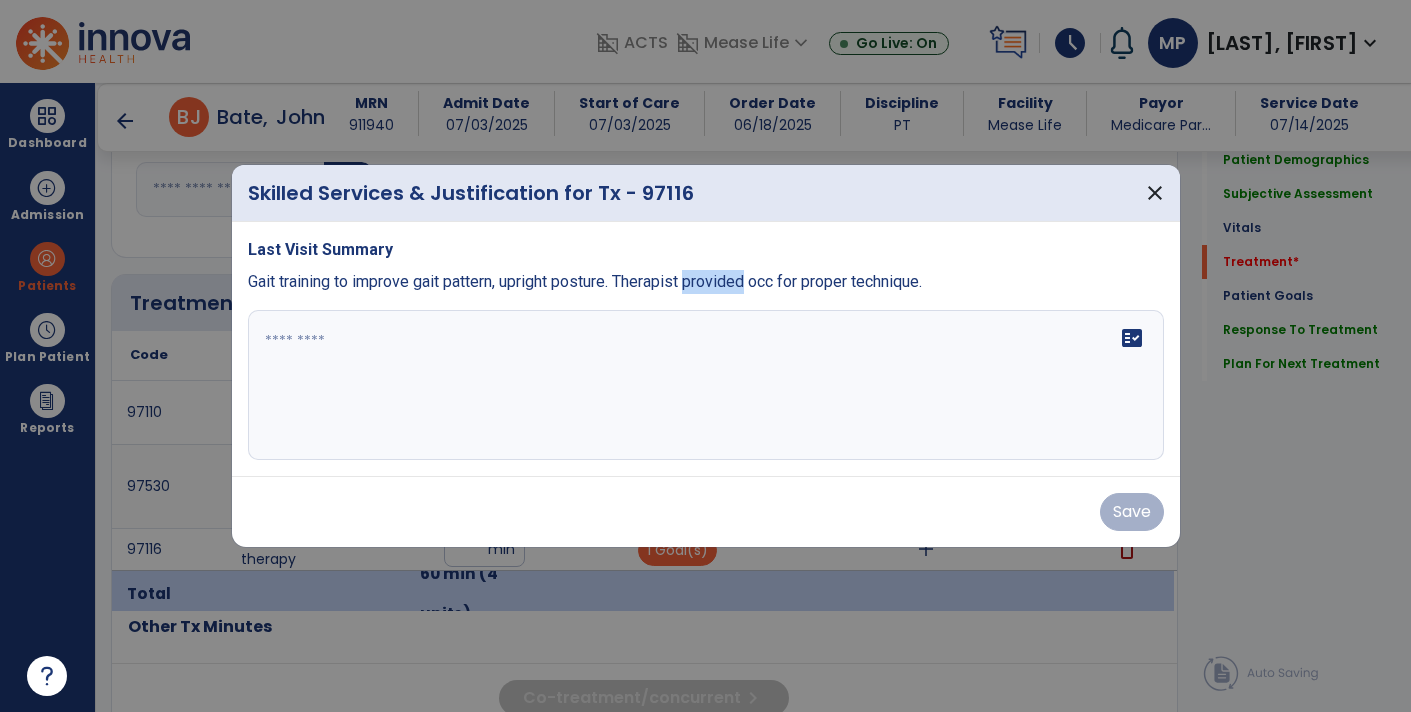 click on "Gait training to improve  gait pattern, upright posture. Therapist provided occ for proper technique." at bounding box center [585, 281] 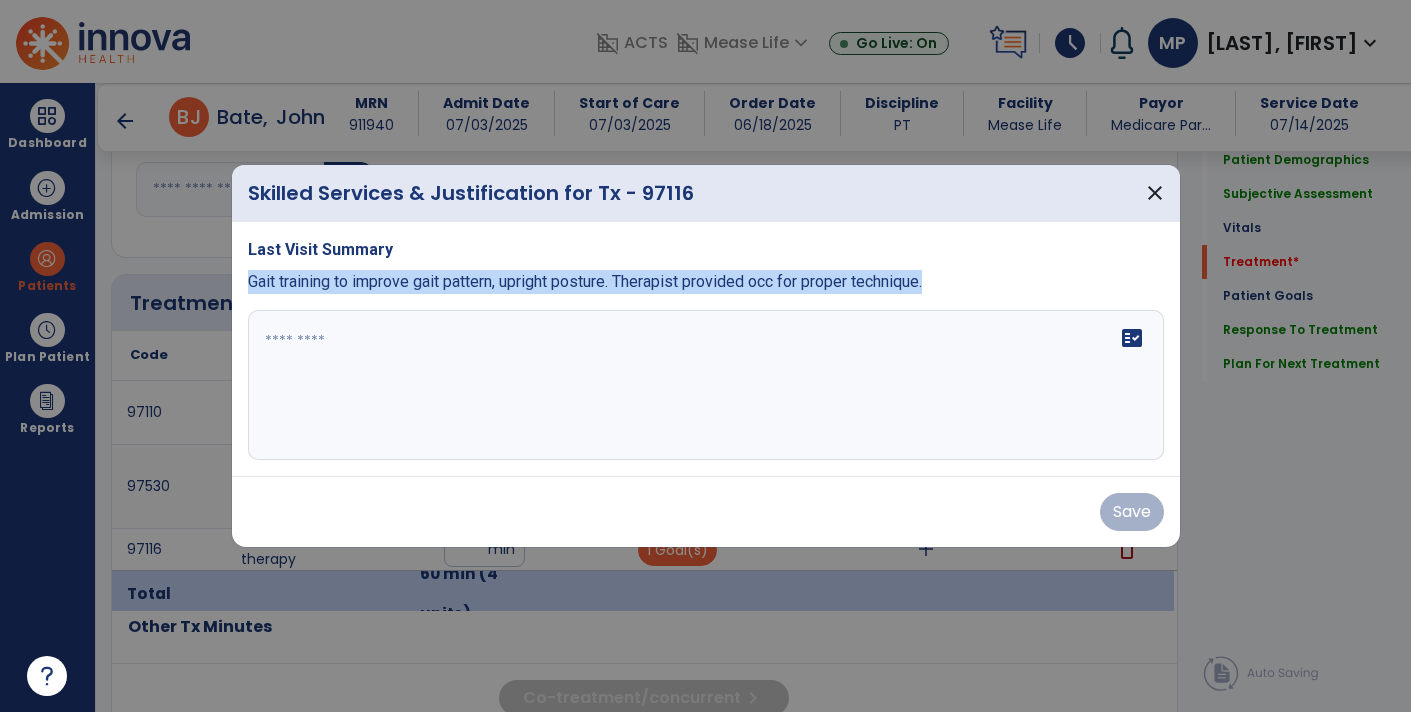 click at bounding box center (706, 385) 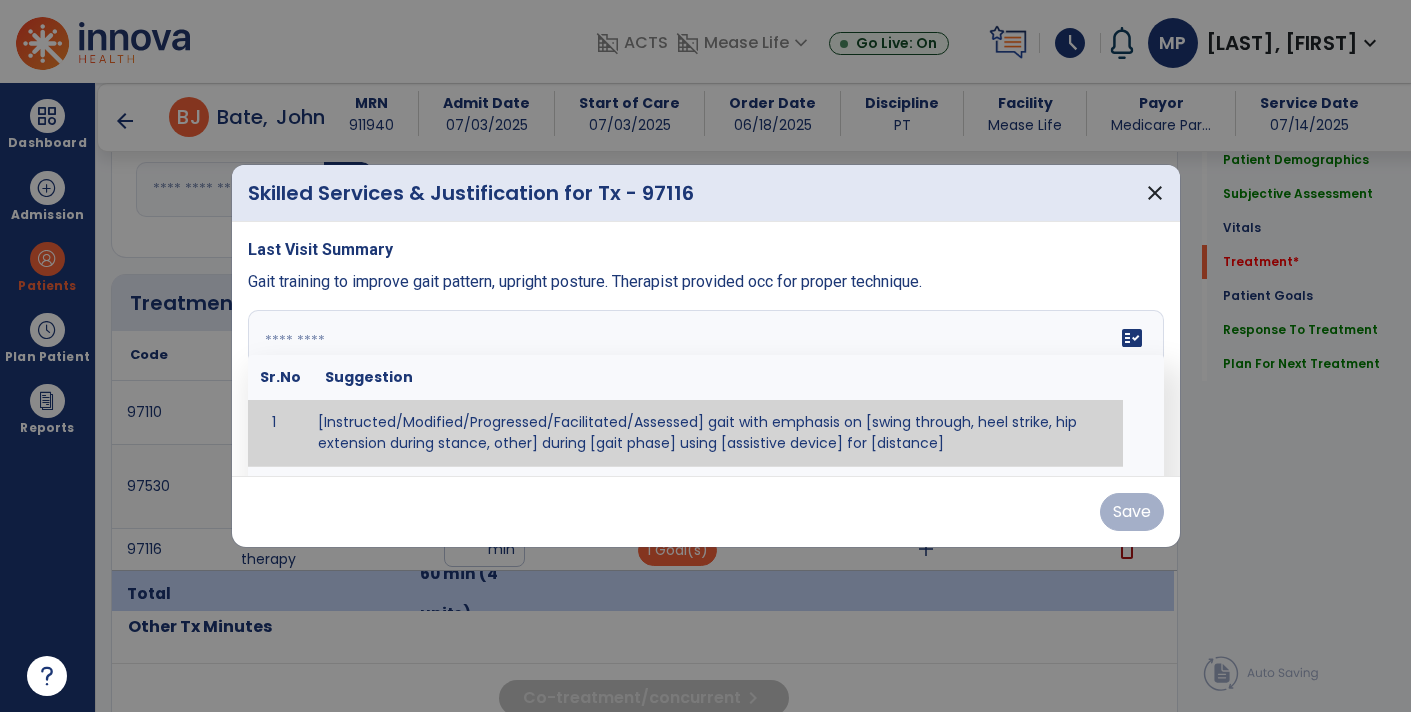 paste on "**********" 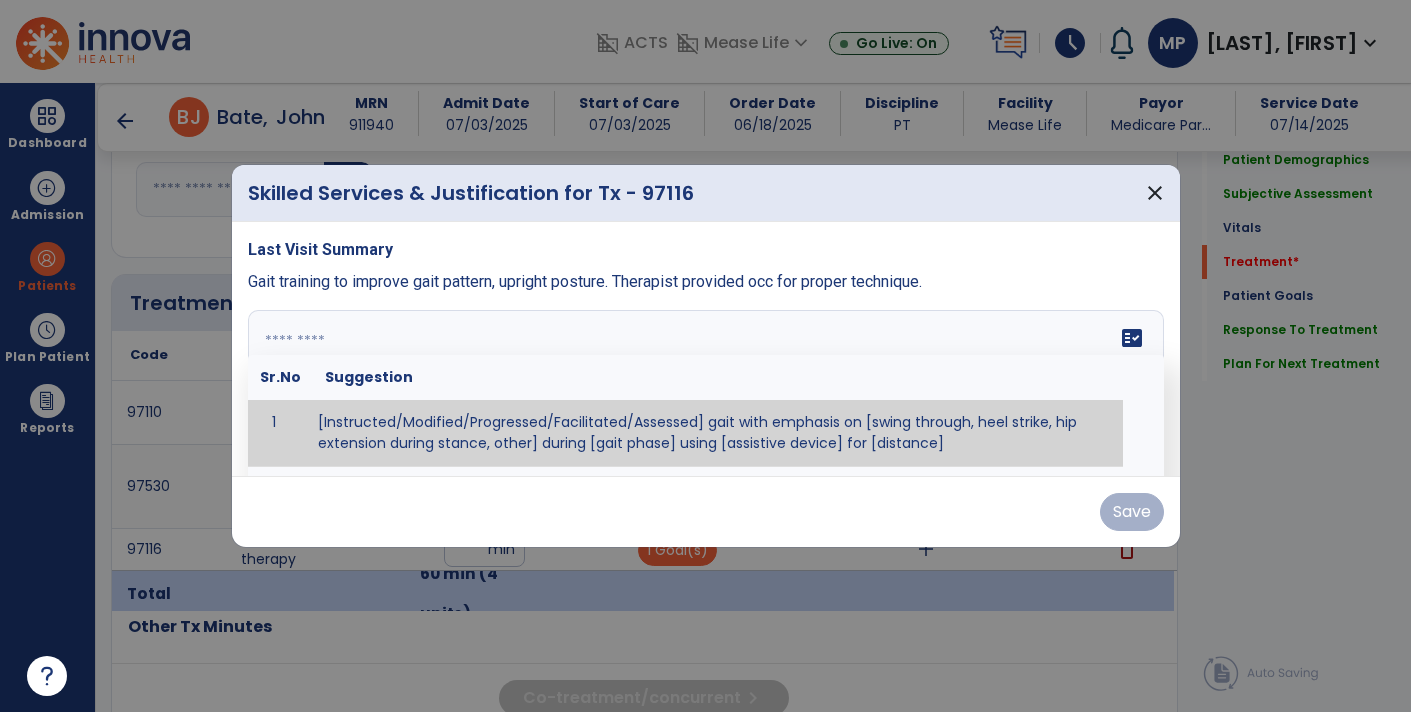 type on "**********" 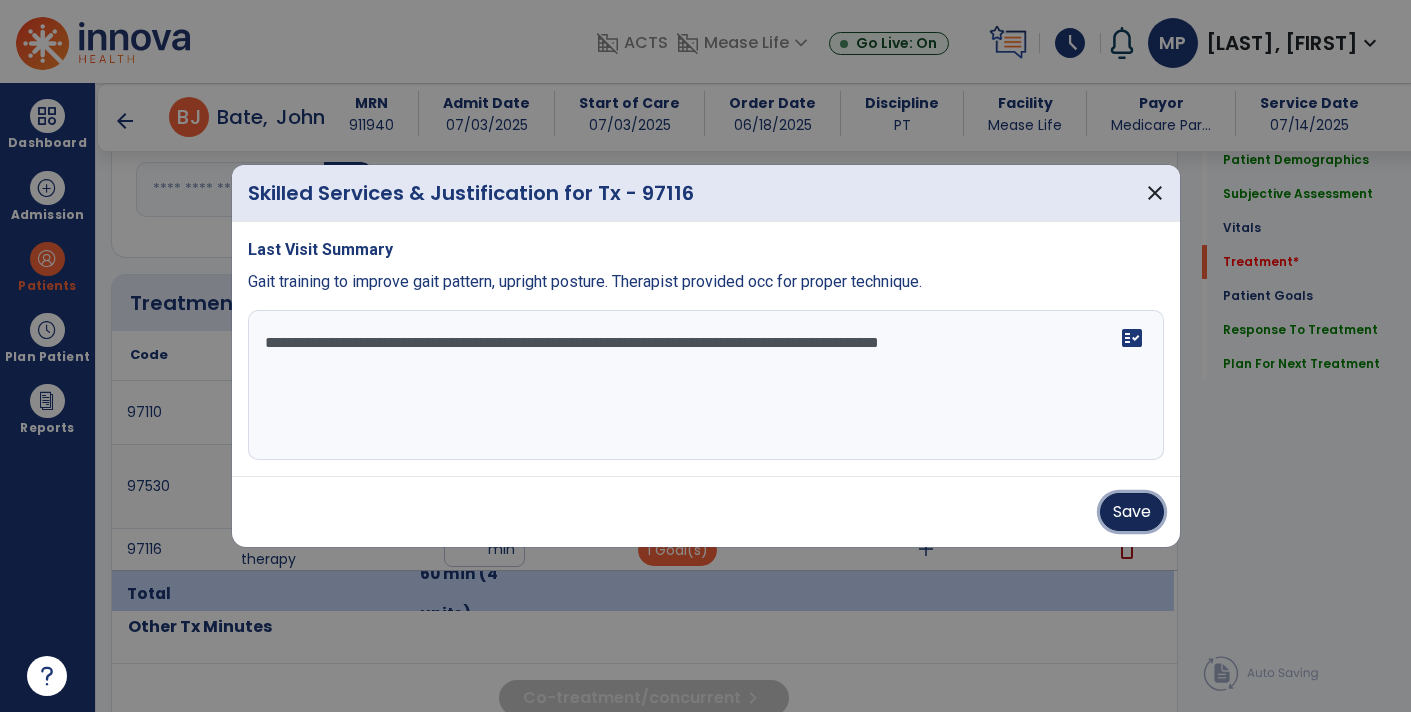 click on "Save" at bounding box center [1132, 512] 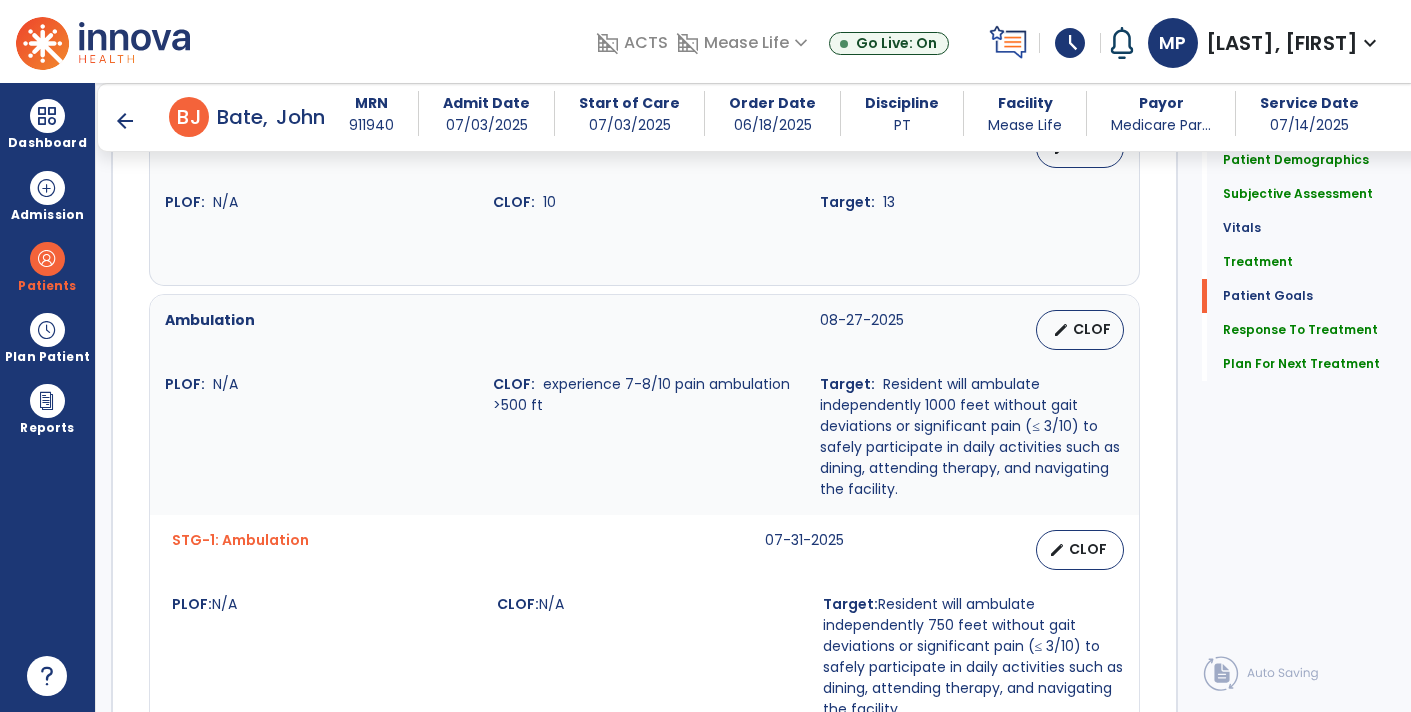 scroll, scrollTop: 3101, scrollLeft: 0, axis: vertical 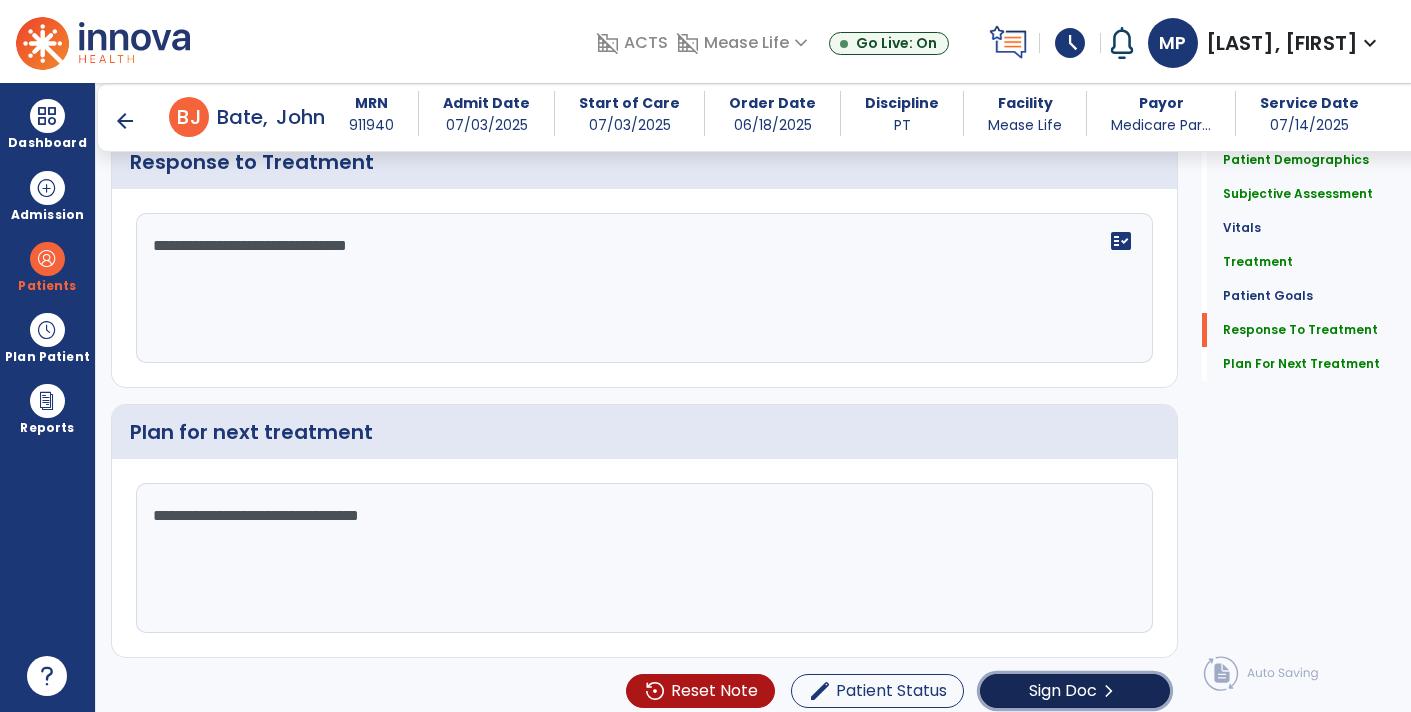 click on "chevron_right" 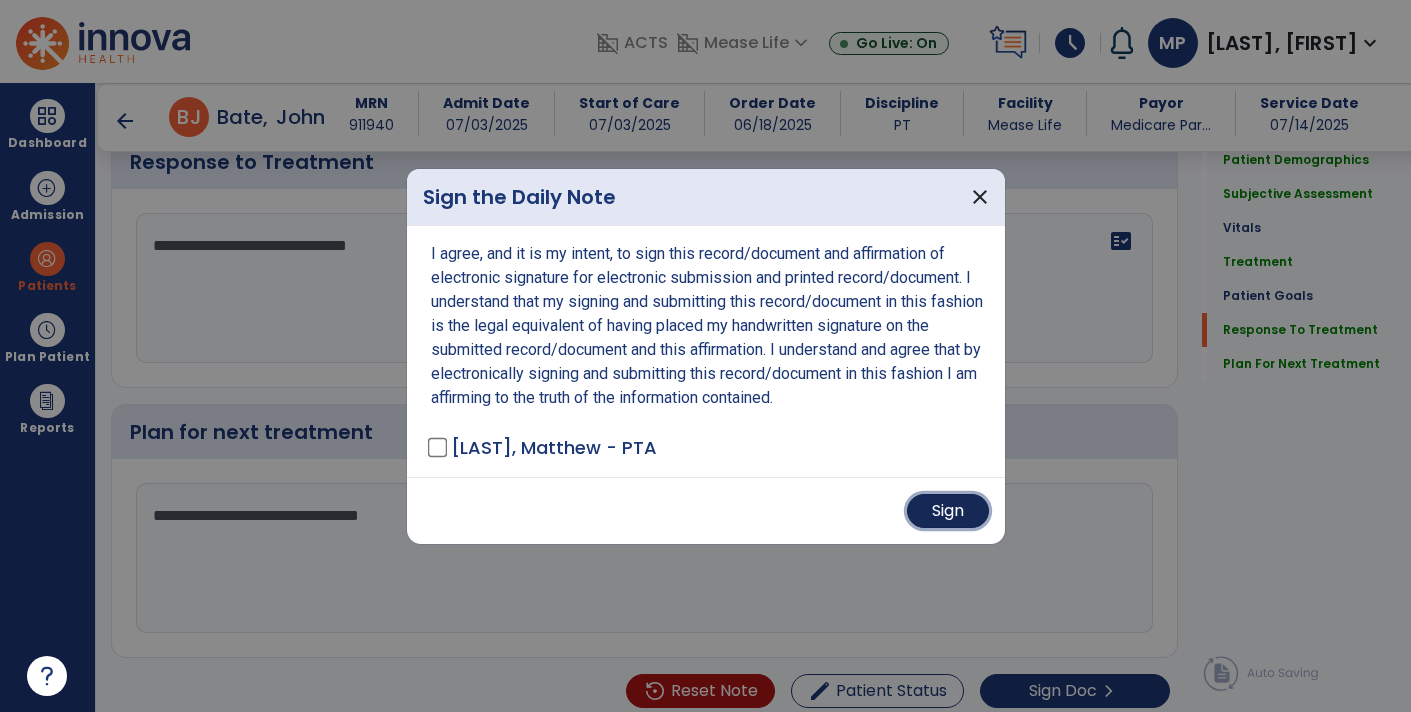 click on "Sign" at bounding box center [948, 511] 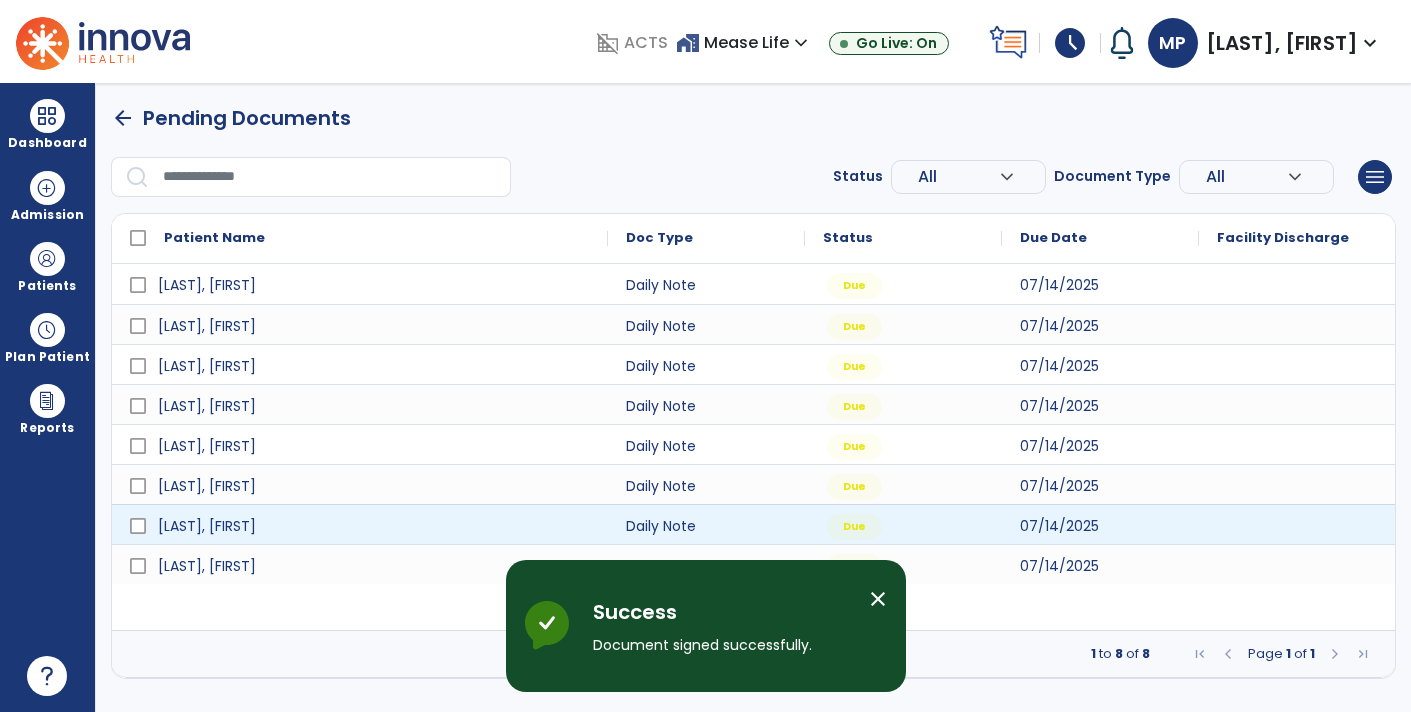scroll, scrollTop: 0, scrollLeft: 0, axis: both 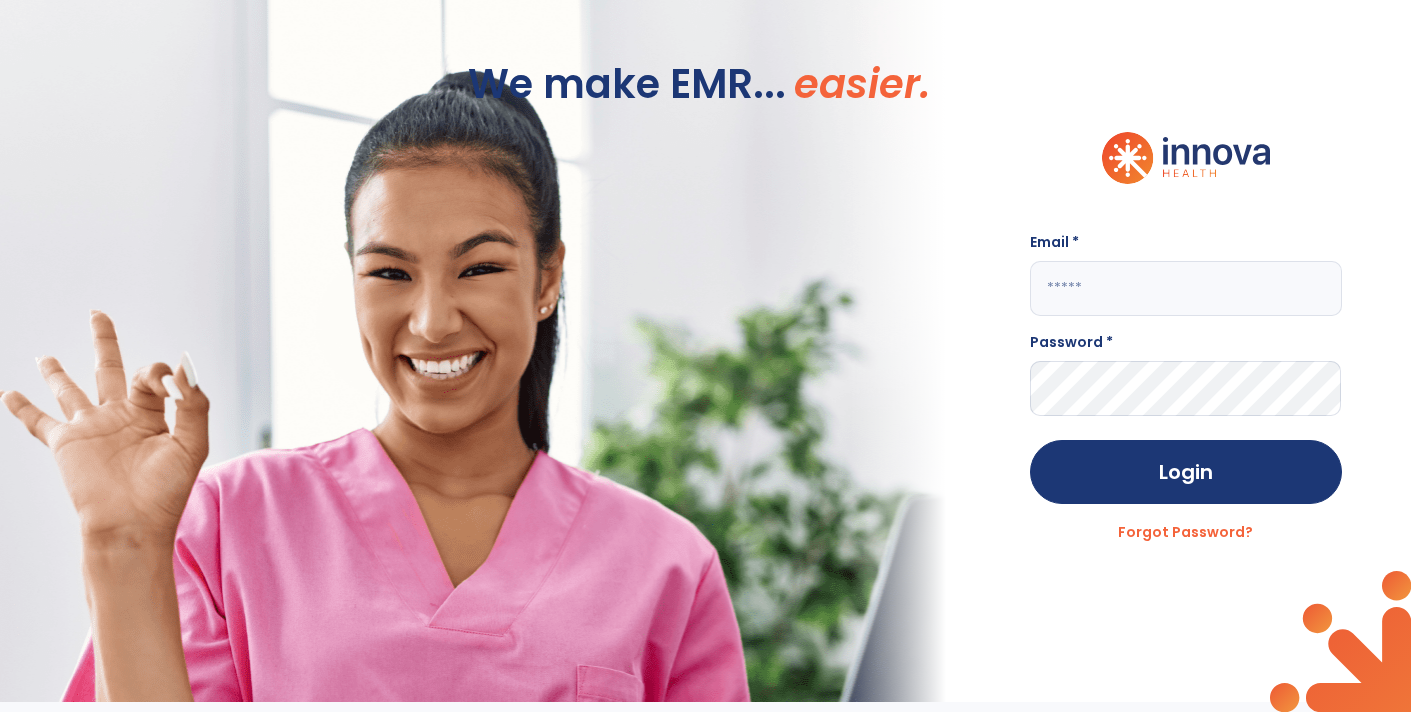 type on "**********" 